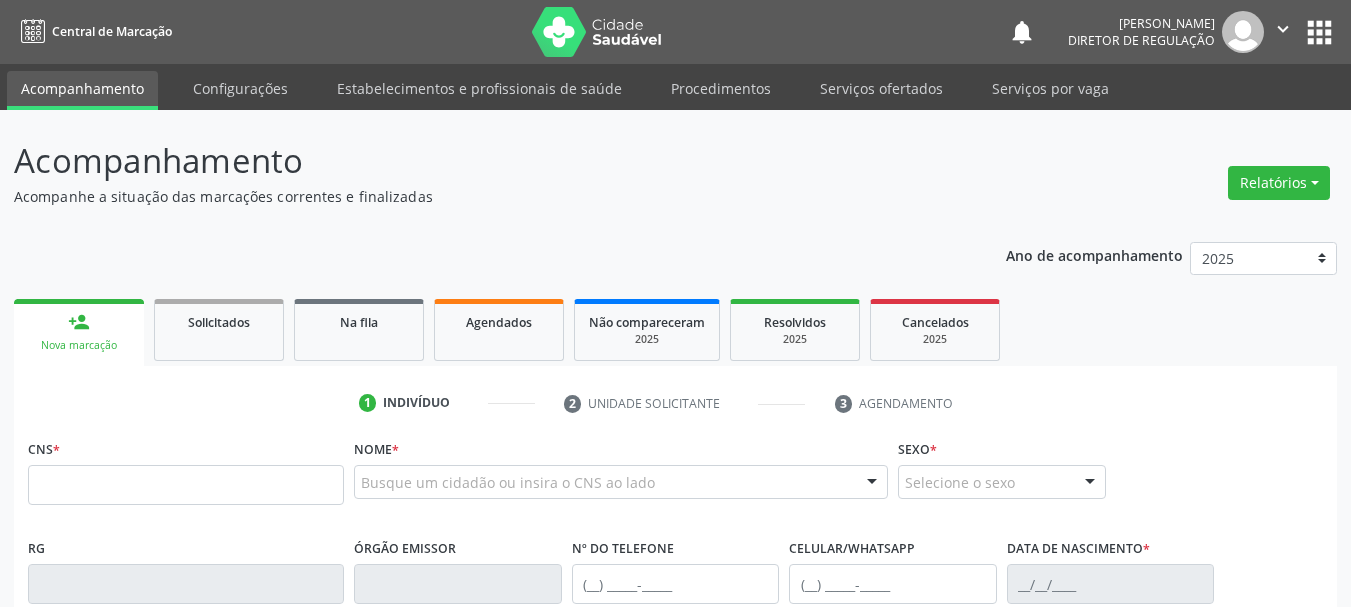 scroll, scrollTop: 100, scrollLeft: 0, axis: vertical 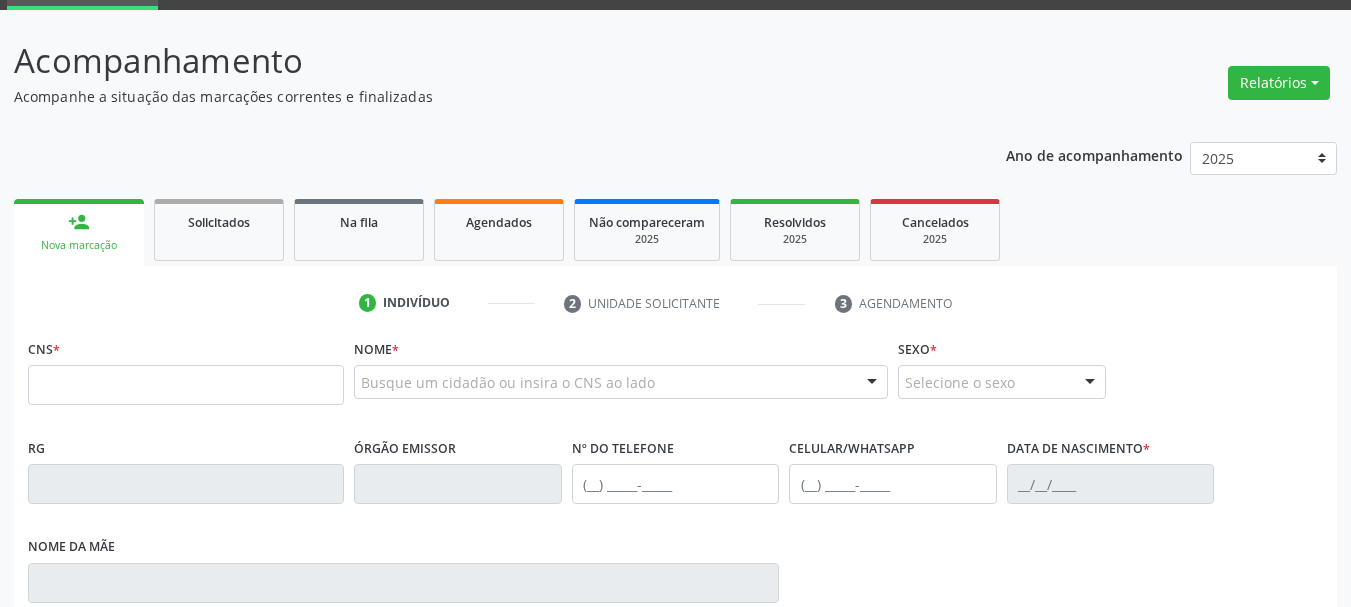 click on "Solicitados" at bounding box center (219, 230) 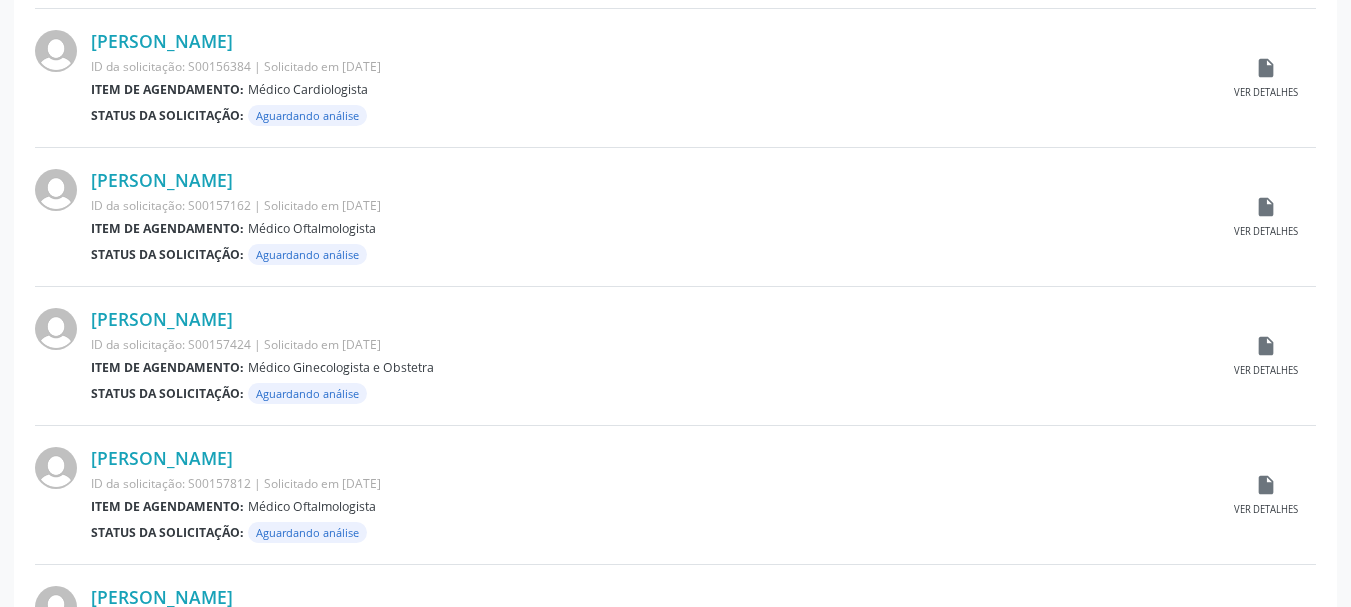 scroll, scrollTop: 2104, scrollLeft: 0, axis: vertical 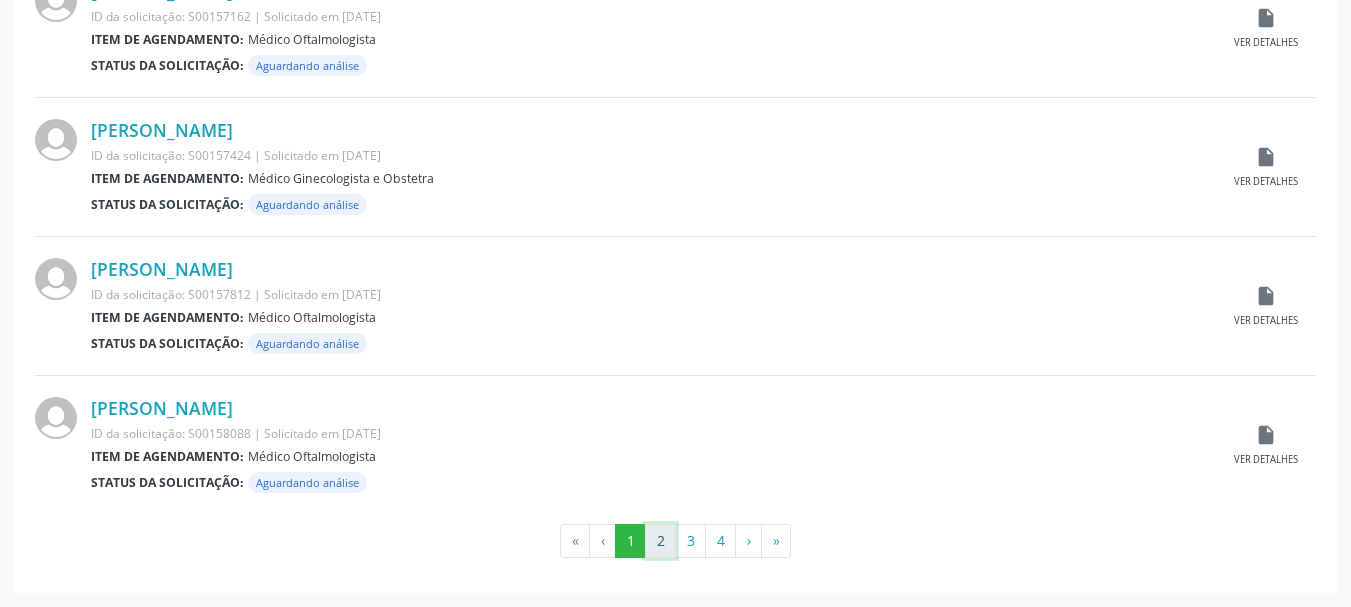 click on "2" at bounding box center [660, 541] 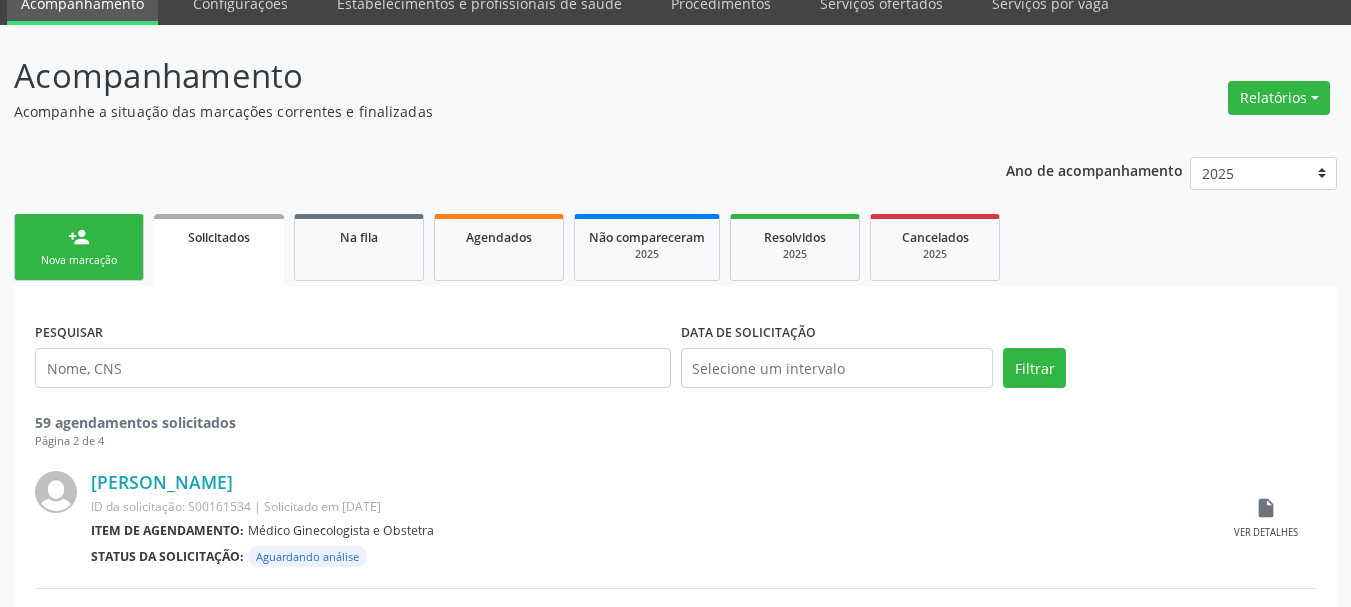 scroll, scrollTop: 2104, scrollLeft: 0, axis: vertical 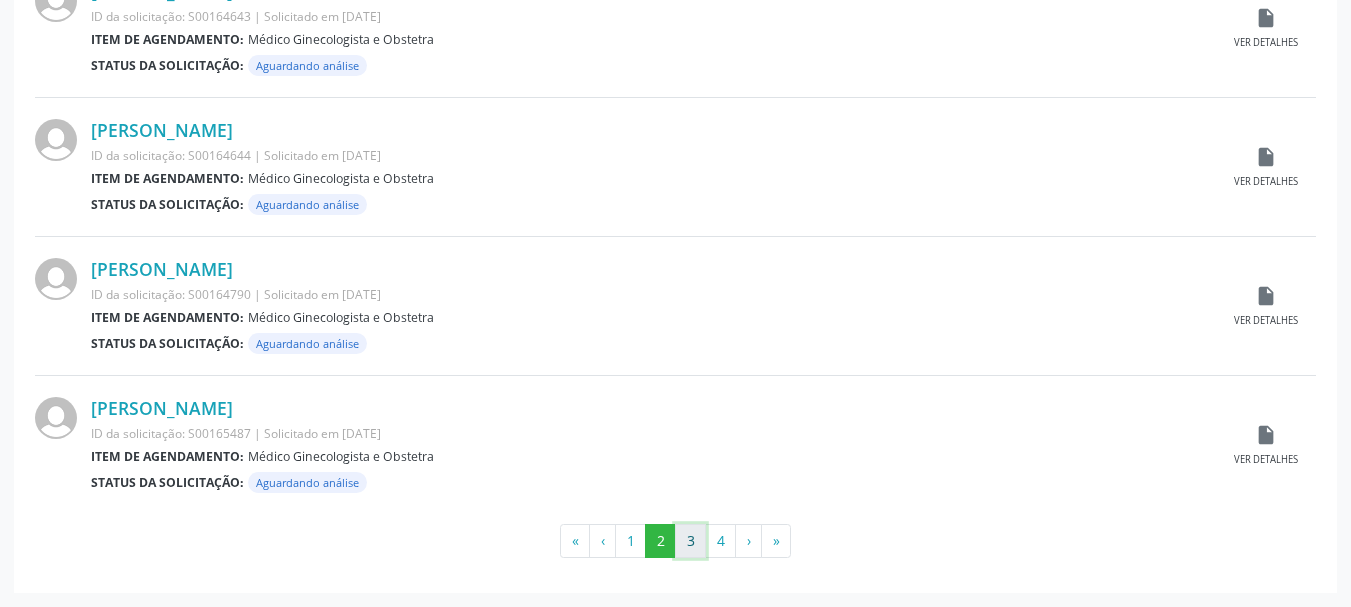 click on "3" at bounding box center (690, 541) 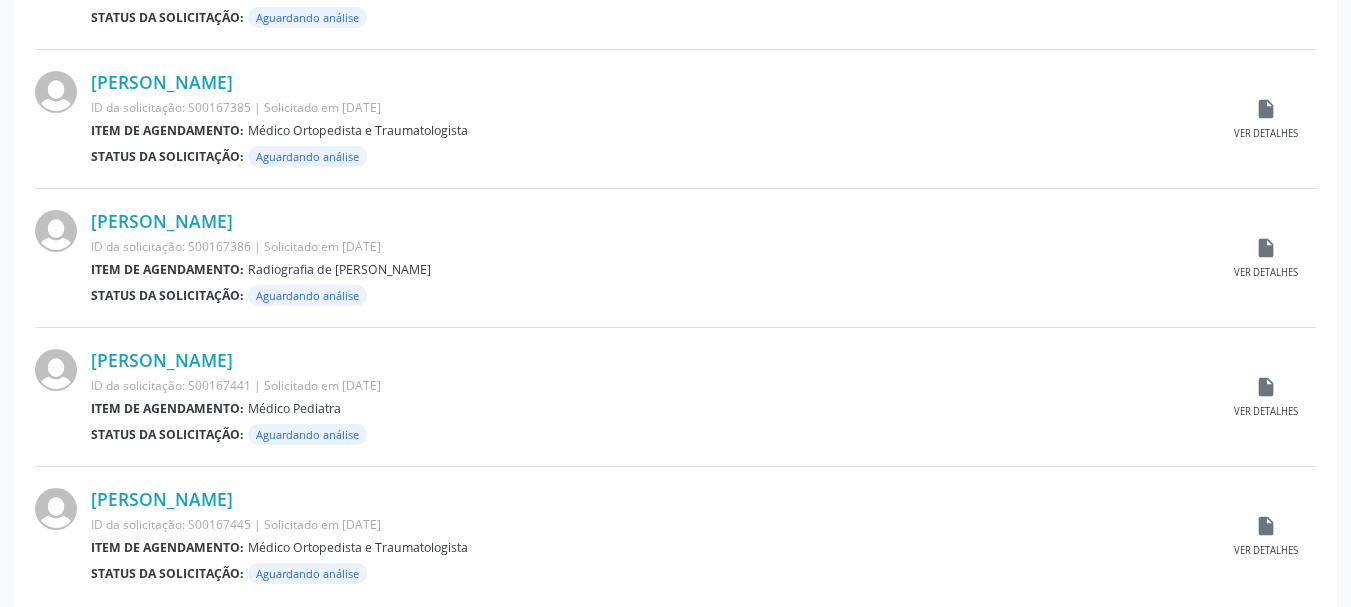 scroll, scrollTop: 2104, scrollLeft: 0, axis: vertical 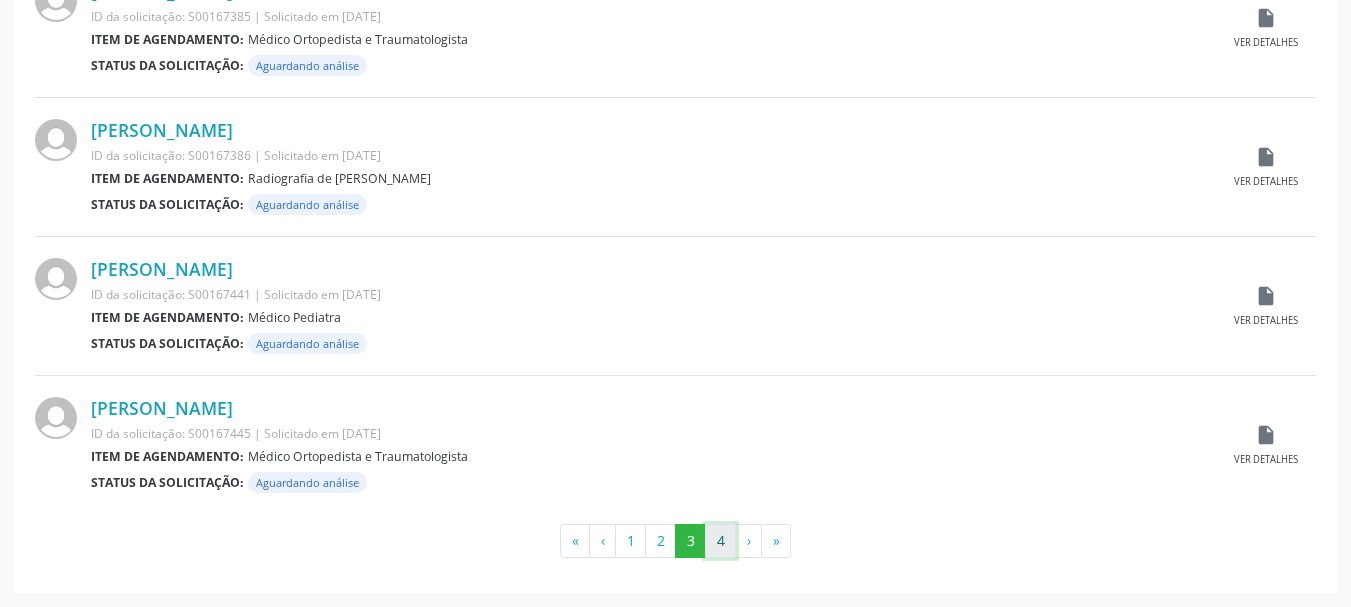 click on "4" at bounding box center [720, 541] 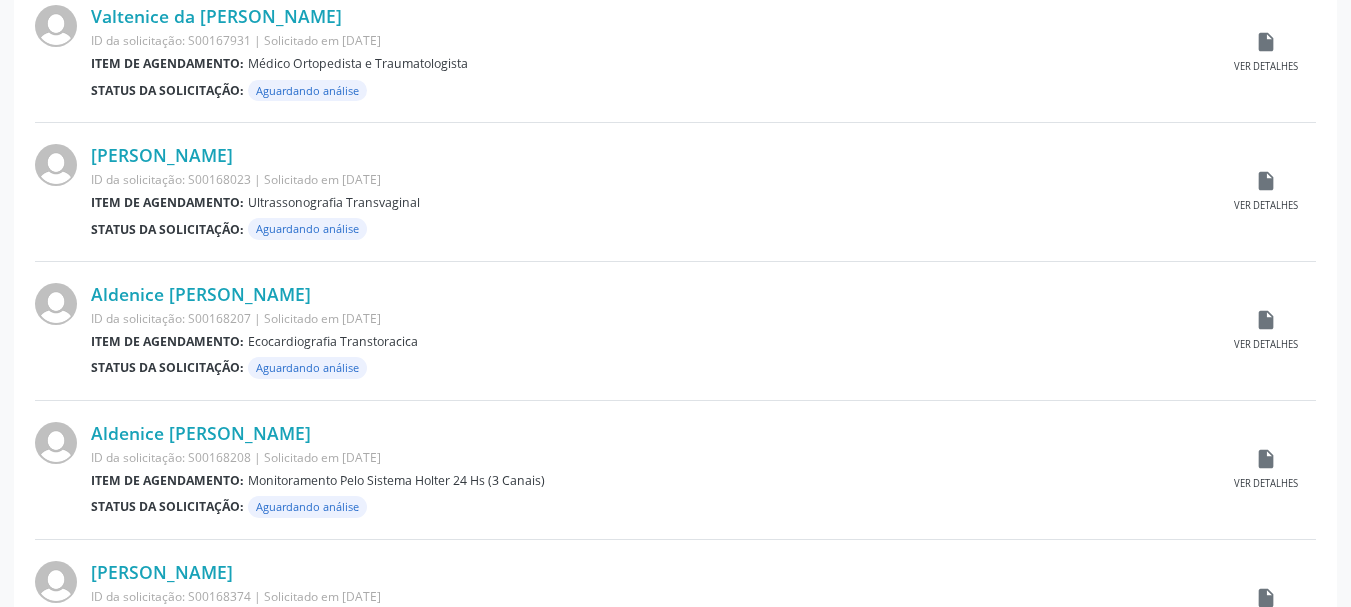 scroll, scrollTop: 965, scrollLeft: 0, axis: vertical 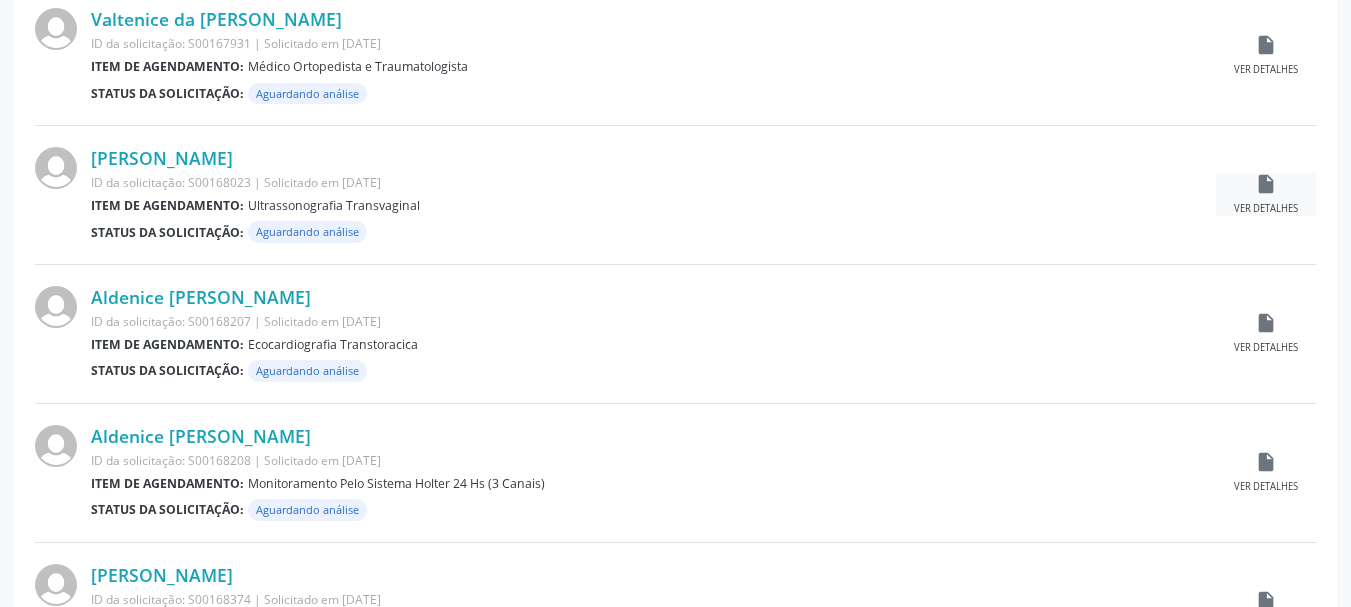 click on "insert_drive_file
Ver detalhes" at bounding box center [1266, 194] 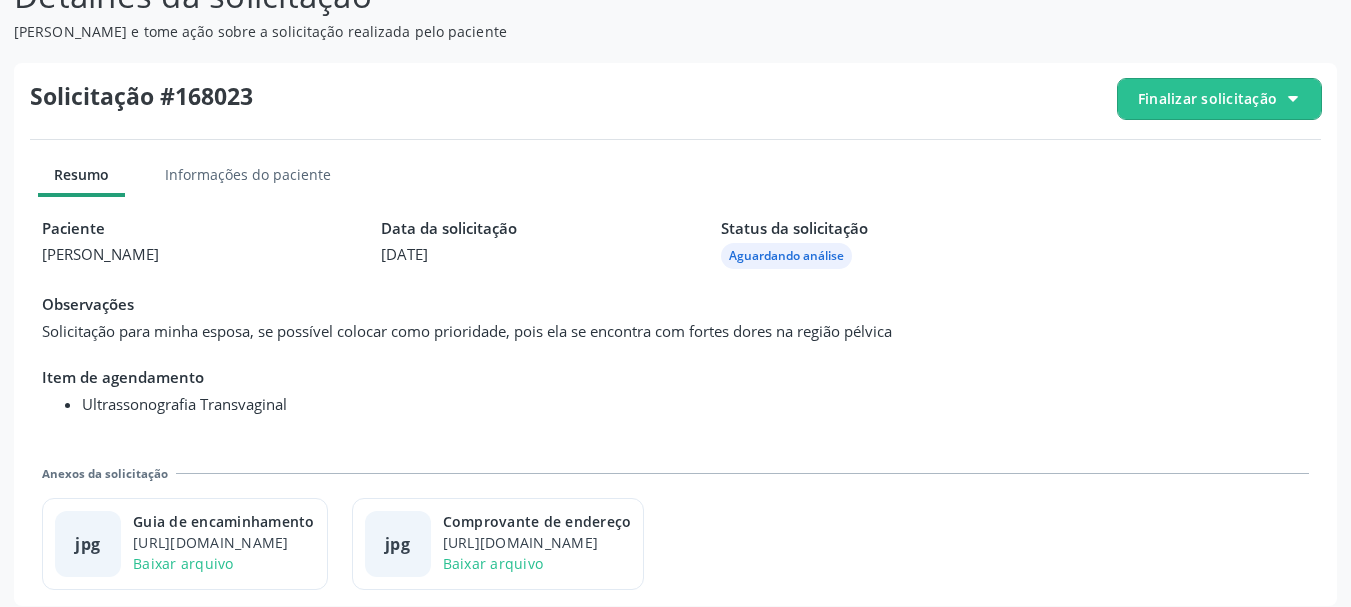 scroll, scrollTop: 223, scrollLeft: 0, axis: vertical 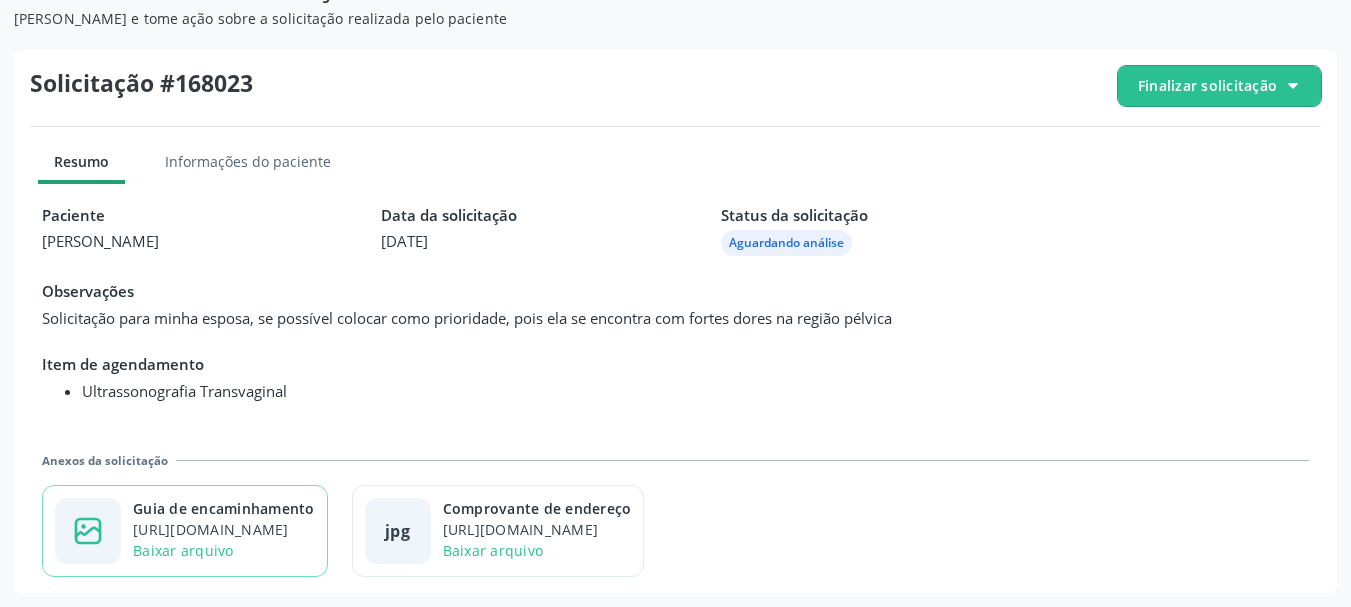 click on "[URL][DOMAIN_NAME]" at bounding box center [224, 529] 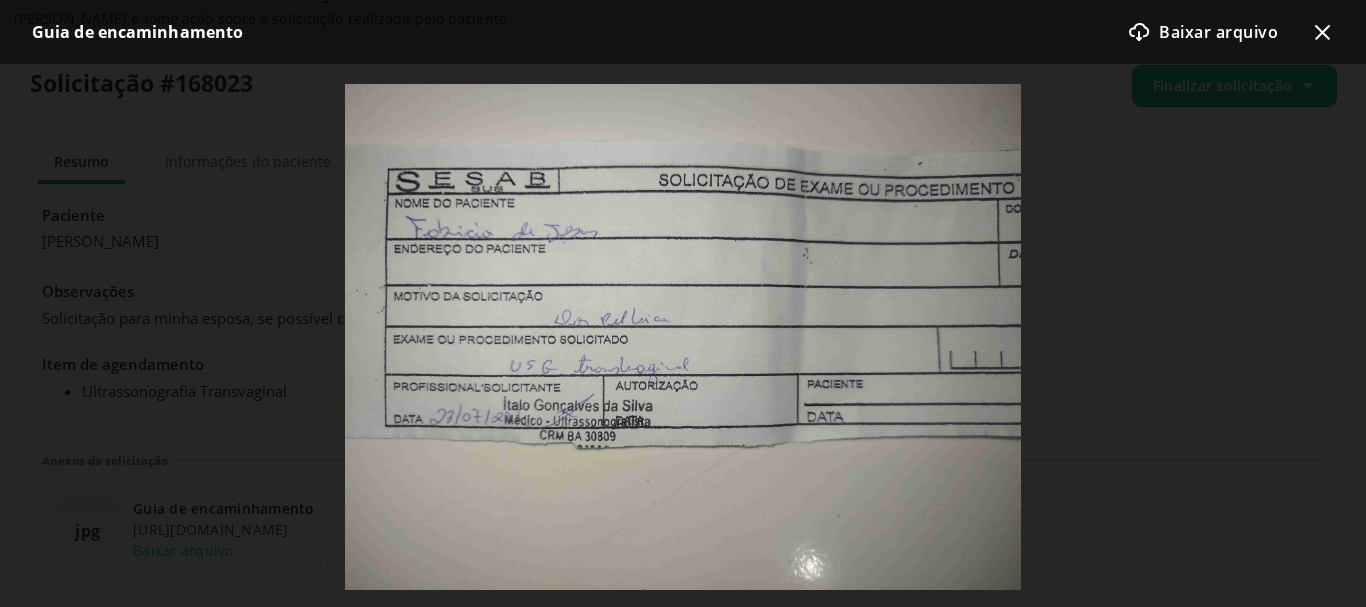 click 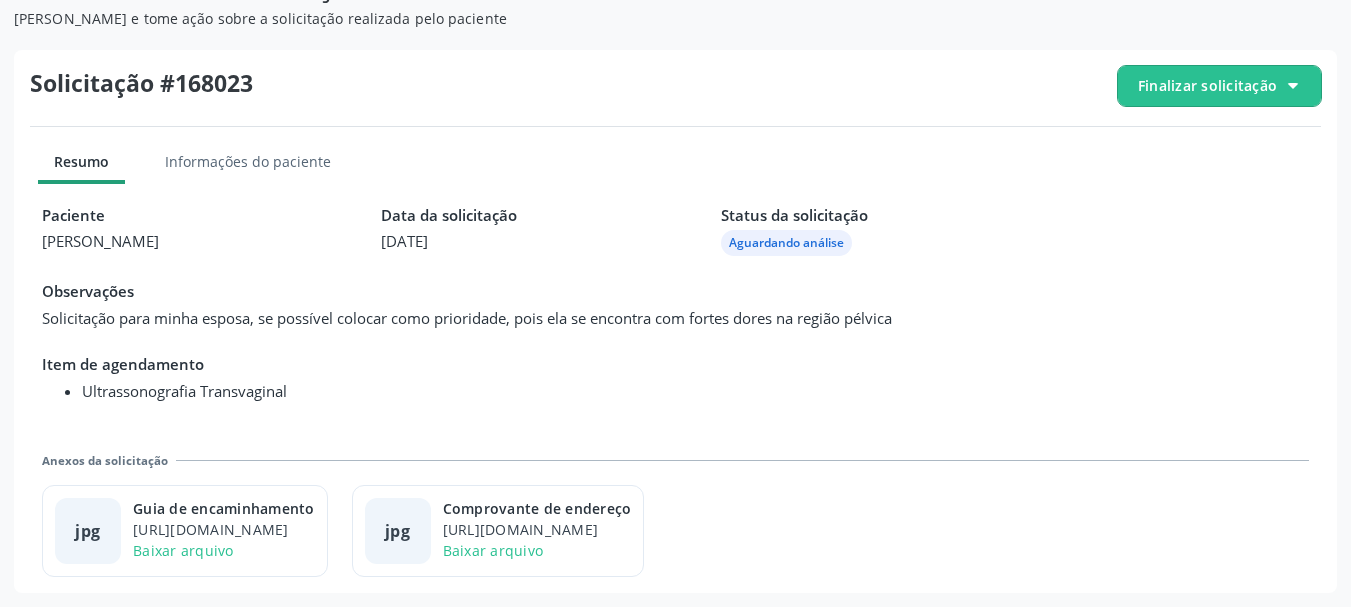 click on "Finalizar solicitação" at bounding box center [1207, 85] 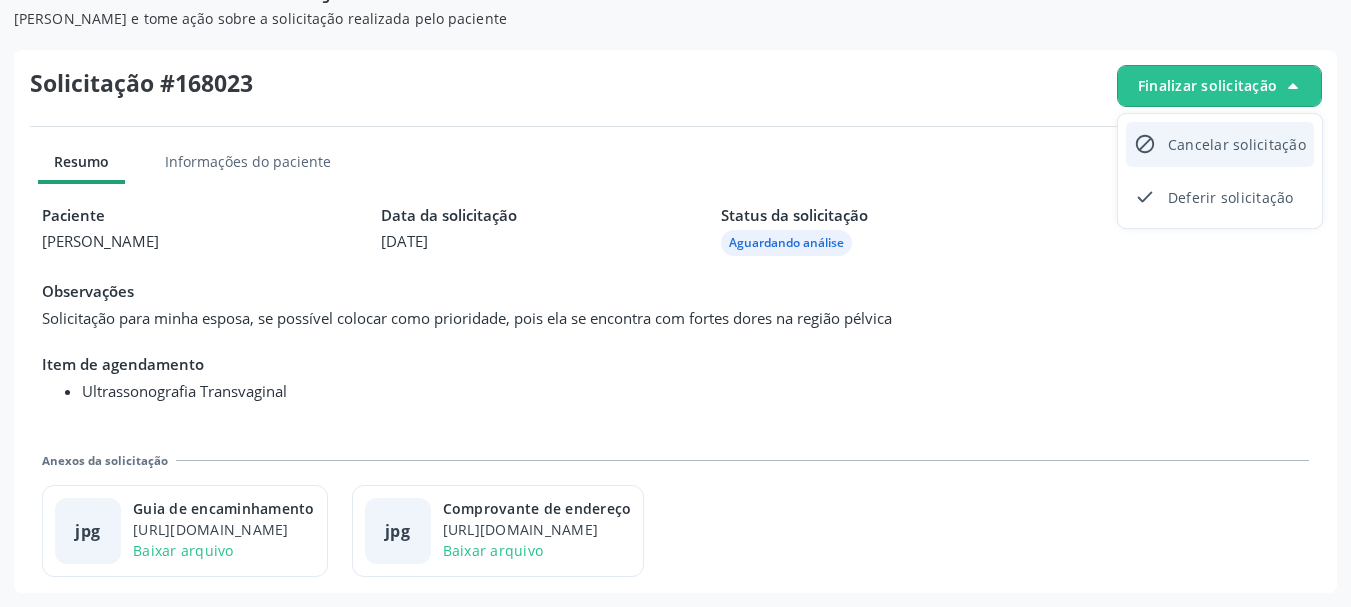 click on "Cancelar solicitação" at bounding box center [1237, 144] 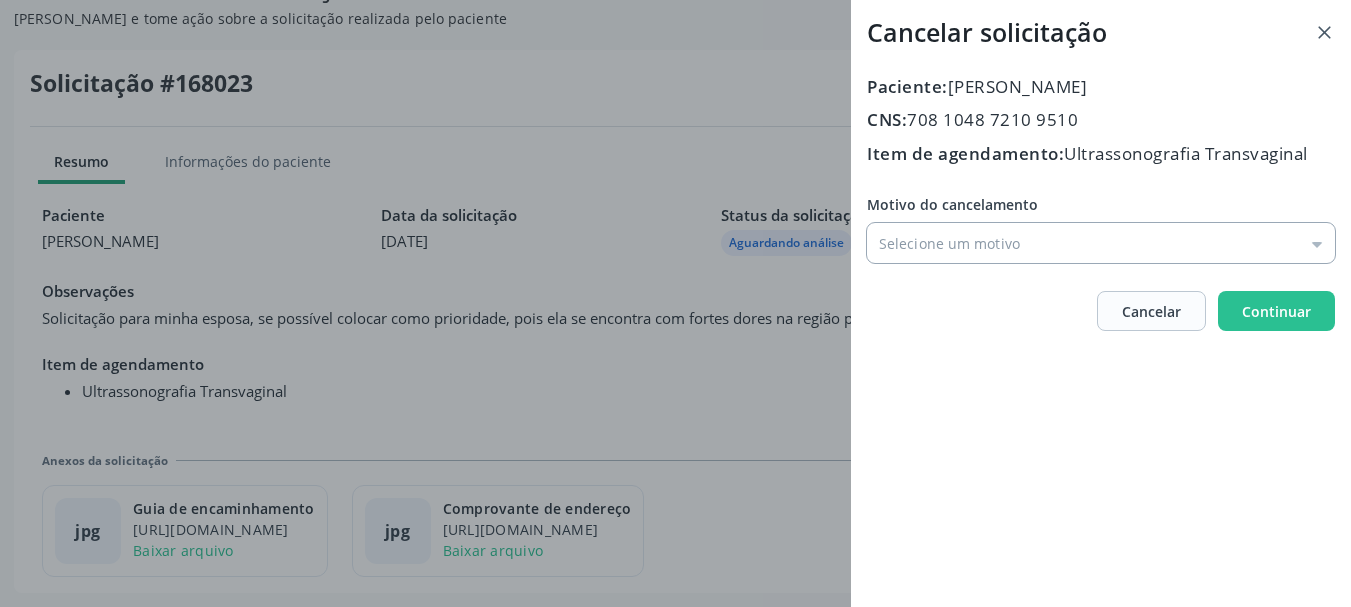 click on "Motivo do cancelamento" at bounding box center (1101, 243) 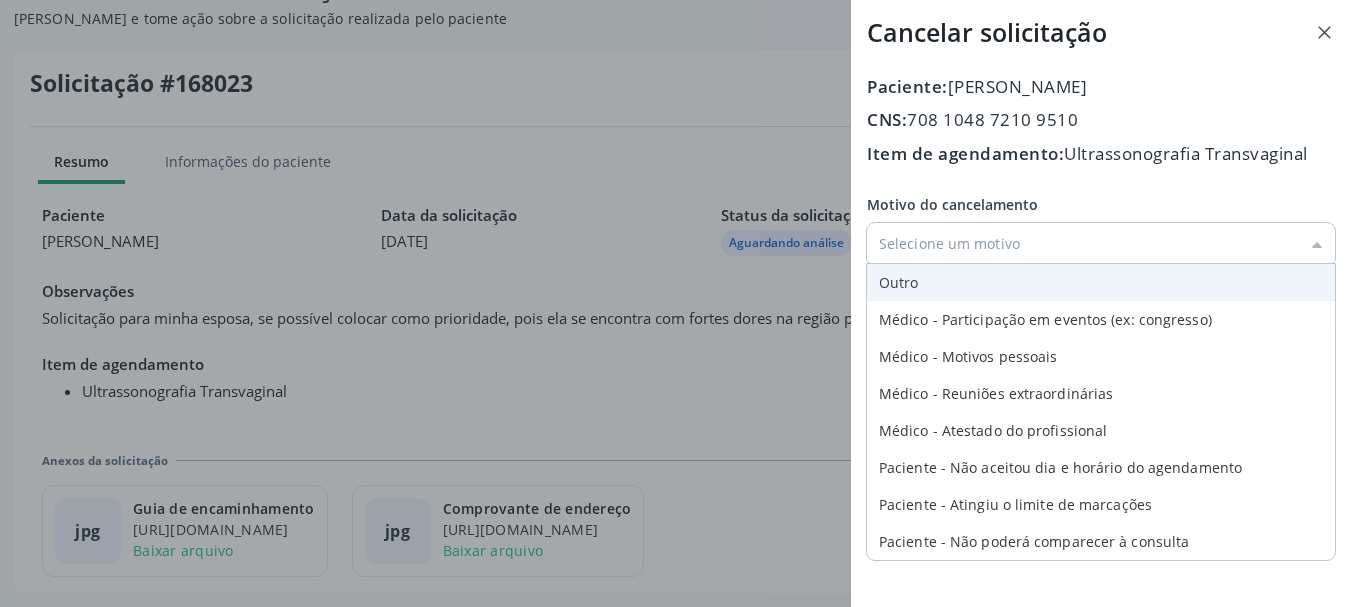 type on "Outro" 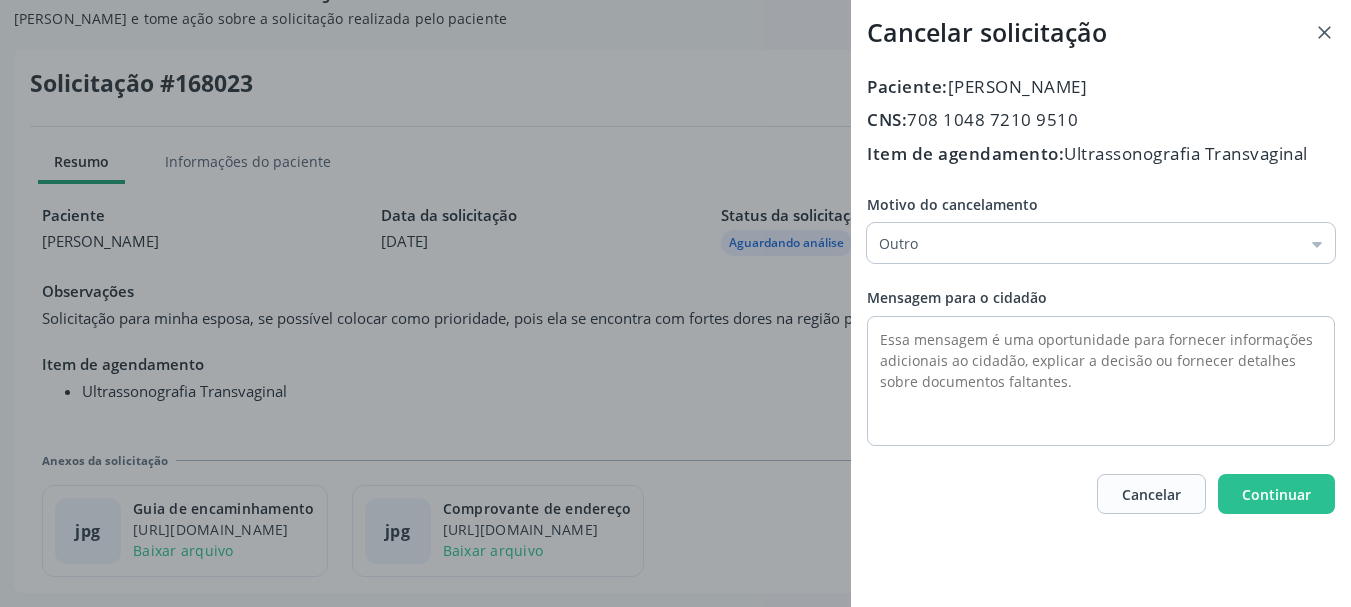 click on "Motivo do cancelamento
Outro
Outro
Médico - Participação em eventos (ex: congresso)
Médico - Motivos pessoais
Médico - Reuniões extraordinárias
Médico - Atestado do profissional
Paciente - Não aceitou dia e horário do agendamento
Paciente - Atingiu o limite de marcações
Paciente - Não poderá comparecer à consulta
Paciente - Não aceitou médico ou especialidade
Médico - Sem vaga disponível
Mensagem para o cidadão" at bounding box center [1101, 320] 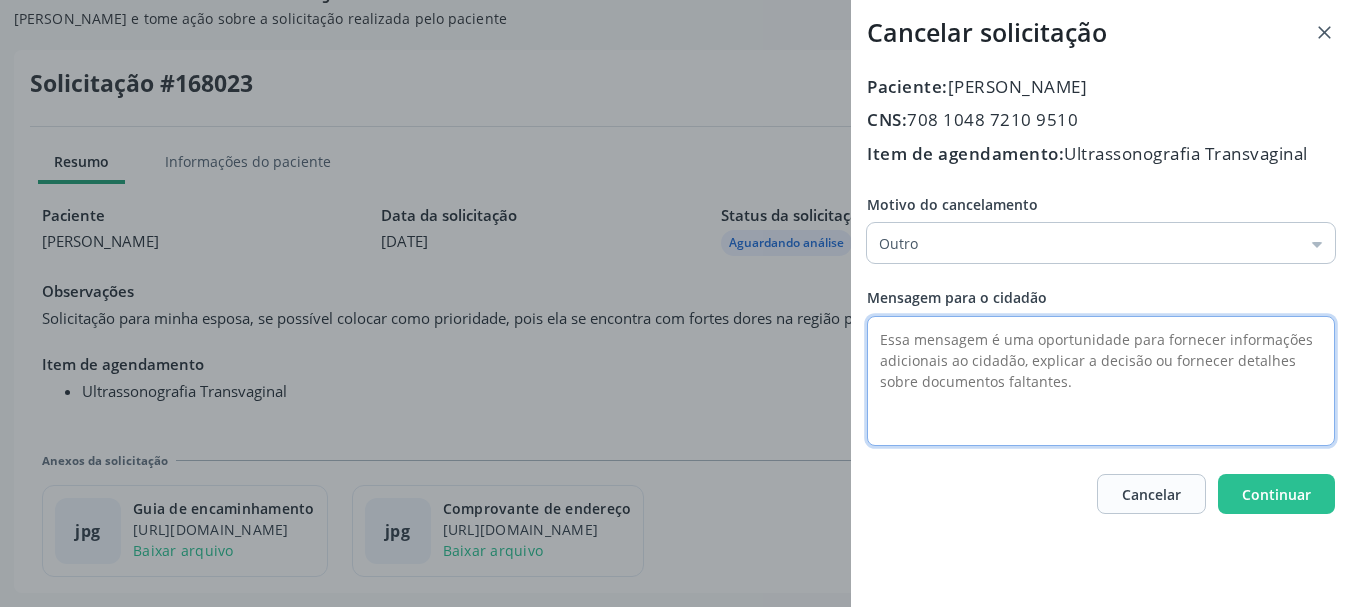 click at bounding box center [1101, 381] 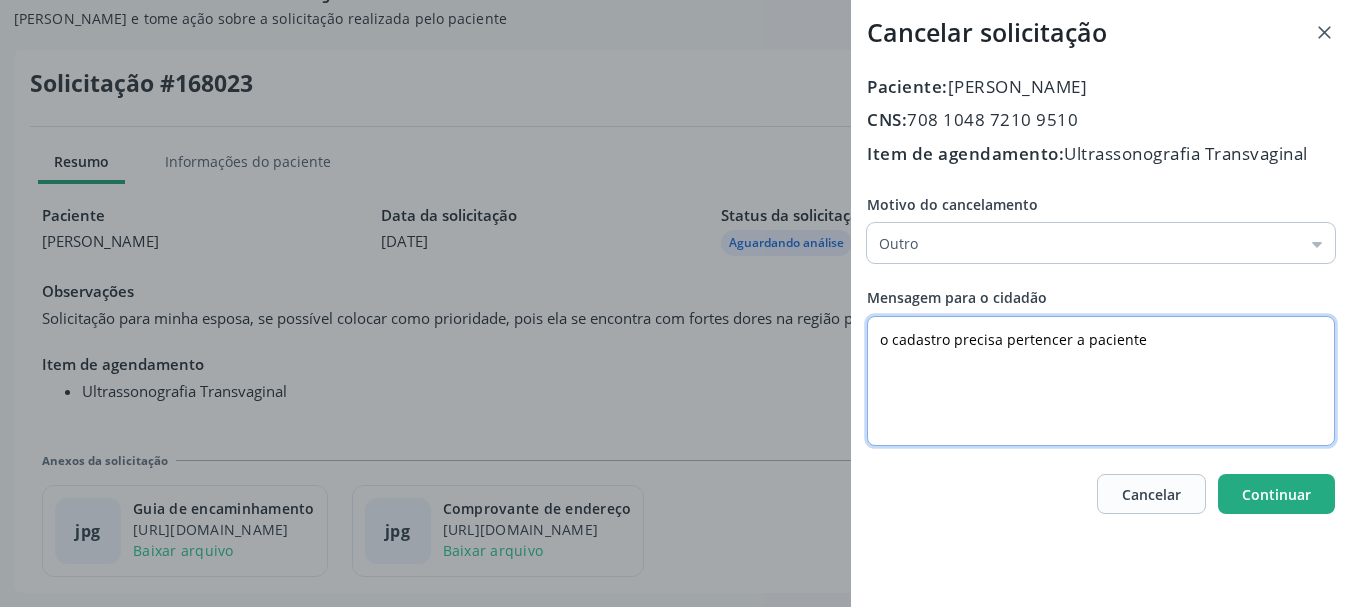 type on "o cadastro precisa pertencer a paciente" 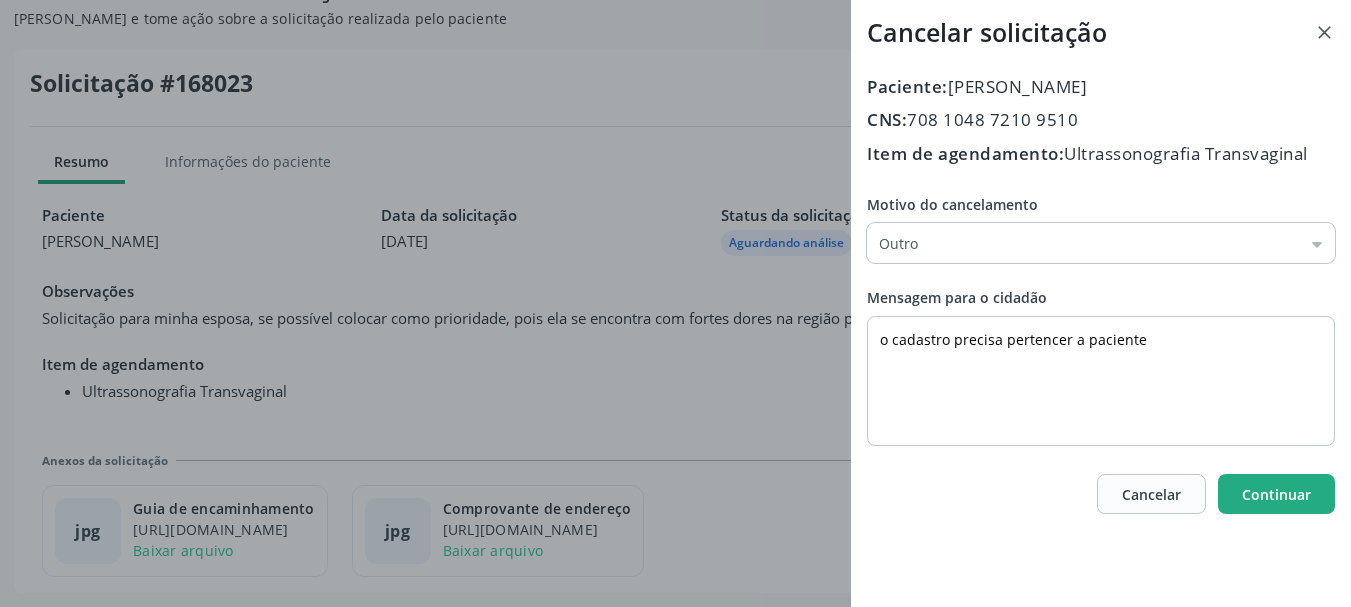 click on "Continuar" at bounding box center (1276, 494) 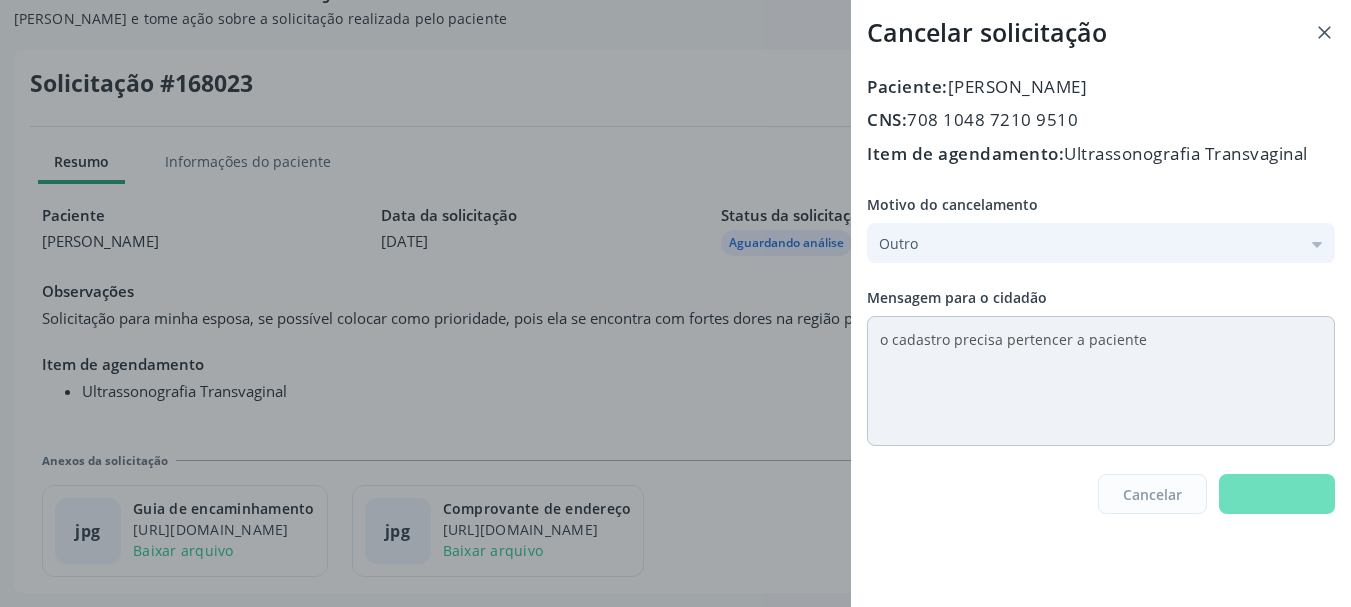 scroll, scrollTop: 0, scrollLeft: 0, axis: both 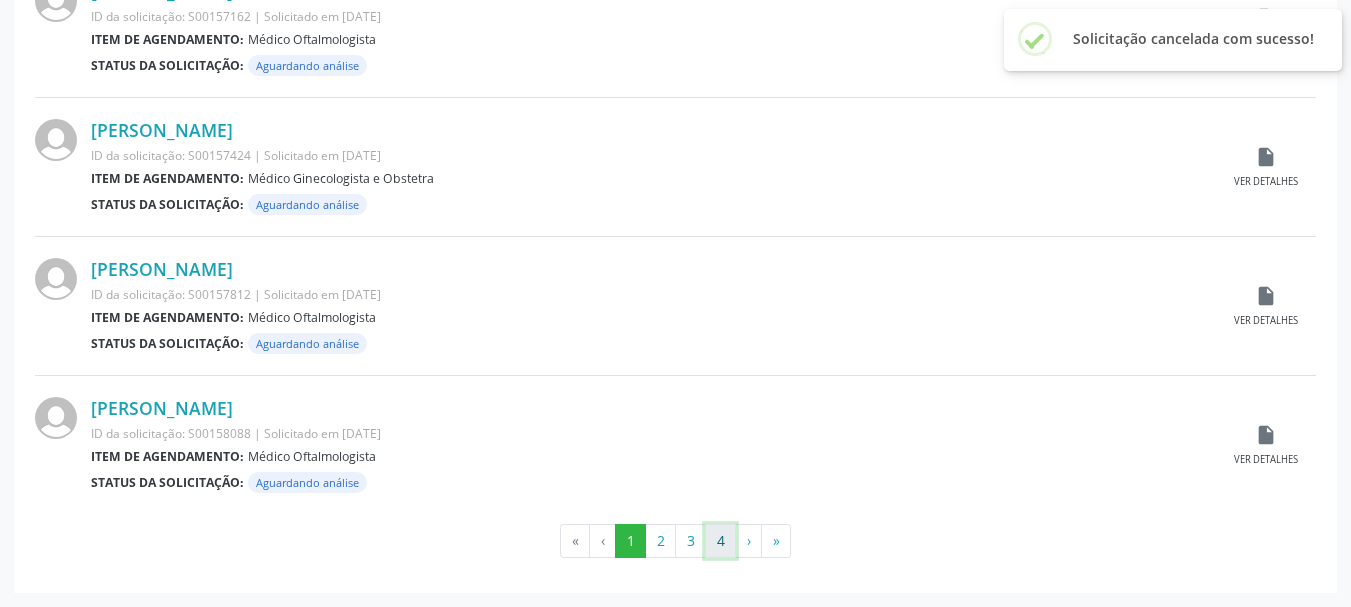 click on "4" at bounding box center (720, 541) 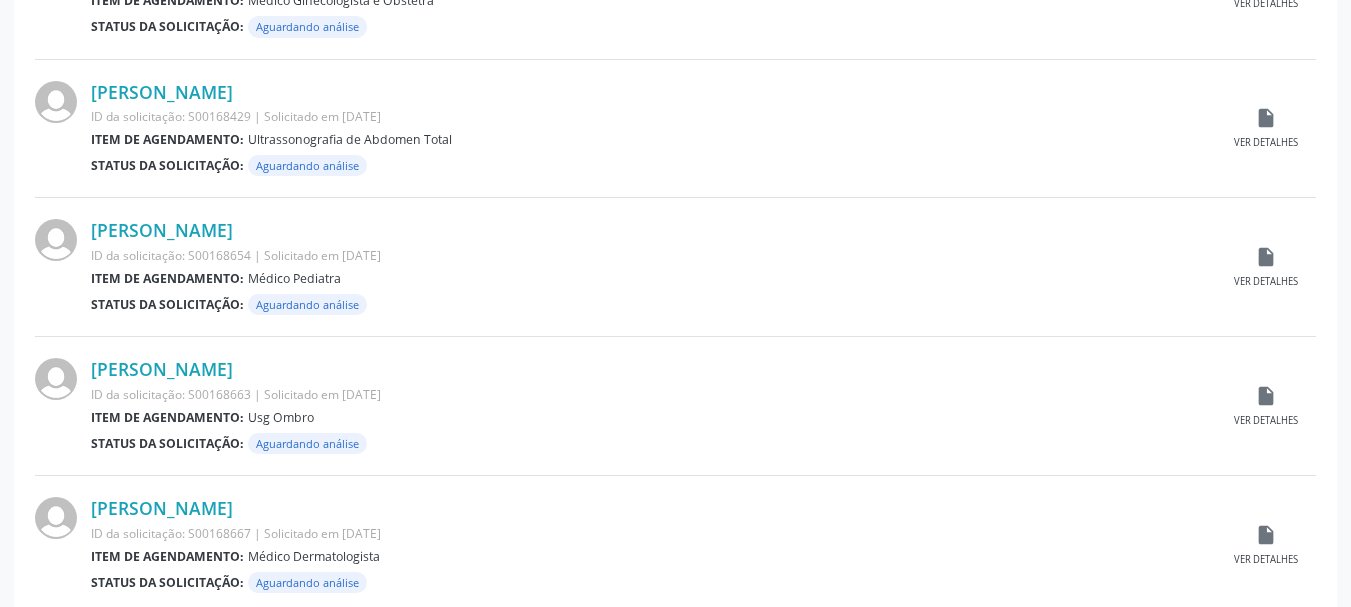 scroll, scrollTop: 1626, scrollLeft: 0, axis: vertical 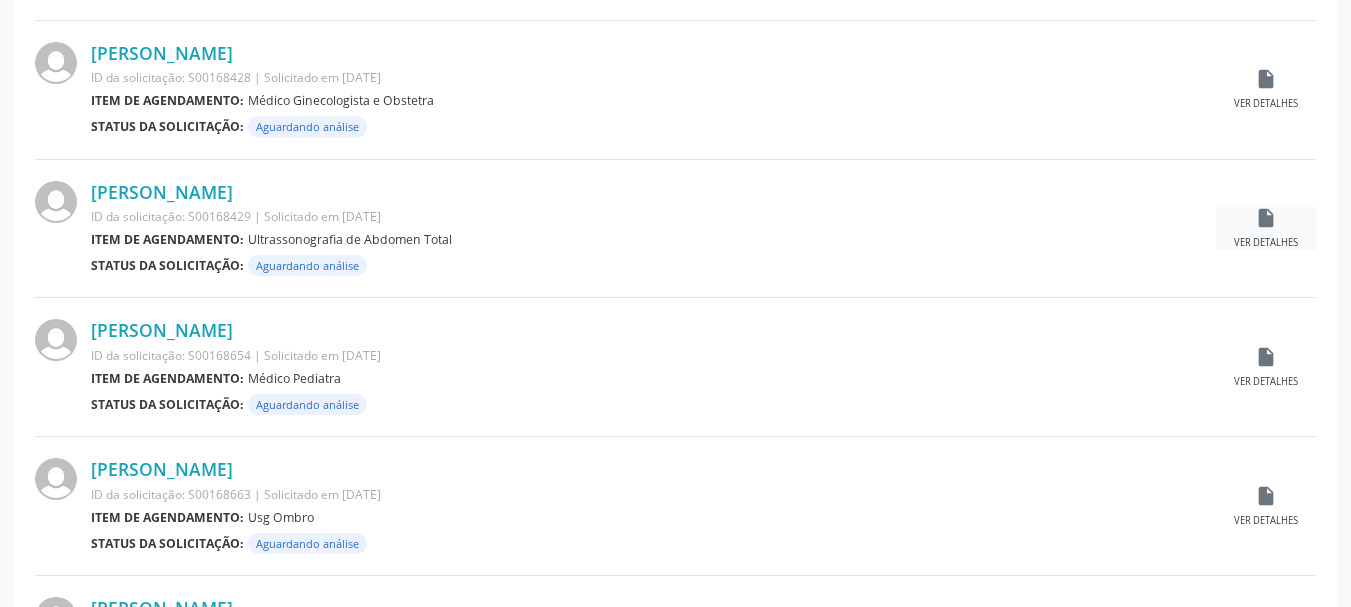 click on "insert_drive_file" at bounding box center [1266, 218] 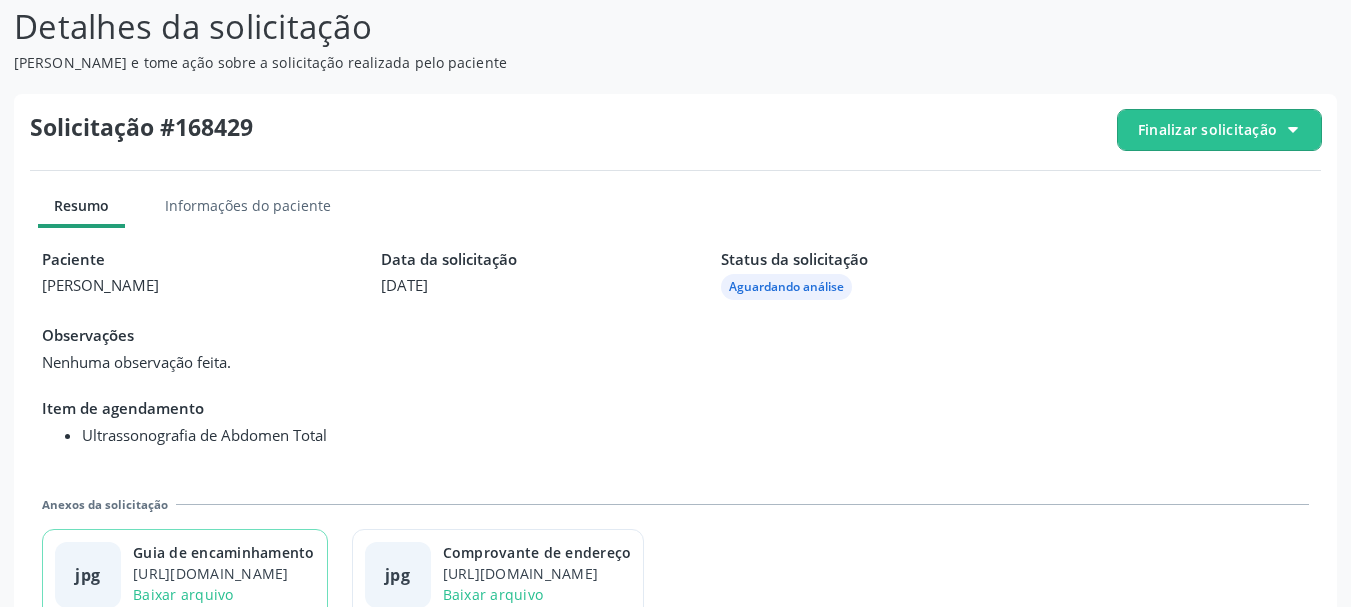 scroll, scrollTop: 200, scrollLeft: 0, axis: vertical 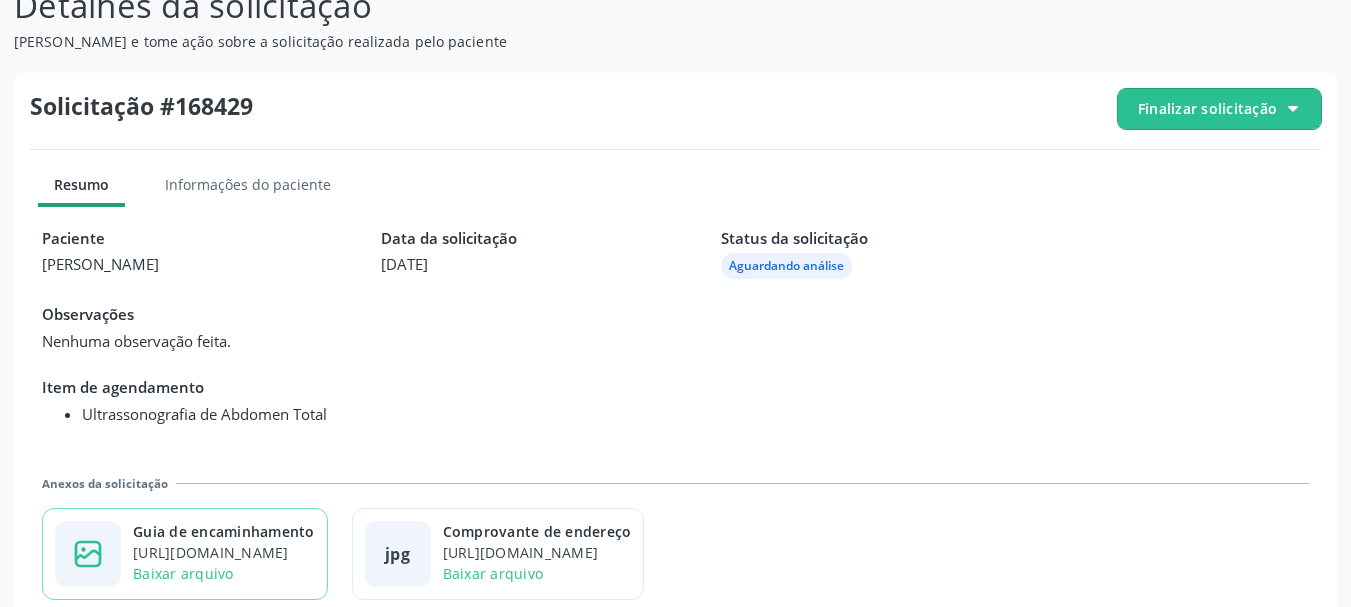 click on "Guia de encaminhamento" at bounding box center (224, 531) 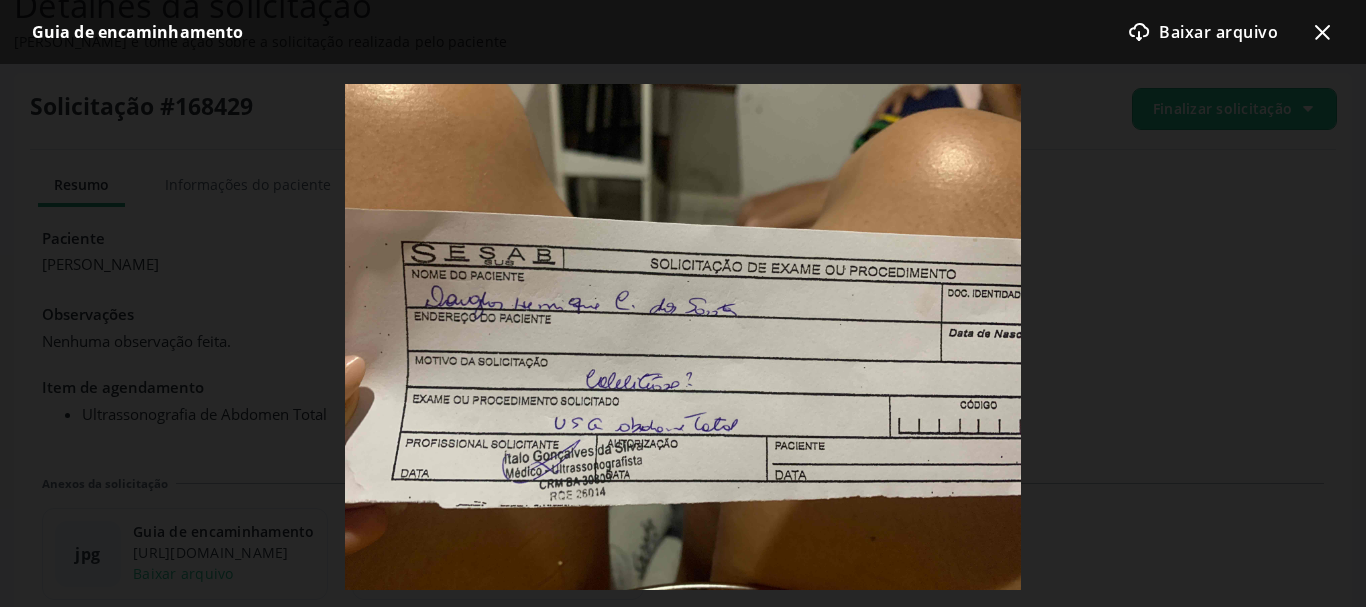 click on "download-cloud-outline icon
Baixar arquivo
x-outline icon" at bounding box center [1222, 32] 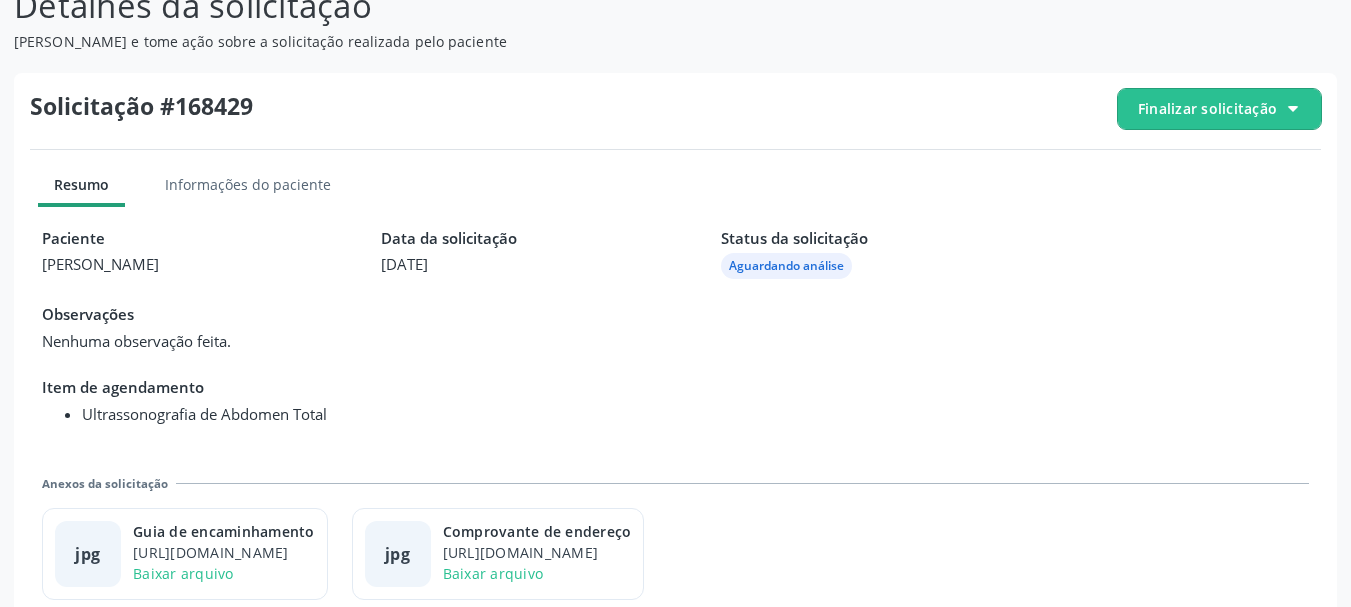 click on "Finalizar solicitação" at bounding box center (1207, 108) 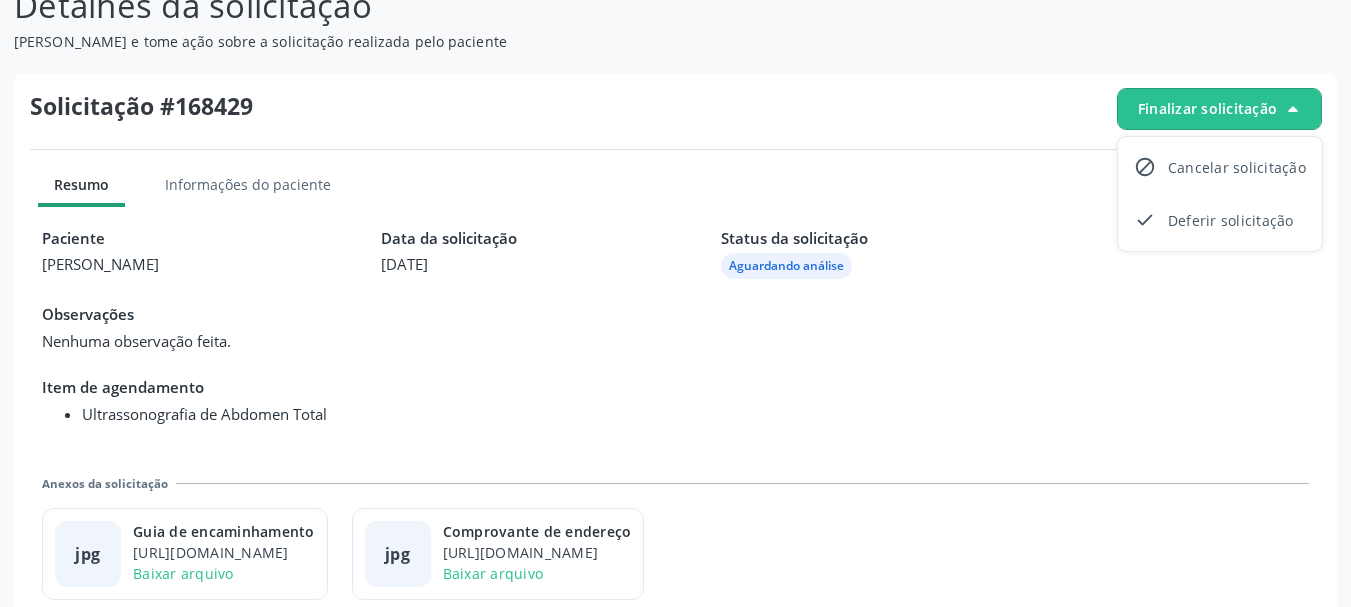 click on "block-outline icon
Cancelar solicitação
check-outline icon
Deferir solicitação" at bounding box center (1220, 194) 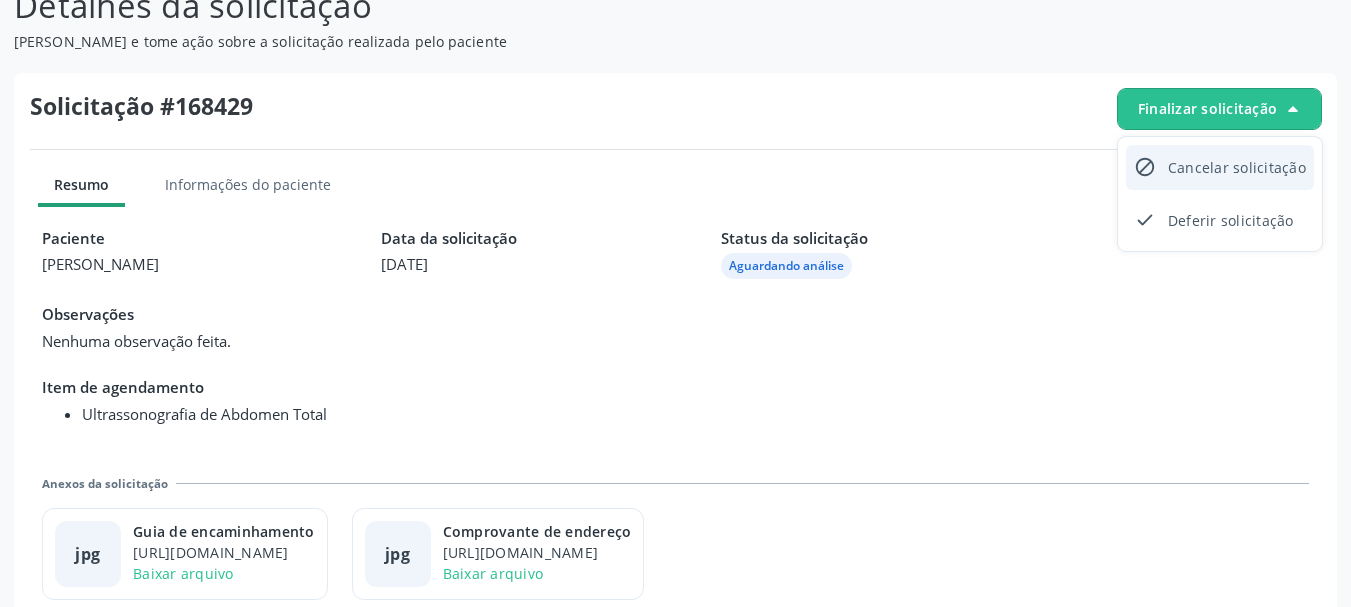 click on "Cancelar solicitação" at bounding box center [1237, 167] 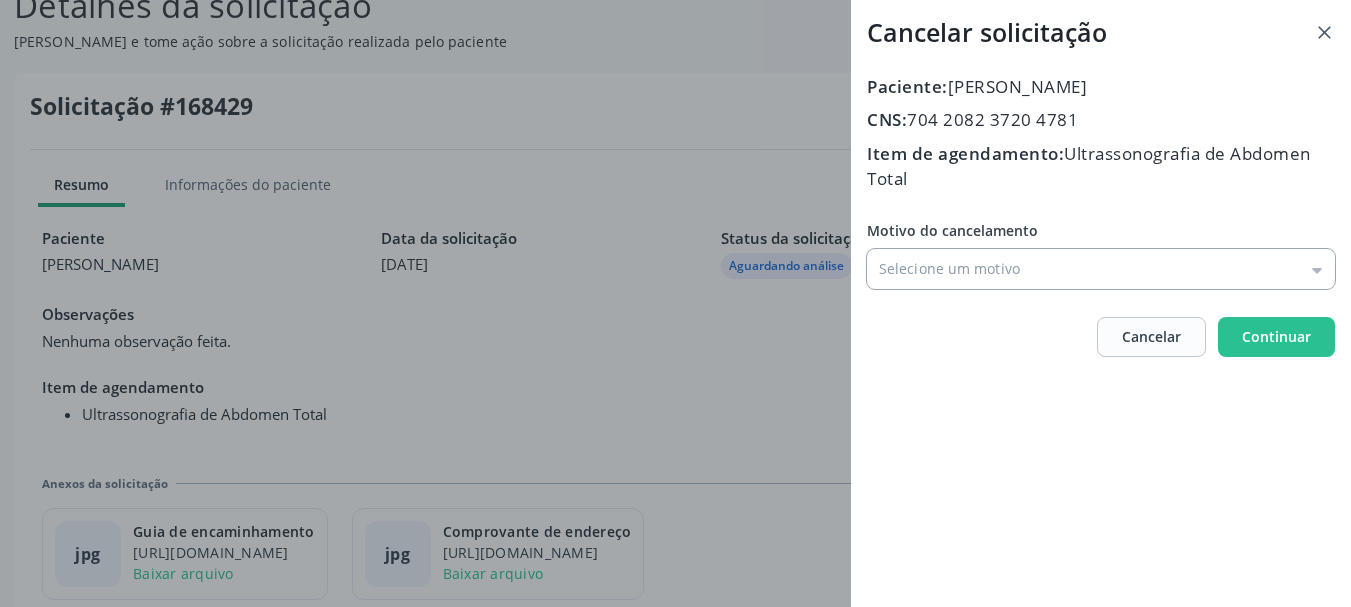 click on "Motivo do cancelamento" at bounding box center (1101, 269) 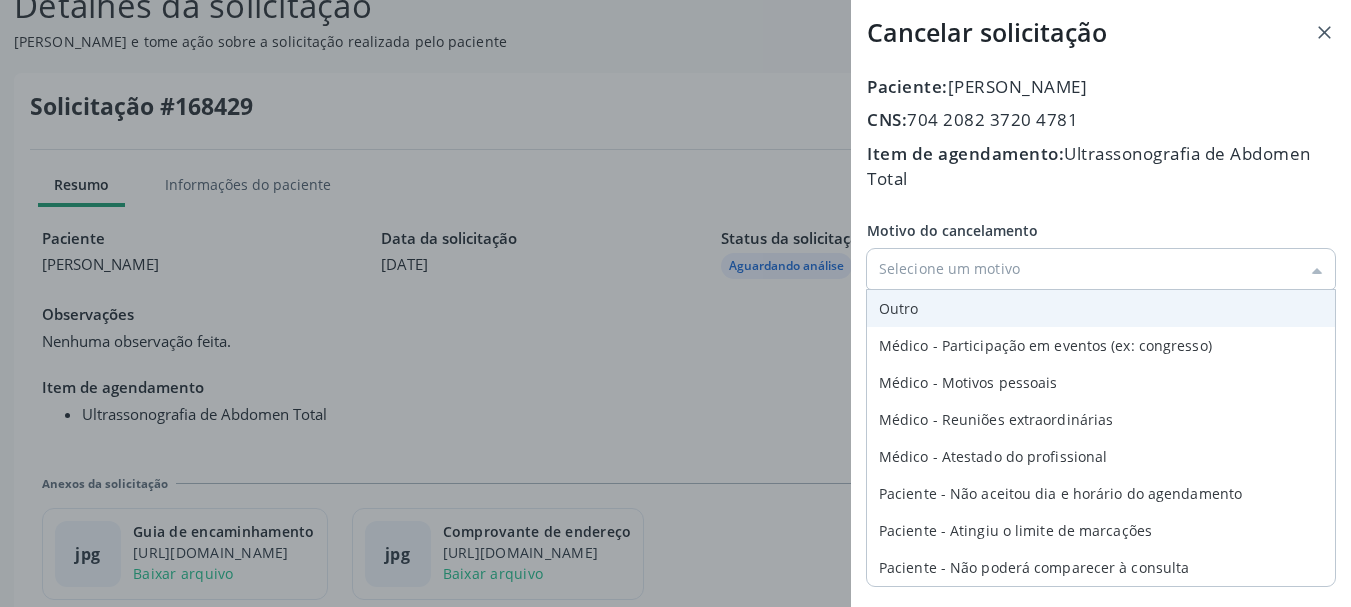 type on "Outro" 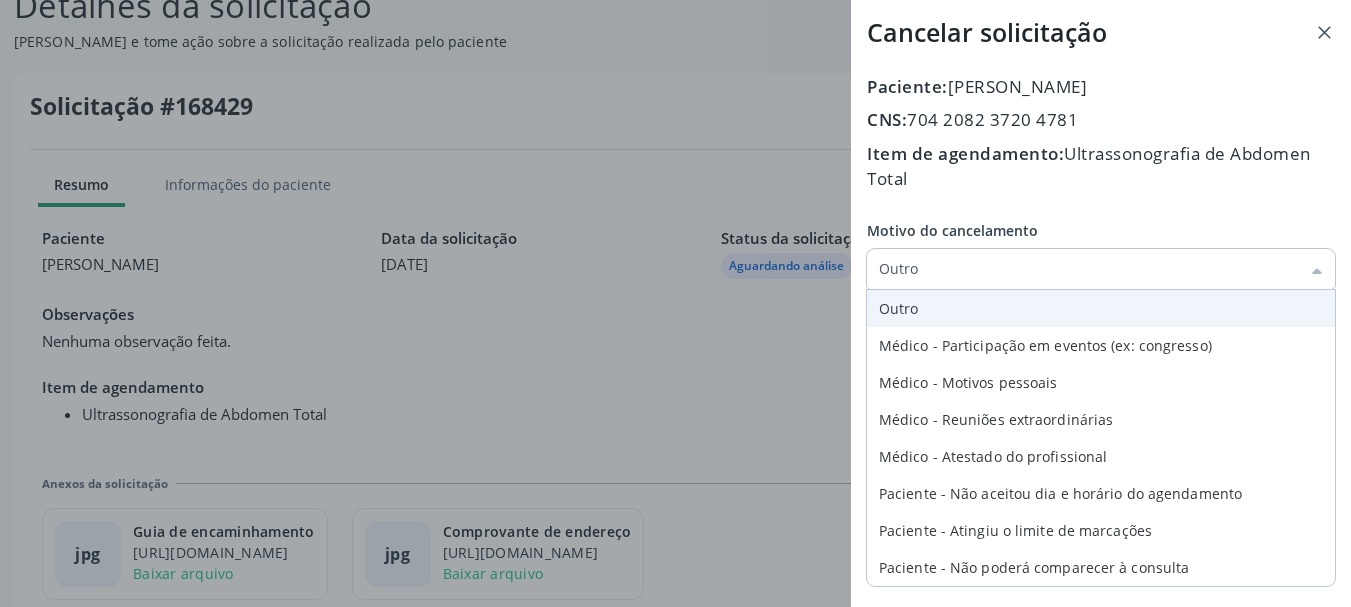 click on "Motivo do cancelamento
Outro
Outro
Médico - Participação em eventos (ex: congresso)
Médico - Motivos pessoais
Médico - Reuniões extraordinárias
Médico - Atestado do profissional
Paciente - Não aceitou dia e horário do agendamento
Paciente - Atingiu o limite de marcações
Paciente - Não poderá comparecer à consulta
Paciente - Não aceitou médico ou especialidade
Médico - Sem vaga disponível
Mensagem para o cidadão" at bounding box center [1101, 254] 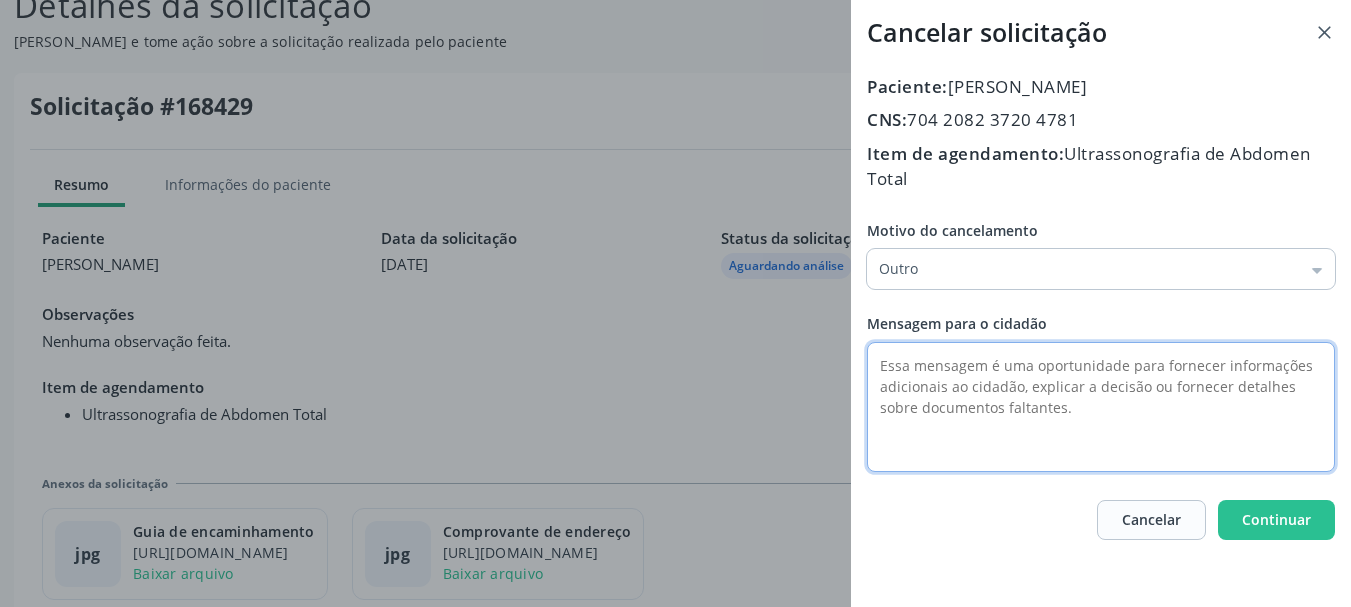 click at bounding box center (1101, 407) 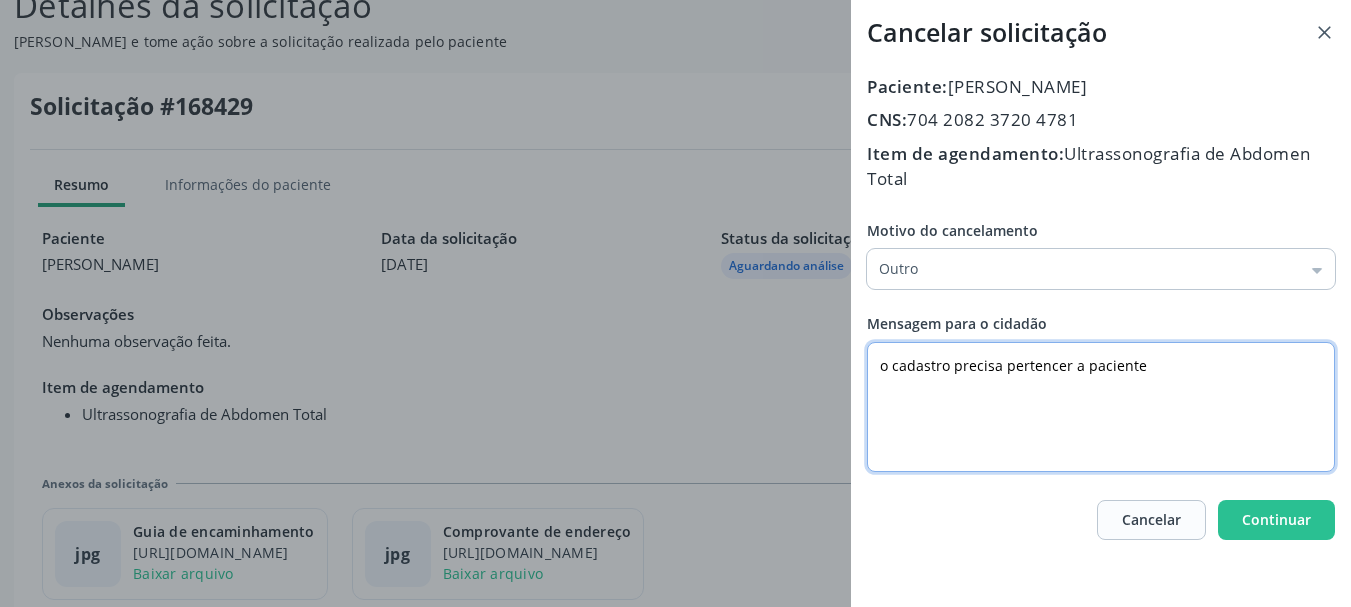 type on "o cadastro precisa pertencer a paciente" 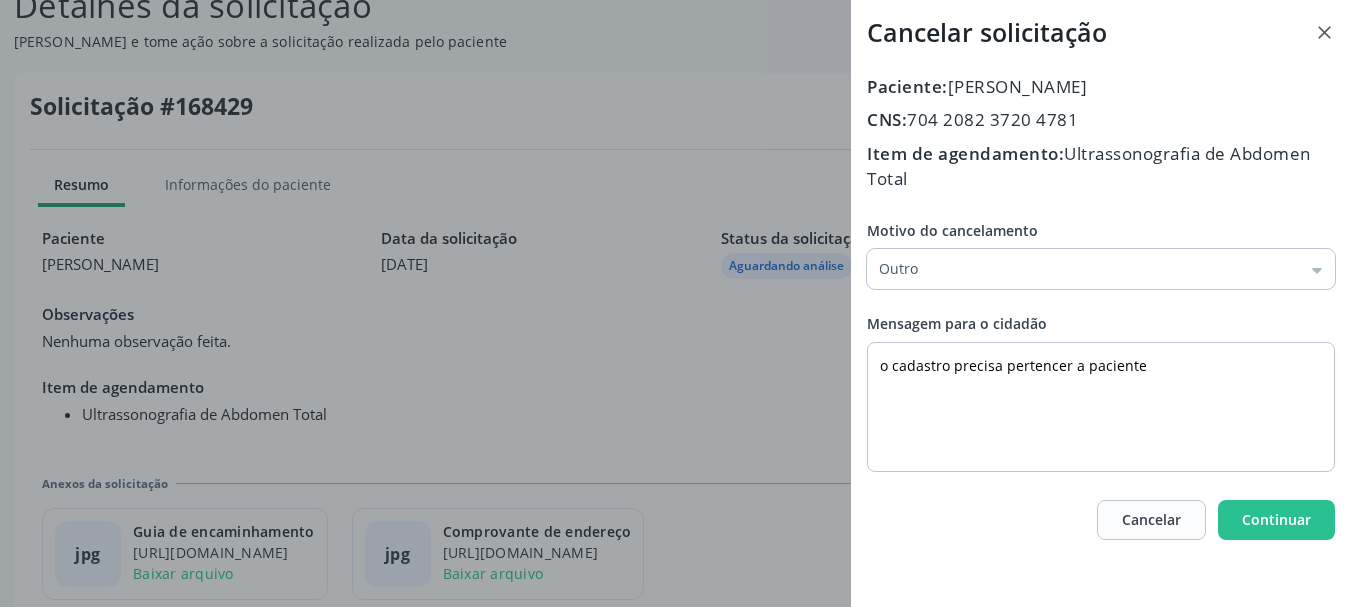 click on "Cancelar solicitação     Paciente:
[PERSON_NAME] de Brito
CNS:
704 2082 3720 4781
Item de agendamento:
Ultrassonografia de Abdomen Total
Motivo do cancelamento
Outro
Outro
Médico - Participação em eventos (ex: congresso)
Médico - Motivos pessoais
Médico - Reuniões extraordinárias
Médico - Atestado do profissional
Paciente - Não aceitou dia e horário do agendamento
Paciente - Atingiu o limite de marcações
Paciente - Não poderá comparecer à consulta
Paciente - Não aceitou médico ou especialidade
Médico - Sem vaga disponível
Mensagem para o cidadão
o cadastro precisa pertencer a paciente
Cancelar
Continuar" at bounding box center (1101, 303) 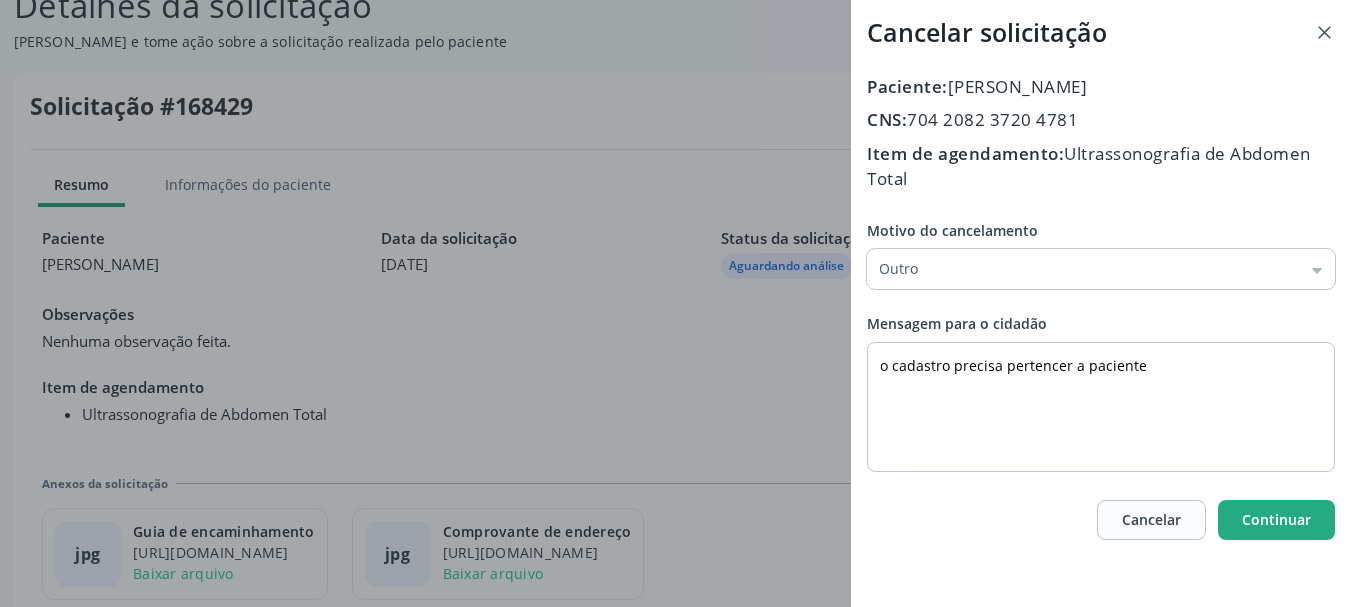 click on "Continuar" at bounding box center (1276, 519) 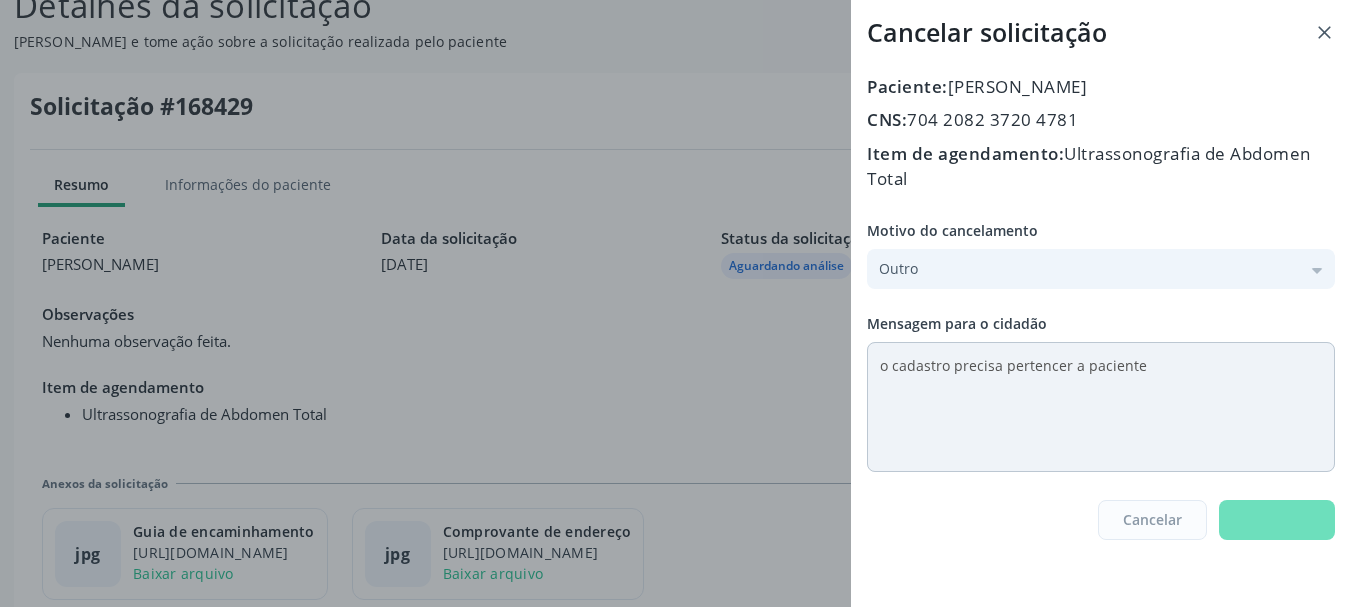 scroll, scrollTop: 0, scrollLeft: 0, axis: both 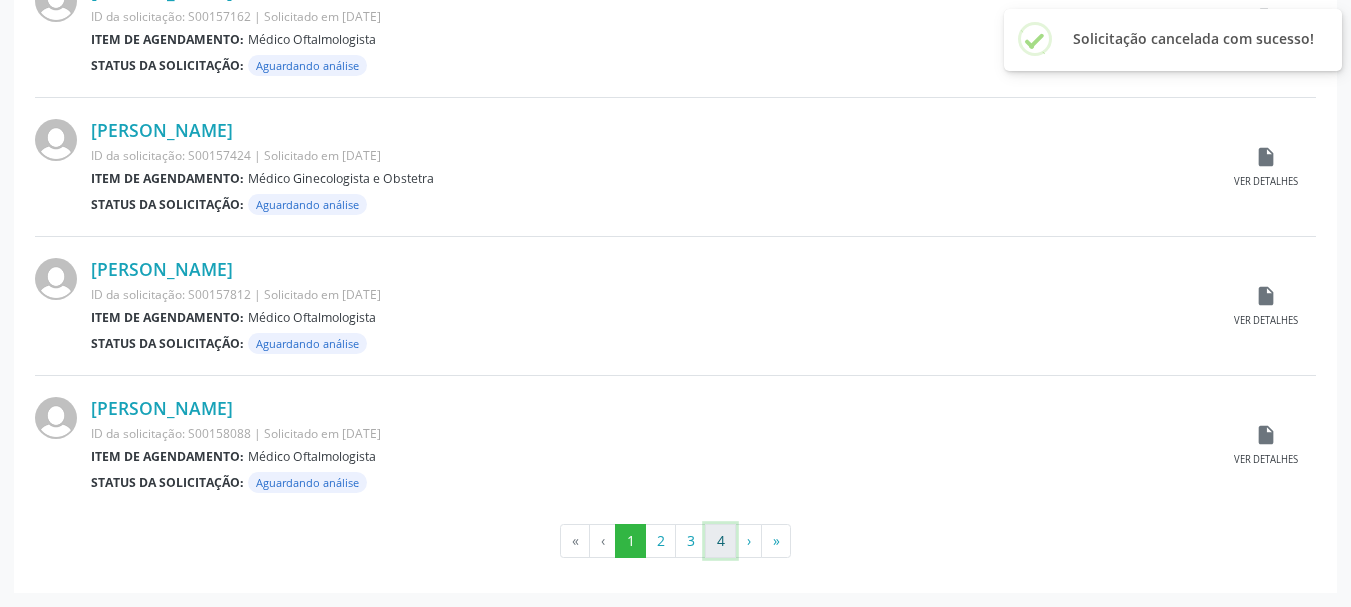 click on "4" at bounding box center [720, 541] 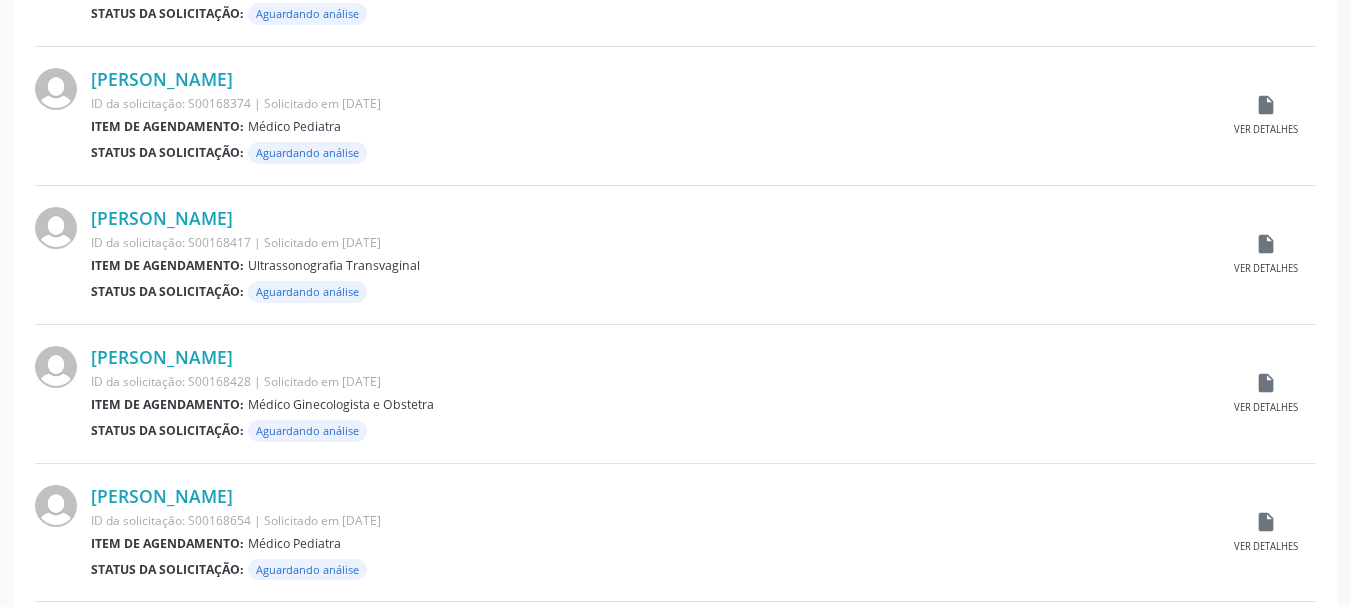 scroll, scrollTop: 1287, scrollLeft: 0, axis: vertical 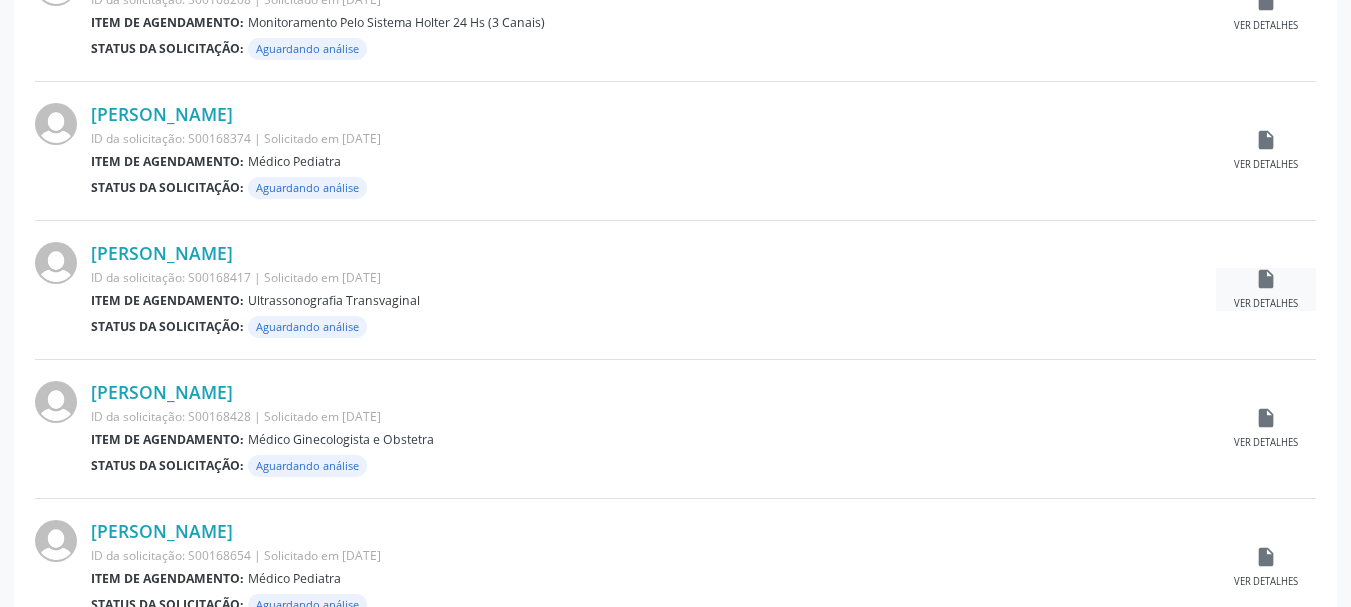 click on "Ver detalhes" at bounding box center (1266, 304) 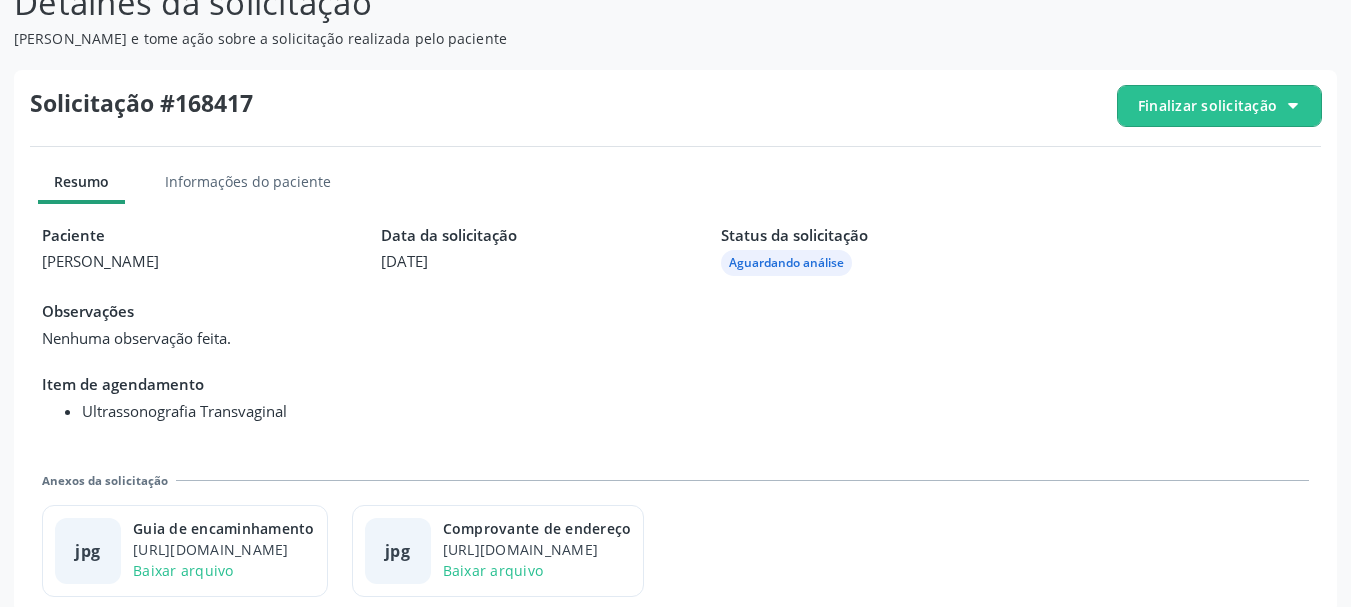 scroll, scrollTop: 223, scrollLeft: 0, axis: vertical 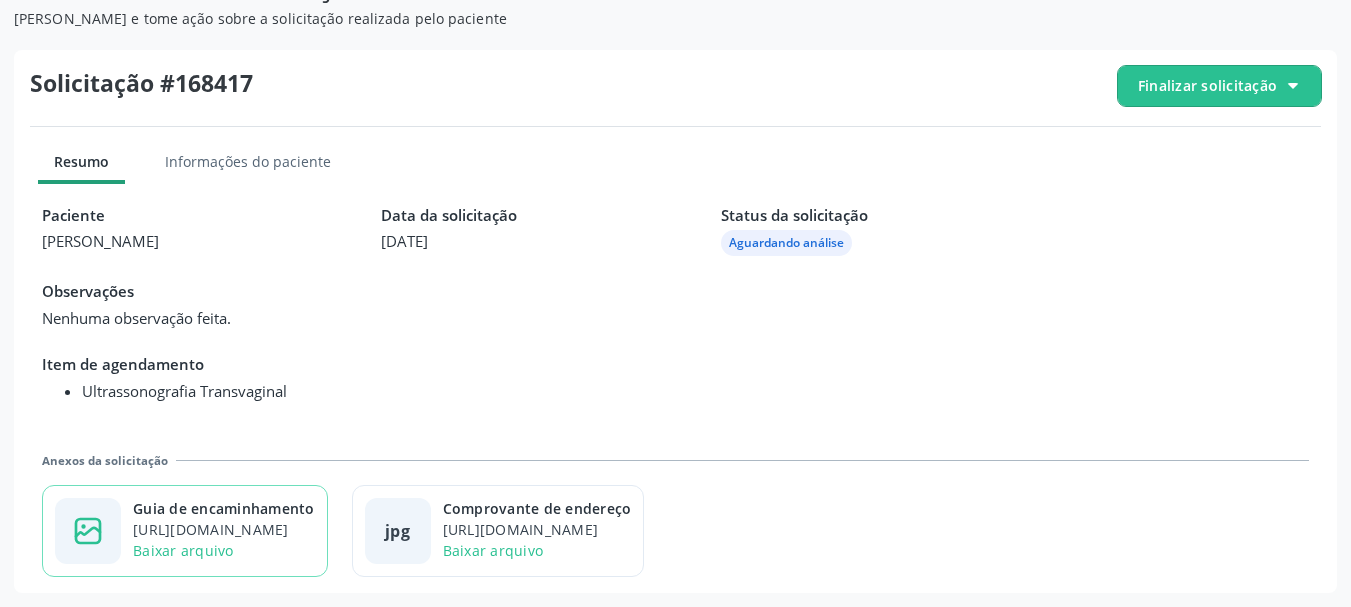 click on "[URL][DOMAIN_NAME]" at bounding box center (224, 529) 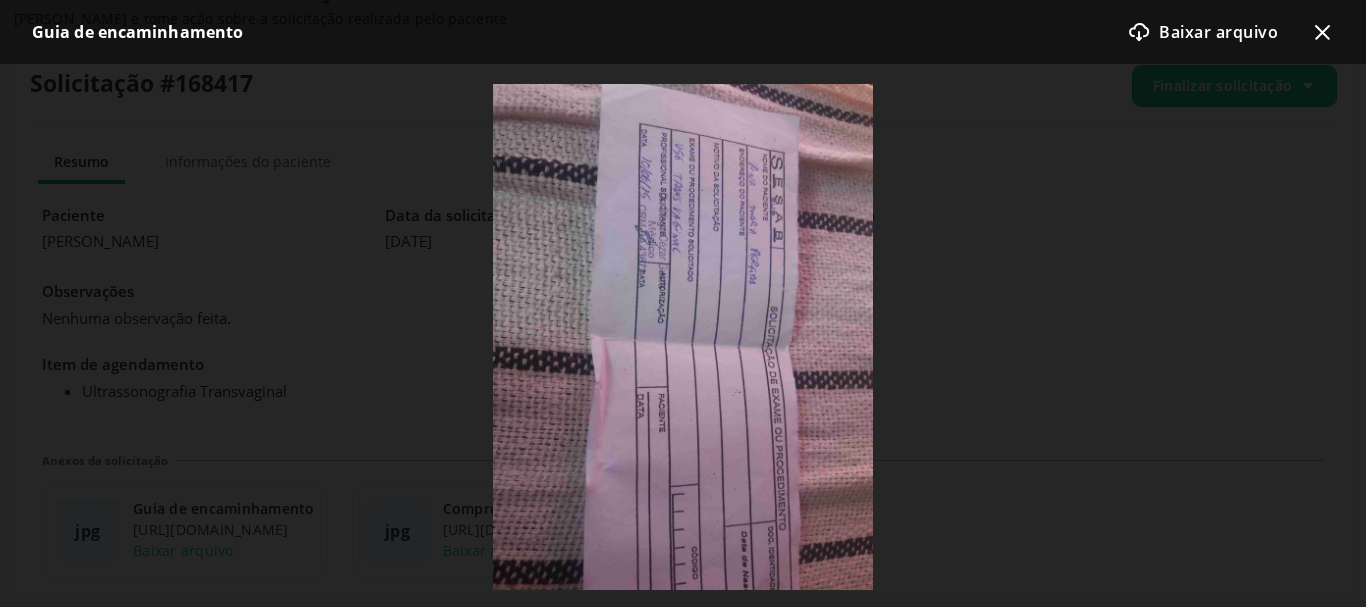 click 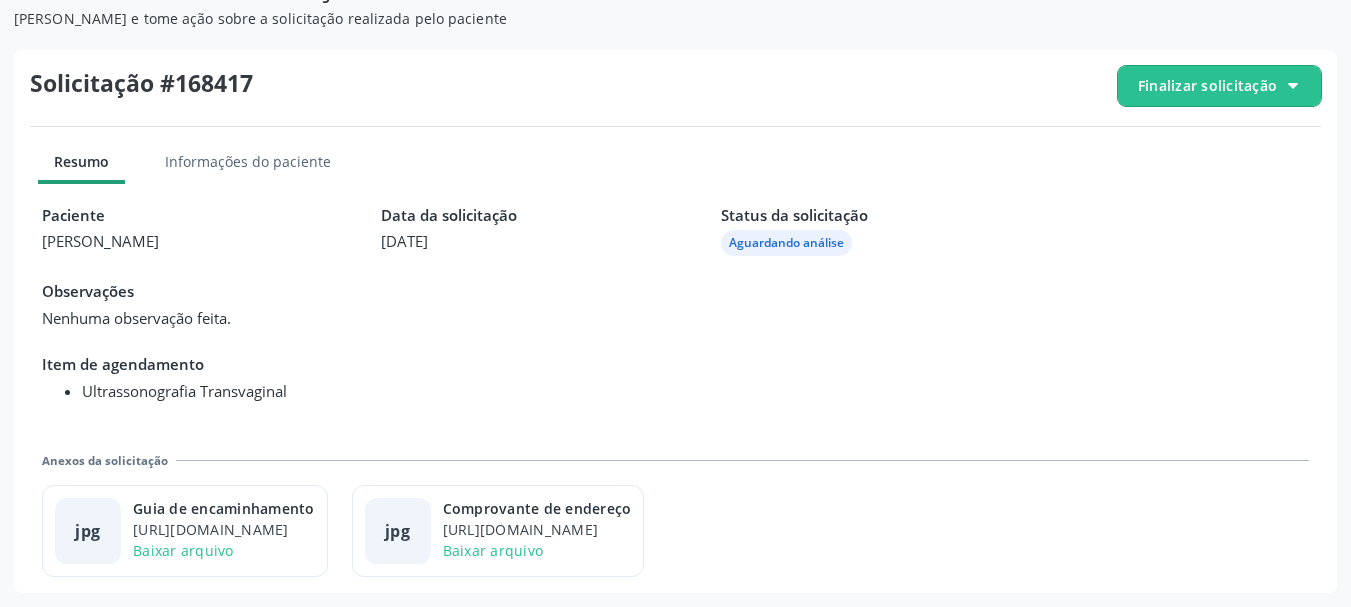 click on "Finalizar solicitação" at bounding box center [1207, 85] 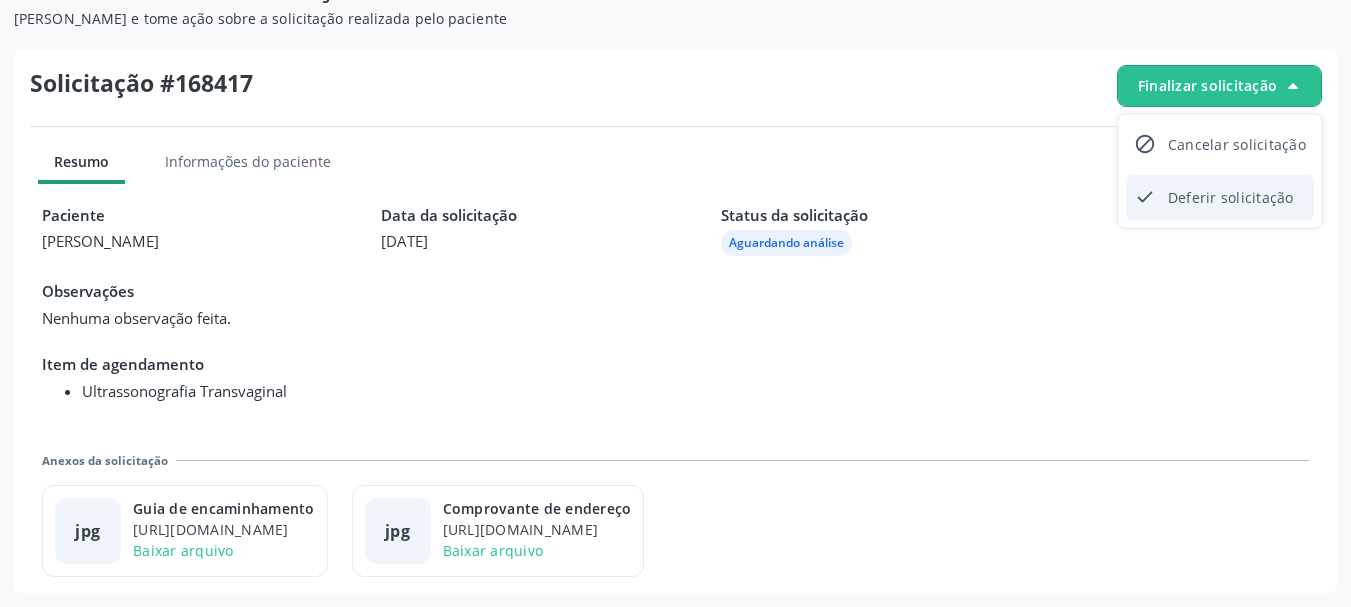 click on "Deferir solicitação" at bounding box center (1231, 197) 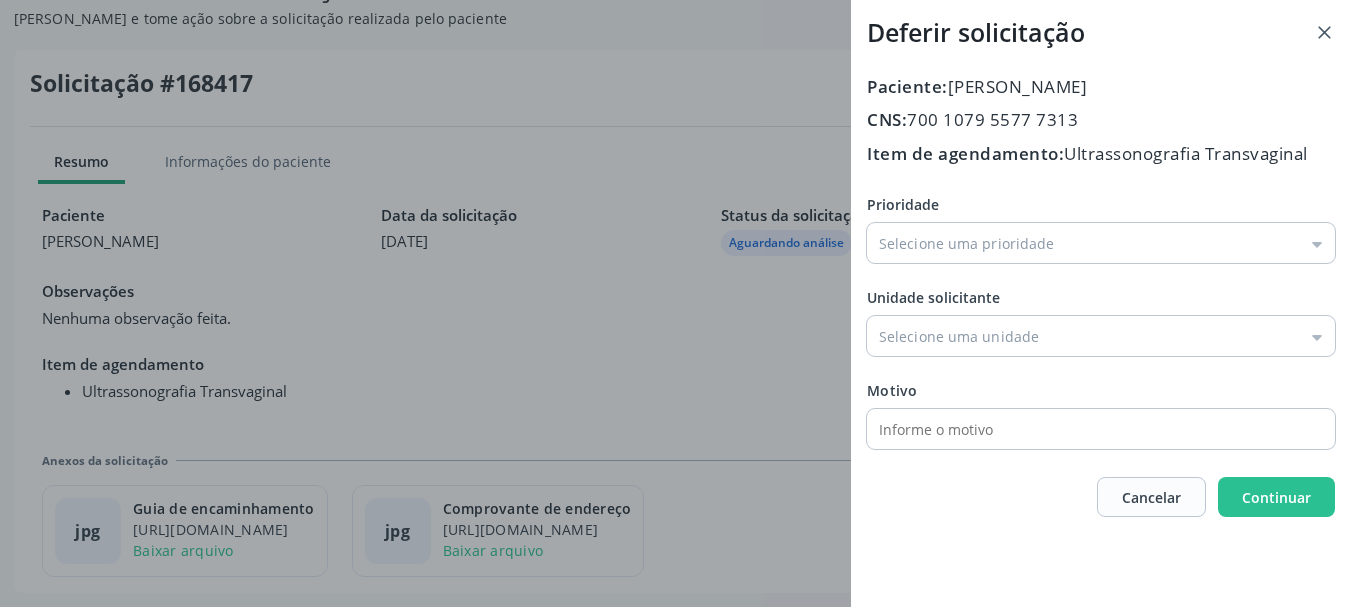 click on "Prioridade
Baixa Prioridade
Média Prioridade
Alta Prioridade
Unidade solicitante
Unidade Basica de Saude da Familia Dr [PERSON_NAME]
Centro de Enfrentamento Para [MEDICAL_DATA] de [GEOGRAPHIC_DATA]
Central de Marcacao de Consultas e Exames de [GEOGRAPHIC_DATA]
Vigilancia em Saude de [GEOGRAPHIC_DATA]
PSF Lage dos Negros III
P S da Familia do Povoado de Caraibas
Unidade Basica de Saude da Familia [PERSON_NAME]
P S de Curral da Ponta Psf [PERSON_NAME]
Farmacia Basica
Unidade Basica de Saude da Familia de Brejao da Caatinga
P S da Familia do Povoado de Pocos
P S da Familia do Povoado de Tiquara
P S da Familia do Povoado de [GEOGRAPHIC_DATA]
P S de Lages dos [DEMOGRAPHIC_DATA]
P S da Familia do Povoado de [GEOGRAPHIC_DATA]
P S de Curral Velho
Centro de [GEOGRAPHIC_DATA]
Samu 192 [GEOGRAPHIC_DATA]" at bounding box center (1101, 321) 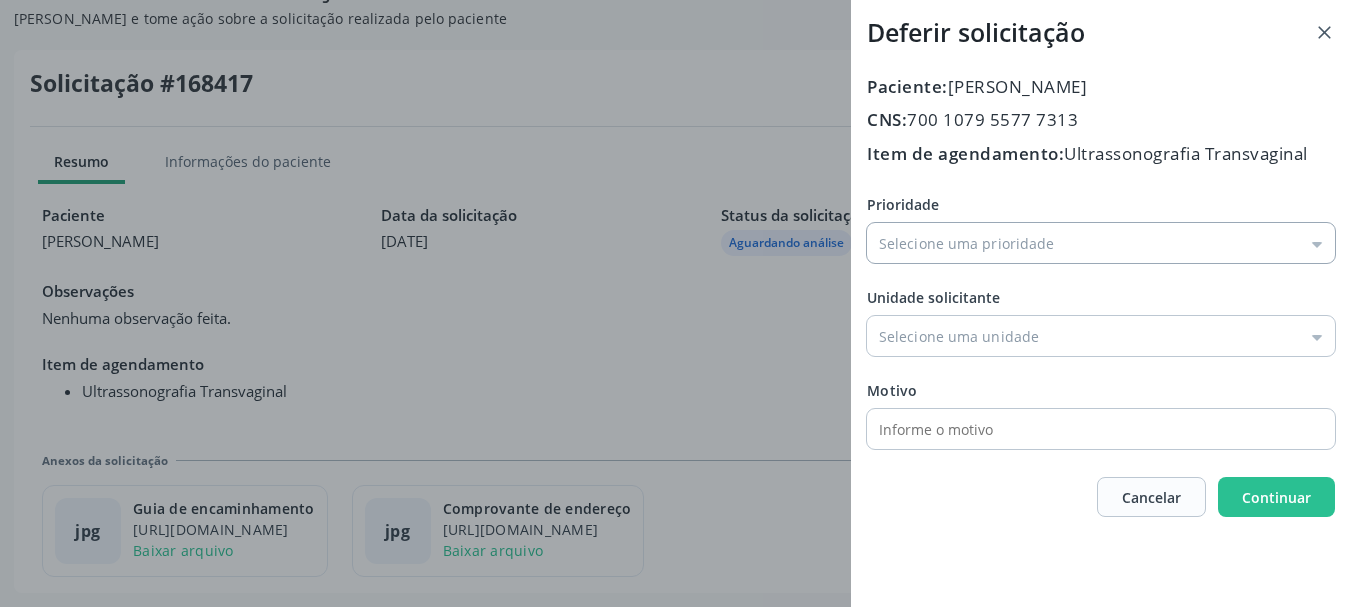 click on "Prioridade" at bounding box center (1101, 243) 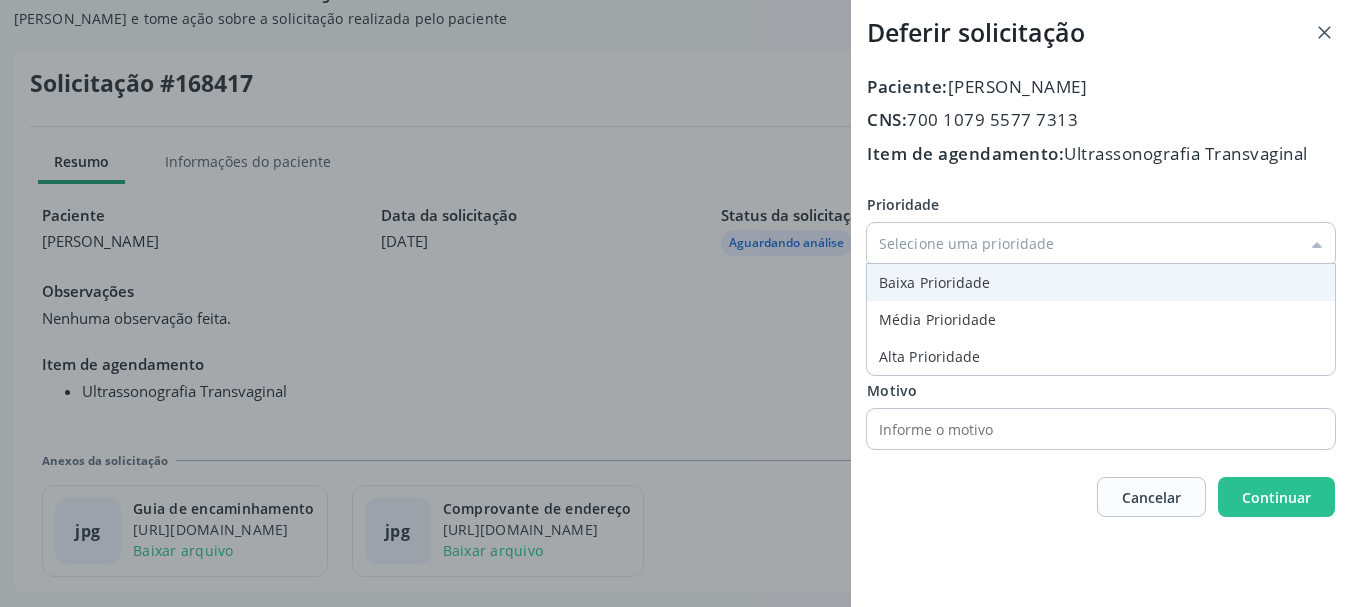 type on "Baixa Prioridade" 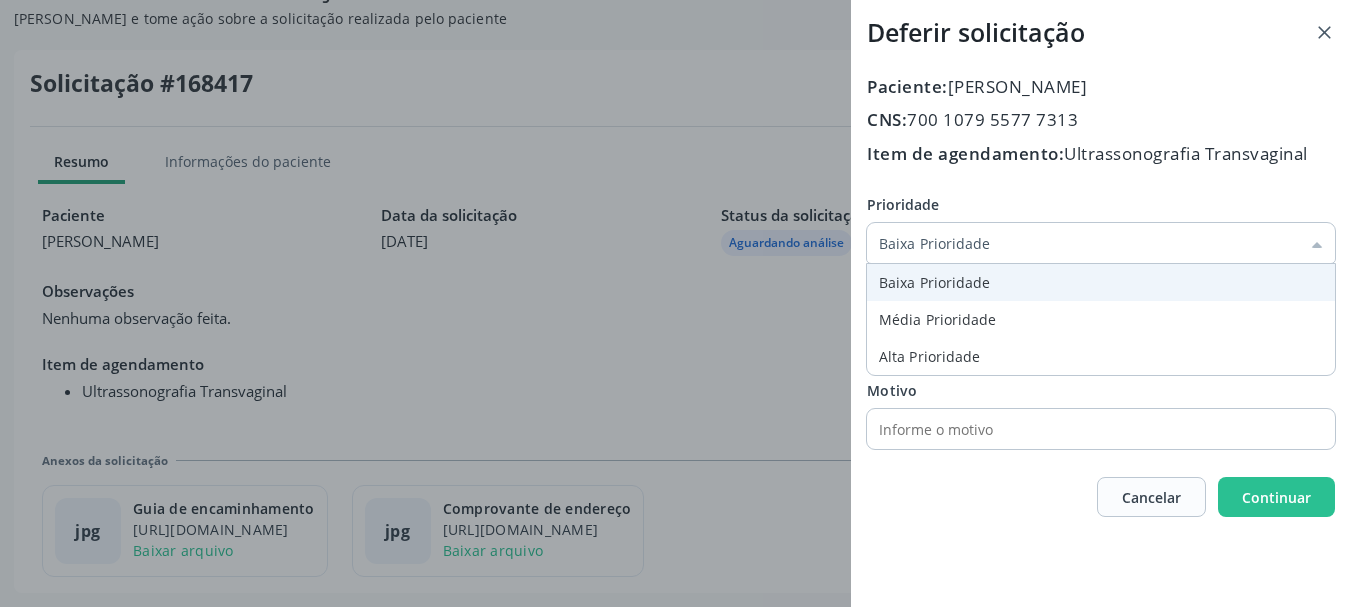 click on "Prioridade
Baixa Prioridade
Baixa Prioridade
Média Prioridade
Alta Prioridade
Unidade solicitante
Unidade Basica de Saude da Familia Dr [PERSON_NAME]
Centro de Enfrentamento Para [MEDICAL_DATA] de [GEOGRAPHIC_DATA]
Central de Marcacao de Consultas e Exames de [GEOGRAPHIC_DATA]
Vigilancia em Saude de [GEOGRAPHIC_DATA]
PSF Lage dos Negros III
P S da Familia do Povoado de Caraibas
Unidade Basica de Saude da Familia [PERSON_NAME]
P S de Curral da Ponta Psf [PERSON_NAME]
Farmacia Basica
Unidade Basica de Saude da Familia de Brejao da Caatinga
P S da Familia do Povoado de Pocos
P S da Familia do Povoado de Tiquara
P S da Familia do Povoado de [GEOGRAPHIC_DATA]
P S de Lages dos [DEMOGRAPHIC_DATA]
P S da Familia do Povoado de [GEOGRAPHIC_DATA]
P S de Curral Velho
Centro de [GEOGRAPHIC_DATA]" at bounding box center (1101, 321) 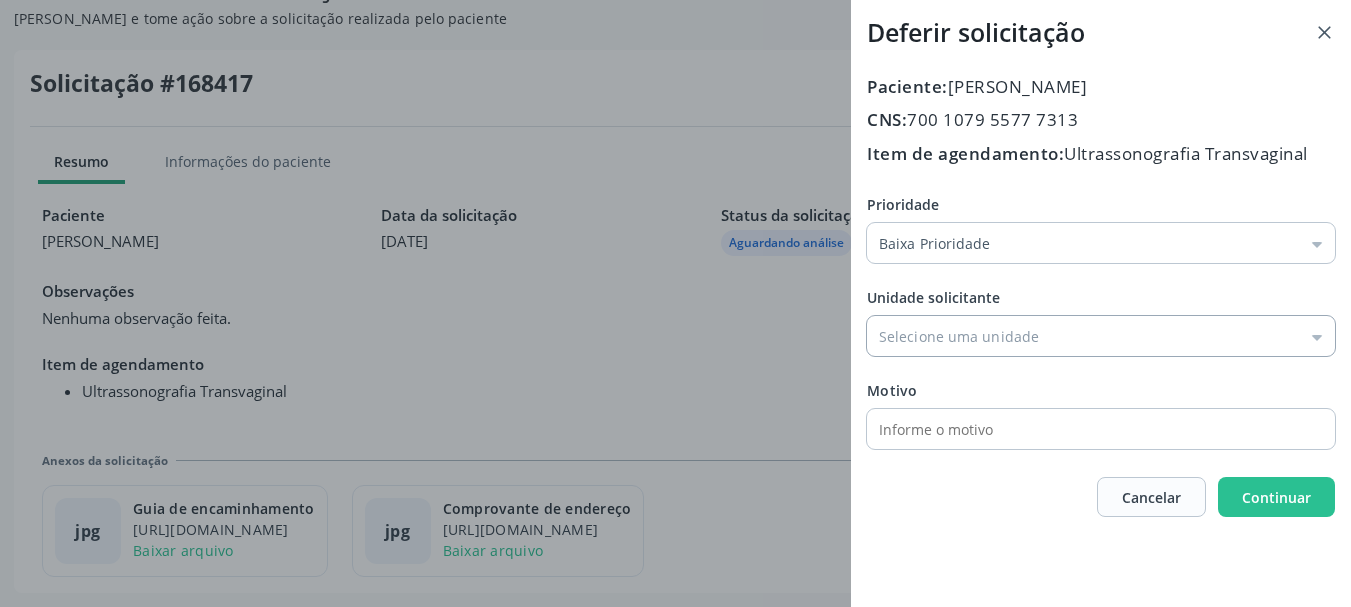 click on "Prioridade" at bounding box center [1101, 336] 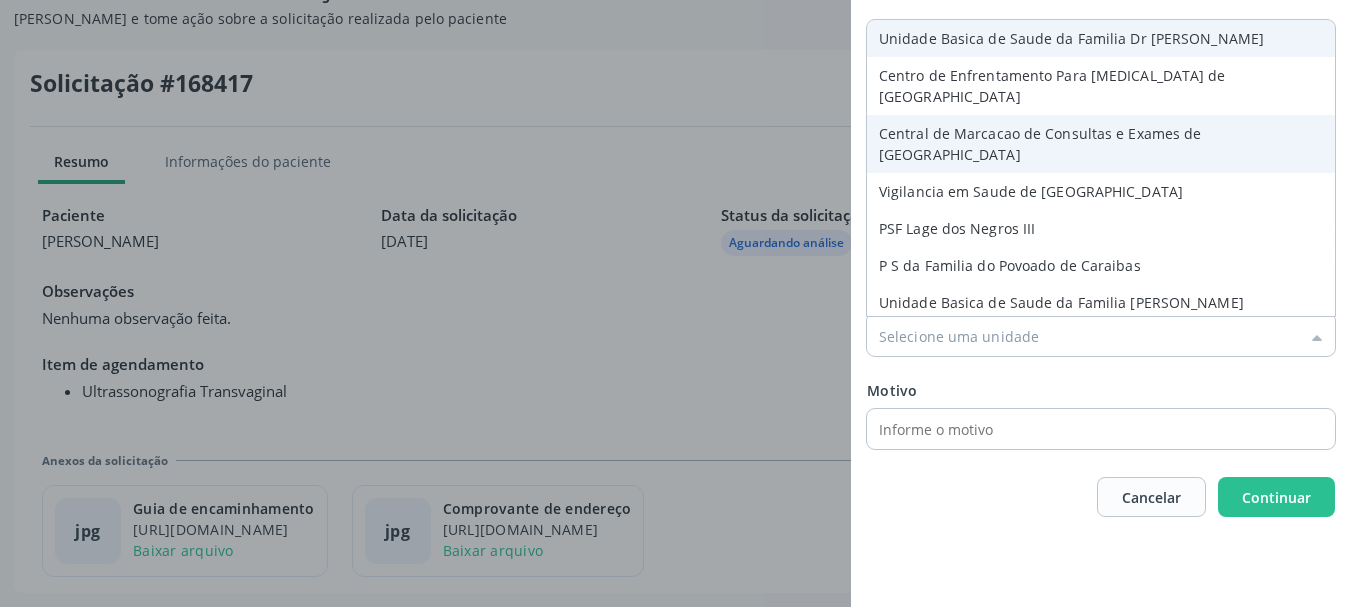 type on "Central de Marcacao de Consultas e Exames de [GEOGRAPHIC_DATA]" 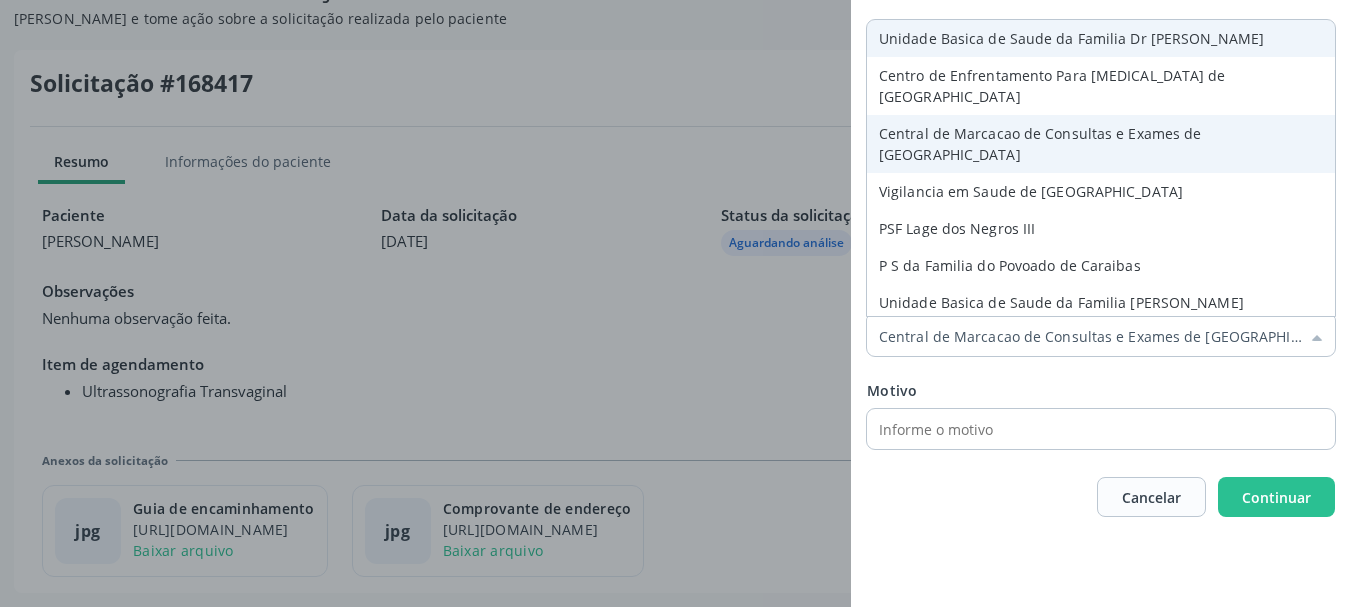 click on "Paciente:
[PERSON_NAME]
CNS:
700 1079 5577 7313
Item de agendamento:
Ultrassonografia Transvaginal
Prioridade
Baixa Prioridade
Baixa Prioridade
Média Prioridade
Alta Prioridade
Unidade solicitante
Central de Marcacao de Consultas e Exames de [GEOGRAPHIC_DATA]
Unidade Basica de Saude da Familia Dr [PERSON_NAME]
Centro de Enfrentamento Para [MEDICAL_DATA] de [GEOGRAPHIC_DATA]
Central de Marcacao de Consultas e Exames de [GEOGRAPHIC_DATA]
Vigilancia em Saude de [GEOGRAPHIC_DATA]
PSF Lage dos Negros III
P S da Familia do Povoado de Caraibas
Unidade Basica de Saude da Familia [PERSON_NAME]
P S de Curral da Ponta Psf [PERSON_NAME]
Farmacia Basica
Unidade Basica de Saude da Familia de Brejao da Caatinga
P S da Familia do Povoado de Pocos
P S da Familia do Povoado de Tiquara" at bounding box center [1101, 296] 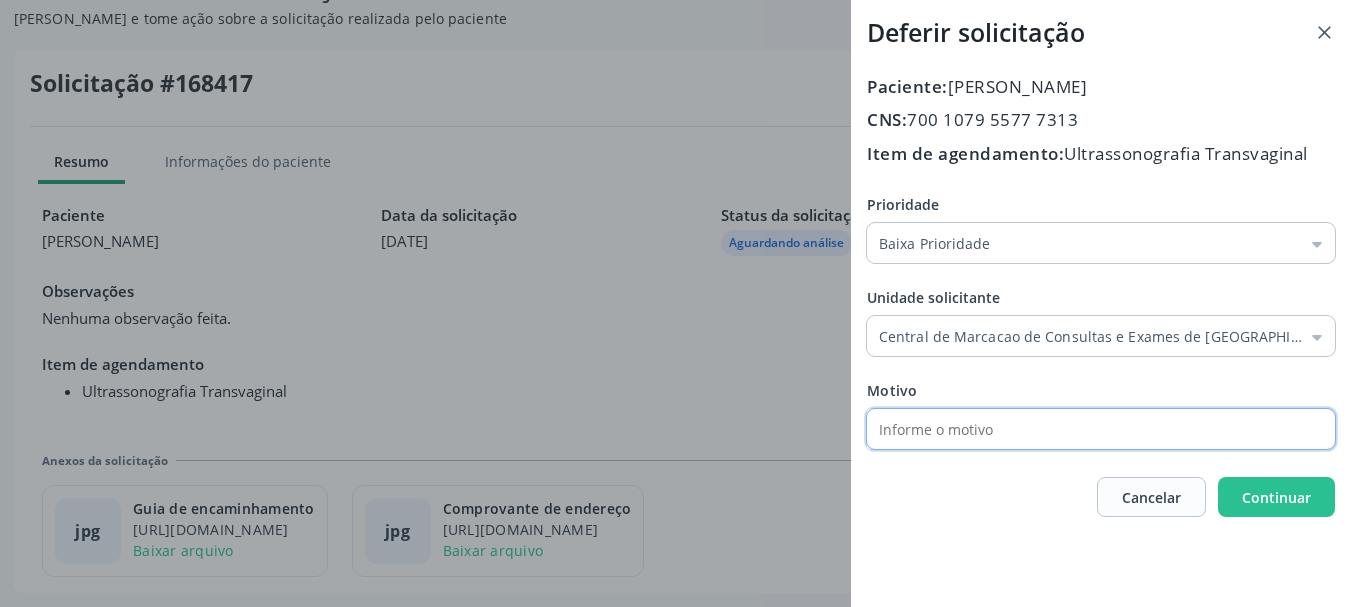 click at bounding box center [1083, 429] 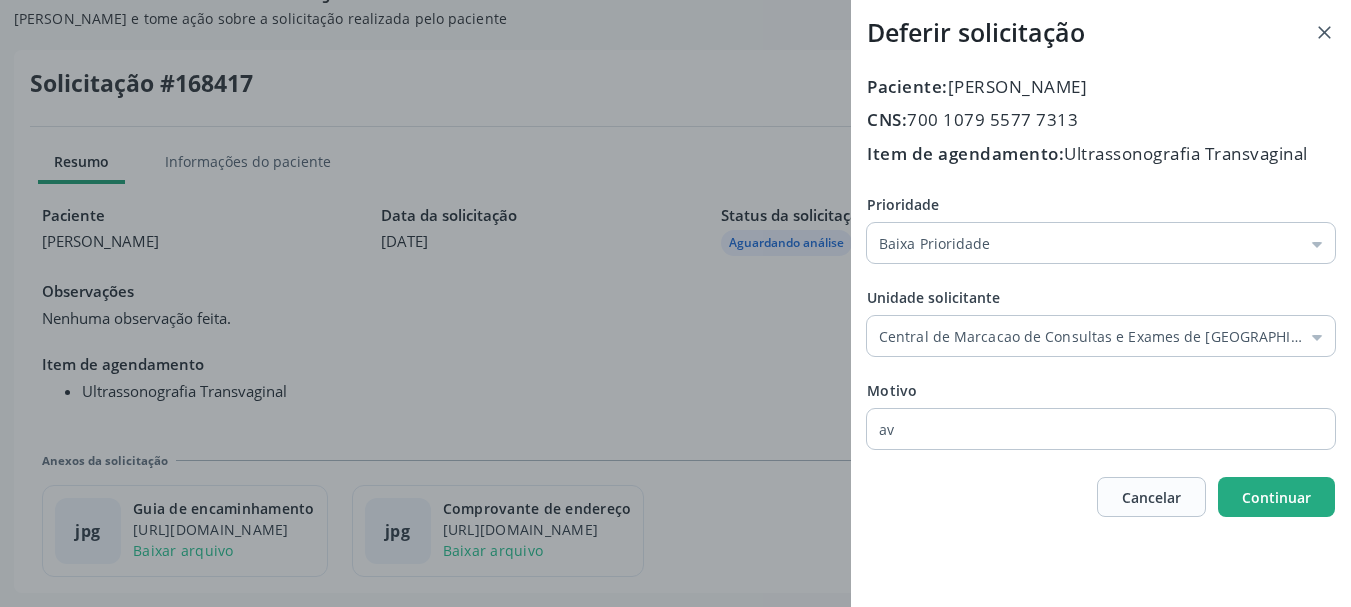 click on "Continuar" at bounding box center (1276, 497) 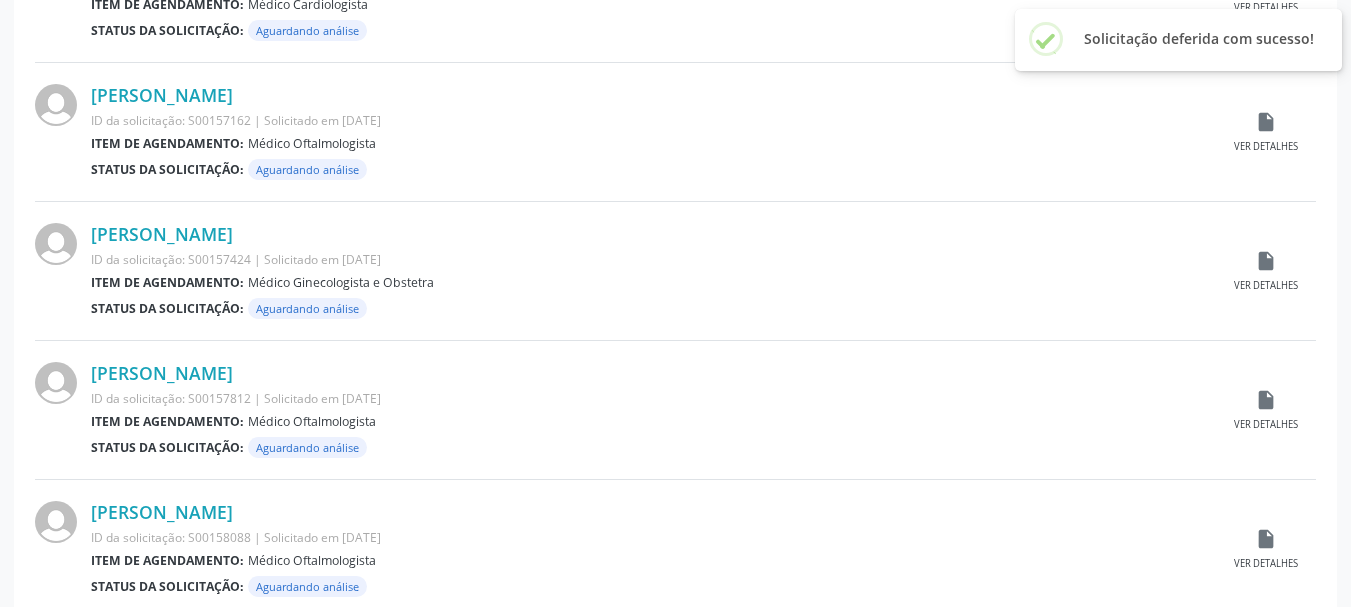 scroll, scrollTop: 2104, scrollLeft: 0, axis: vertical 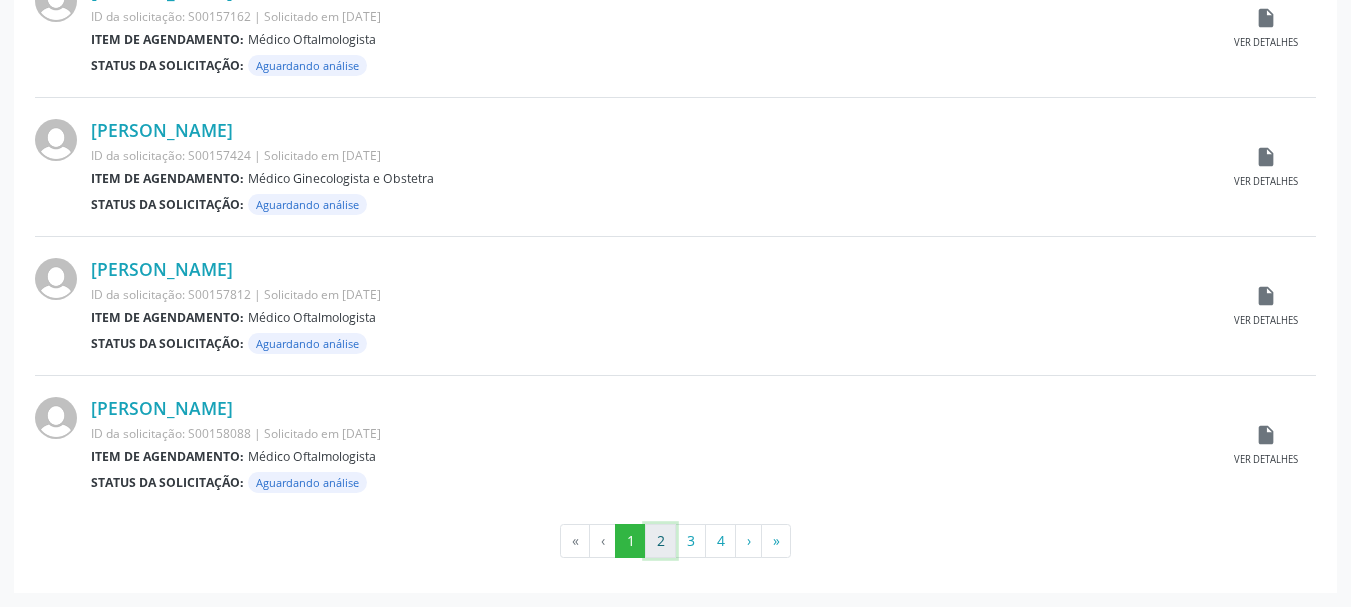 click on "2" at bounding box center [660, 541] 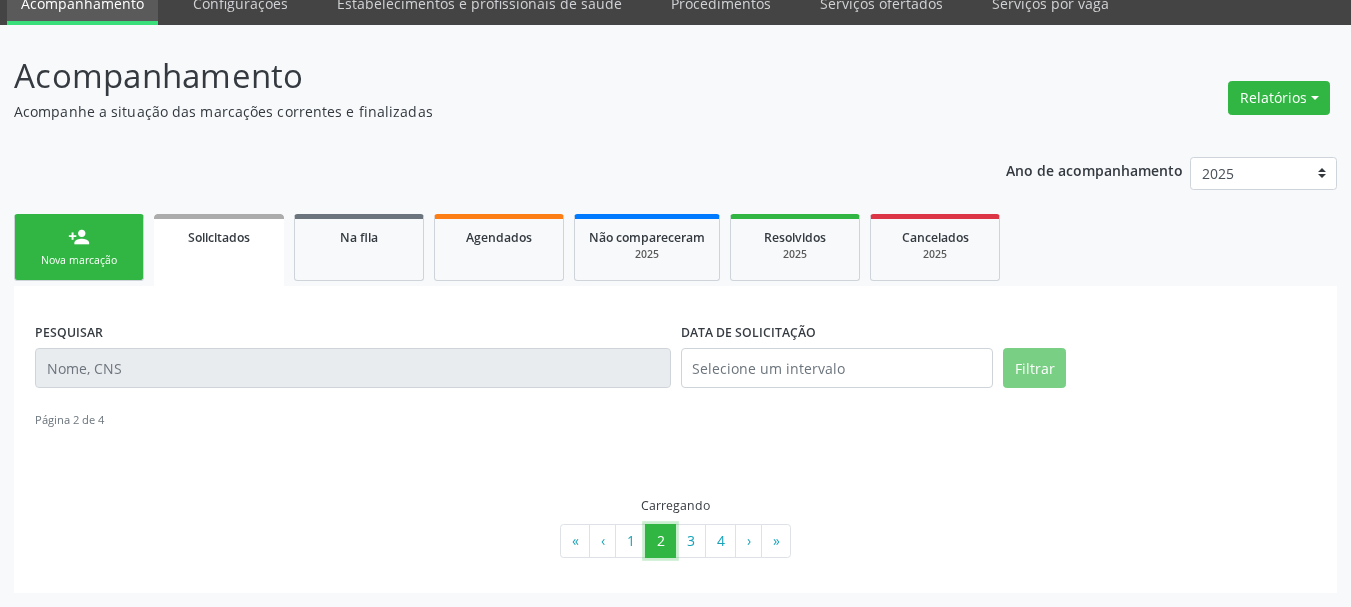 scroll, scrollTop: 2104, scrollLeft: 0, axis: vertical 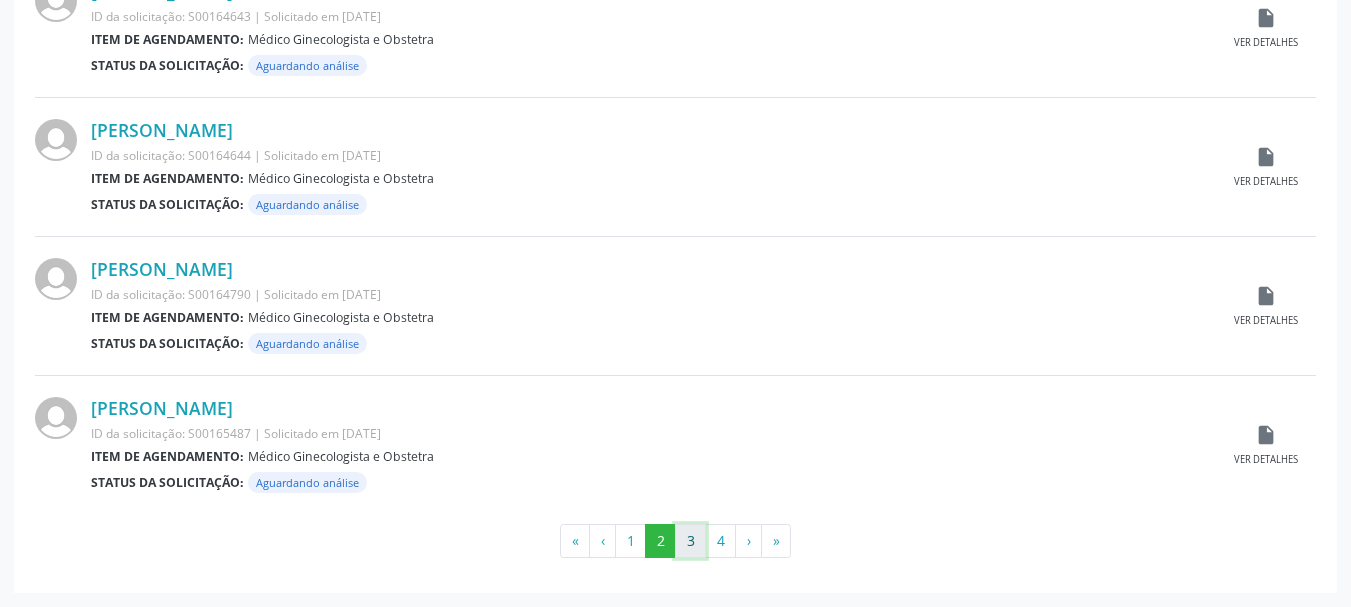 click on "3" at bounding box center (690, 541) 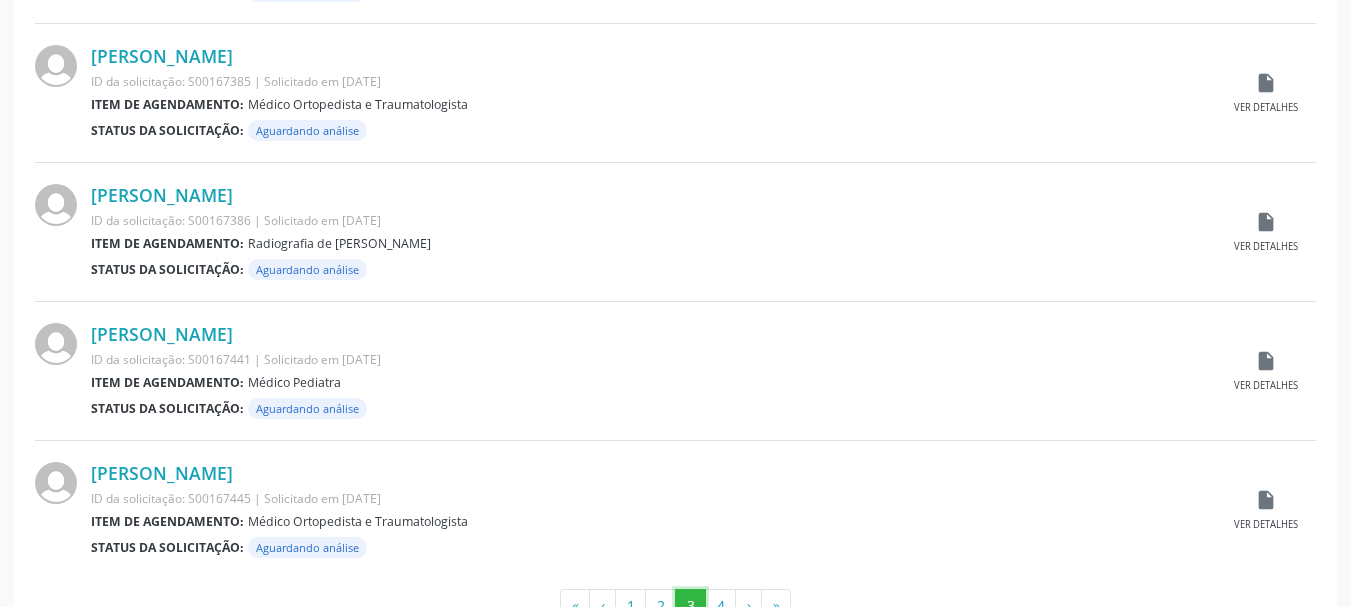 scroll, scrollTop: 2004, scrollLeft: 0, axis: vertical 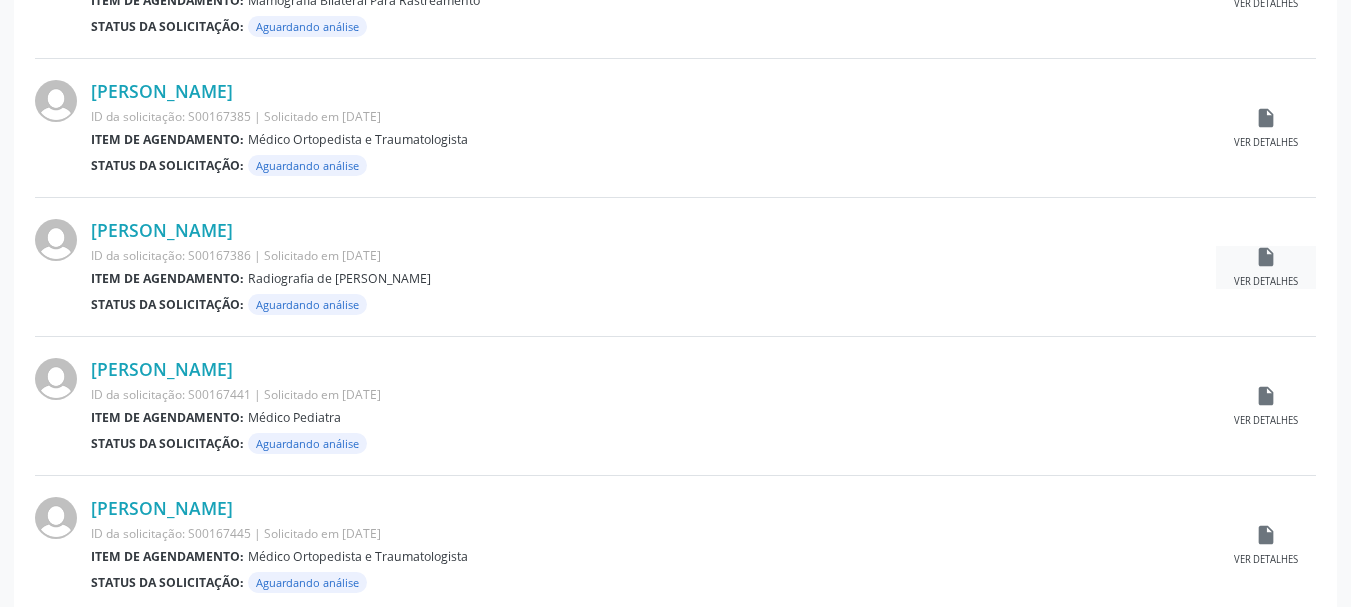 click on "insert_drive_file" at bounding box center [1266, 257] 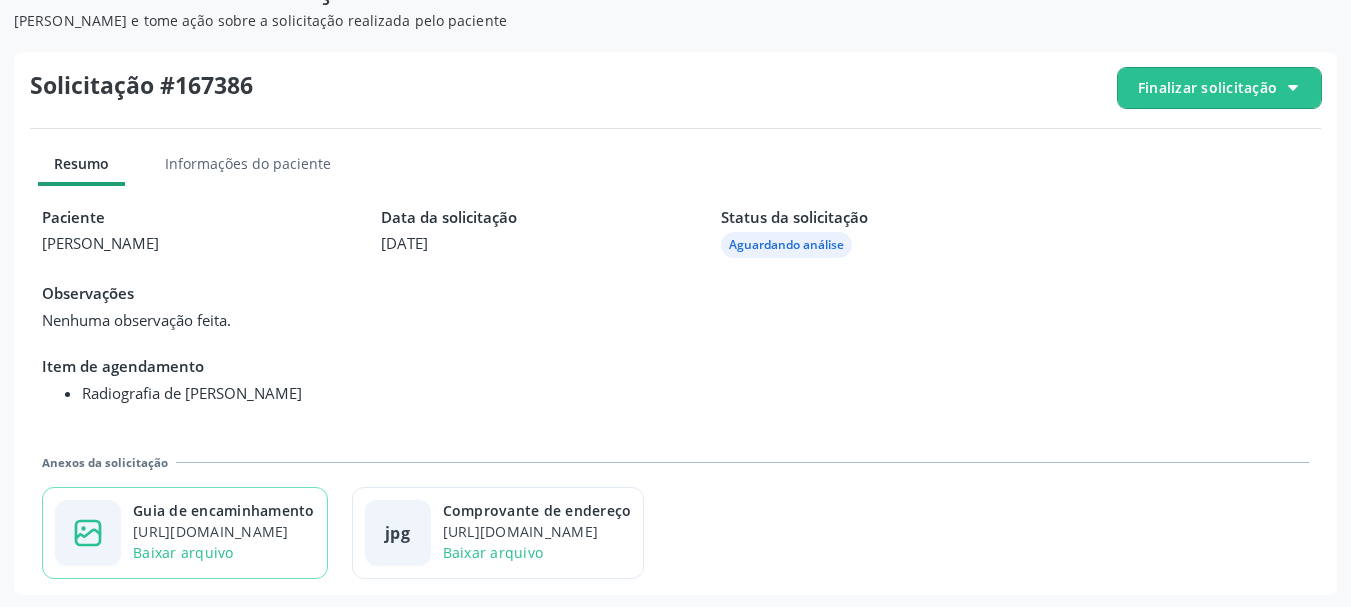 scroll, scrollTop: 223, scrollLeft: 0, axis: vertical 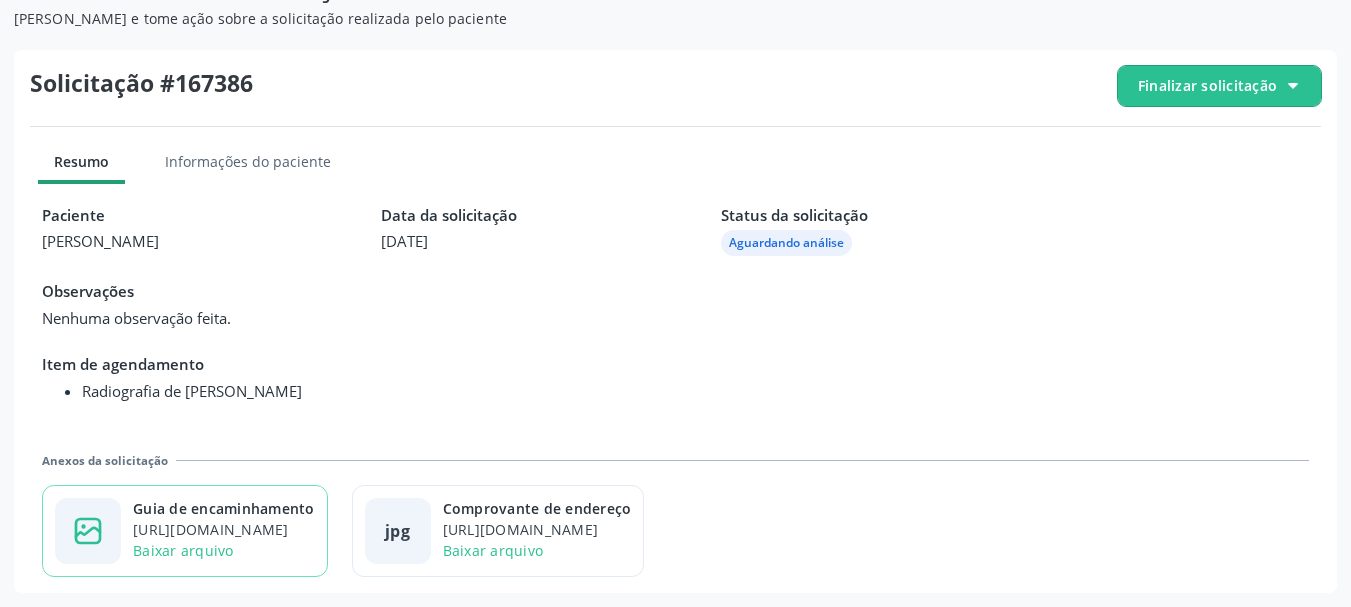 click on "[URL][DOMAIN_NAME]" at bounding box center (224, 529) 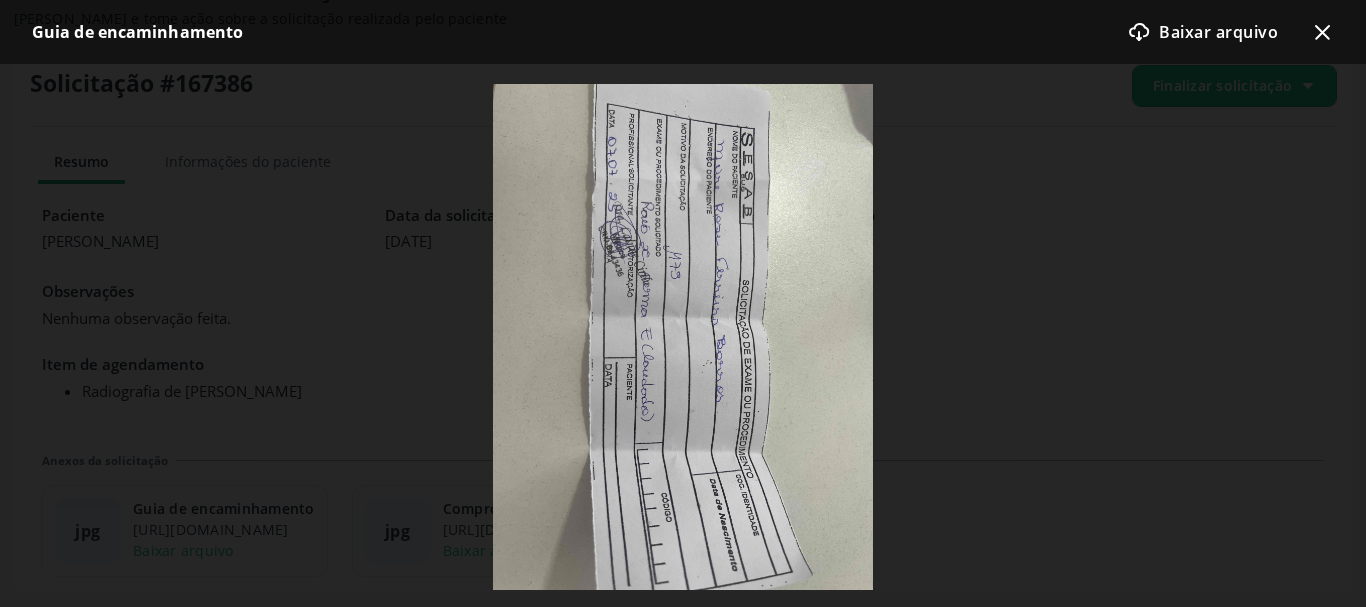 click 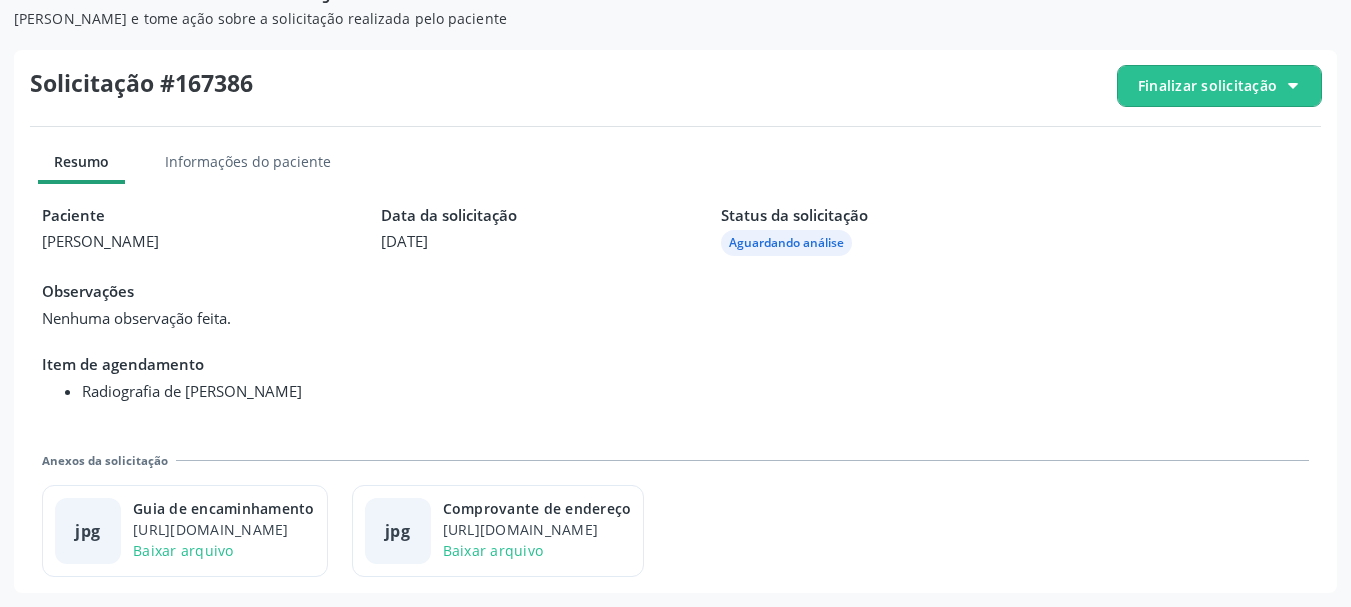 click on "Finalizar solicitação" at bounding box center (1207, 85) 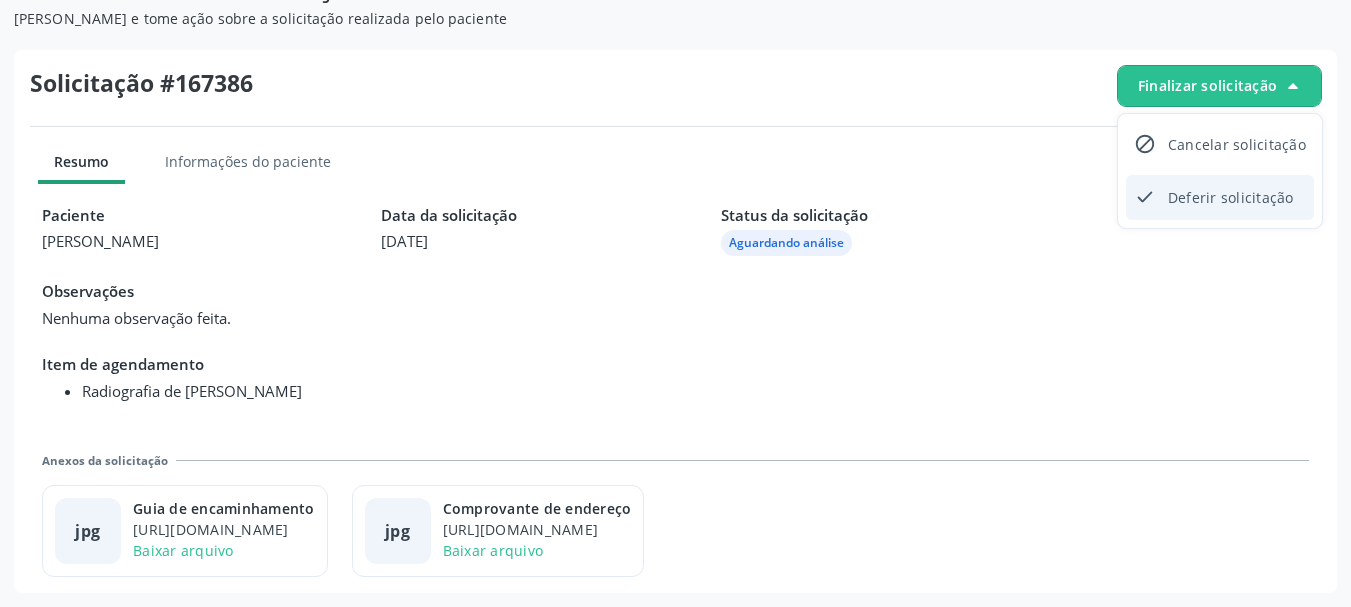 click on "Deferir solicitação" at bounding box center (1231, 197) 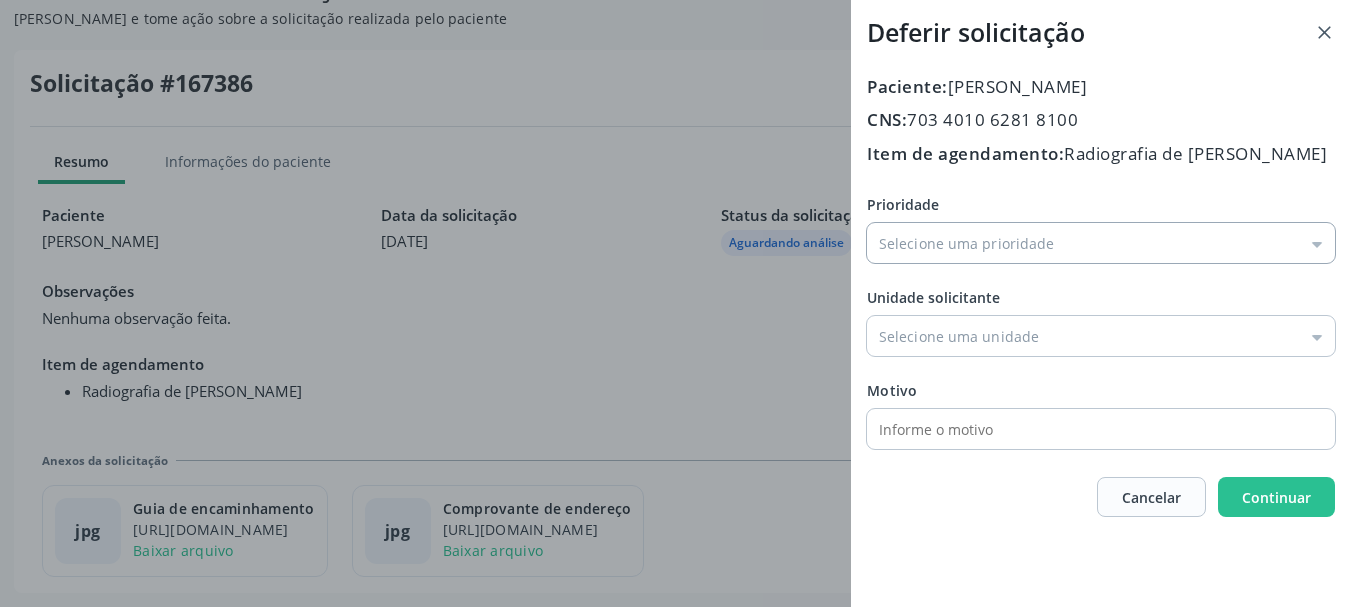 click on "Prioridade" at bounding box center (1101, 243) 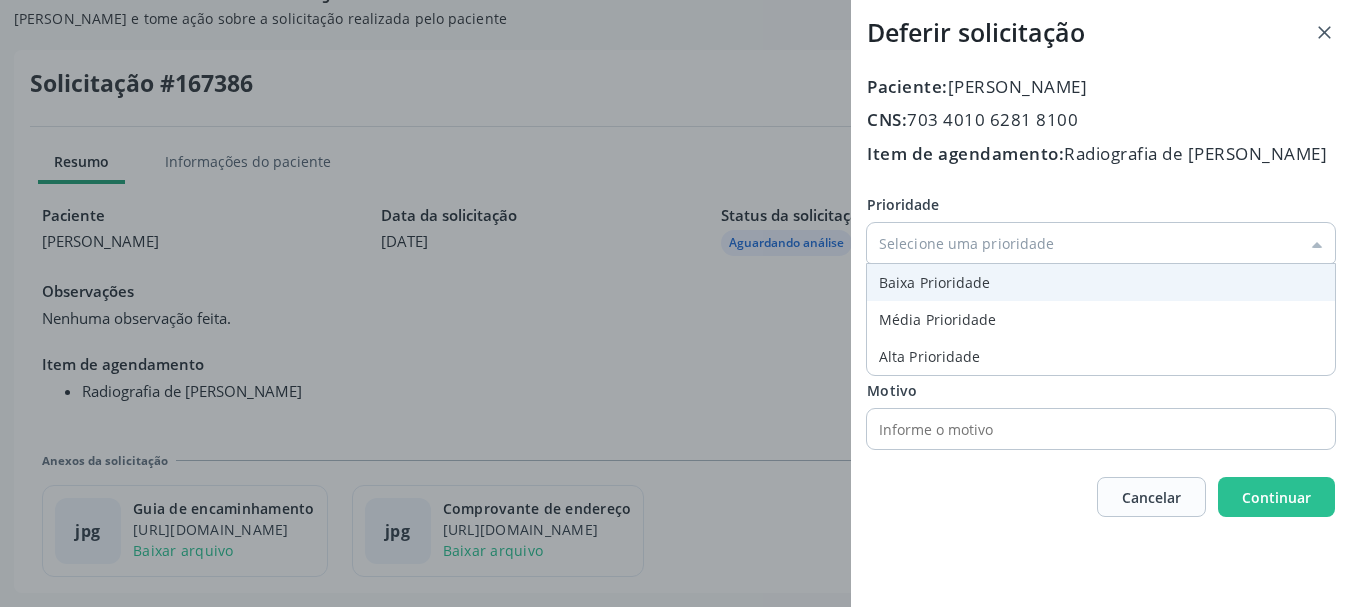 type on "Baixa Prioridade" 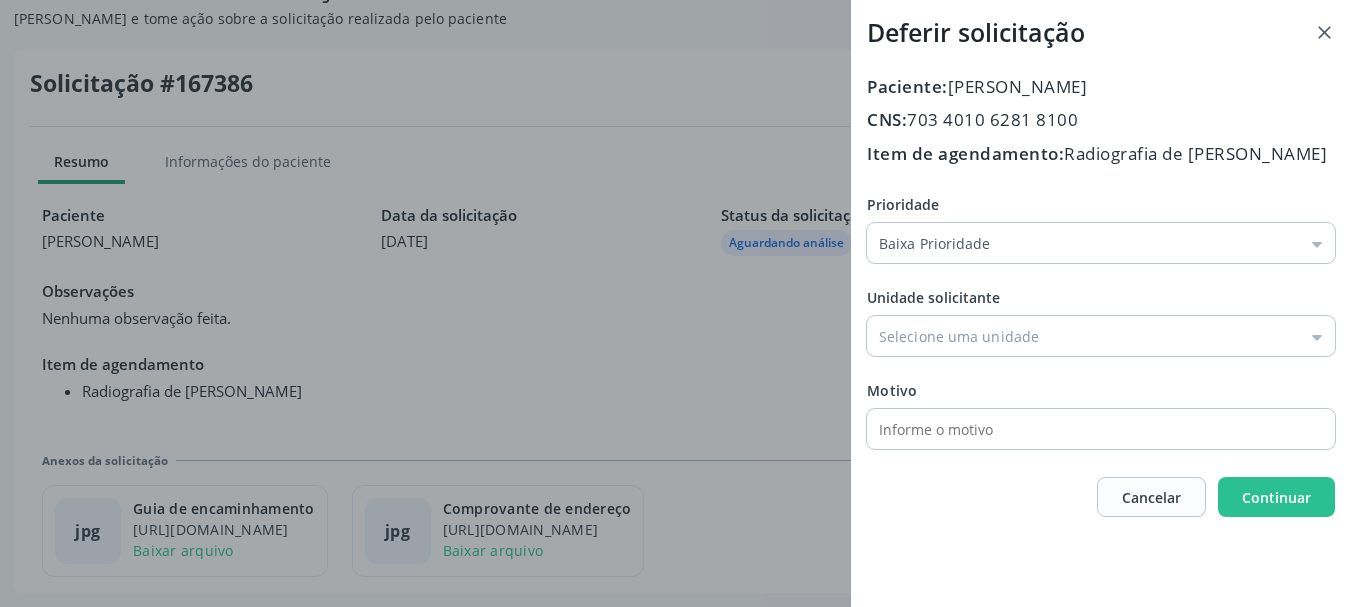 click on "Prioridade
Baixa Prioridade
Baixa Prioridade
Média Prioridade
Alta Prioridade
Unidade solicitante
Unidade Basica de Saude da Familia Dr [PERSON_NAME]
Centro de Enfrentamento Para [MEDICAL_DATA] de [GEOGRAPHIC_DATA]
Central de Marcacao de Consultas e Exames de [GEOGRAPHIC_DATA]
Vigilancia em Saude de [GEOGRAPHIC_DATA]
PSF Lage dos Negros III
P S da Familia do Povoado de Caraibas
Unidade Basica de Saude da Familia [PERSON_NAME]
P S de Curral da Ponta Psf [PERSON_NAME]
Farmacia Basica
Unidade Basica de Saude da Familia de Brejao da Caatinga
P S da Familia do Povoado de Pocos
P S da Familia do Povoado de Tiquara
P S da Familia do Povoado de [GEOGRAPHIC_DATA]
P S de Lages dos [DEMOGRAPHIC_DATA]
P S da Familia do Povoado de [GEOGRAPHIC_DATA]
P S de Curral Velho
Centro de [GEOGRAPHIC_DATA]" at bounding box center (1101, 321) 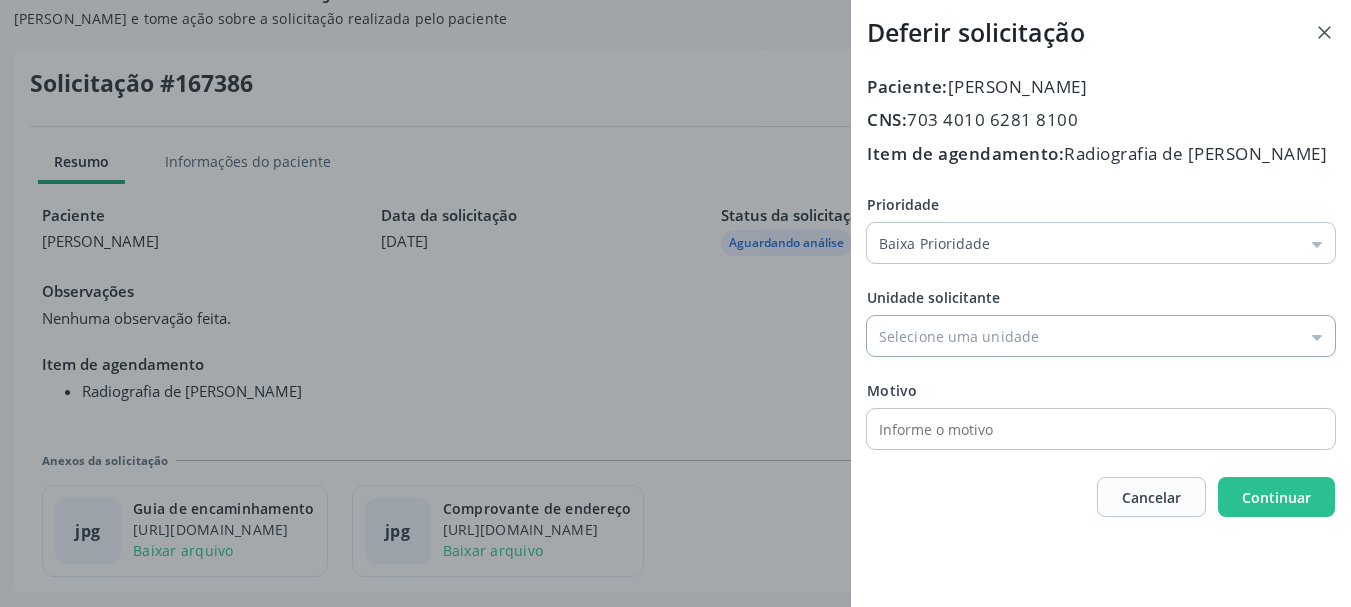 click on "Prioridade" at bounding box center (1101, 336) 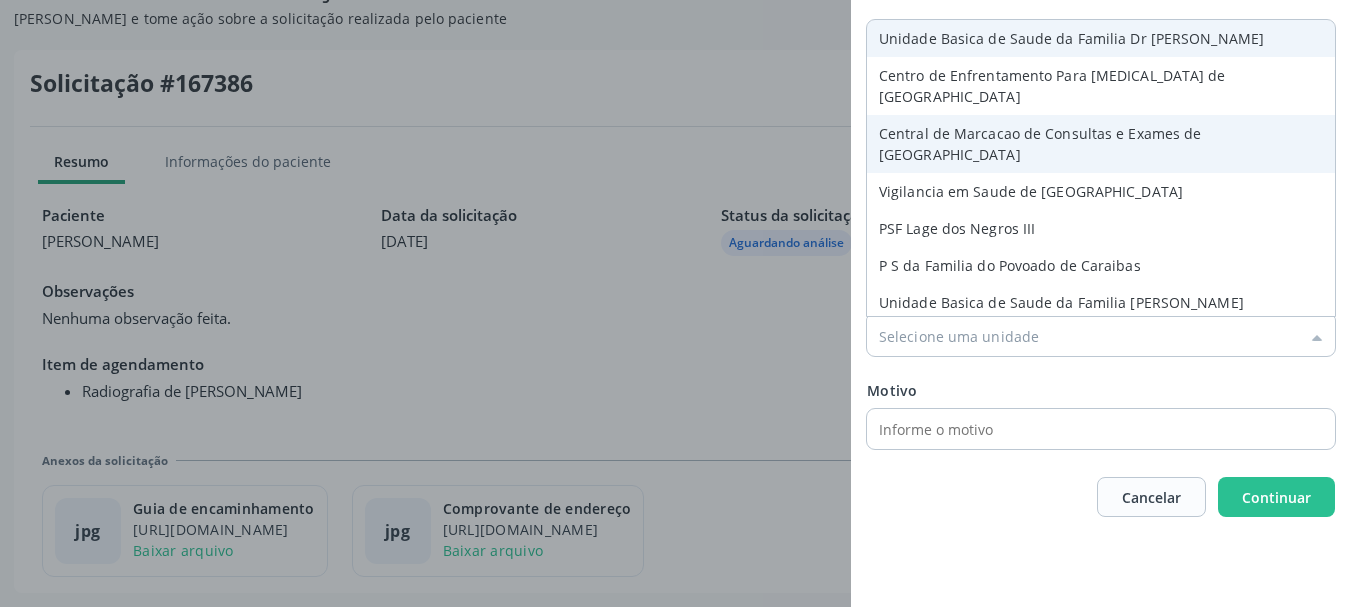 type on "Central de Marcacao de Consultas e Exames de [GEOGRAPHIC_DATA]" 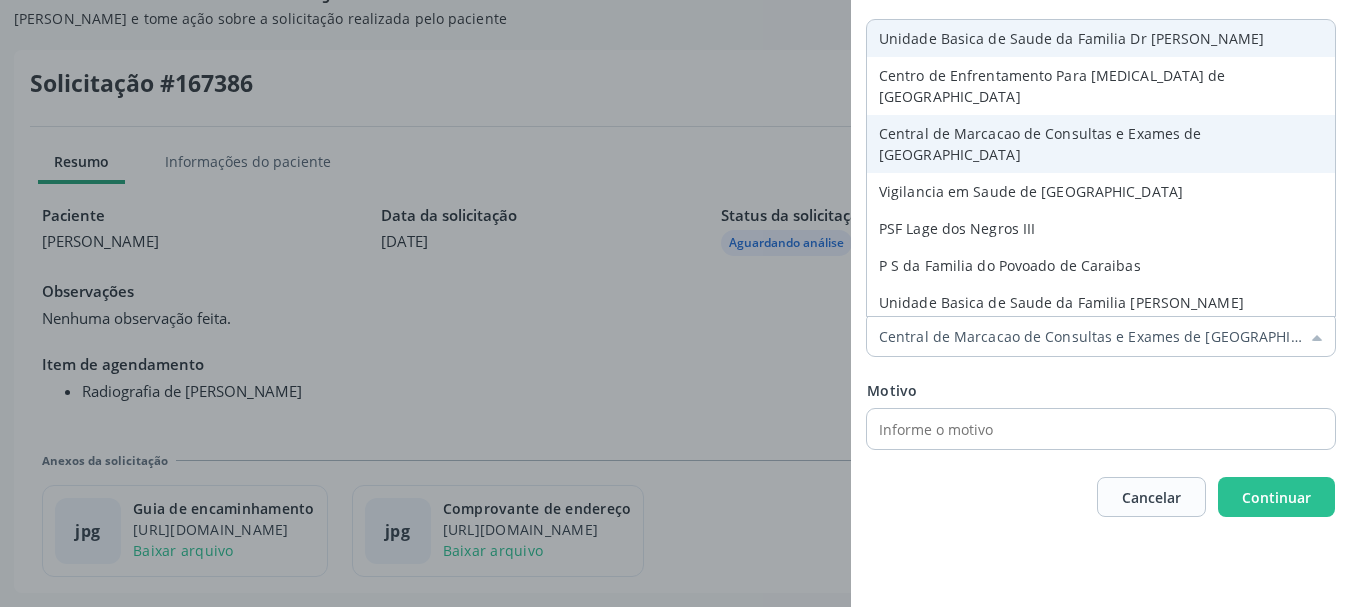 click on "Paciente:
[PERSON_NAME]
CNS:
703 4010 6281 8100
Item de agendamento:
Radiografia de [PERSON_NAME]
Prioridade
Baixa Prioridade
Baixa Prioridade
Média Prioridade
Alta Prioridade
Unidade solicitante
Central de Marcacao de Consultas e Exames de [GEOGRAPHIC_DATA]
Unidade Basica de Saude da Familia Dr [PERSON_NAME]
Centro de Enfrentamento Para [MEDICAL_DATA] de [GEOGRAPHIC_DATA]
Central de Marcacao de Consultas e Exames de [GEOGRAPHIC_DATA]
Vigilancia em Saude de [GEOGRAPHIC_DATA]
PSF Lage dos Negros III
P S da Familia do Povoado de Caraibas
Unidade Basica de Saude da Familia [PERSON_NAME]
P S de Curral da Ponta Psf [PERSON_NAME]
Farmacia Basica
Unidade Basica de Saude da Familia de Brejao da Caatinga
P S da Familia do Povoado de Pocos
P S da Familia do Povoado de Tiquara
Motivo" at bounding box center [1101, 296] 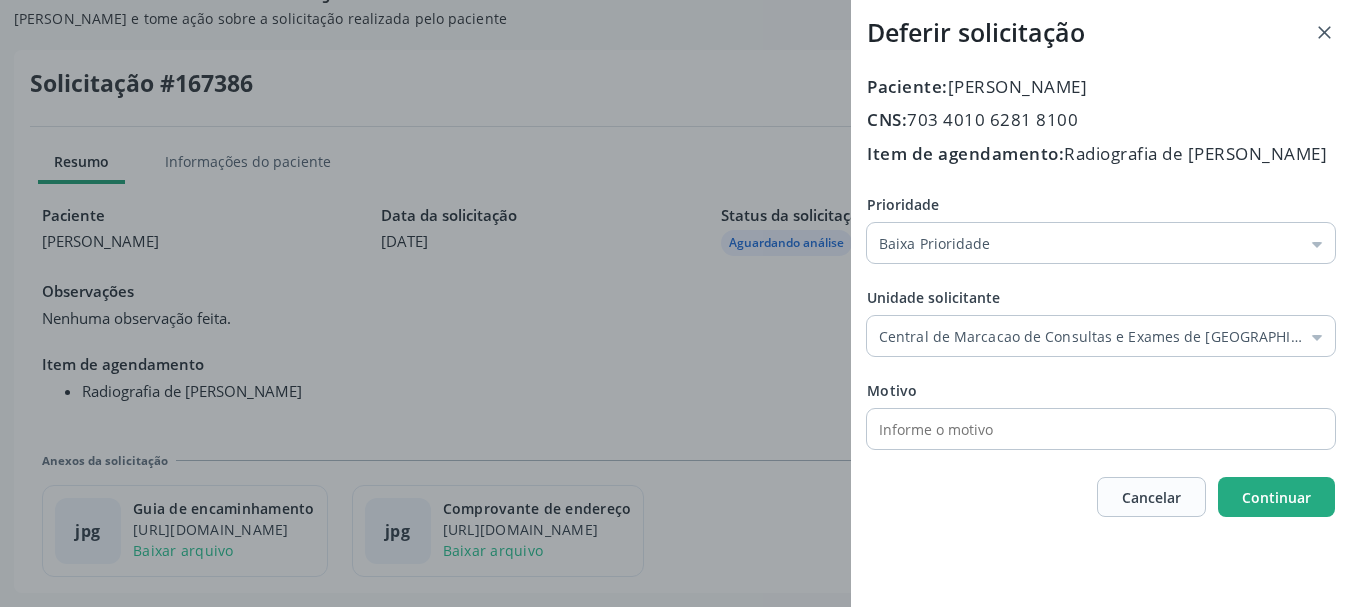 click on "Continuar" at bounding box center (1276, 497) 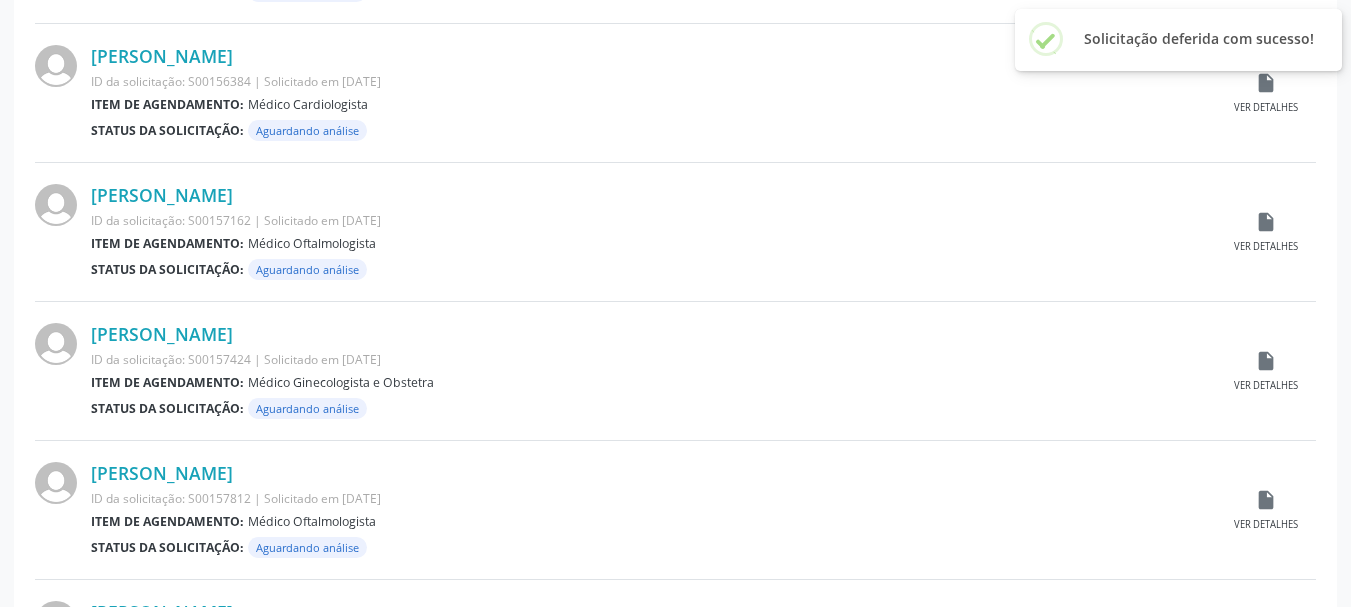 scroll, scrollTop: 2104, scrollLeft: 0, axis: vertical 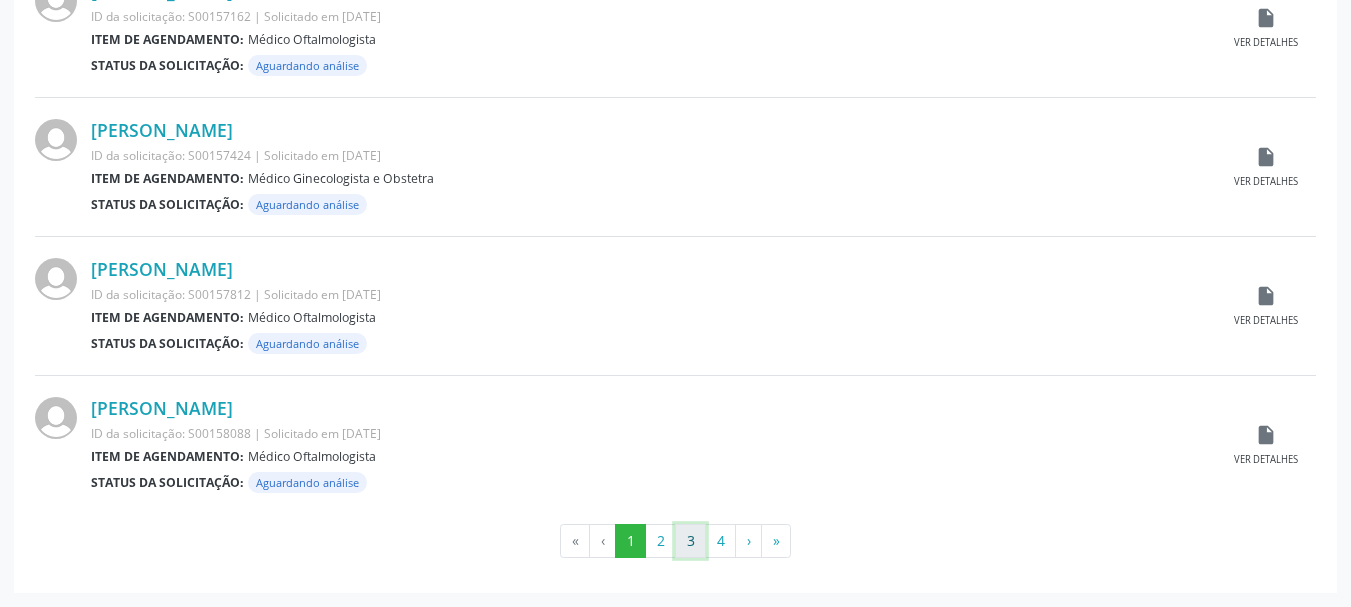 click on "3" at bounding box center [690, 541] 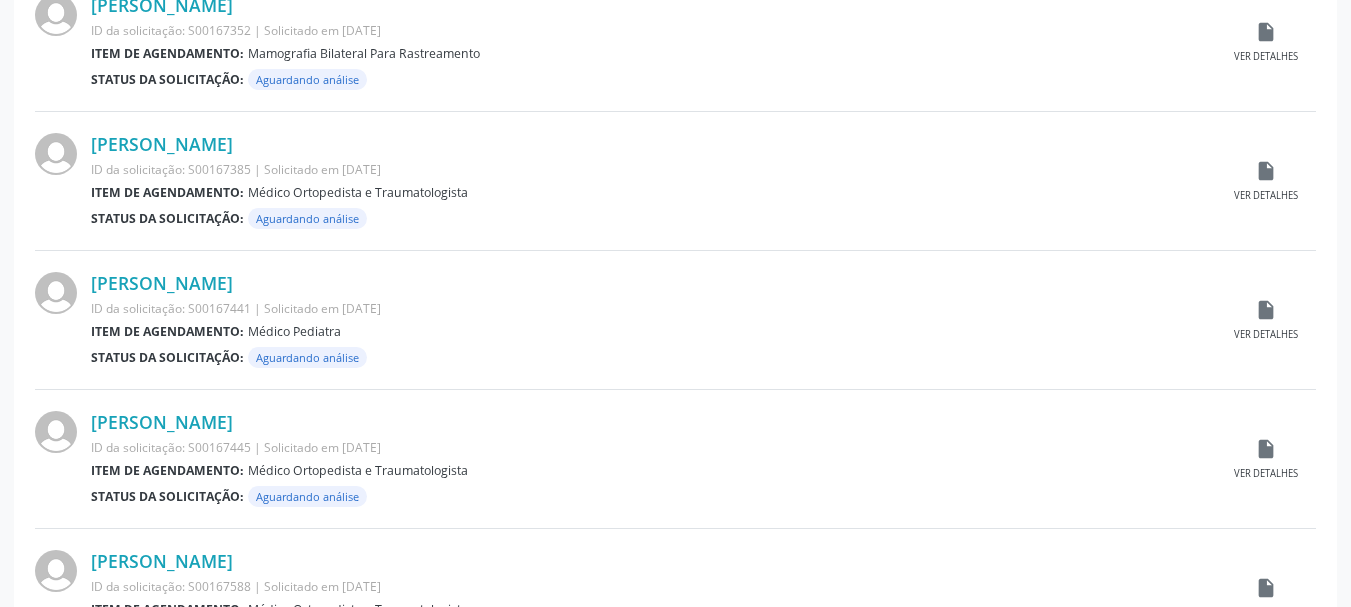 scroll, scrollTop: 1904, scrollLeft: 0, axis: vertical 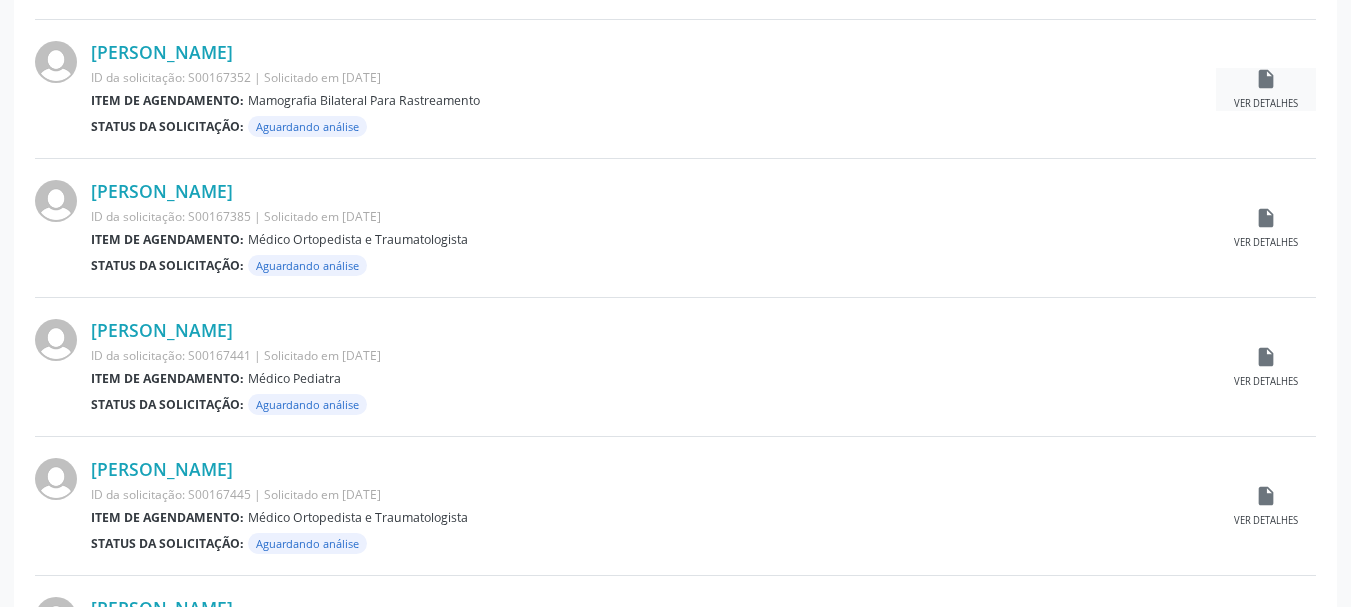 click on "insert_drive_file
Ver detalhes" at bounding box center (1266, 89) 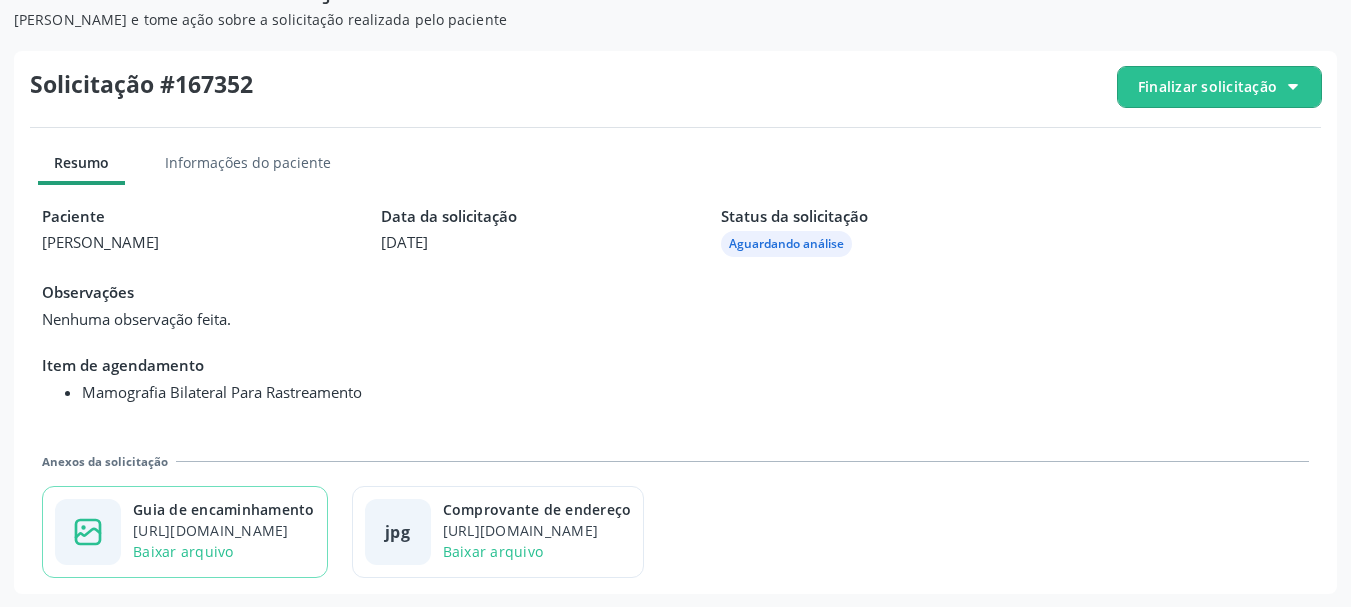 scroll, scrollTop: 223, scrollLeft: 0, axis: vertical 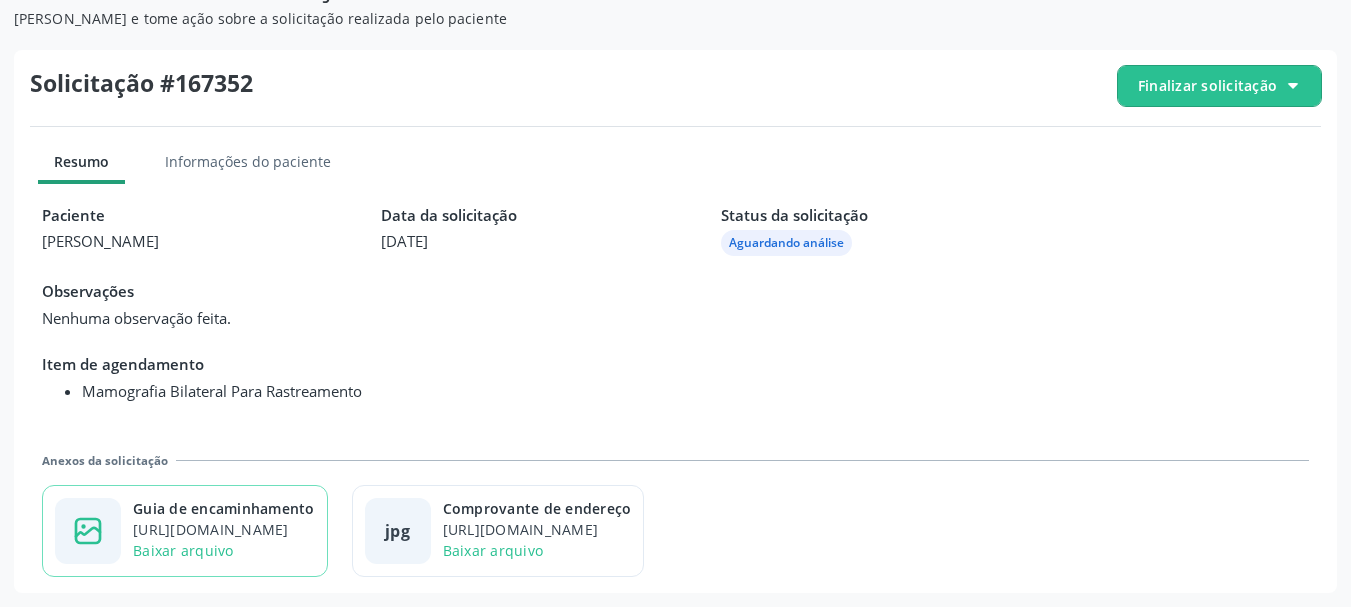 click on "[URL][DOMAIN_NAME]" at bounding box center (224, 529) 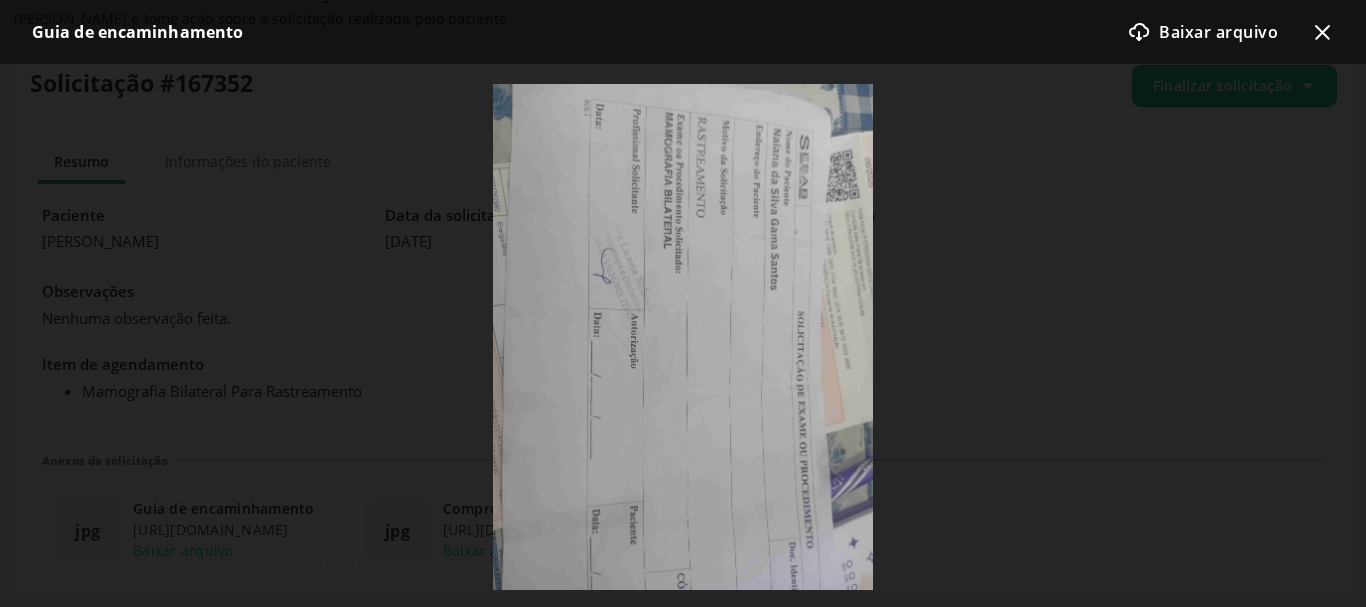 click on "x-outline icon" 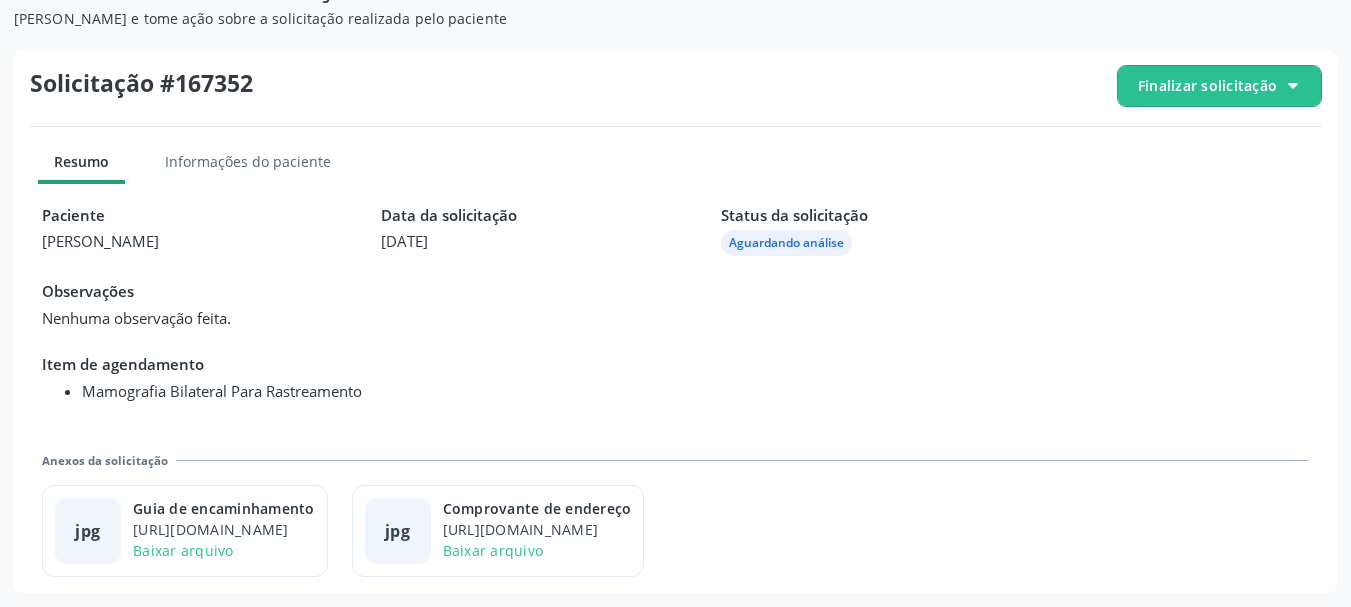 click on "Finalizar solicitação" at bounding box center (1207, 85) 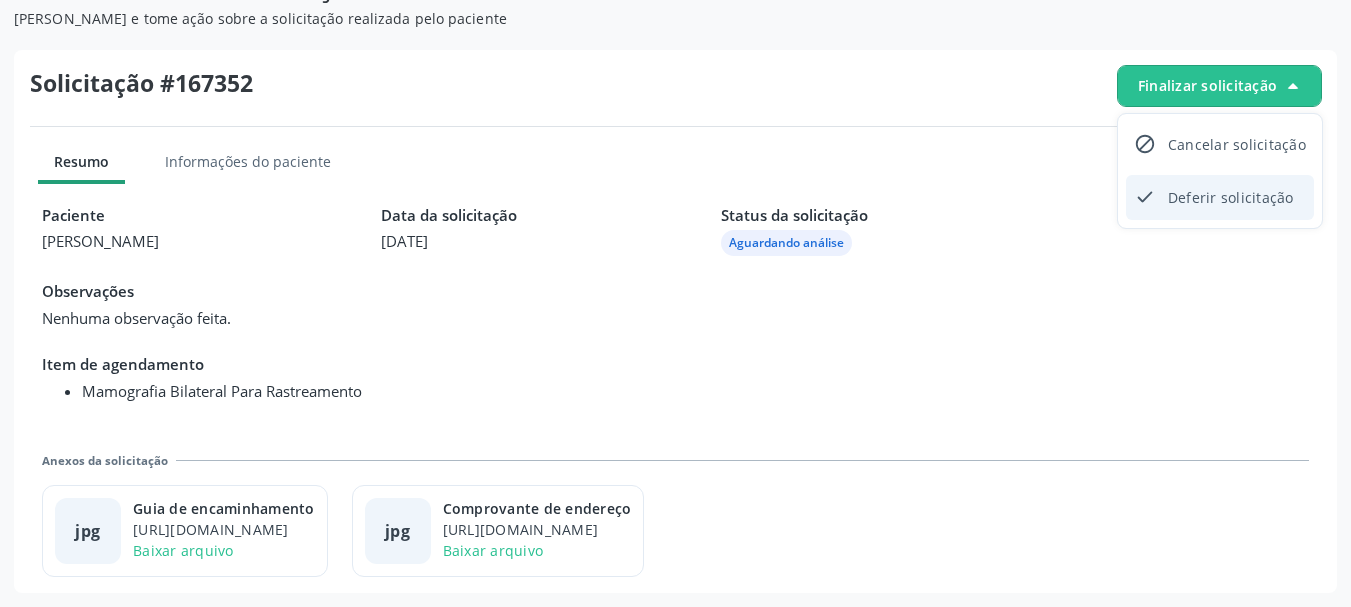 click 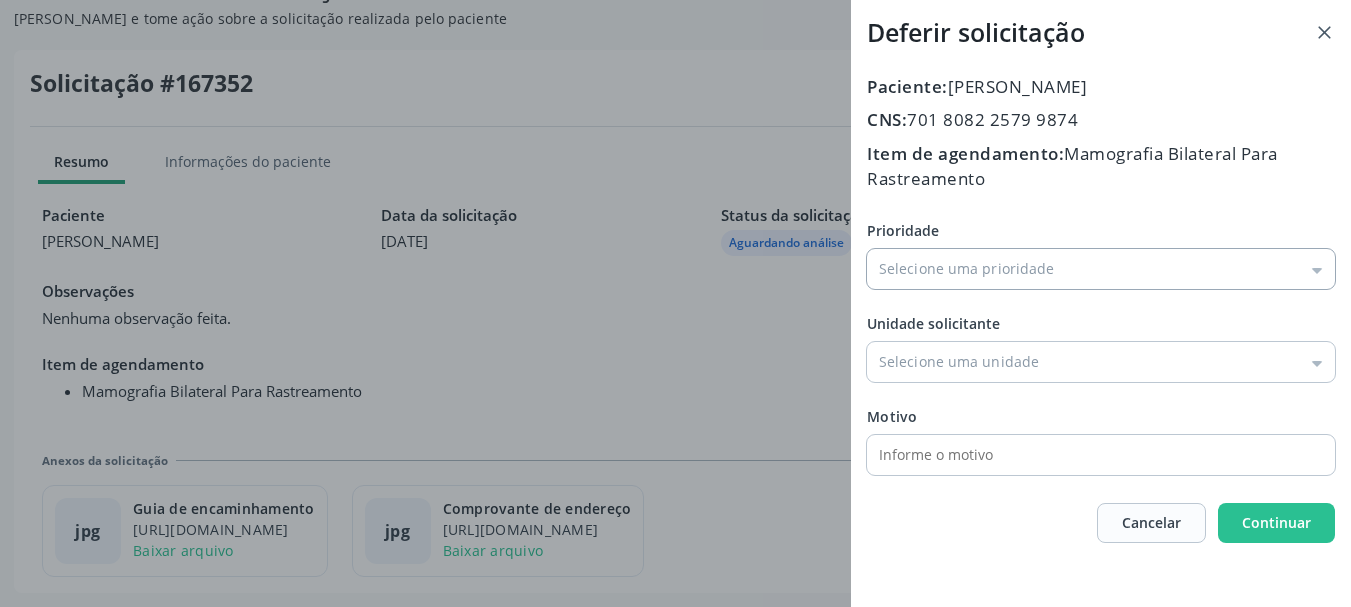 click on "Prioridade" at bounding box center (1101, 269) 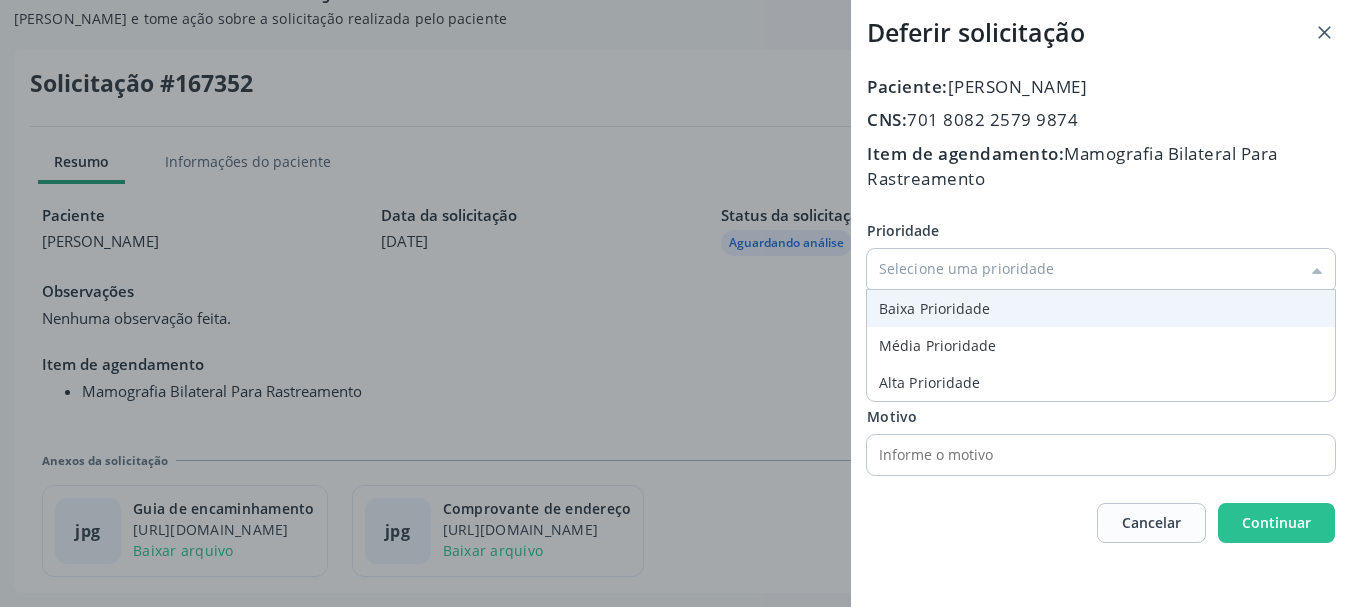 type on "Baixa Prioridade" 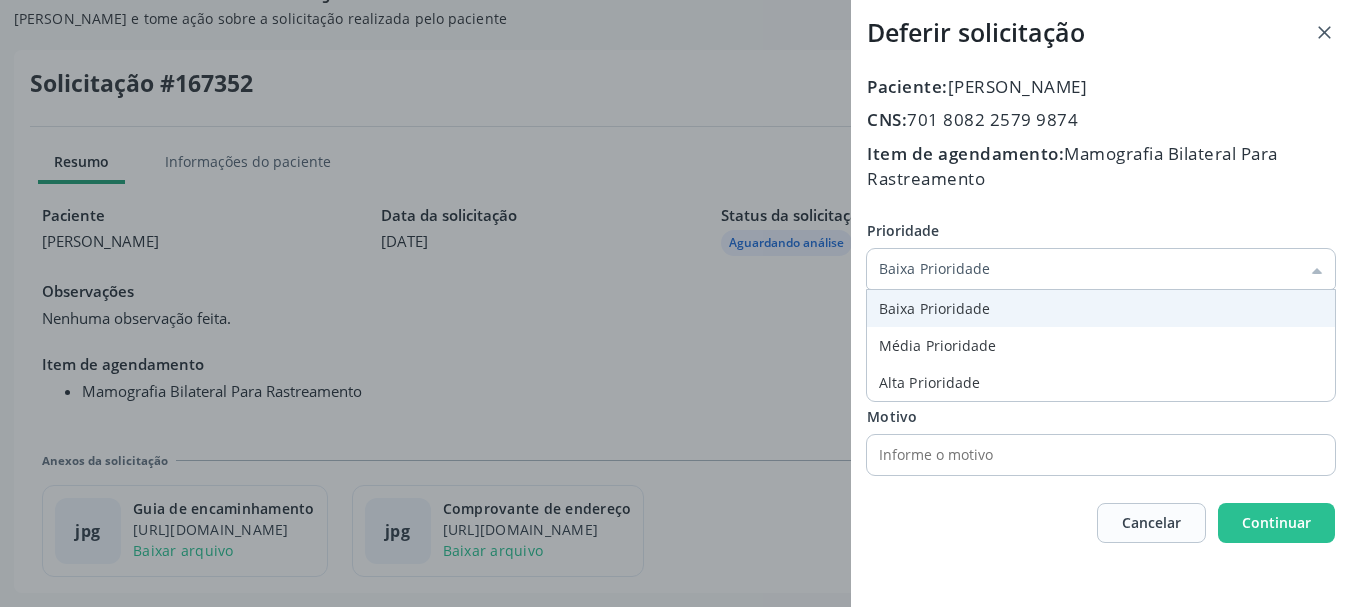 click on "Prioridade
Baixa Prioridade
Baixa Prioridade
Média Prioridade
Alta Prioridade
Unidade solicitante
Unidade Basica de Saude da Familia Dr [PERSON_NAME]
Centro de Enfrentamento Para [MEDICAL_DATA] de [GEOGRAPHIC_DATA]
Central de Marcacao de Consultas e Exames de [GEOGRAPHIC_DATA]
Vigilancia em Saude de [GEOGRAPHIC_DATA]
PSF Lage dos Negros III
P S da Familia do Povoado de Caraibas
Unidade Basica de Saude da Familia [PERSON_NAME]
P S de Curral da Ponta Psf [PERSON_NAME]
Farmacia Basica
Unidade Basica de Saude da Familia de Brejao da Caatinga
P S da Familia do Povoado de Pocos
P S da Familia do Povoado de Tiquara
P S da Familia do Povoado de [GEOGRAPHIC_DATA]
P S de Lages dos [DEMOGRAPHIC_DATA]
P S da Familia do Povoado de [GEOGRAPHIC_DATA]
P S de Curral Velho
Centro de [GEOGRAPHIC_DATA]" at bounding box center [1101, 347] 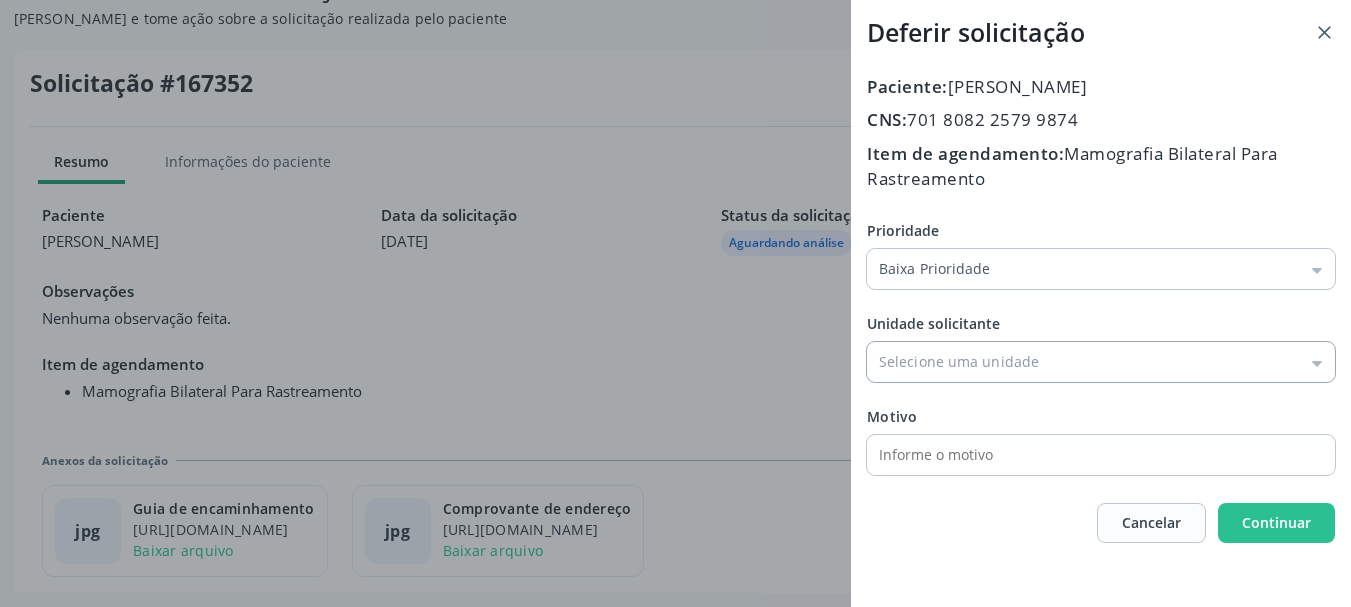click on "Prioridade" at bounding box center (1101, 362) 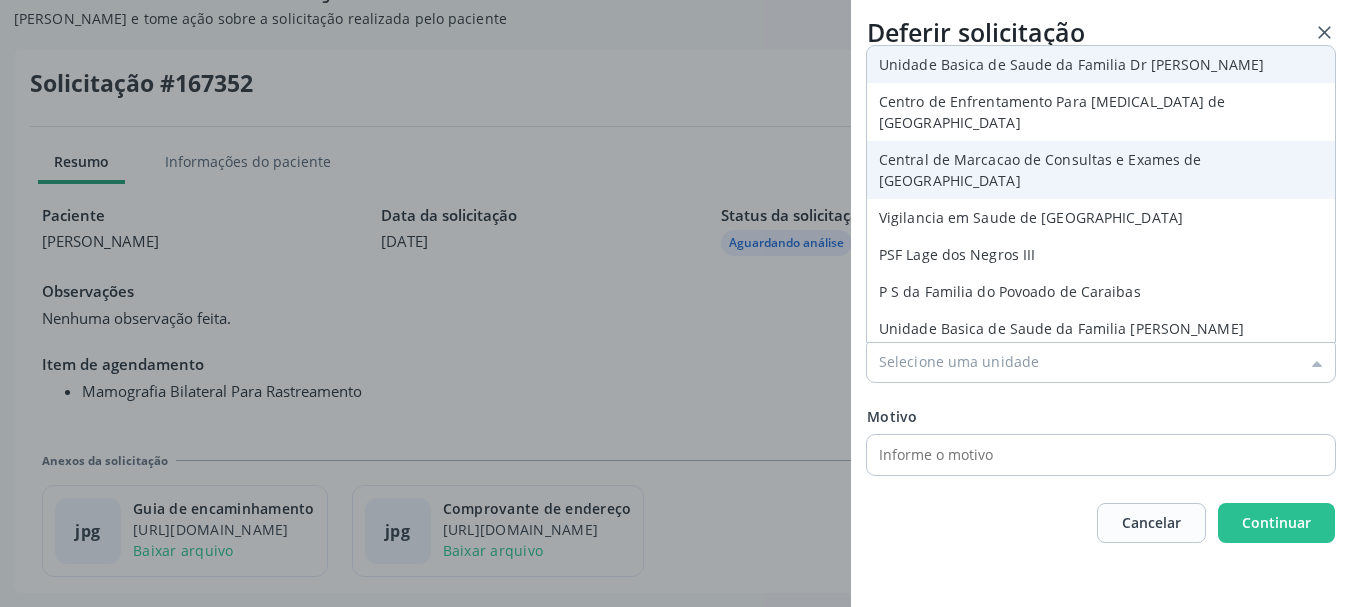 type on "Central de Marcacao de Consultas e Exames de [GEOGRAPHIC_DATA]" 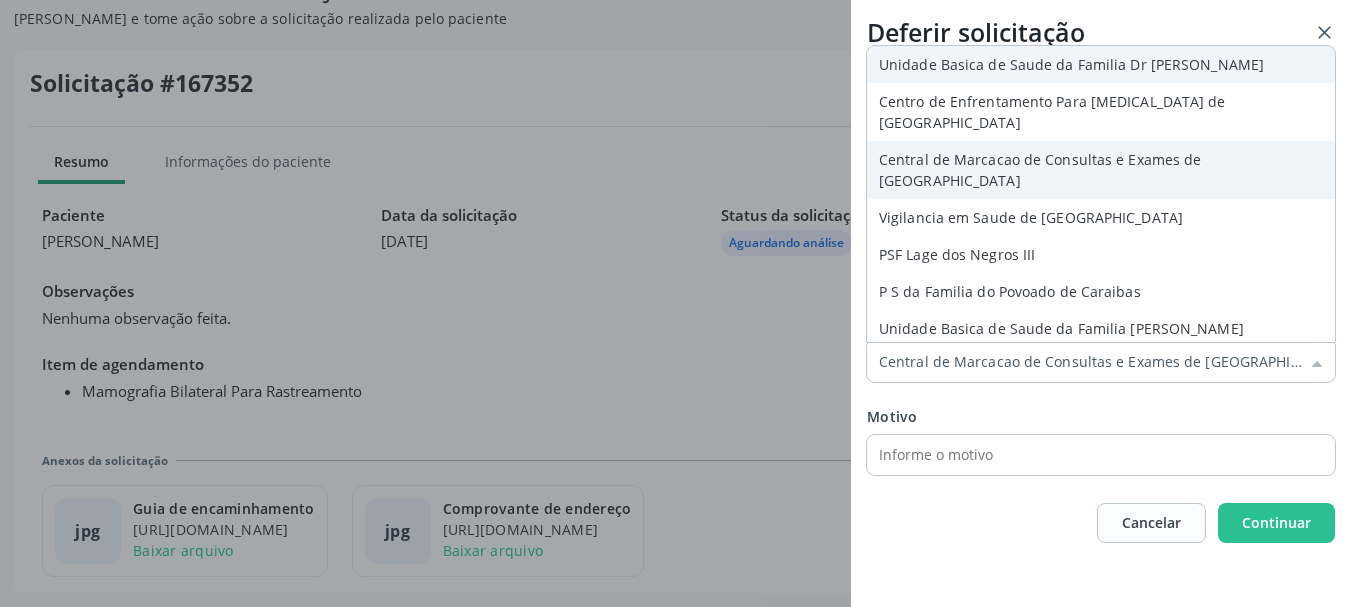 click on "Paciente:
[PERSON_NAME]
CNS:
701 8082 2579 9874
Item de agendamento:
Mamografia Bilateral Para Rastreamento
Prioridade
Baixa Prioridade
Baixa Prioridade
Média Prioridade
Alta Prioridade
Unidade solicitante
Central de Marcacao de Consultas e Exames de [GEOGRAPHIC_DATA]
Unidade Basica de Saude da Familia Dr [PERSON_NAME]
Centro de Enfrentamento Para [MEDICAL_DATA] de [GEOGRAPHIC_DATA]
Central de Marcacao de Consultas e Exames de [GEOGRAPHIC_DATA]
Vigilancia em Saude de [GEOGRAPHIC_DATA]
PSF Lage dos Negros III
P S da Familia do Povoado de Caraibas
Unidade Basica de Saude da Familia [PERSON_NAME]
P S de Curral da Ponta Psf [PERSON_NAME]
Farmacia Basica
Unidade Basica de Saude da Familia de Brejao da Caatinga
P S da Familia do Povoado de Pocos
P S da Familia do Povoado de Tiquara" at bounding box center [1101, 308] 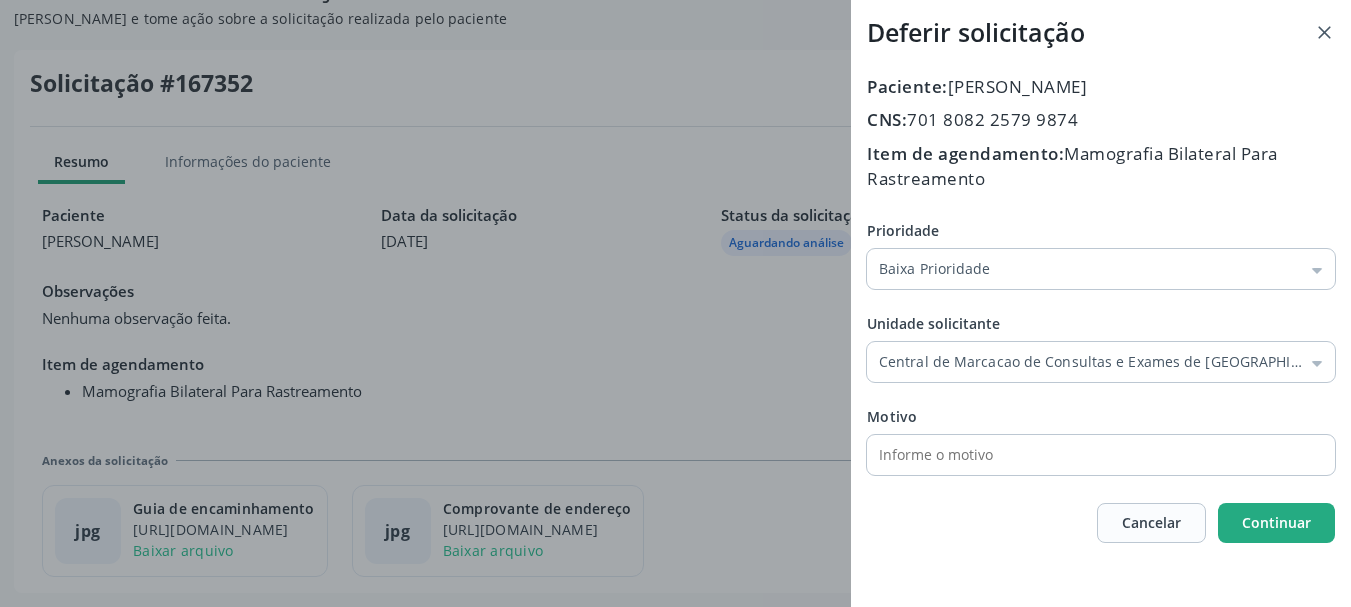 click on "Continuar" at bounding box center [1276, 522] 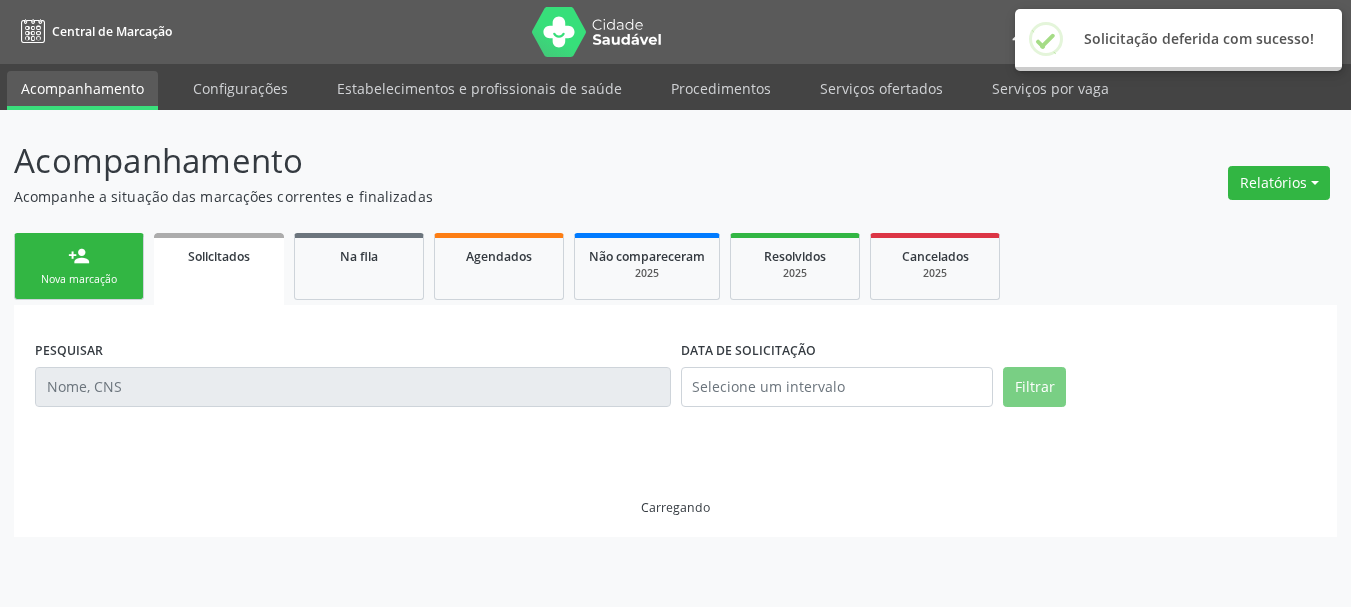 scroll, scrollTop: 0, scrollLeft: 0, axis: both 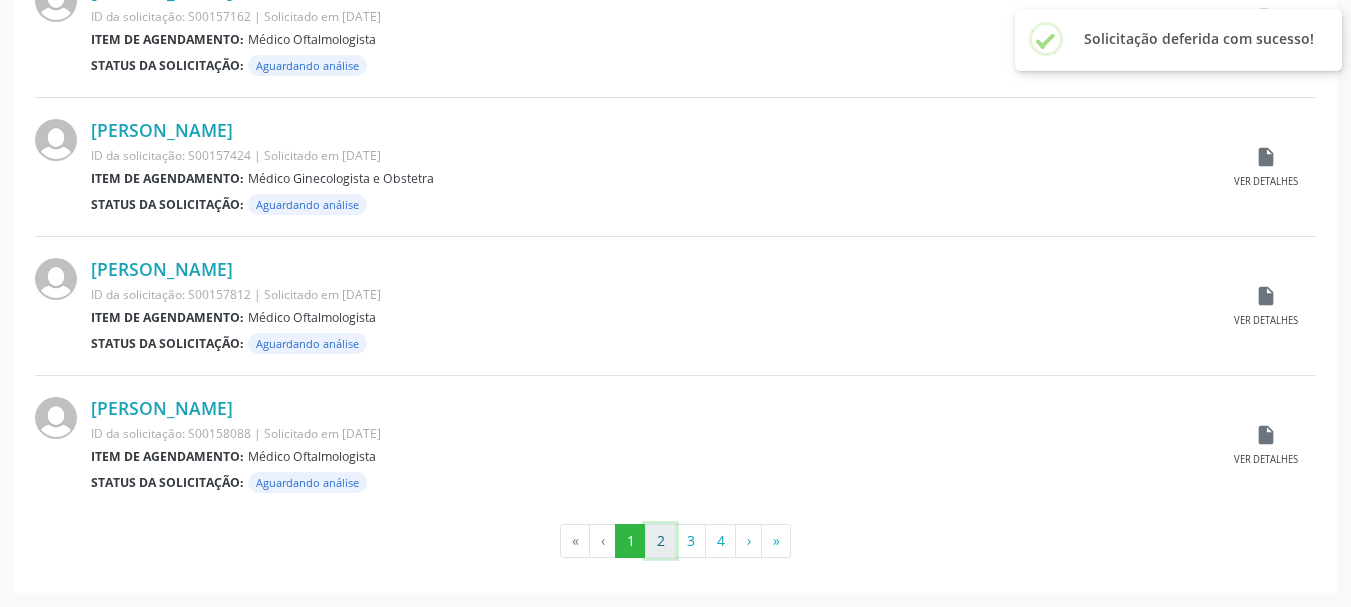 click on "2" at bounding box center (660, 541) 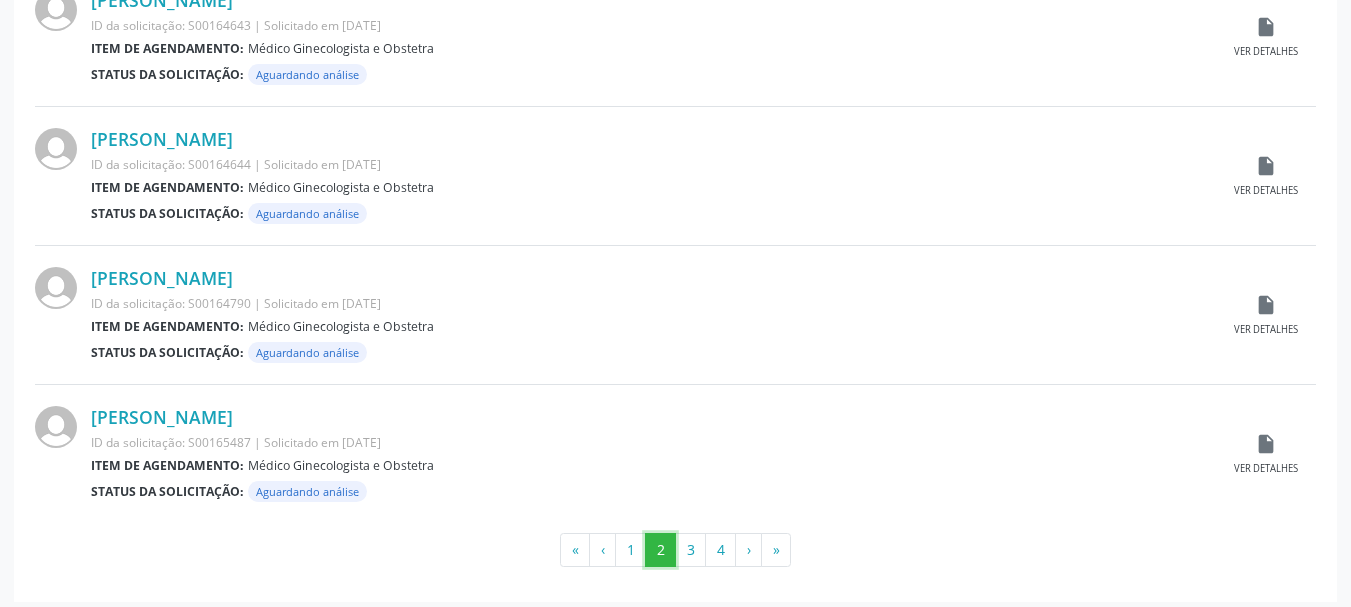 scroll, scrollTop: 2104, scrollLeft: 0, axis: vertical 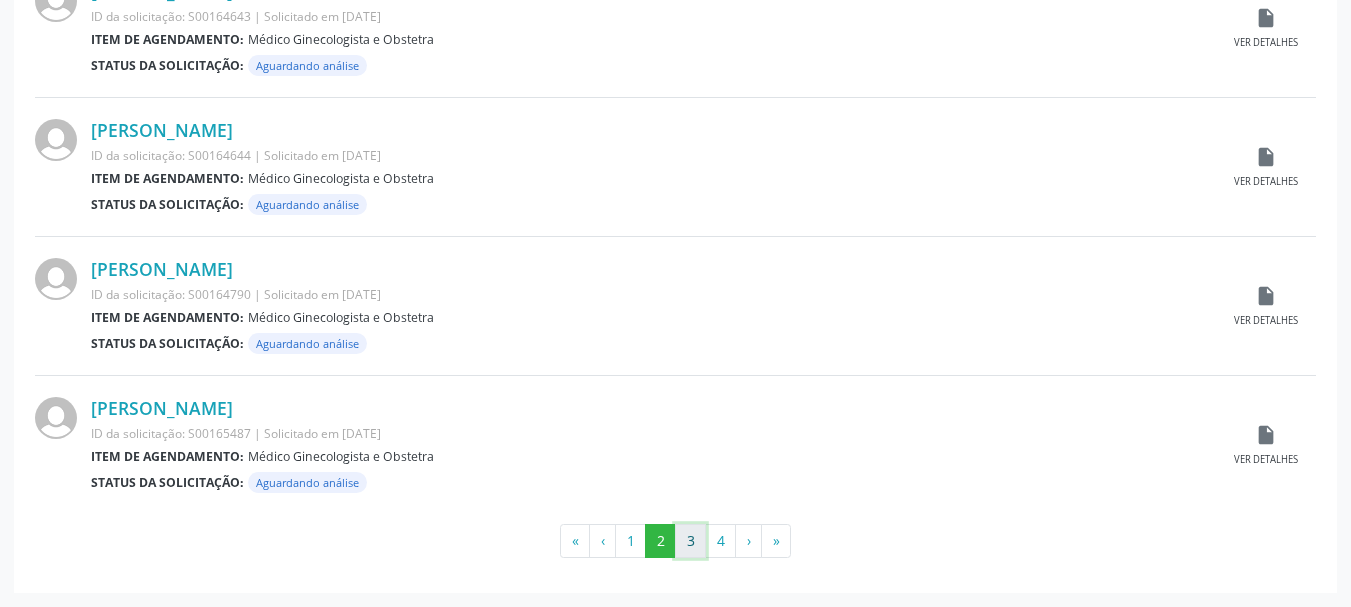 click on "3" at bounding box center [690, 541] 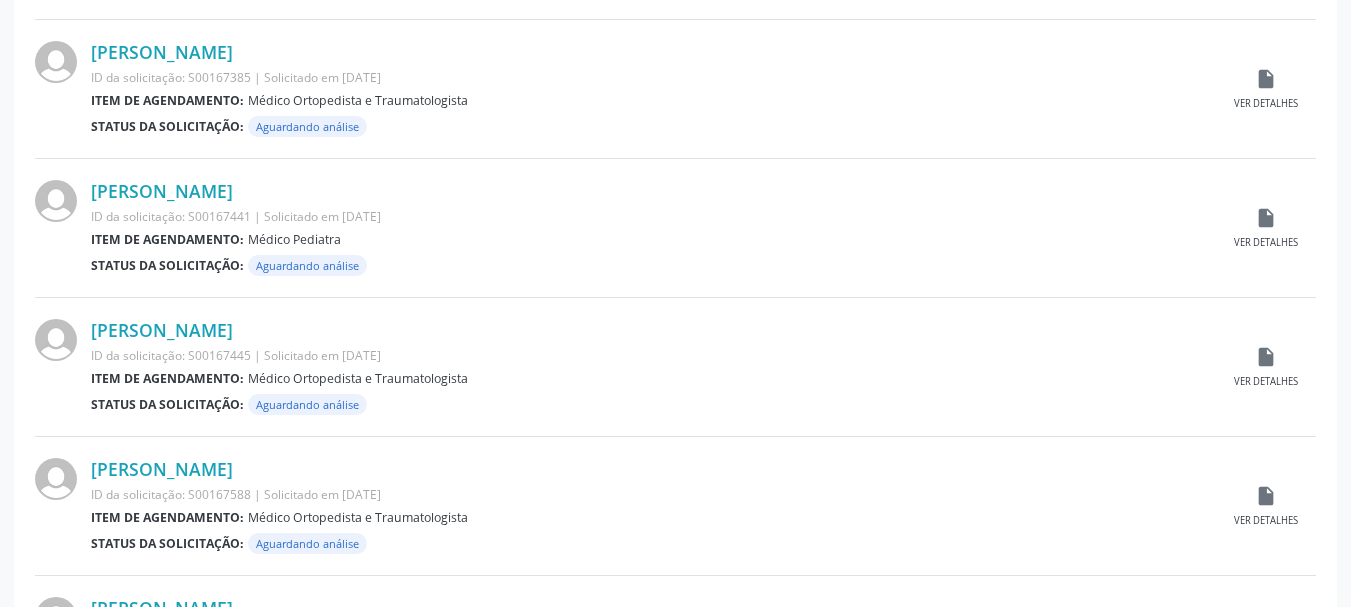 scroll, scrollTop: 1804, scrollLeft: 0, axis: vertical 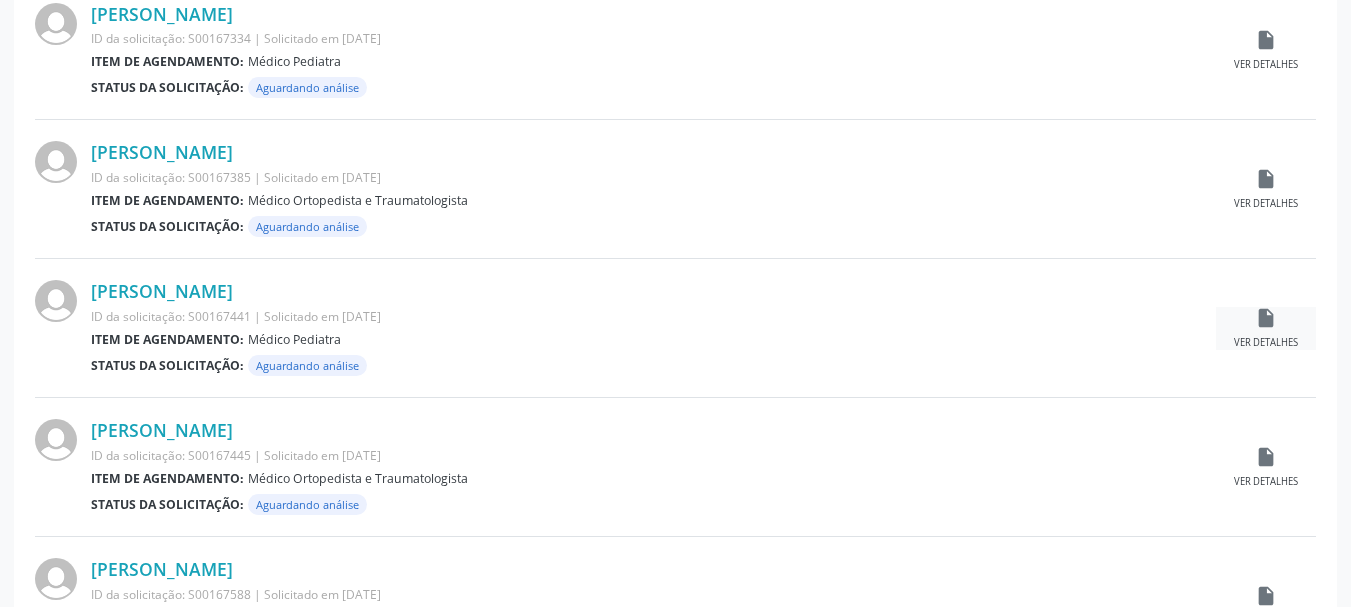 click on "insert_drive_file
Ver detalhes" at bounding box center (1266, 328) 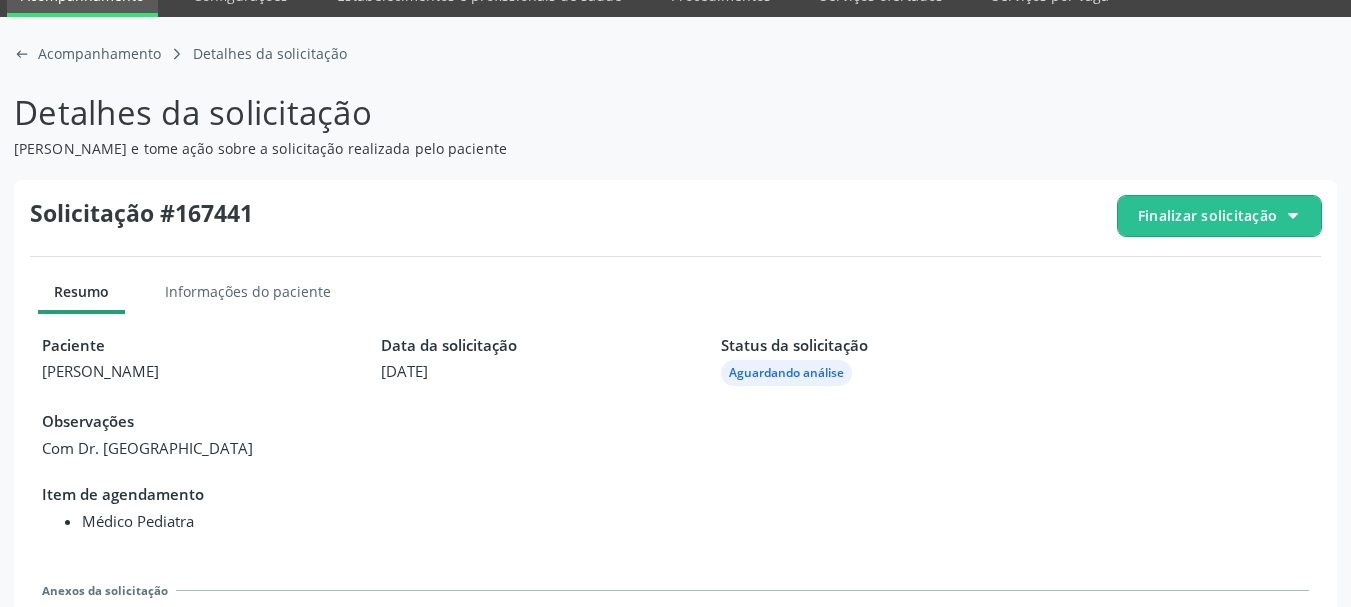 scroll, scrollTop: 223, scrollLeft: 0, axis: vertical 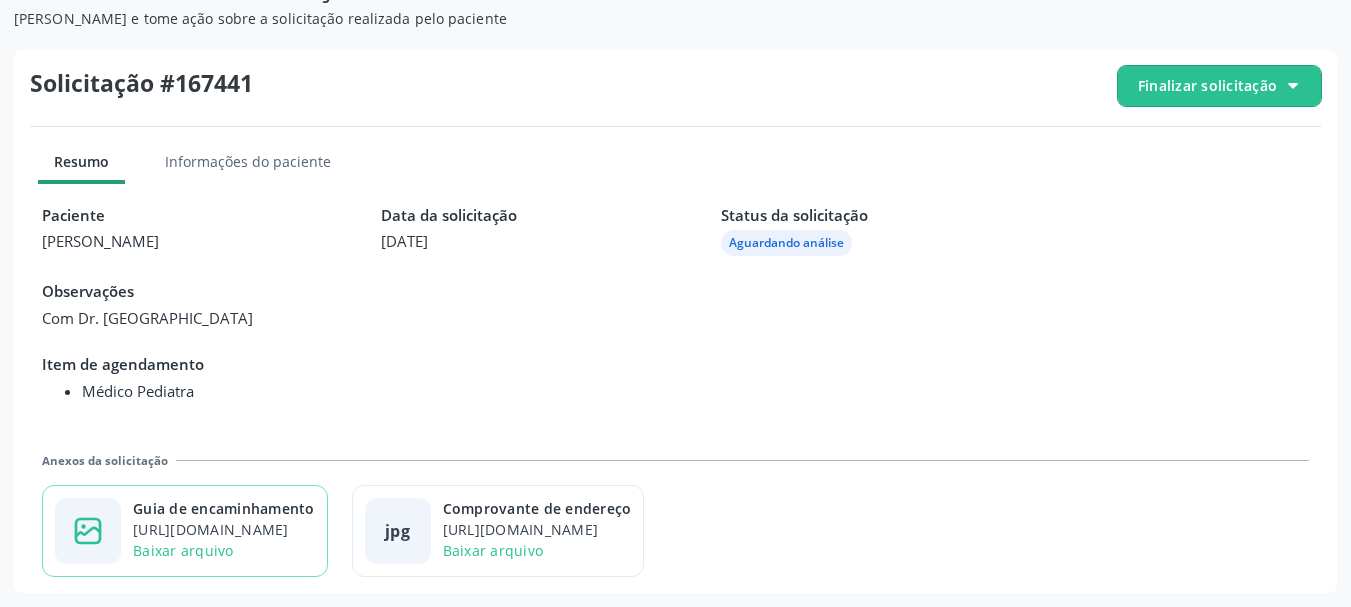 click on "[URL][DOMAIN_NAME]" at bounding box center [224, 529] 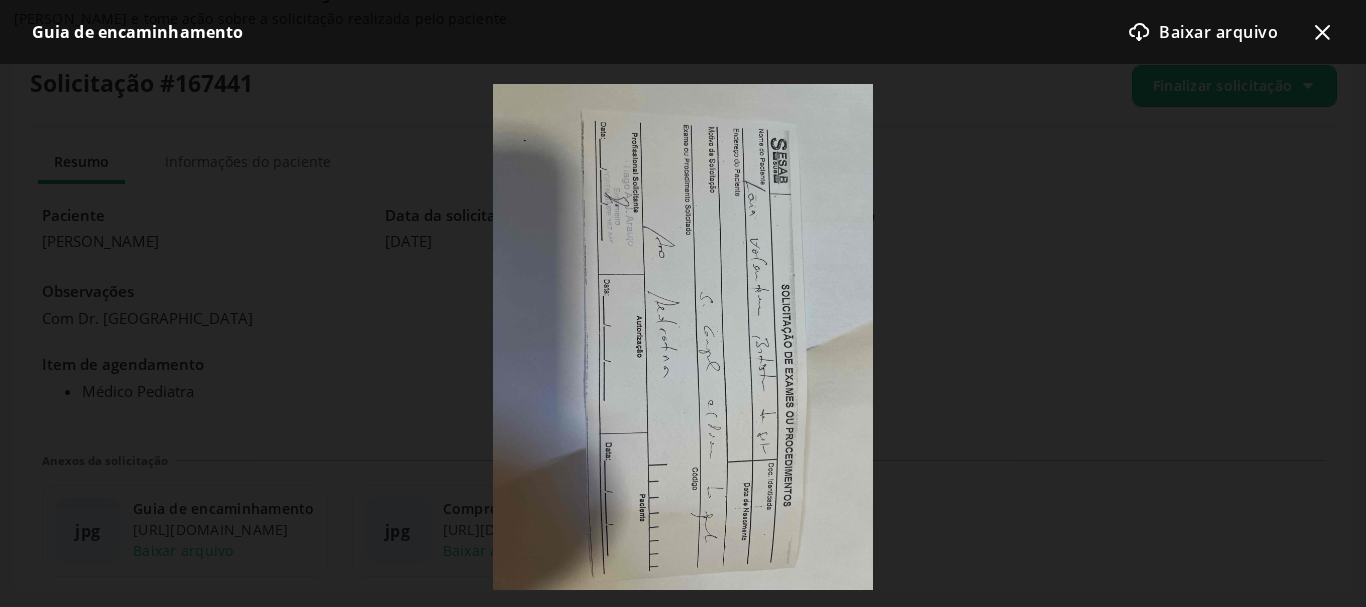 click 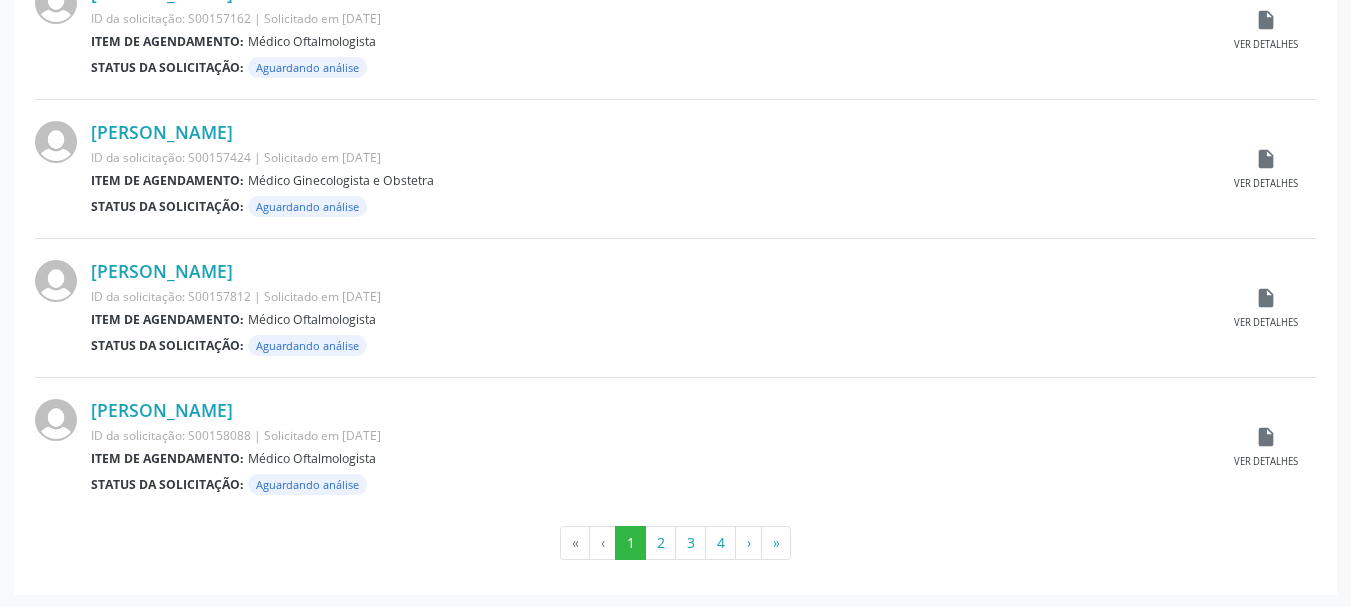 scroll, scrollTop: 2104, scrollLeft: 0, axis: vertical 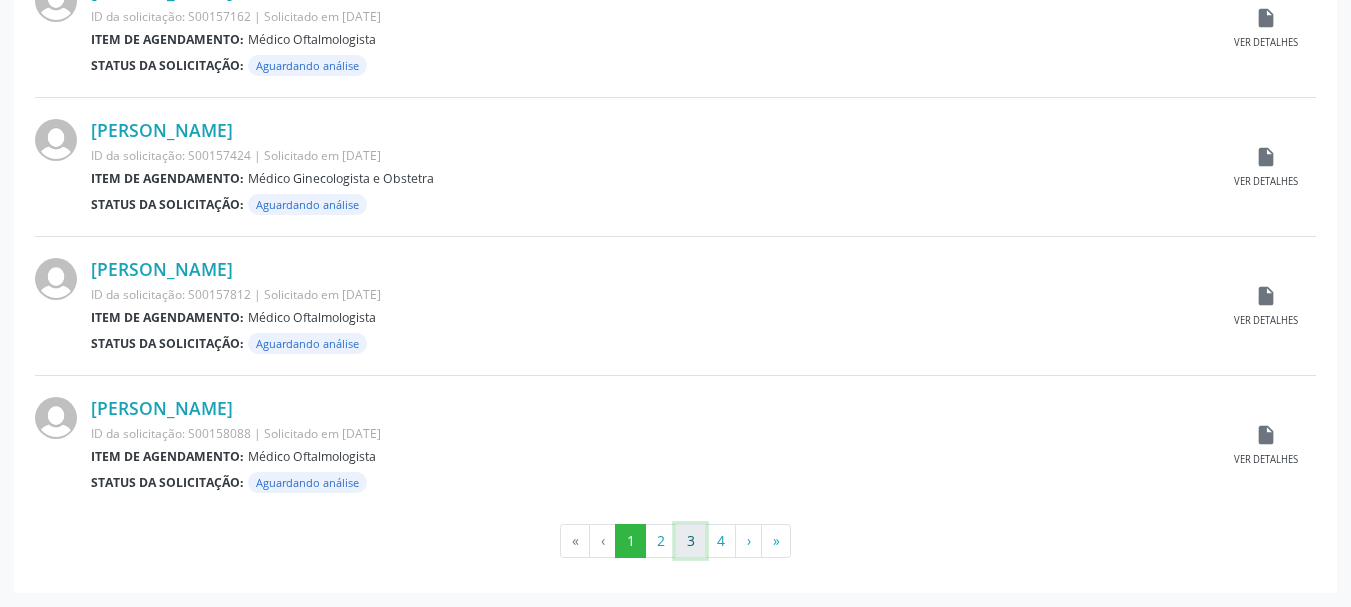click on "3" at bounding box center [690, 541] 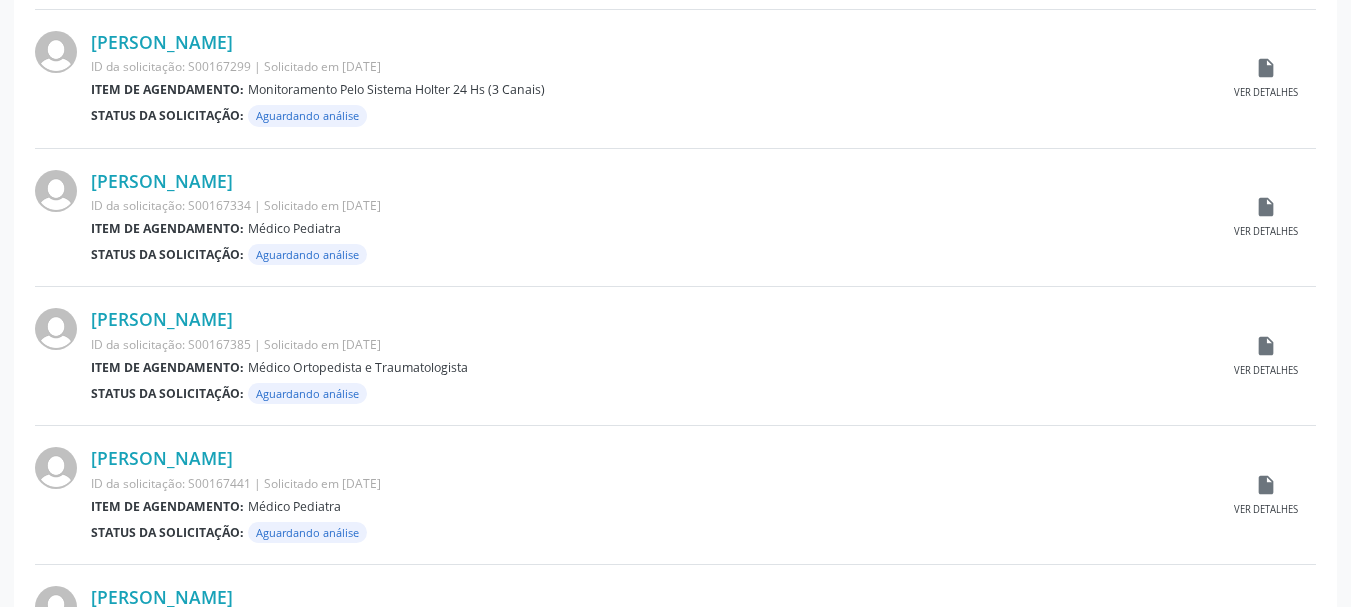 scroll, scrollTop: 1604, scrollLeft: 0, axis: vertical 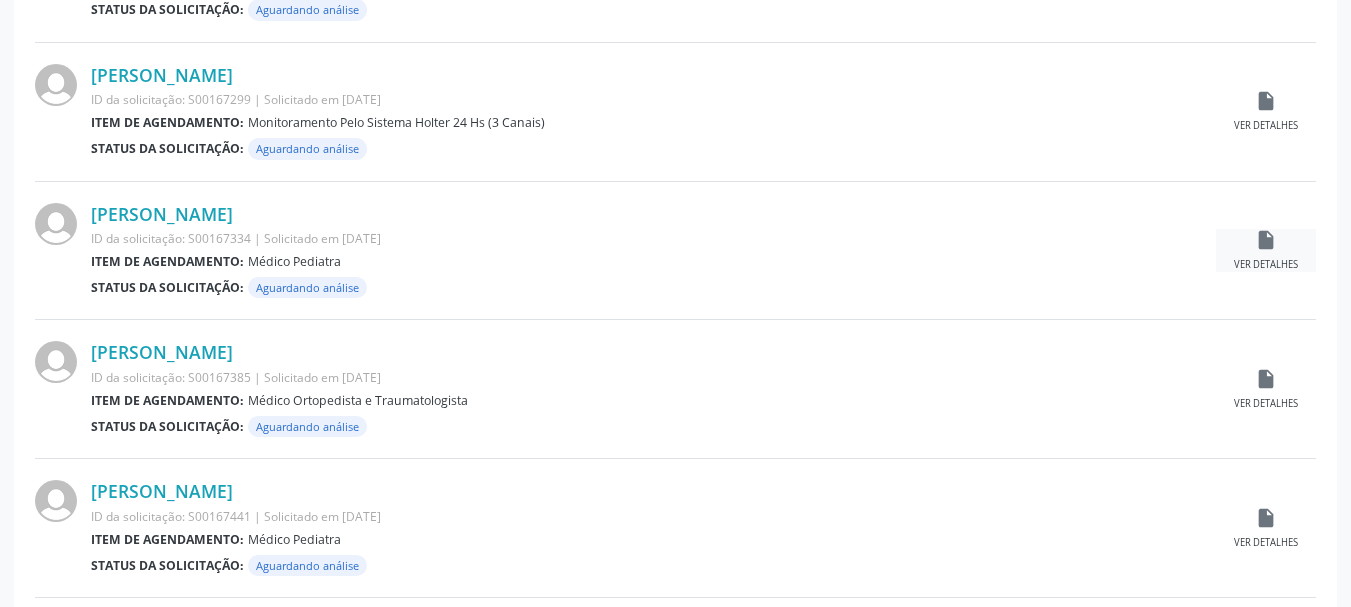 click on "insert_drive_file
Ver detalhes" at bounding box center [1266, 250] 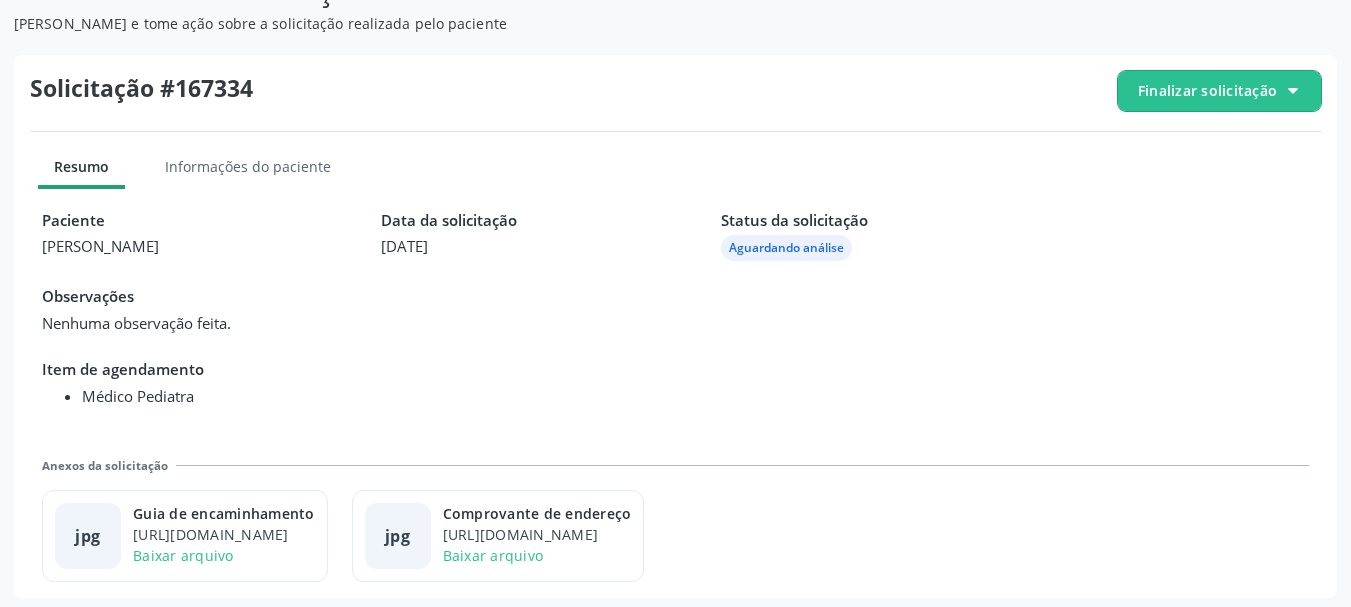 scroll, scrollTop: 223, scrollLeft: 0, axis: vertical 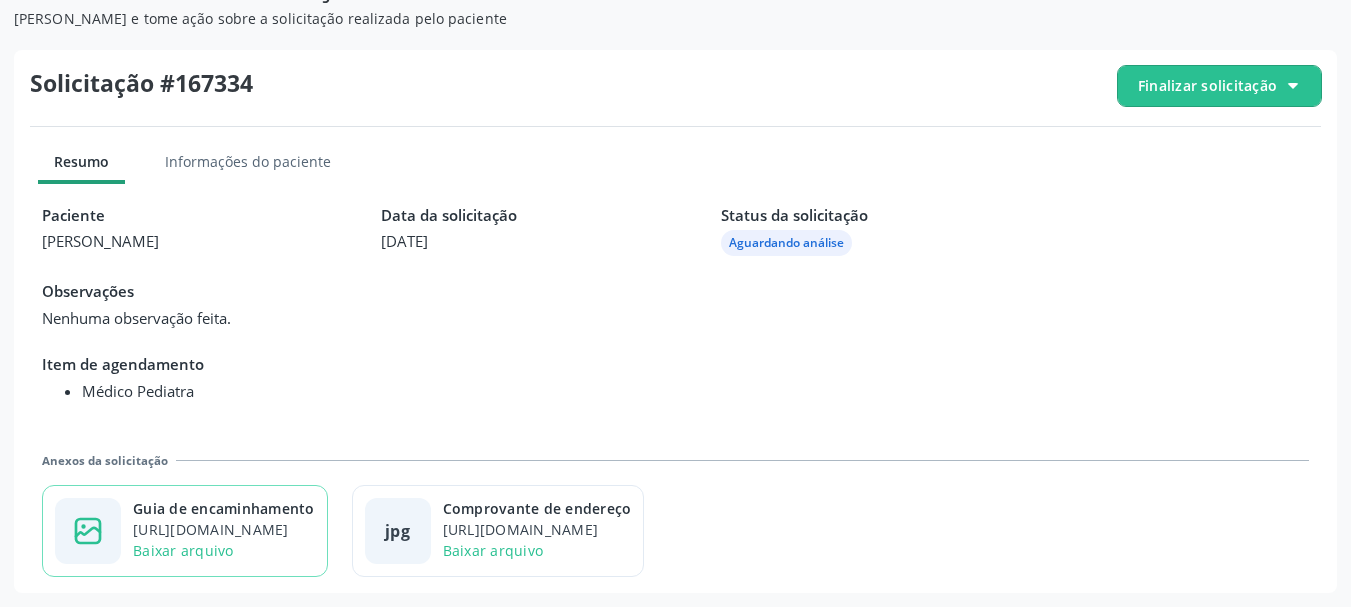 click on "Guia de encaminhamento" at bounding box center [224, 508] 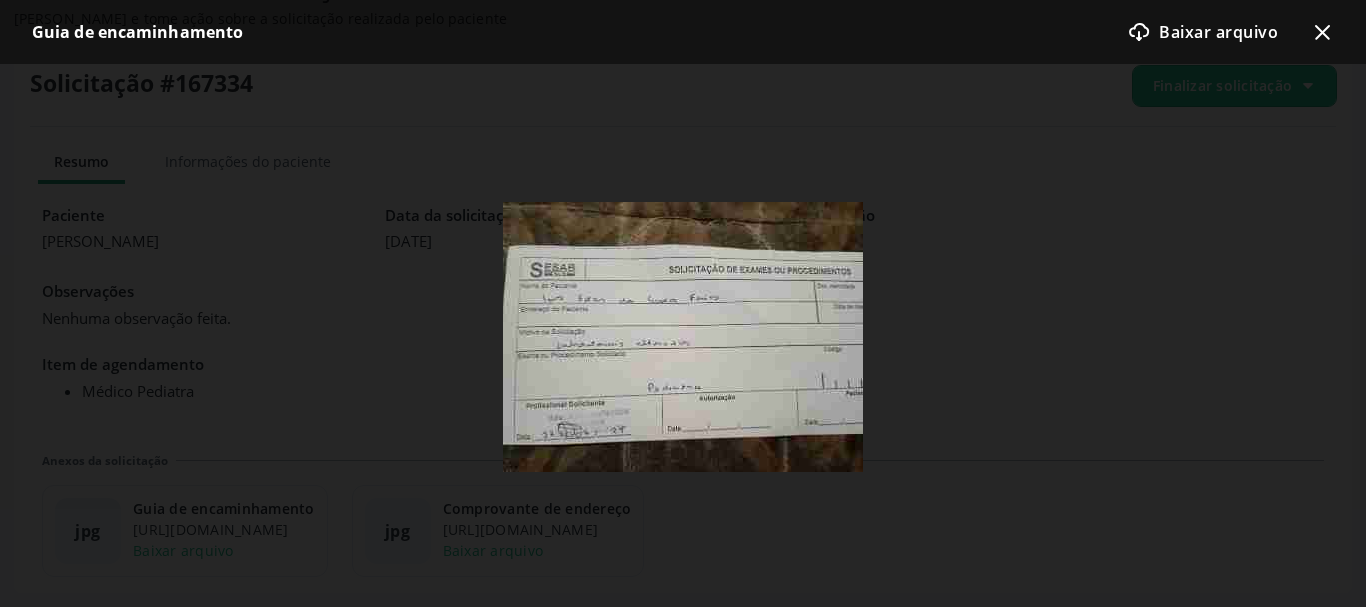 click on "x-outline icon" 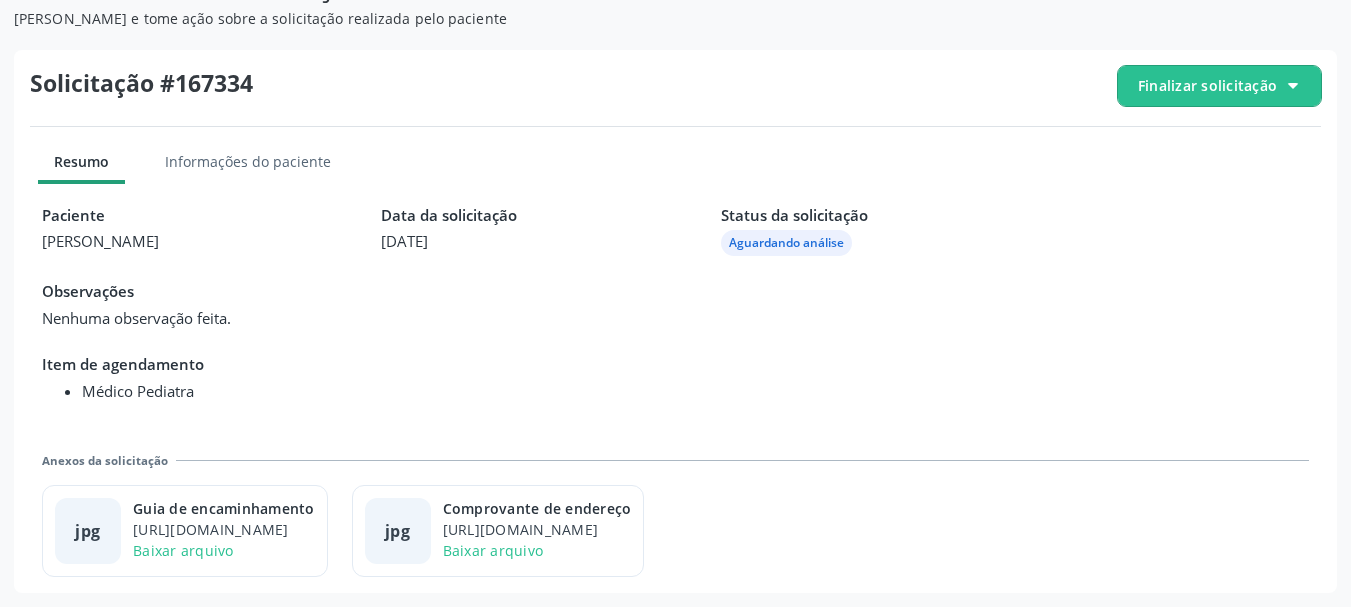click on "Finalizar solicitação" at bounding box center [1207, 85] 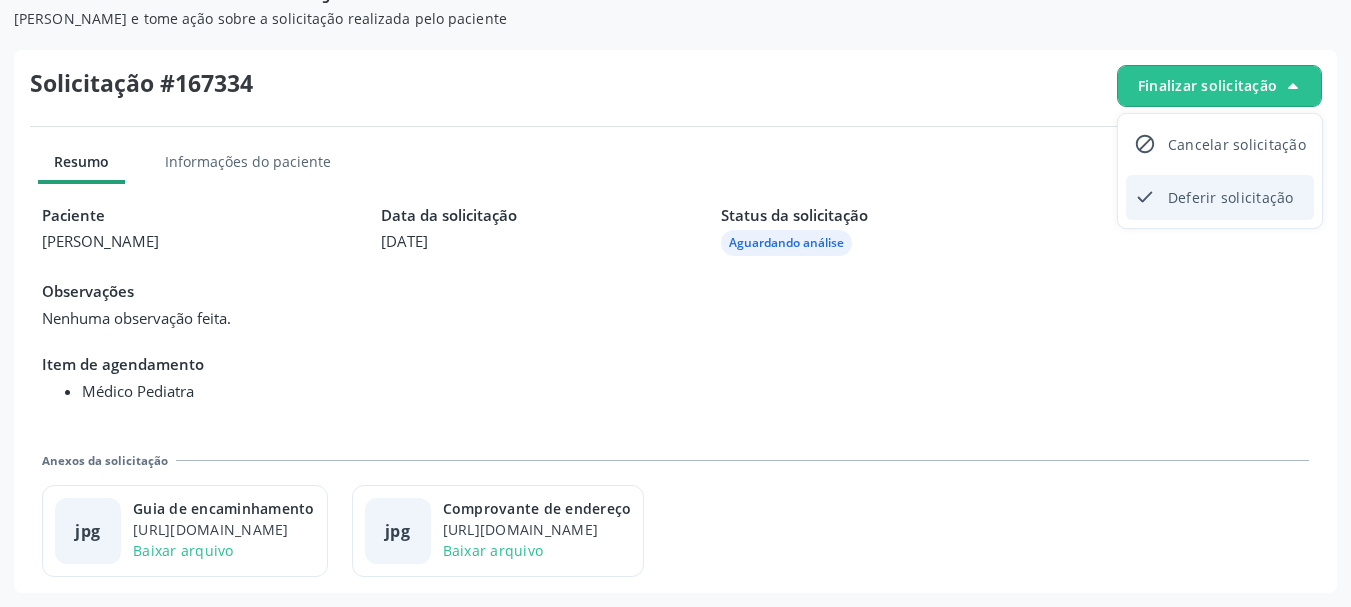 click on "Deferir solicitação" at bounding box center (1231, 197) 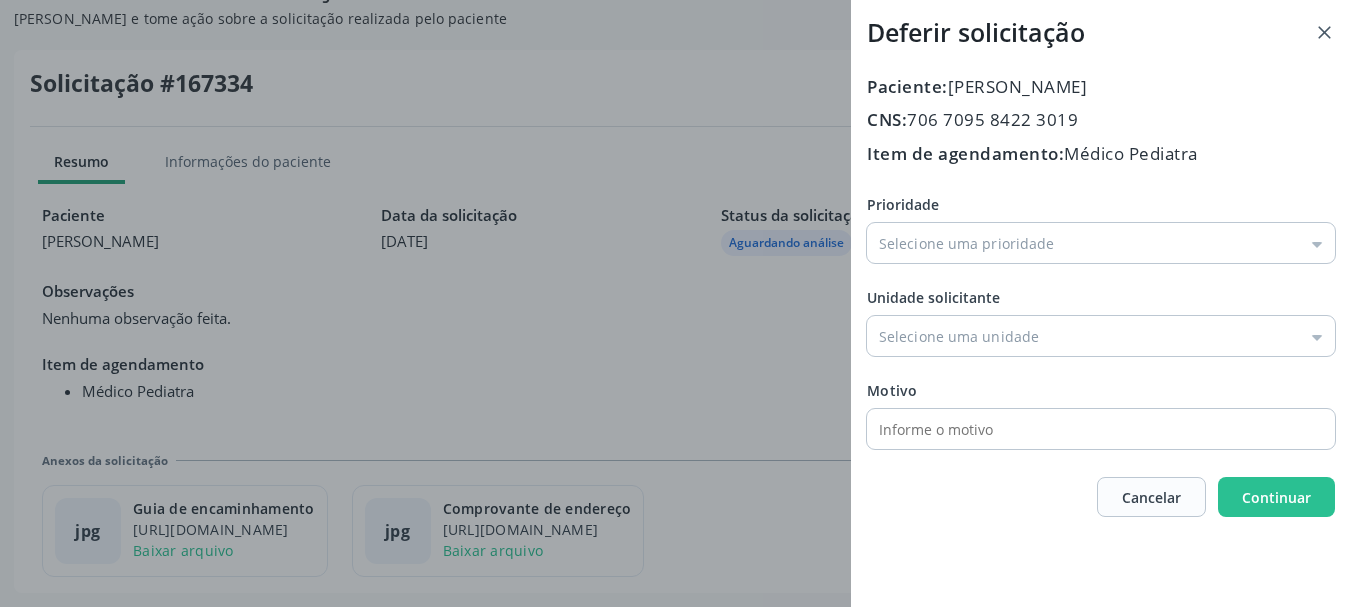 click on "Prioridade
Baixa Prioridade
Média Prioridade
Alta Prioridade" at bounding box center [1101, 228] 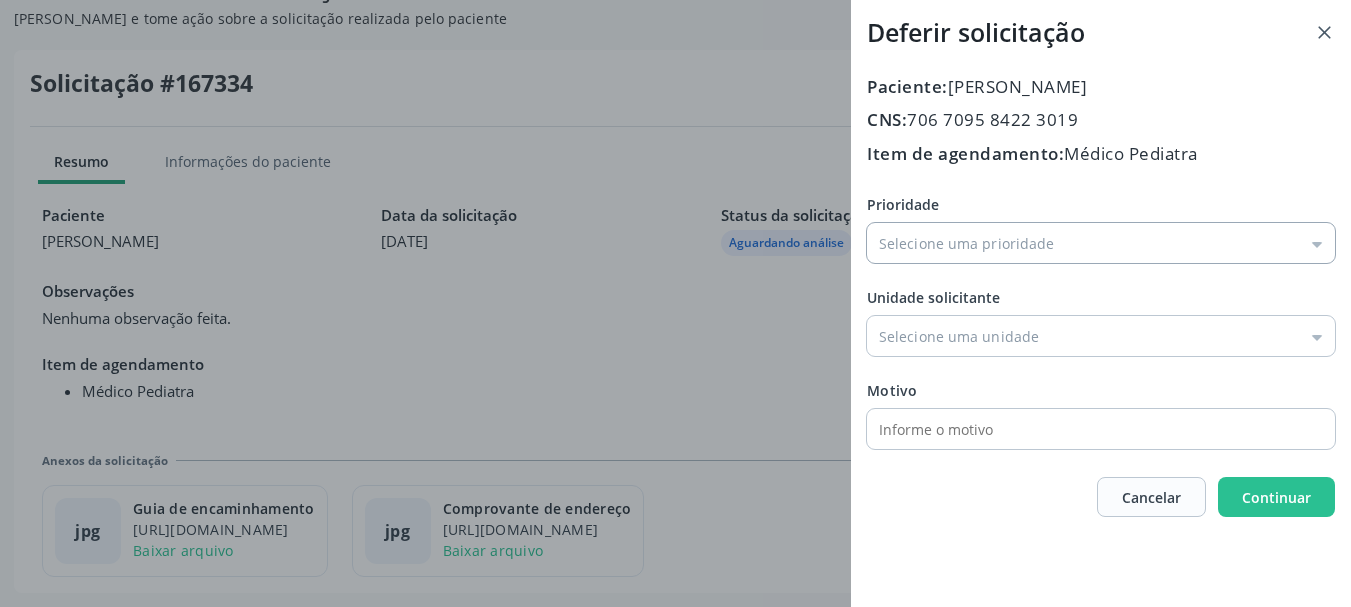 click on "Prioridade" at bounding box center [1101, 243] 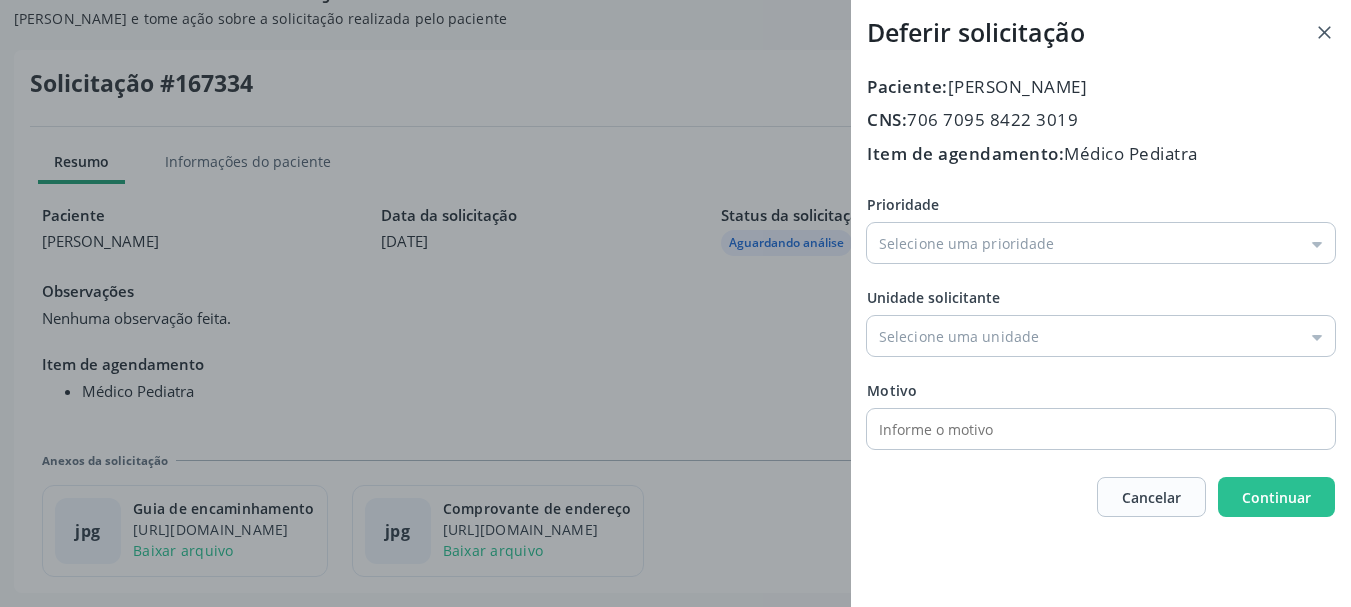 type on "Baixa Prioridade" 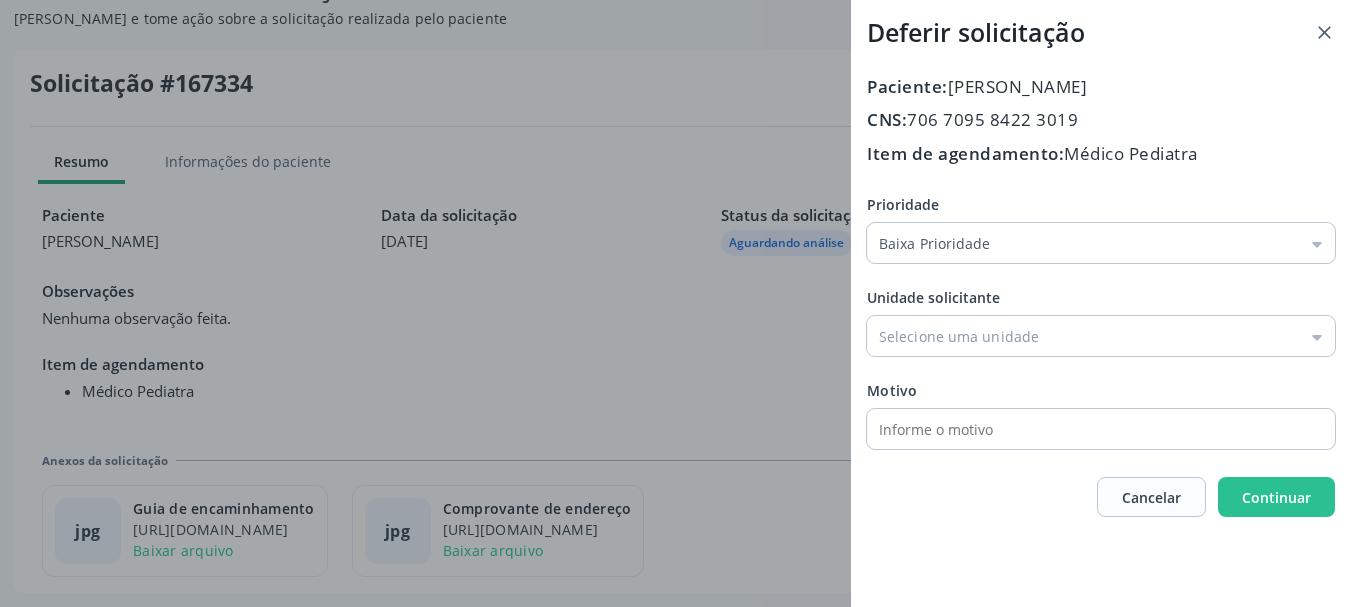 click on "Prioridade
Baixa Prioridade
Baixa Prioridade
Média Prioridade
Alta Prioridade
Unidade solicitante
Unidade Basica de Saude da Familia Dr [PERSON_NAME]
Centro de Enfrentamento Para [MEDICAL_DATA] de [GEOGRAPHIC_DATA]
Central de Marcacao de Consultas e Exames de [GEOGRAPHIC_DATA]
Vigilancia em Saude de [GEOGRAPHIC_DATA]
PSF Lage dos Negros III
P S da Familia do Povoado de Caraibas
Unidade Basica de Saude da Familia [PERSON_NAME]
P S de Curral da Ponta Psf [PERSON_NAME]
Farmacia Basica
Unidade Basica de Saude da Familia de Brejao da Caatinga
P S da Familia do Povoado de Pocos
P S da Familia do Povoado de Tiquara
P S da Familia do Povoado de [GEOGRAPHIC_DATA]
P S de Lages dos [DEMOGRAPHIC_DATA]
P S da Familia do Povoado de [GEOGRAPHIC_DATA]
P S de Curral Velho
Centro de [GEOGRAPHIC_DATA]" at bounding box center [1101, 321] 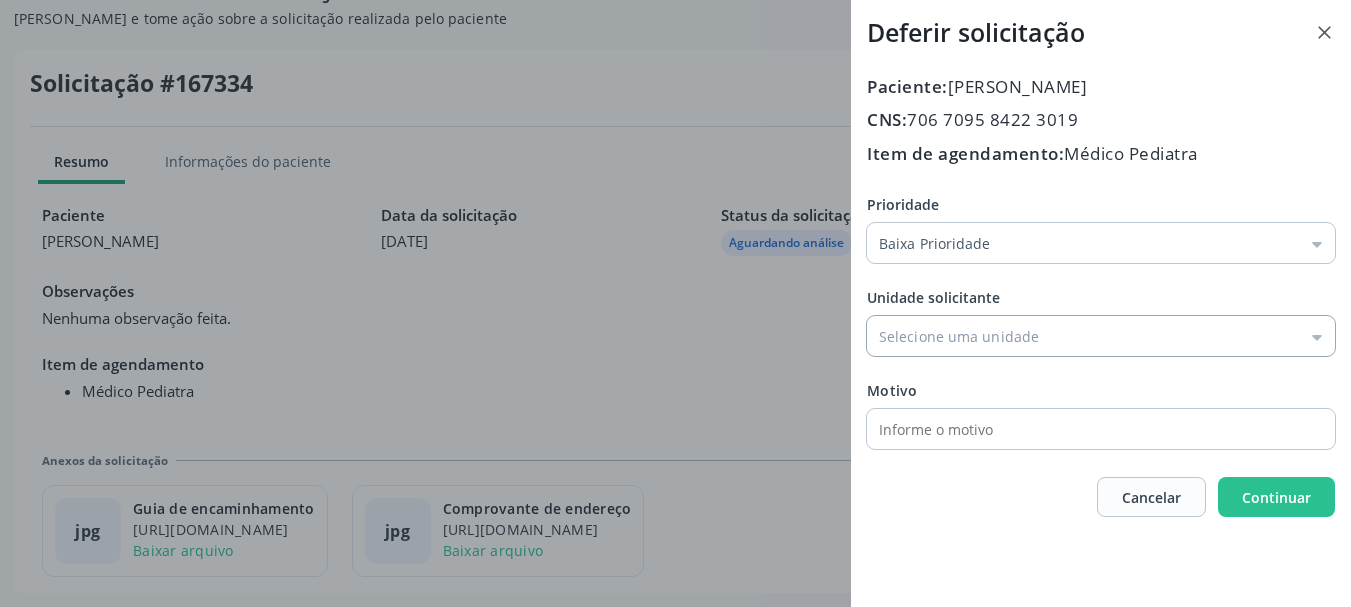 click on "Prioridade" at bounding box center [1101, 336] 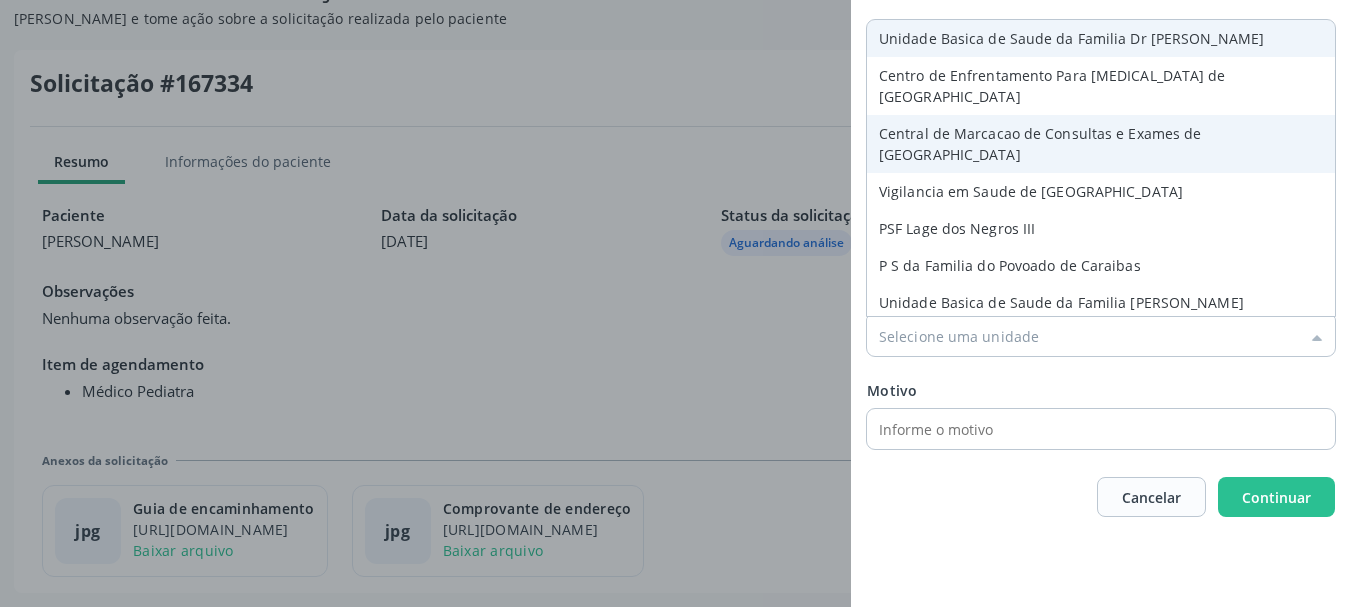 type on "Central de Marcacao de Consultas e Exames de [GEOGRAPHIC_DATA]" 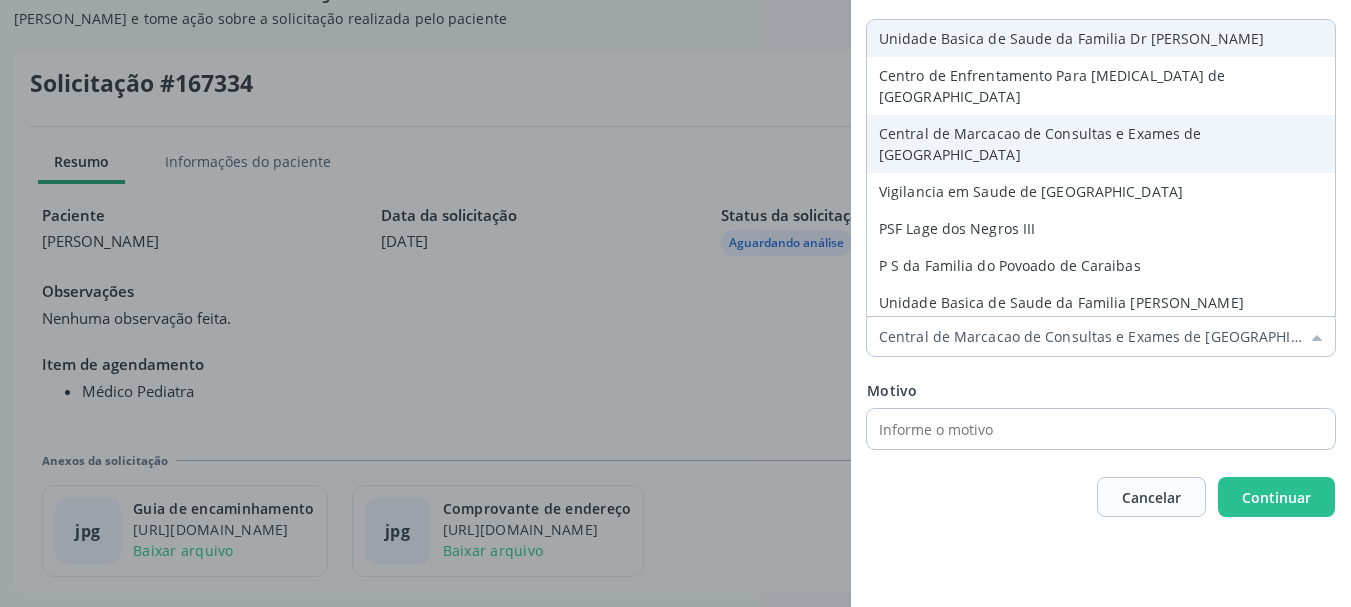 click on "Paciente:
[PERSON_NAME]
CNS:
706 7095 8422 3019
Item de agendamento:
Médico Pediatra
Prioridade
Baixa Prioridade
Baixa Prioridade
Média Prioridade
Alta Prioridade
Unidade solicitante
Central de Marcacao de Consultas e Exames de [GEOGRAPHIC_DATA]
Unidade Basica de Saude da Familia Dr [PERSON_NAME]
Centro de Enfrentamento Para [MEDICAL_DATA] de [GEOGRAPHIC_DATA]
Central de Marcacao de Consultas e Exames de [GEOGRAPHIC_DATA]
Vigilancia em Saude de [GEOGRAPHIC_DATA]
PSF Lage dos Negros III
P S da Familia do Povoado de Caraibas
Unidade Basica de Saude da Familia [PERSON_NAME]
P S de Curral da Ponta Psf [PERSON_NAME]
Farmacia Basica
Unidade Basica de Saude da Familia de Brejao da Caatinga
P S da Familia do Povoado de Pocos
P S da Familia do Povoado de Tiquara" at bounding box center [1101, 296] 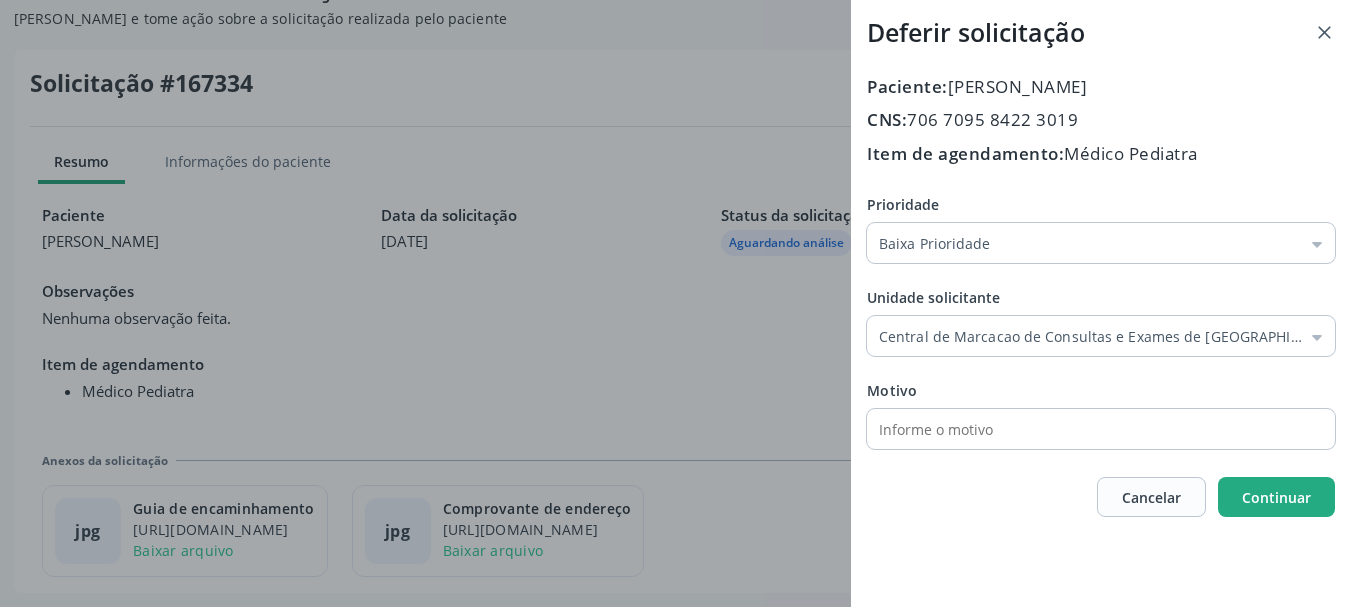 click on "Continuar" at bounding box center (1276, 497) 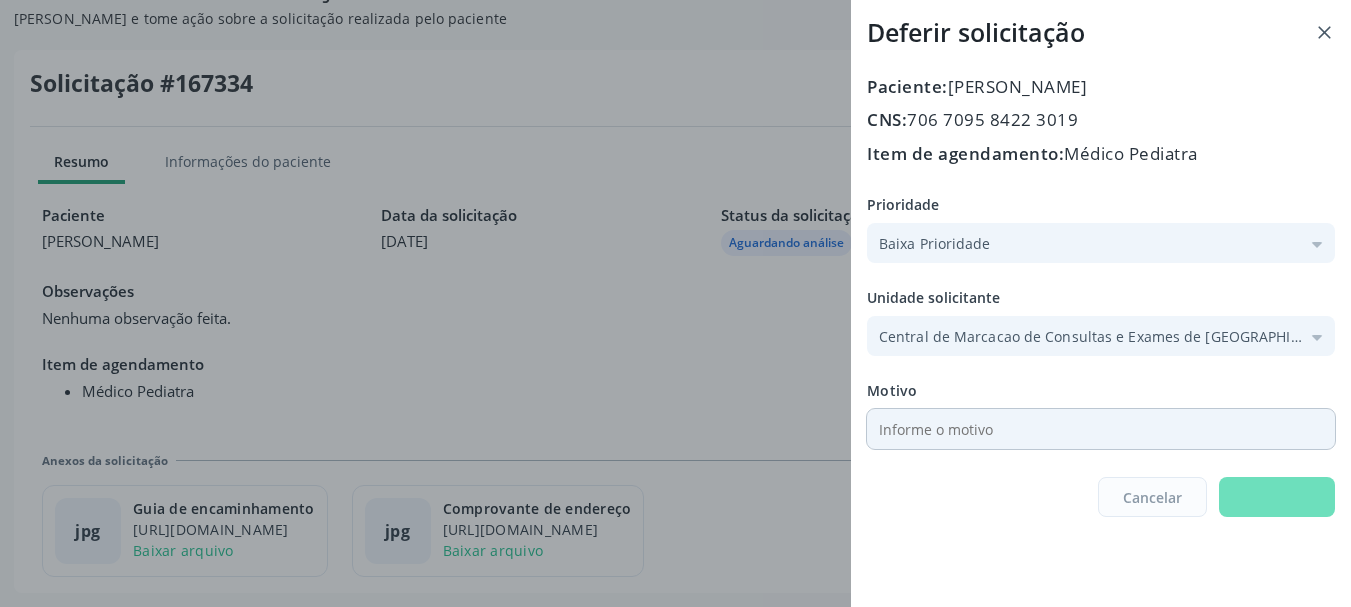 scroll, scrollTop: 0, scrollLeft: 0, axis: both 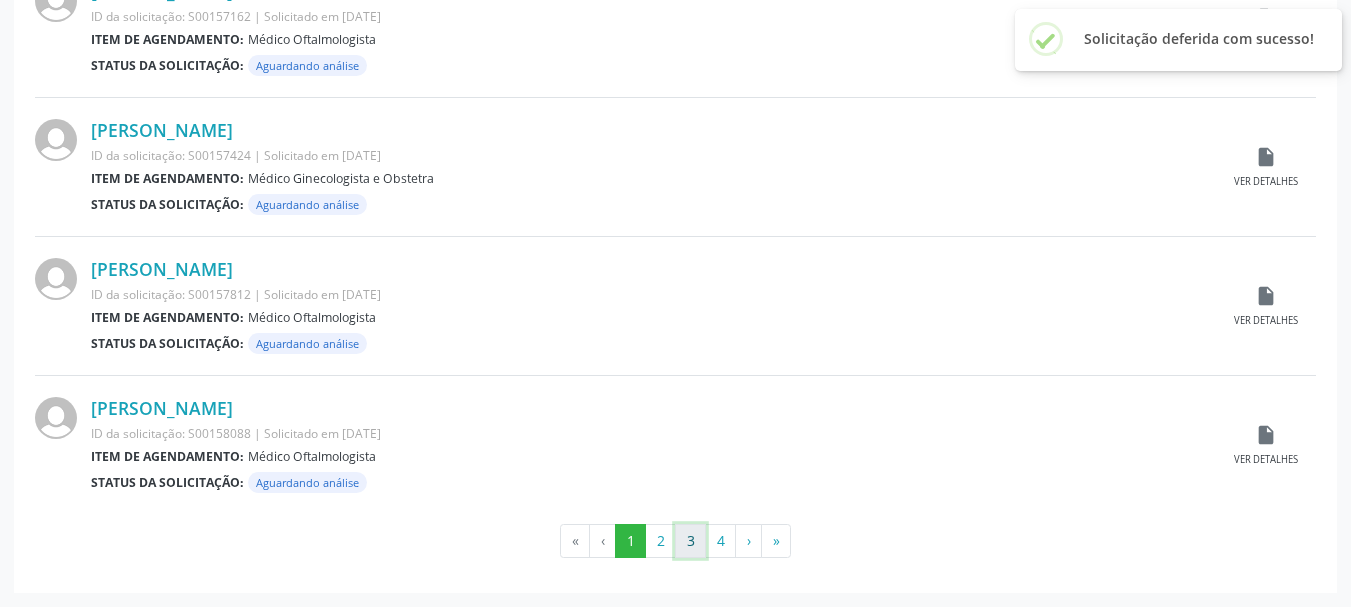 click on "3" at bounding box center (690, 541) 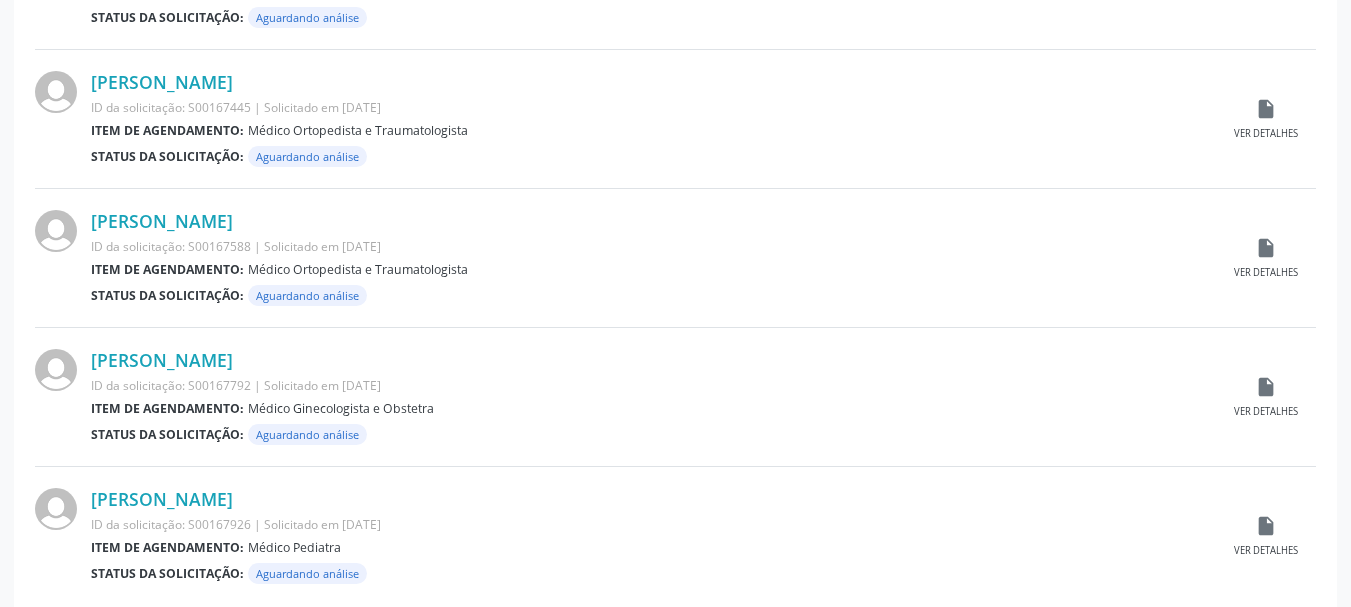 scroll, scrollTop: 2104, scrollLeft: 0, axis: vertical 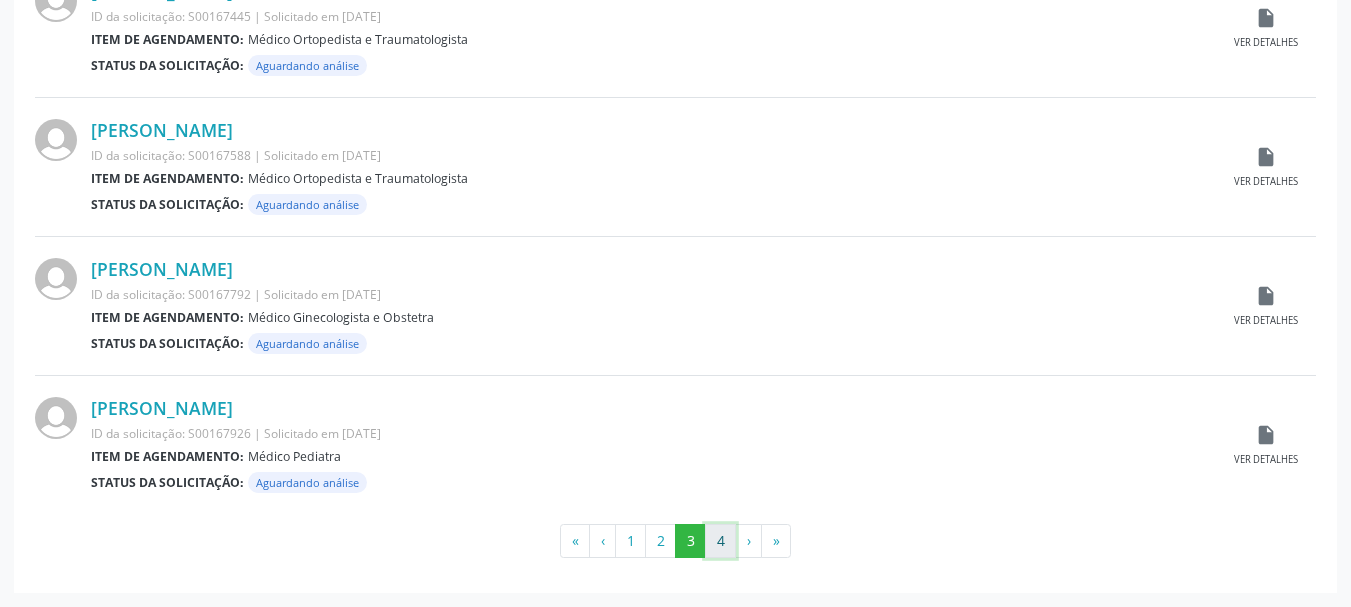 click on "4" at bounding box center (720, 541) 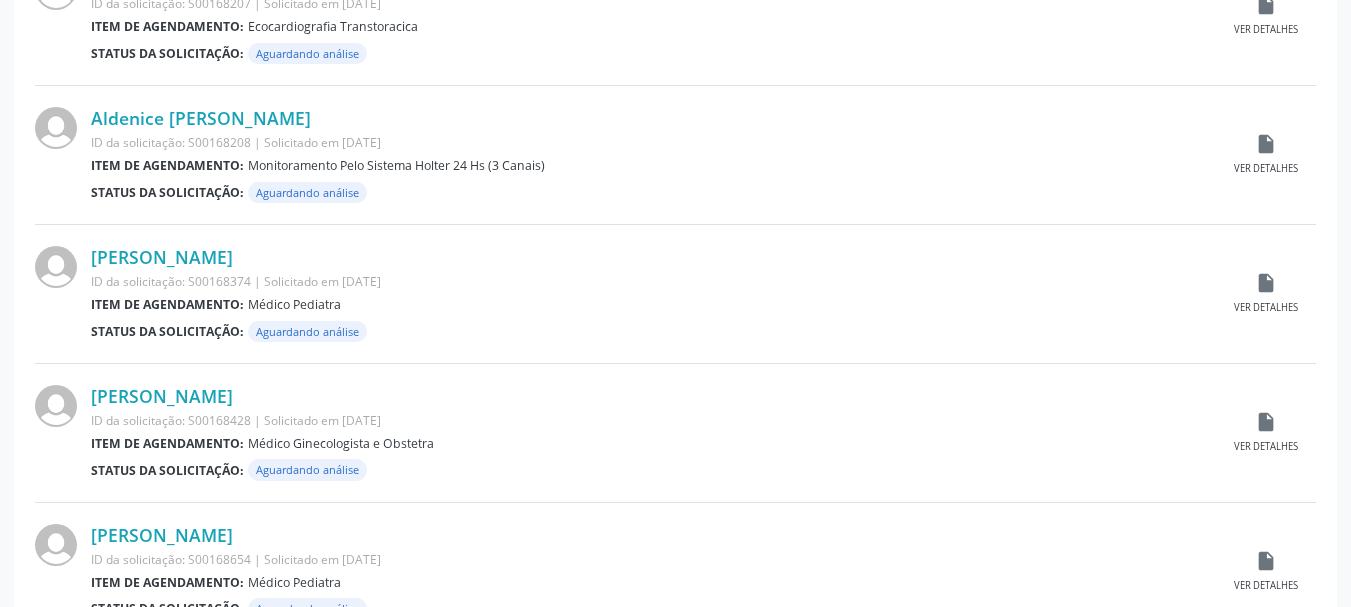 scroll, scrollTop: 731, scrollLeft: 0, axis: vertical 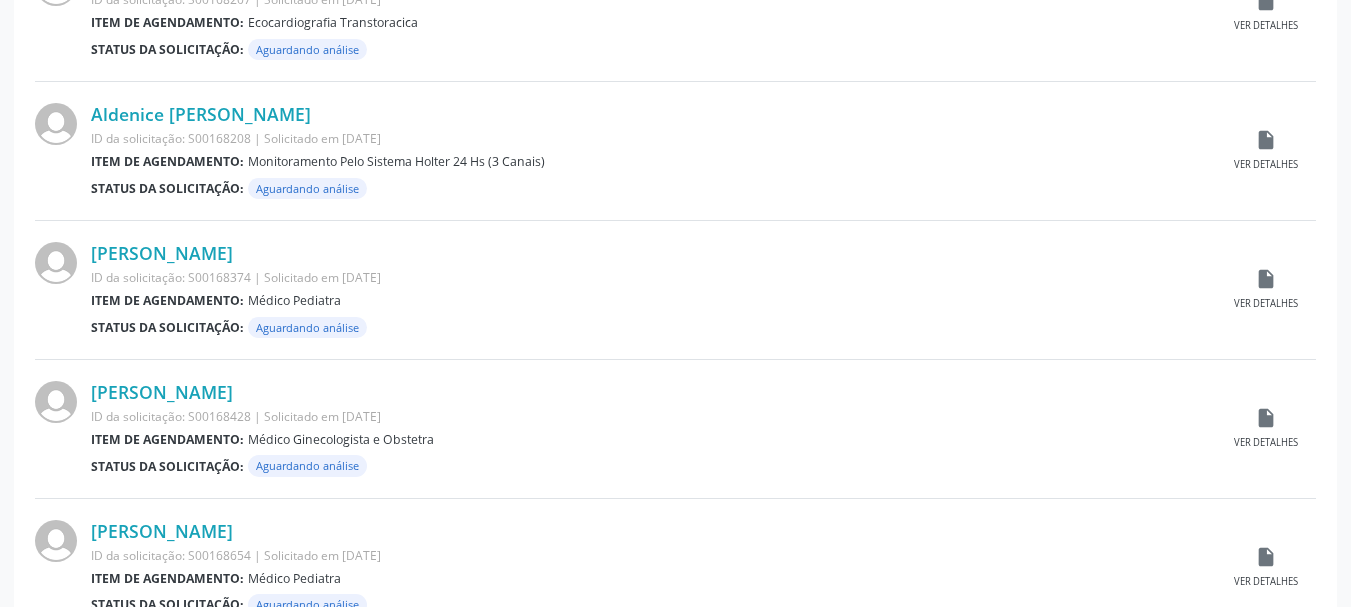 click on "[PERSON_NAME]
ID da solicitação: S00168374 |    Solicitado em [DATE]
Item de agendamento:
Médico Pediatra
Status da solicitação:
Aguardando análise
insert_drive_file
Ver detalhes" at bounding box center (675, 290) 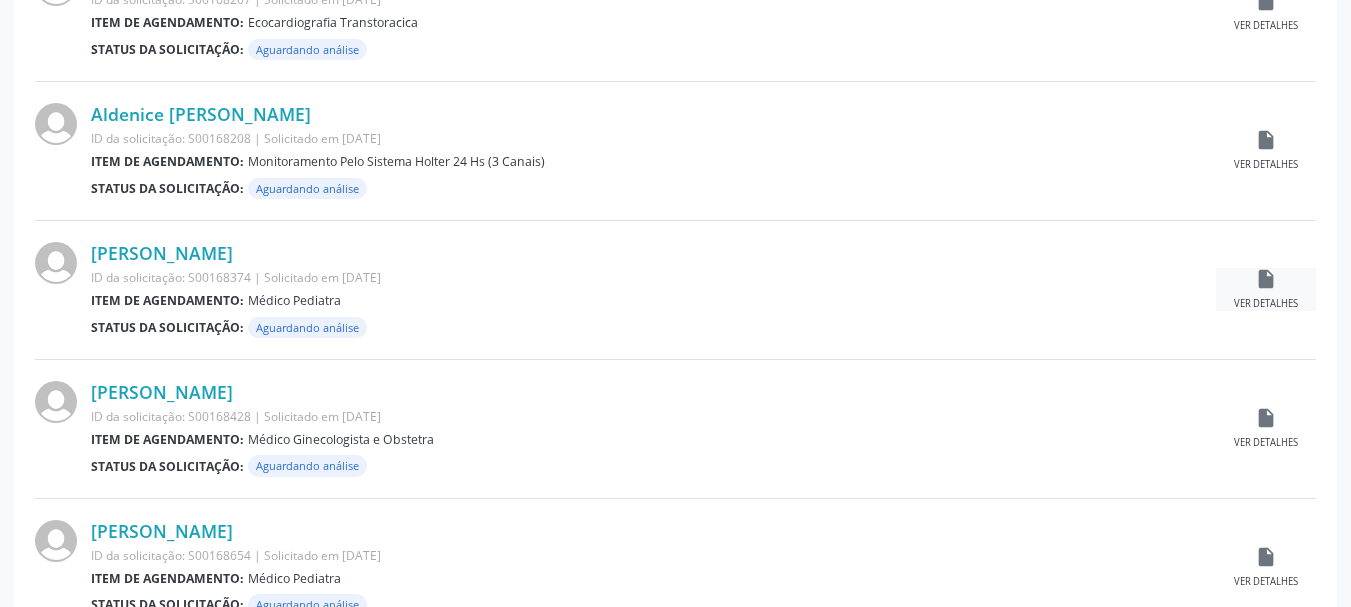 click on "insert_drive_file" at bounding box center (1266, 279) 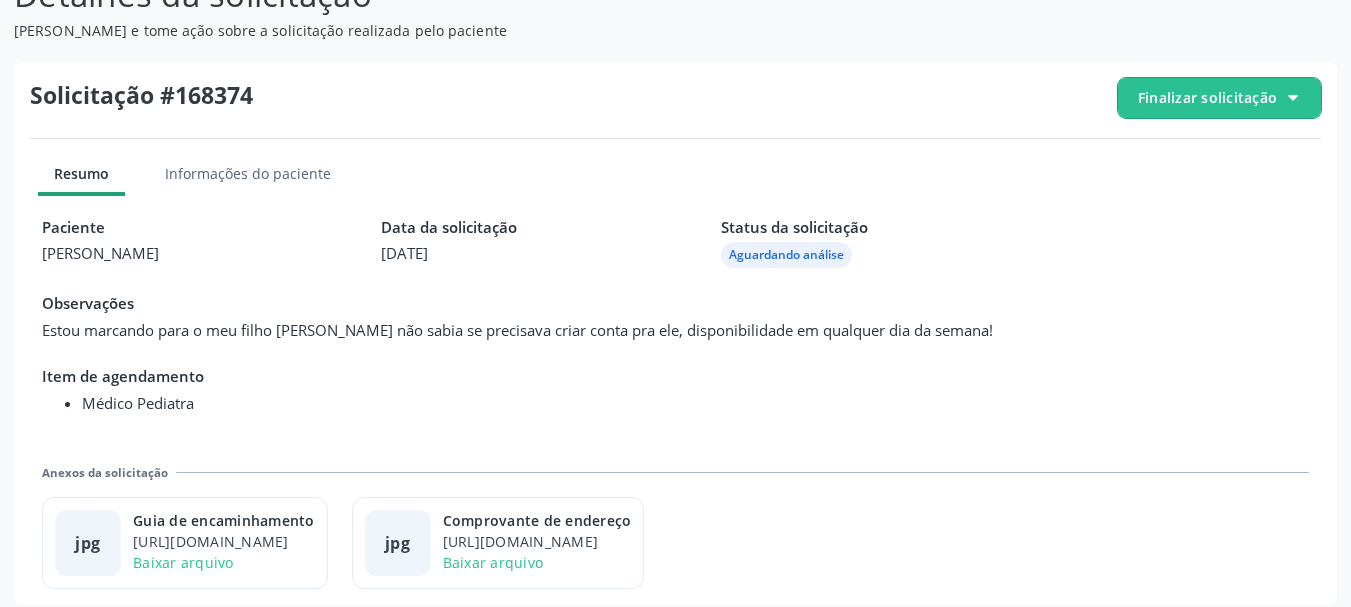 scroll, scrollTop: 223, scrollLeft: 0, axis: vertical 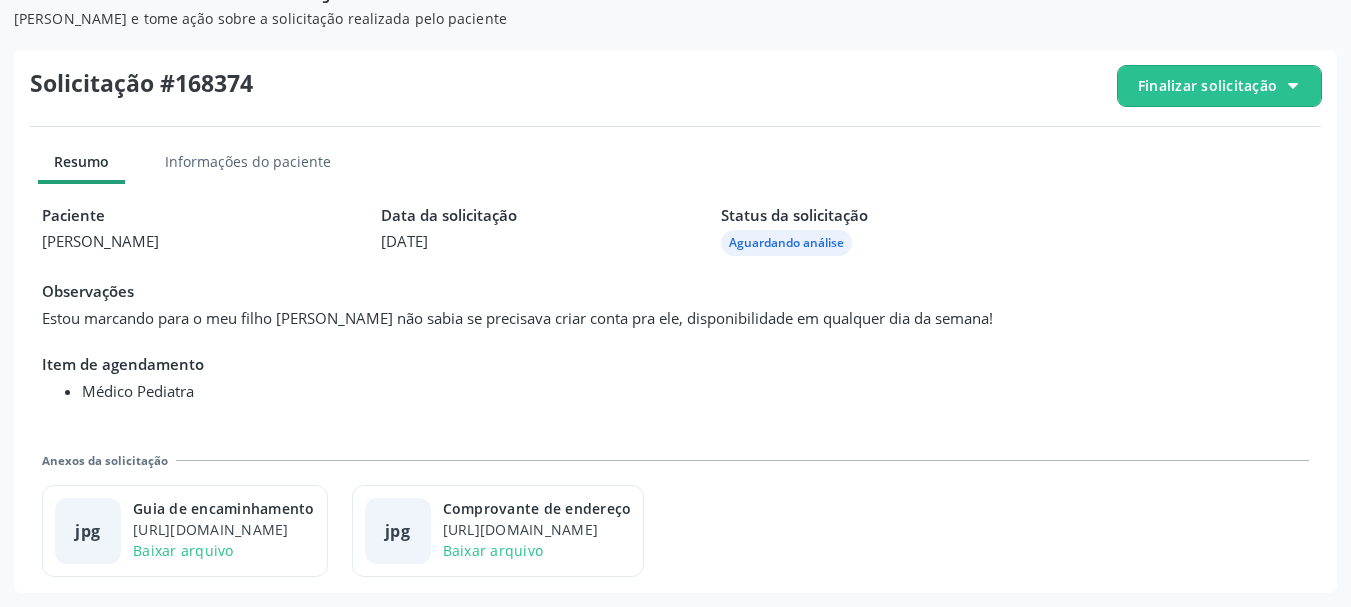click on "Finalizar solicitação" at bounding box center [1207, 85] 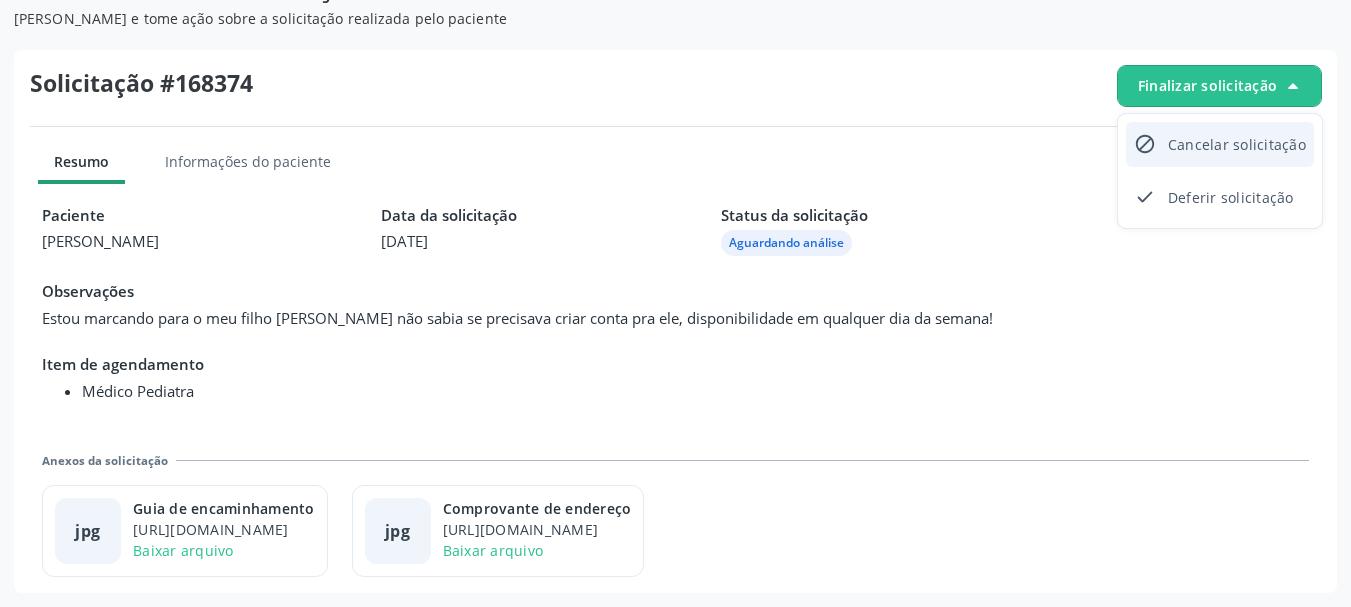 click on "Cancelar solicitação" at bounding box center (1237, 144) 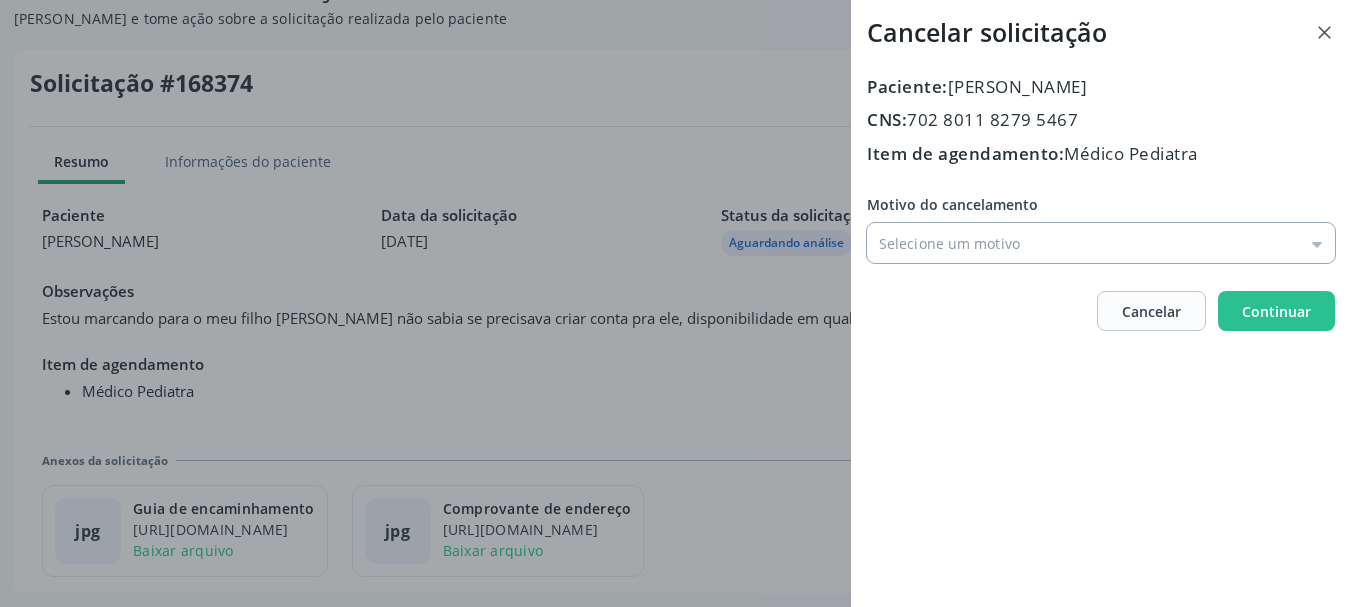 click on "Motivo do cancelamento" at bounding box center [1101, 243] 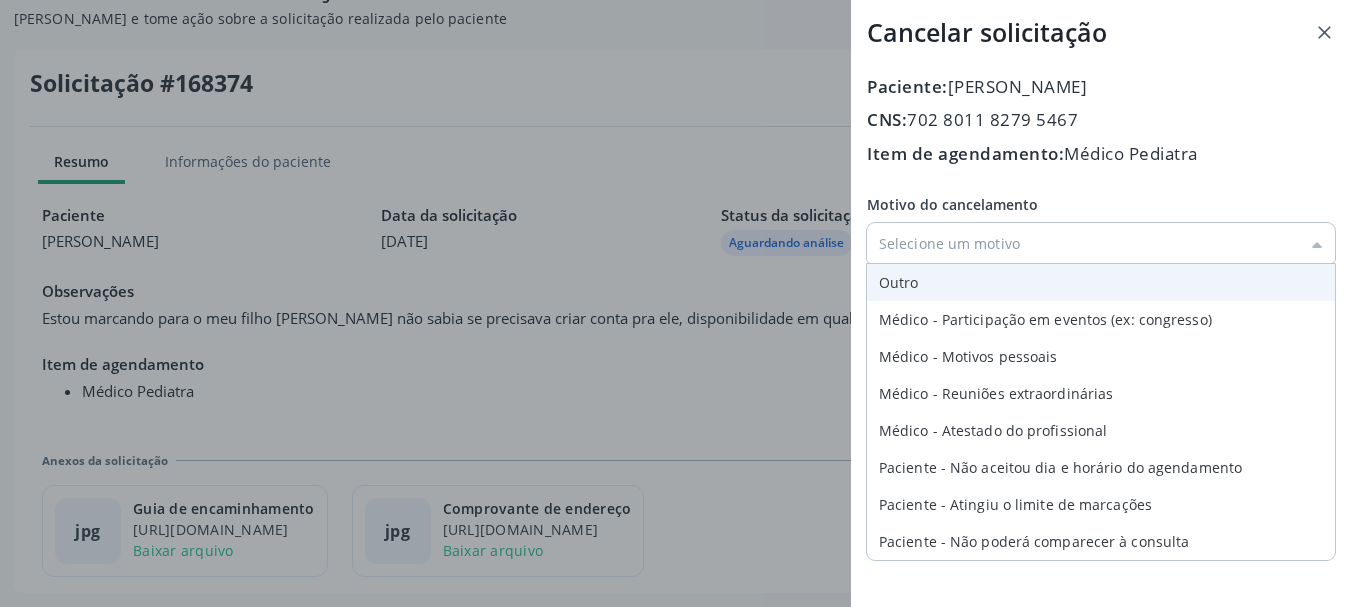 type on "Outro" 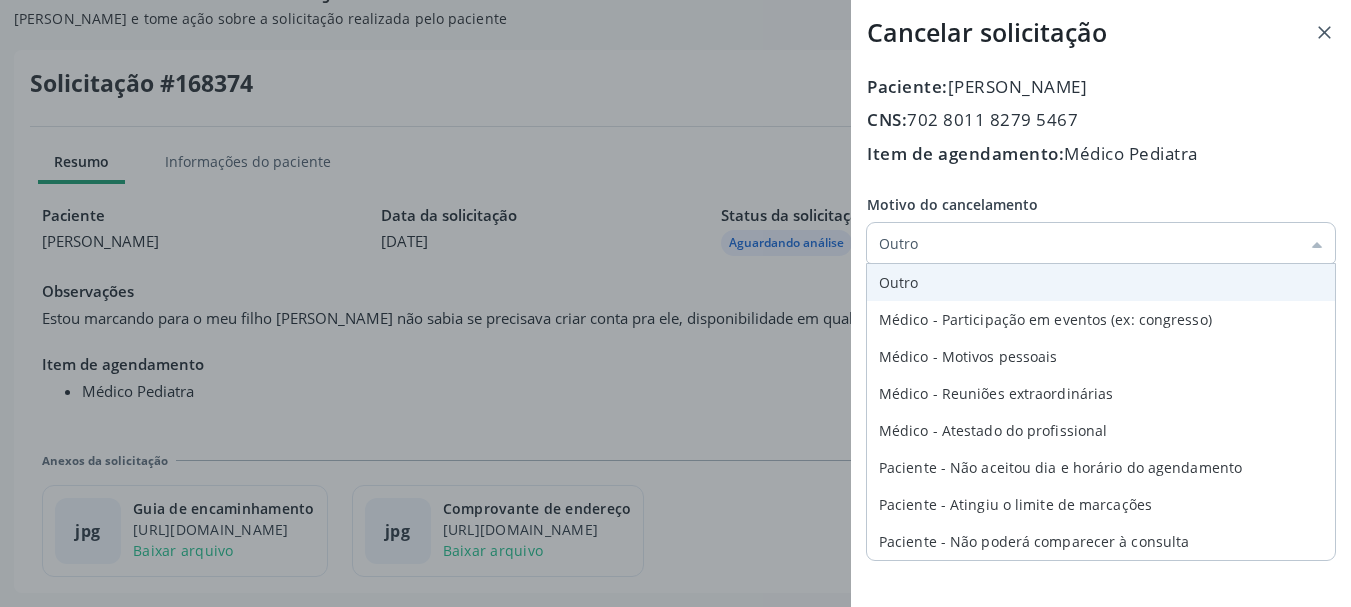 click on "Motivo do cancelamento
Outro
Outro
Médico - Participação em eventos (ex: congresso)
Médico - Motivos pessoais
Médico - Reuniões extraordinárias
Médico - Atestado do profissional
Paciente - Não aceitou dia e horário do agendamento
Paciente - Atingiu o limite de marcações
Paciente - Não poderá comparecer à consulta
Paciente - Não aceitou médico ou especialidade
Médico - Sem vaga disponível
Mensagem para o cidadão" at bounding box center [1101, 228] 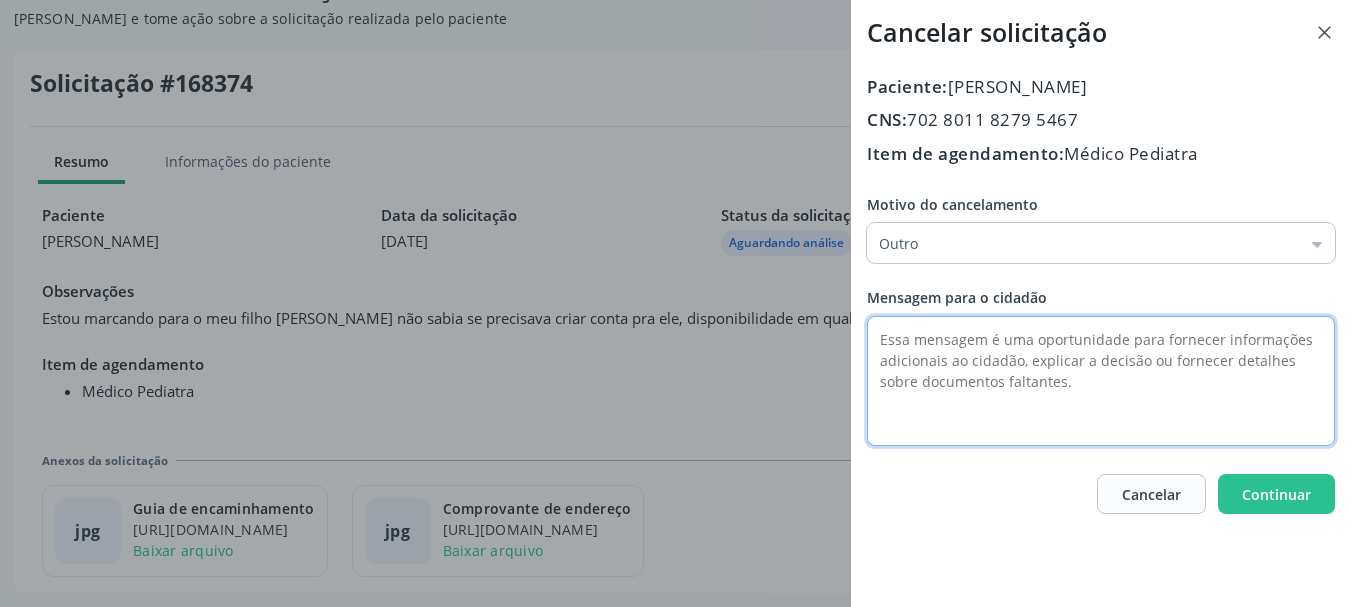 click at bounding box center (1101, 381) 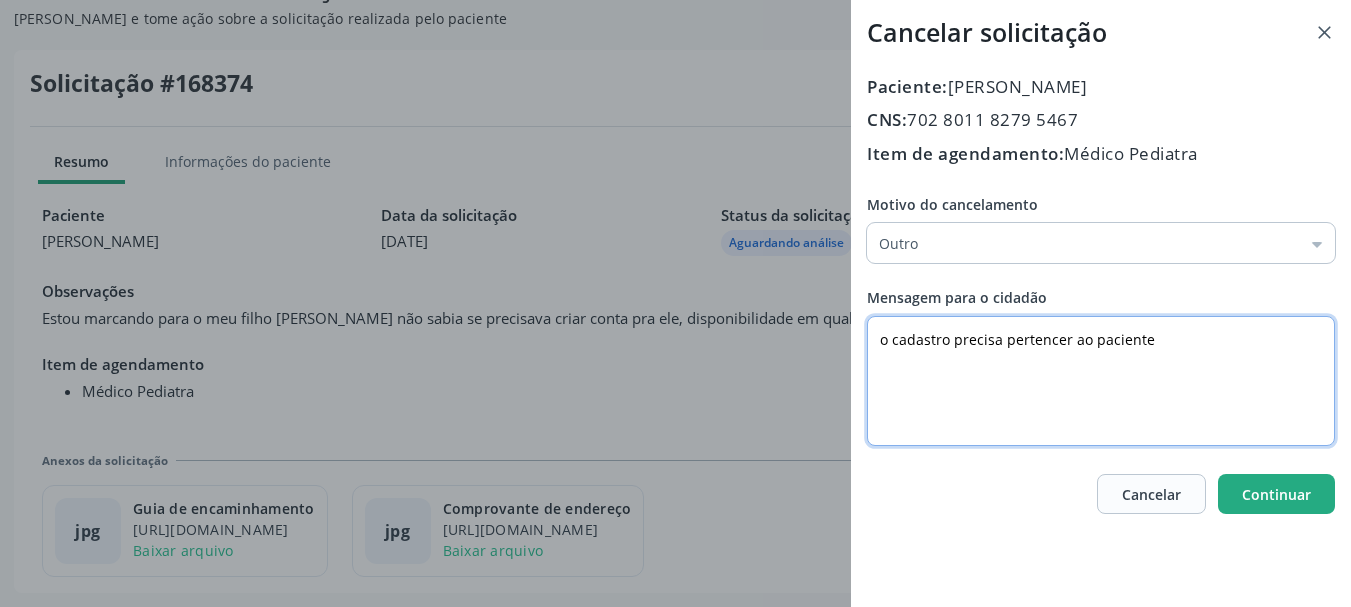 type on "o cadastro precisa pertencer ao paciente" 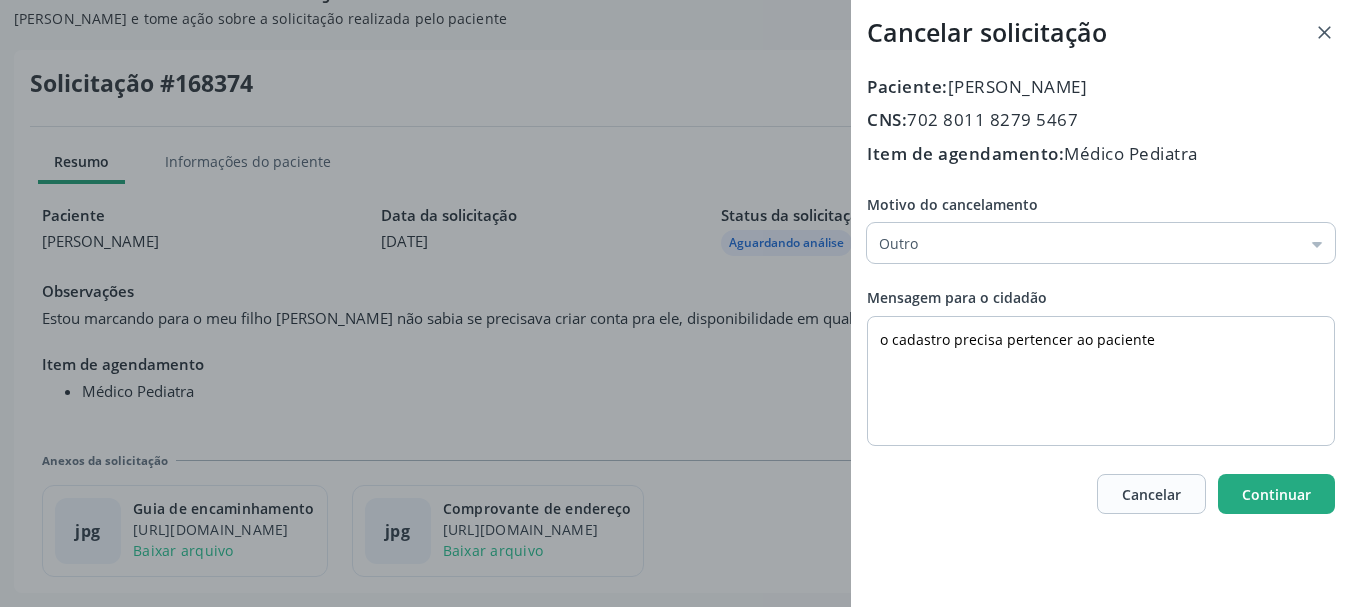 click on "Continuar" at bounding box center (1276, 494) 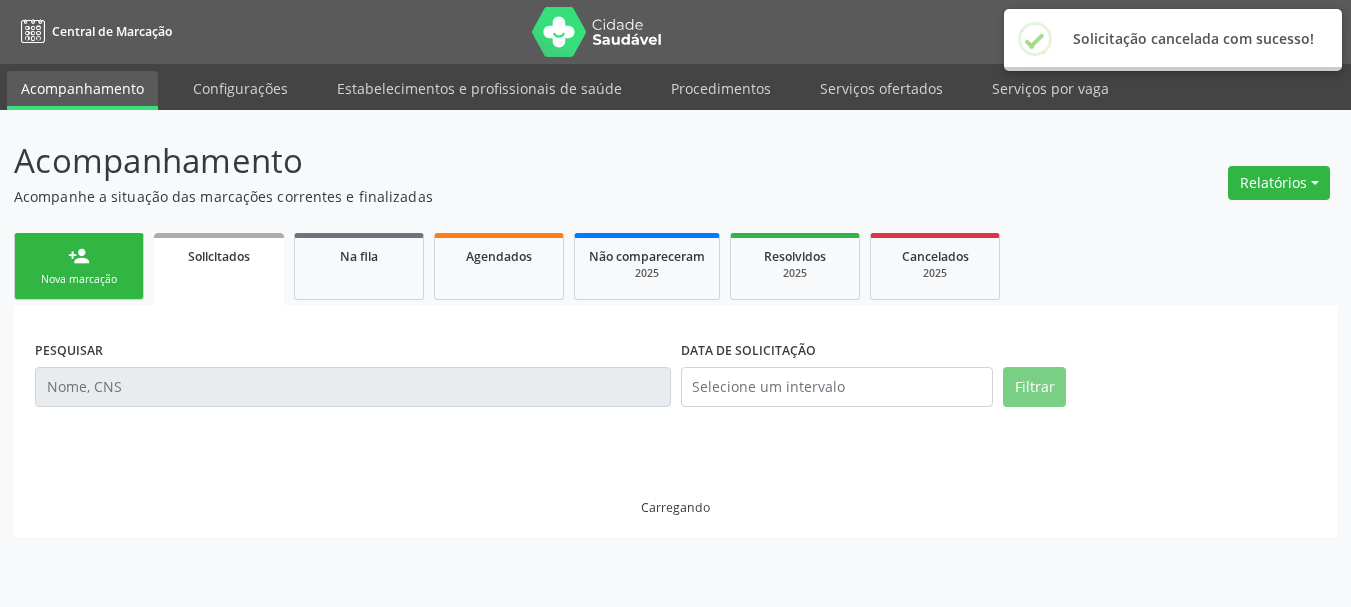 scroll, scrollTop: 0, scrollLeft: 0, axis: both 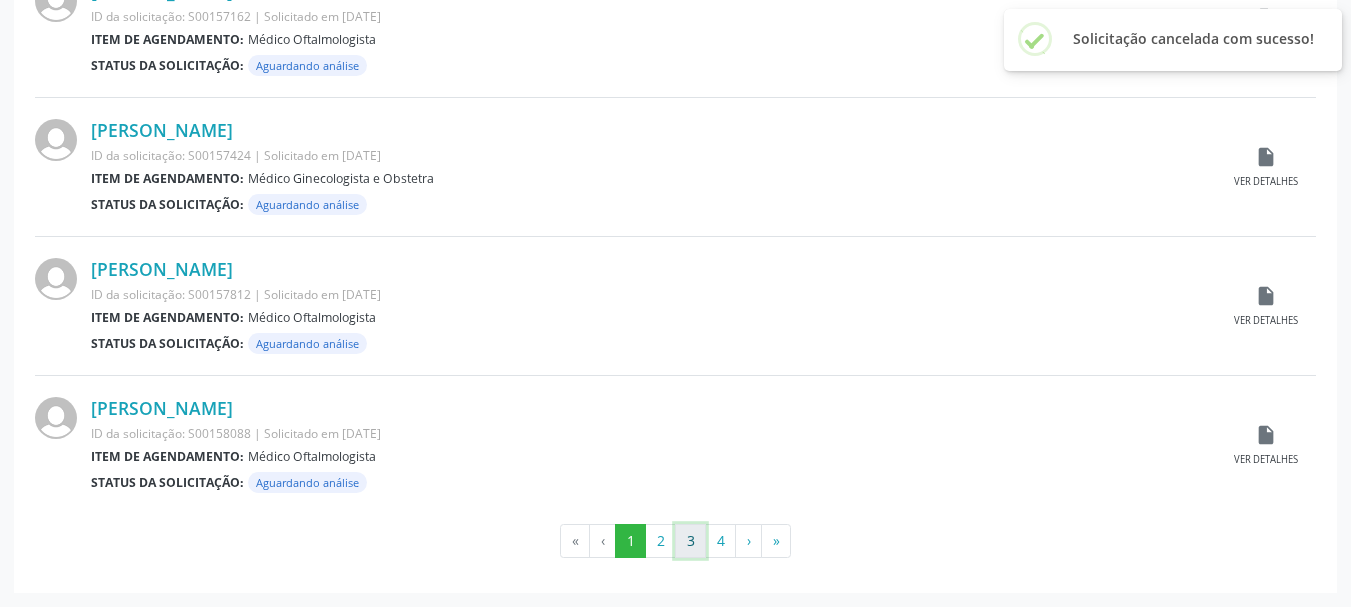 click on "3" at bounding box center [690, 541] 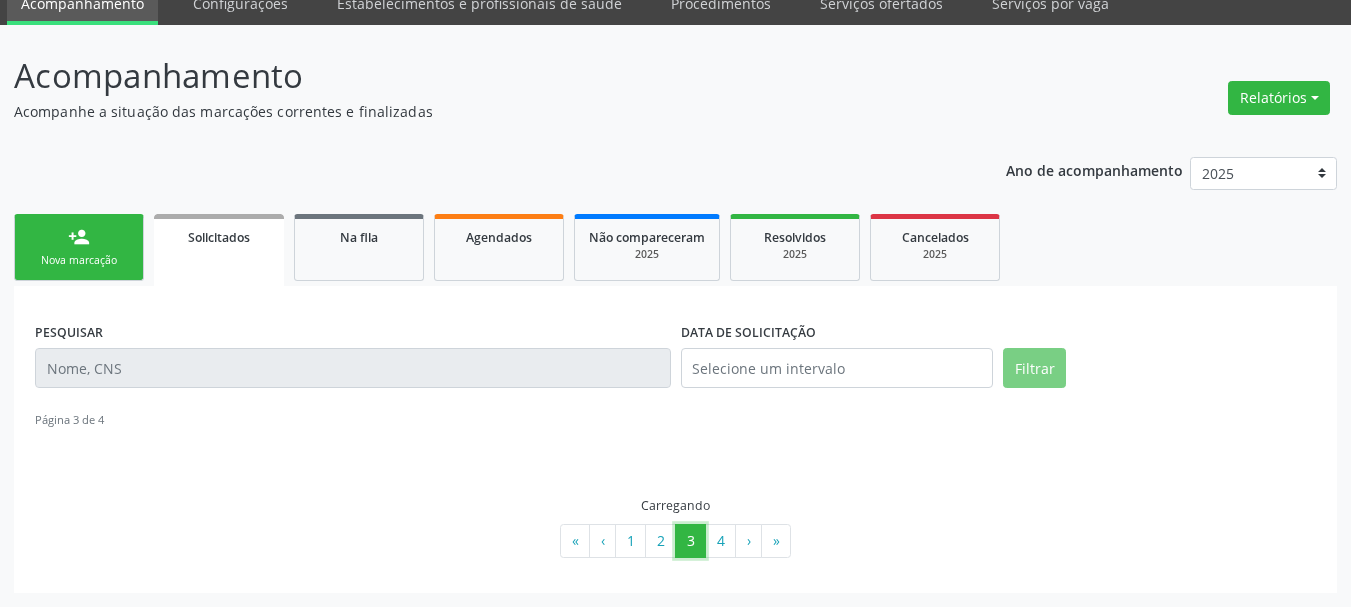 scroll, scrollTop: 2104, scrollLeft: 0, axis: vertical 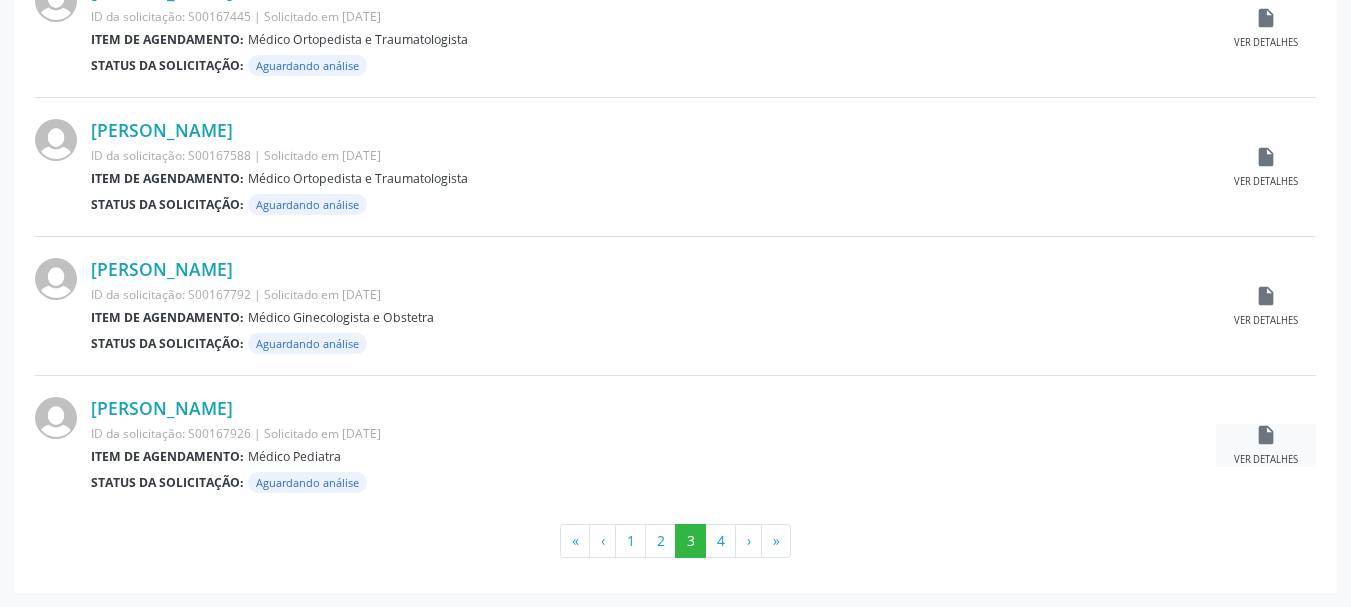 click on "insert_drive_file
Ver detalhes" at bounding box center [1266, 445] 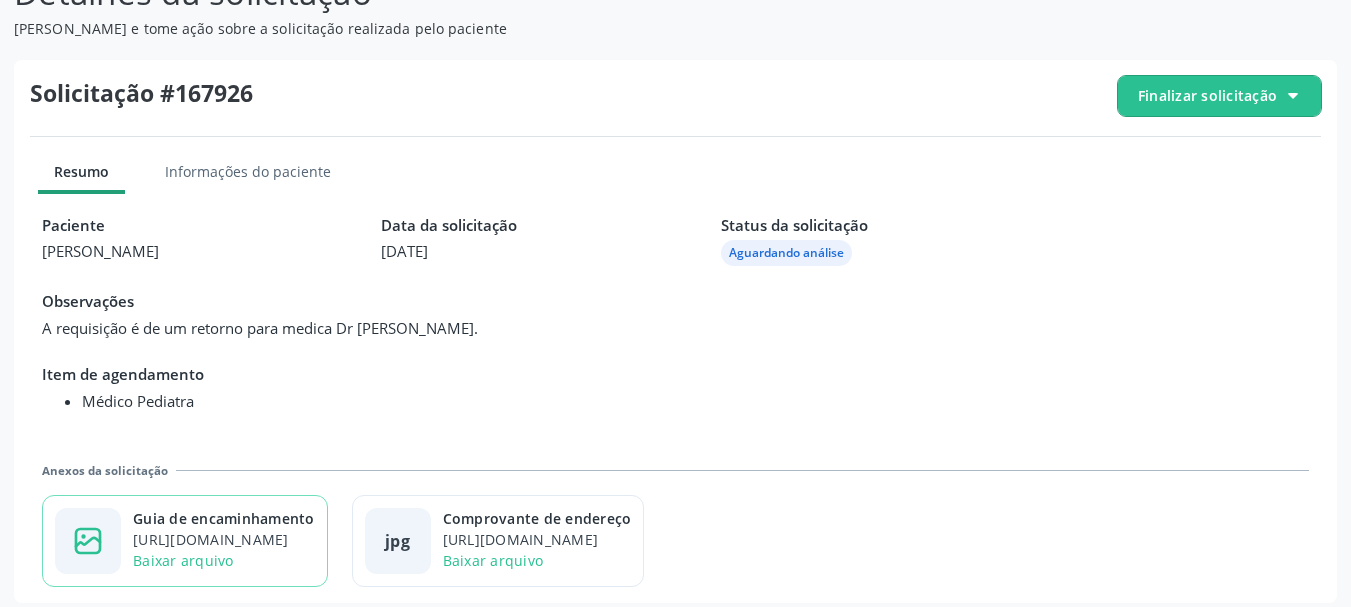 scroll, scrollTop: 223, scrollLeft: 0, axis: vertical 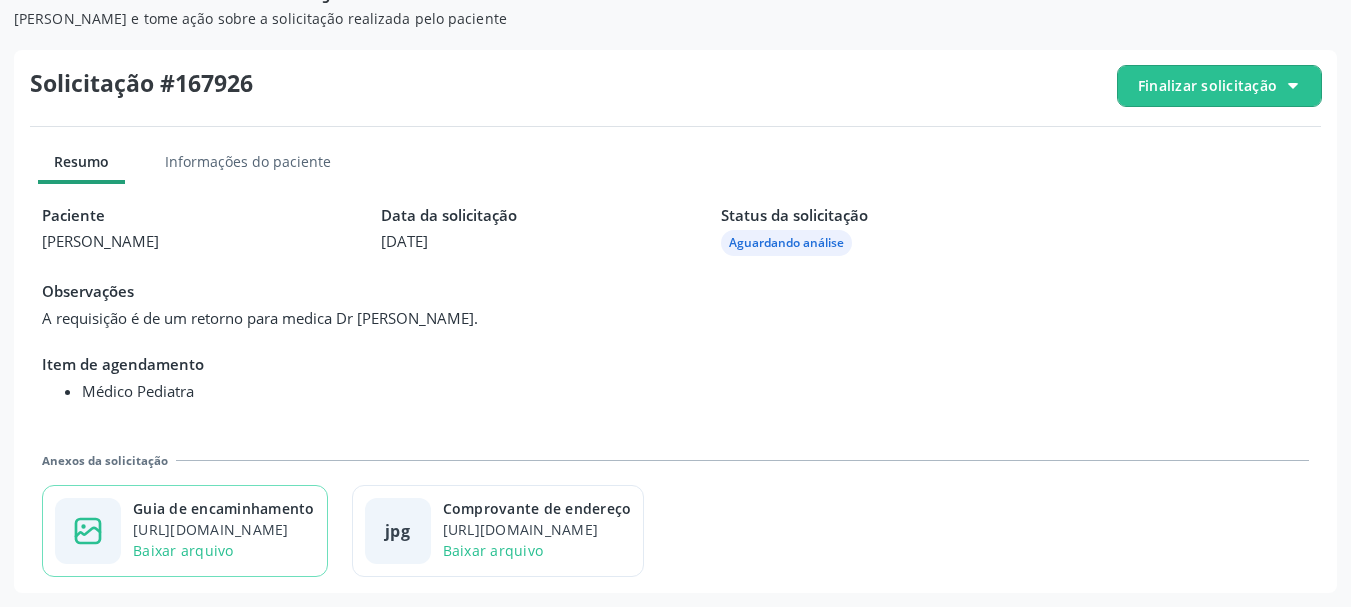 click on "Guia de encaminhamento" at bounding box center [224, 508] 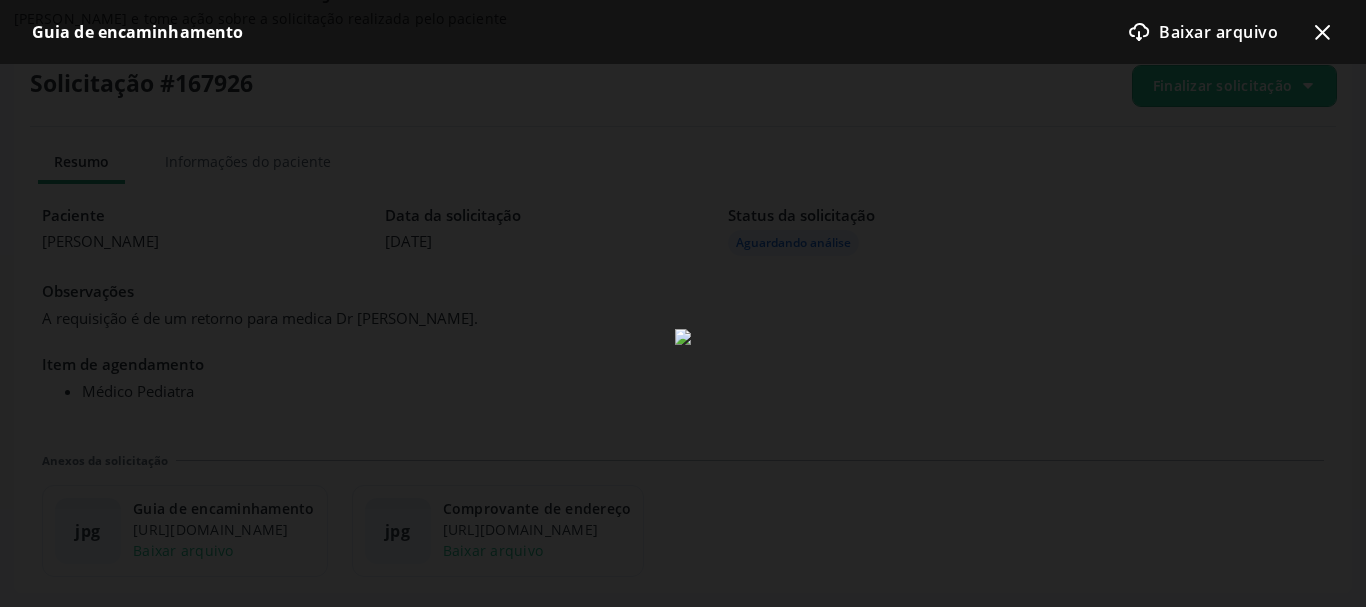 click on "x-outline icon" 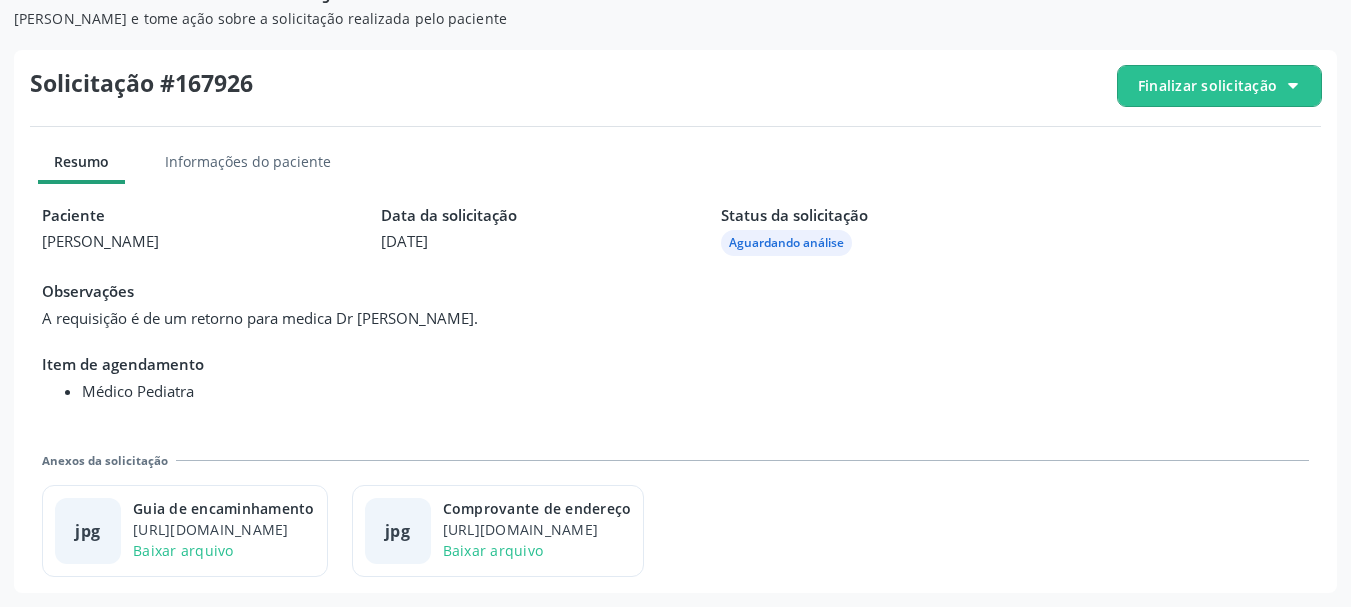 click on "Finalizar solicitação" at bounding box center [1207, 85] 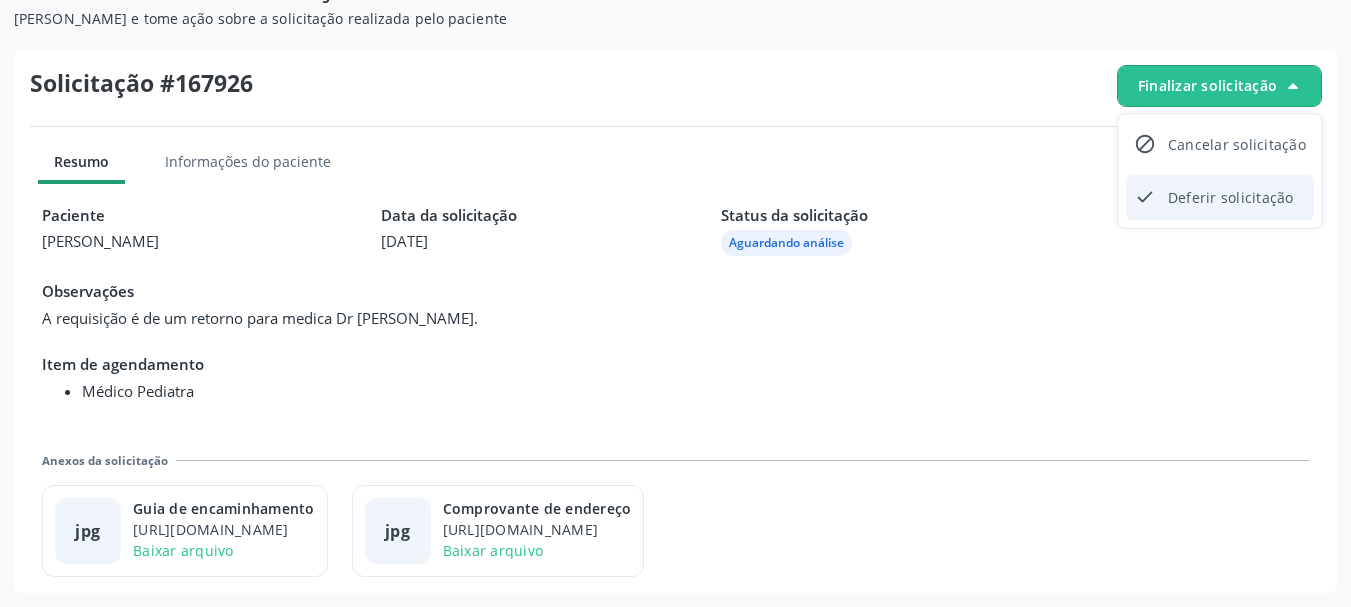 click on "Deferir solicitação" at bounding box center (1231, 197) 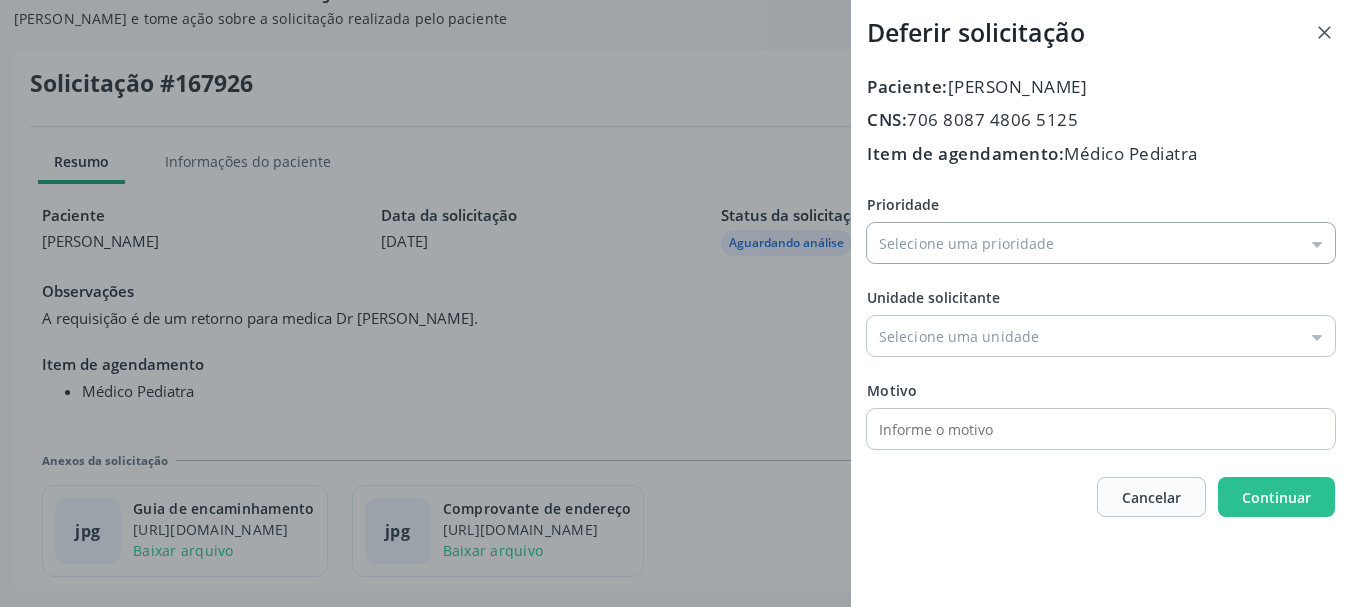 click on "Prioridade" at bounding box center [1101, 243] 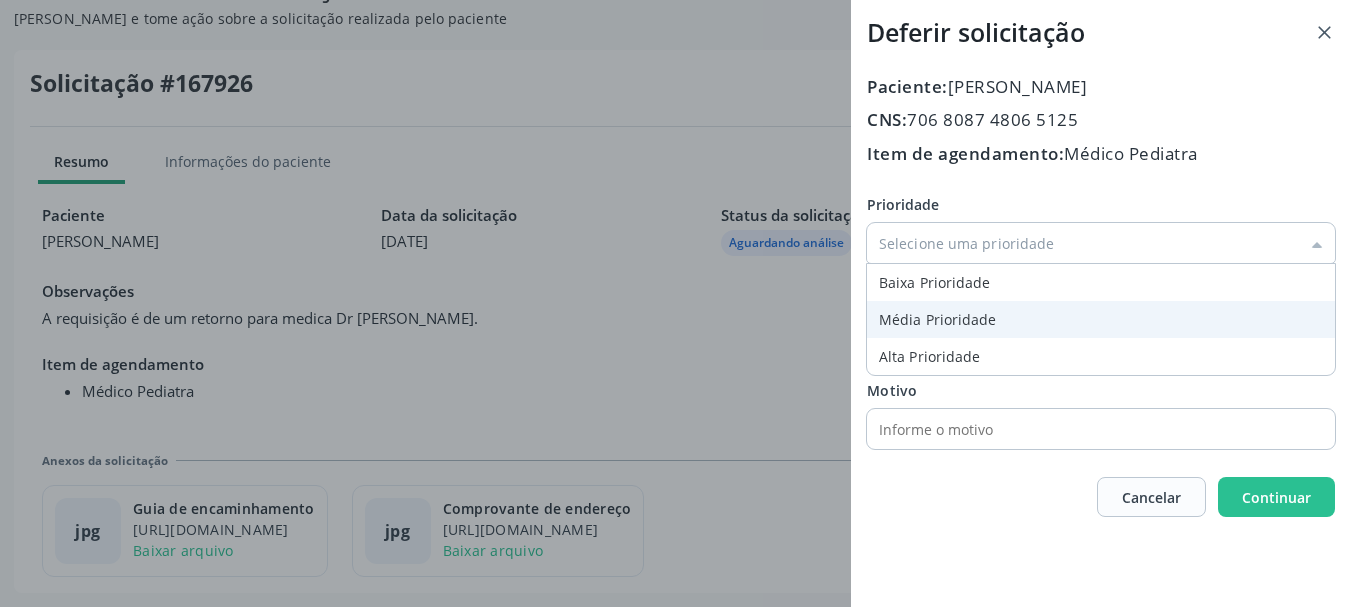 type on "Baixa Prioridade" 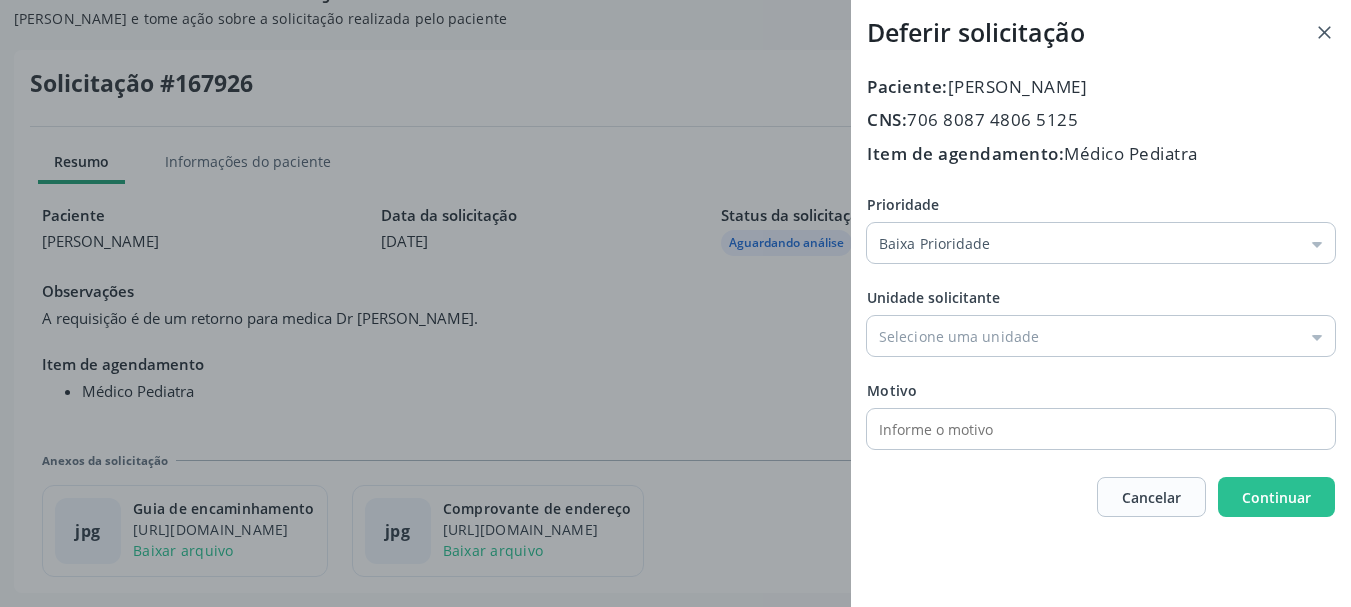 click on "Prioridade
Baixa Prioridade
Baixa Prioridade
Média Prioridade
Alta Prioridade
Unidade solicitante
Unidade Basica de Saude da Familia Dr [PERSON_NAME]
Centro de Enfrentamento Para [MEDICAL_DATA] de [GEOGRAPHIC_DATA]
Central de Marcacao de Consultas e Exames de [GEOGRAPHIC_DATA]
Vigilancia em Saude de [GEOGRAPHIC_DATA]
PSF Lage dos Negros III
P S da Familia do Povoado de Caraibas
Unidade Basica de Saude da Familia [PERSON_NAME]
P S de Curral da Ponta Psf [PERSON_NAME]
Farmacia Basica
Unidade Basica de Saude da Familia de Brejao da Caatinga
P S da Familia do Povoado de Pocos
P S da Familia do Povoado de Tiquara
P S da Familia do Povoado de [GEOGRAPHIC_DATA]
P S de Lages dos [DEMOGRAPHIC_DATA]
P S da Familia do Povoado de [GEOGRAPHIC_DATA]
P S de Curral Velho
Centro de [GEOGRAPHIC_DATA]" at bounding box center [1101, 321] 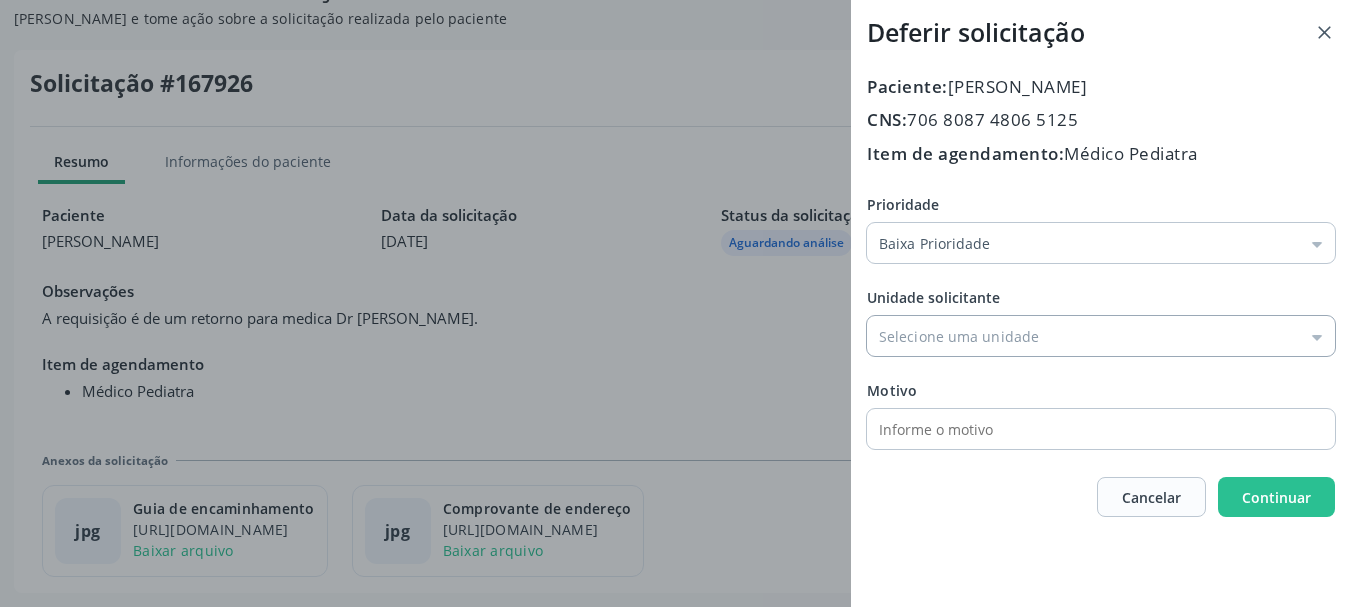 click on "Prioridade" at bounding box center (1101, 336) 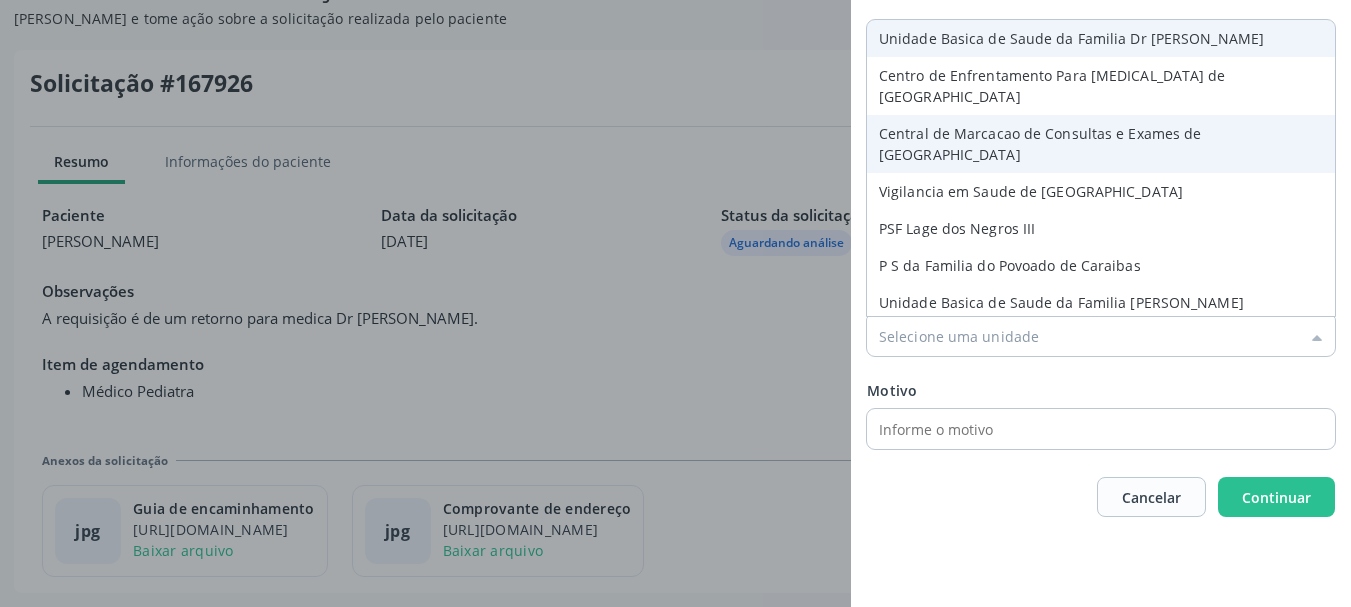 type on "Central de Marcacao de Consultas e Exames de [GEOGRAPHIC_DATA]" 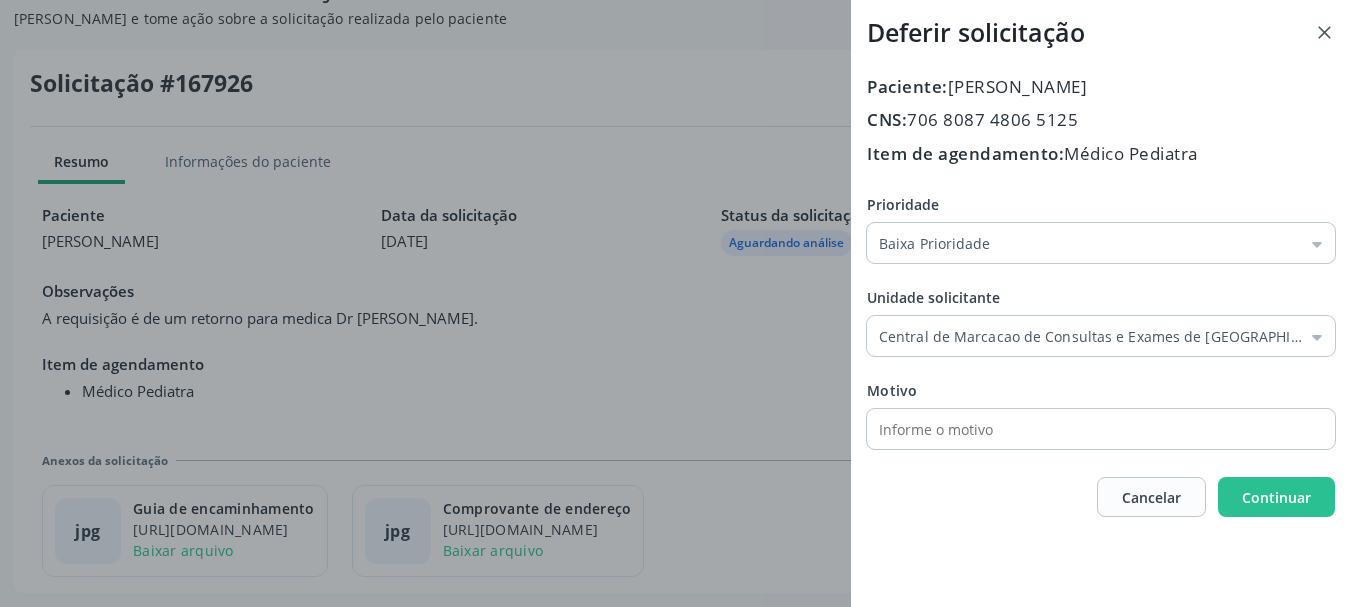click on "Paciente:
[PERSON_NAME]
CNS:
706 8087 4806 5125
Item de agendamento:
Médico Pediatra
Prioridade
Baixa Prioridade
Baixa Prioridade
Média Prioridade
Alta Prioridade
Unidade solicitante
Central de Marcacao de Consultas e Exames de [GEOGRAPHIC_DATA]
Unidade Basica de Saude da Familia Dr [PERSON_NAME]
Centro de Enfrentamento Para [MEDICAL_DATA] de [GEOGRAPHIC_DATA]
Central de Marcacao de Consultas e Exames de [GEOGRAPHIC_DATA]
Vigilancia em Saude de [GEOGRAPHIC_DATA]
PSF Lage dos Negros III
P S da Familia do Povoado de Caraibas
Unidade Basica de Saude da Familia [PERSON_NAME]
P S de Curral da Ponta Psf [PERSON_NAME]
Farmacia Basica
Unidade Basica de Saude da Familia de Brejao da Caatinga
P S da Familia do Povoado de Pocos
P S da Familia do Povoado de Tiquara
Motivo" at bounding box center (1101, 296) 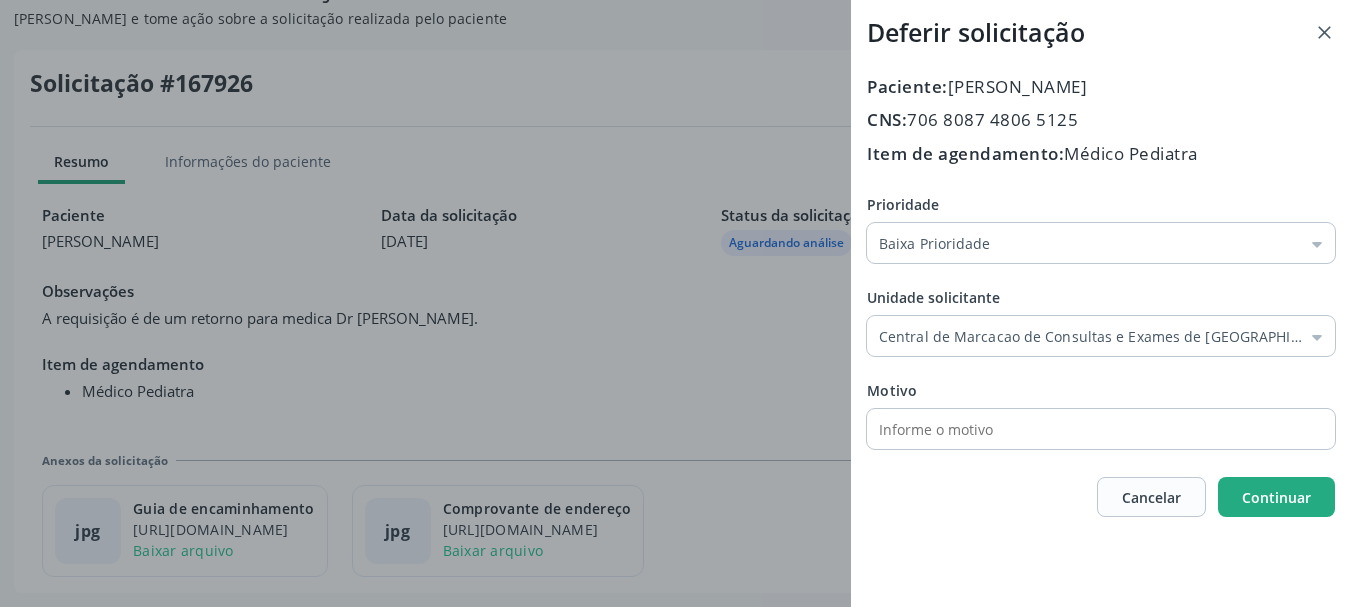 click on "Continuar" at bounding box center (1276, 497) 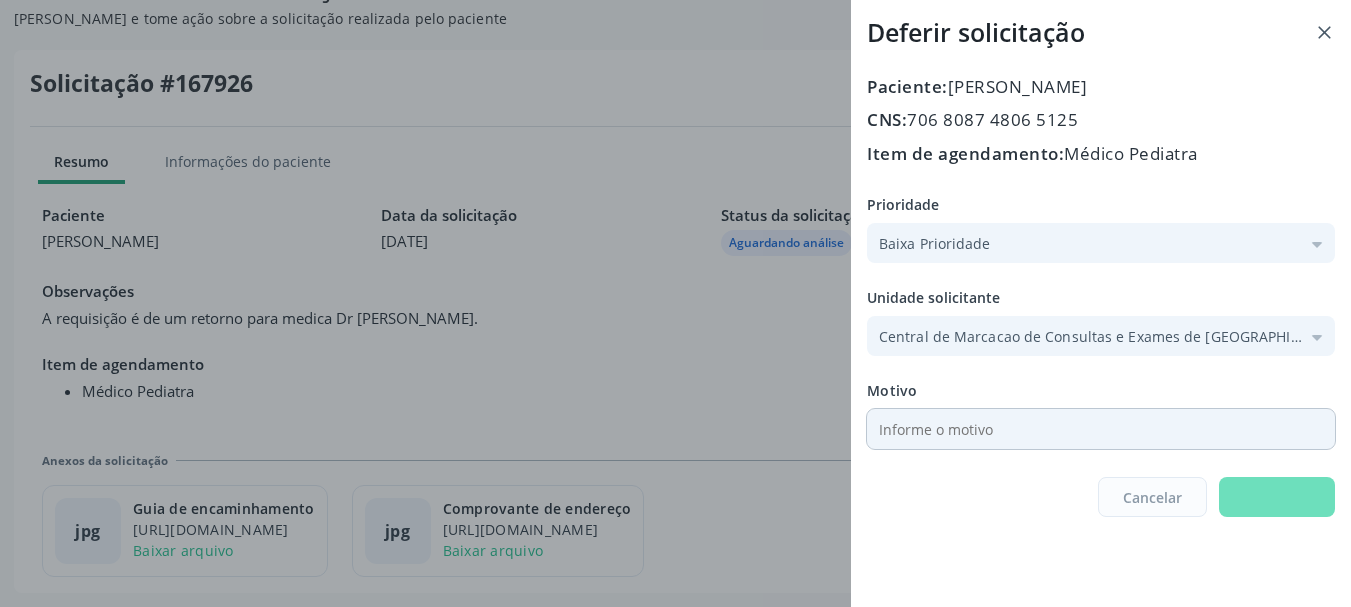 scroll, scrollTop: 0, scrollLeft: 0, axis: both 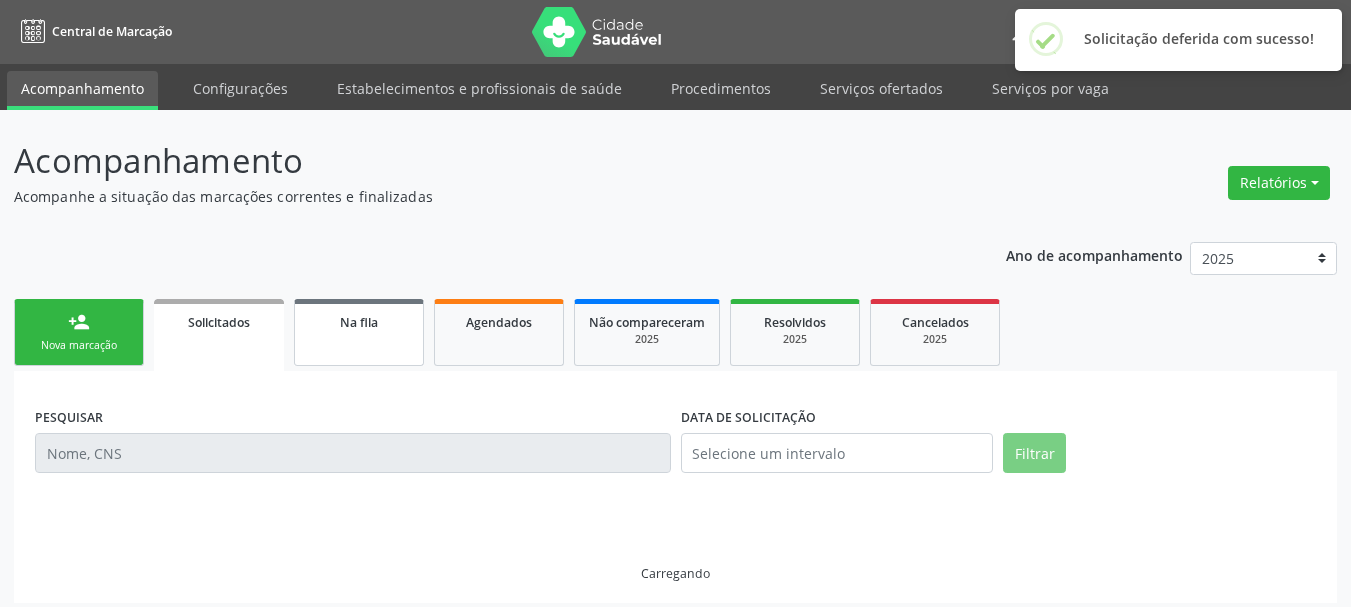 click on "Na fila" at bounding box center (359, 332) 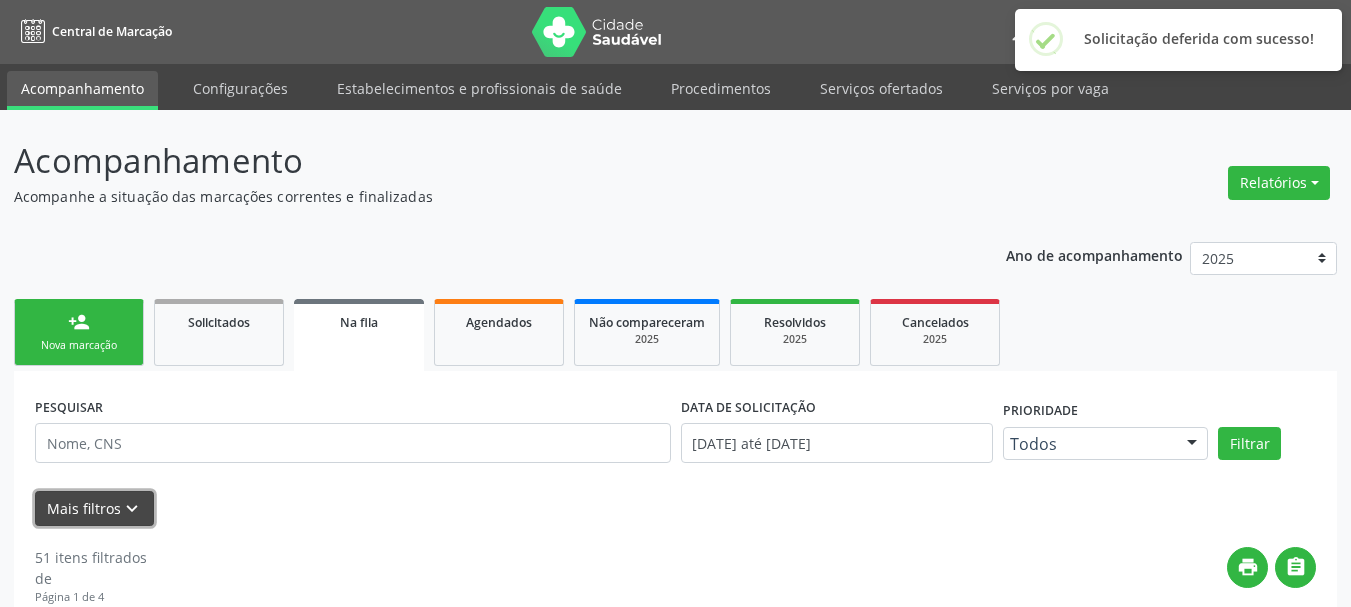 click on "keyboard_arrow_down" at bounding box center (132, 509) 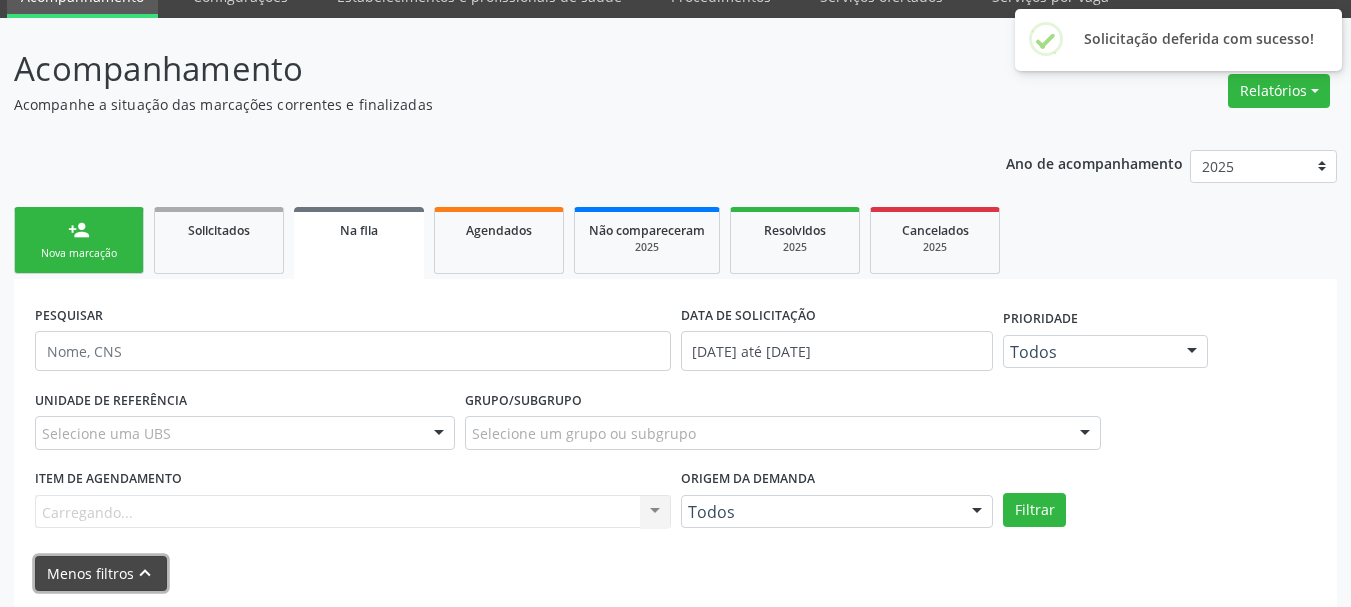scroll, scrollTop: 300, scrollLeft: 0, axis: vertical 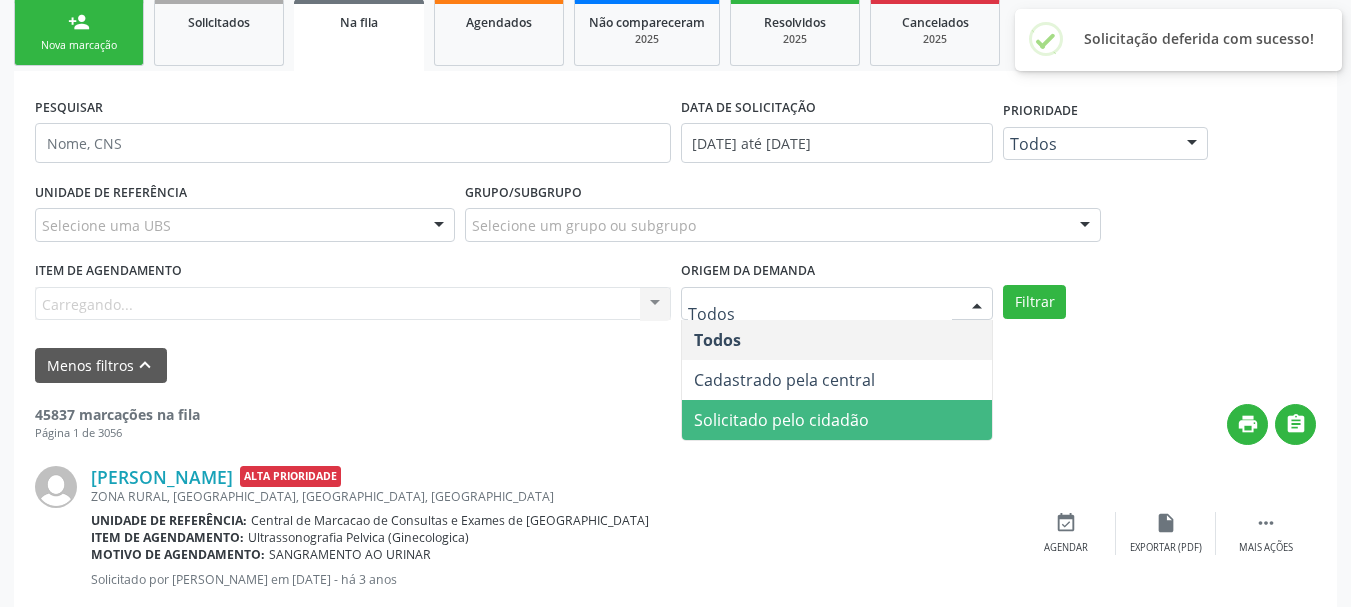 click on "Solicitado pelo cidadão" at bounding box center [781, 420] 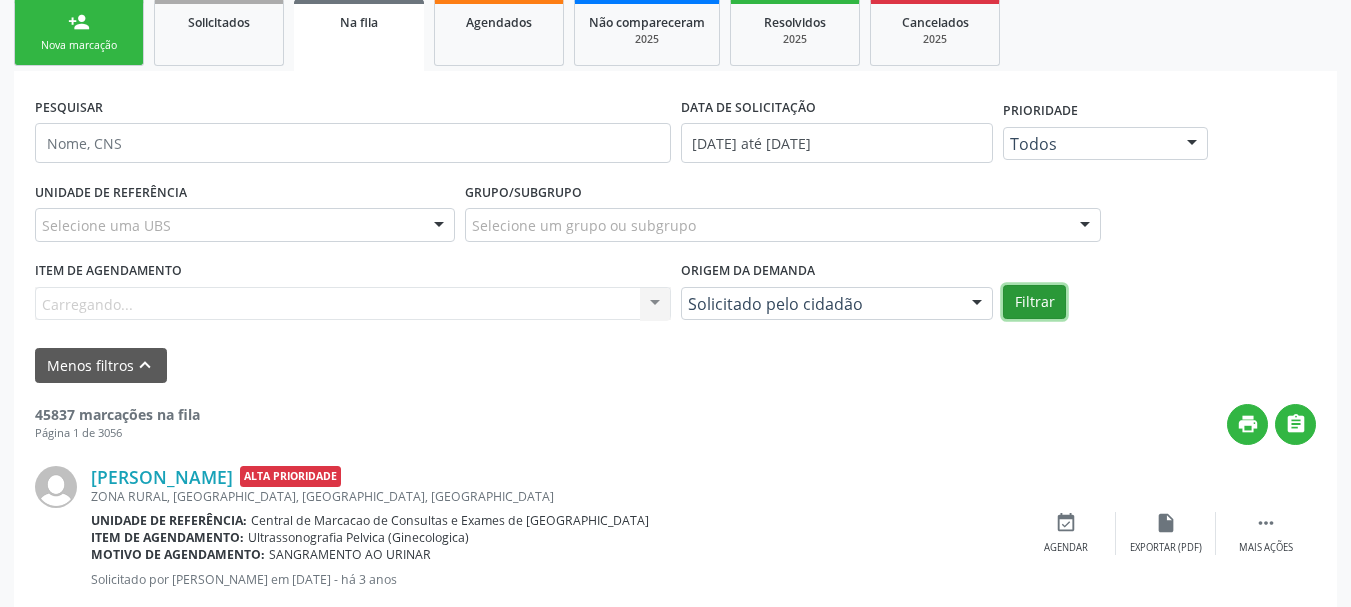 click on "Filtrar" at bounding box center (1034, 302) 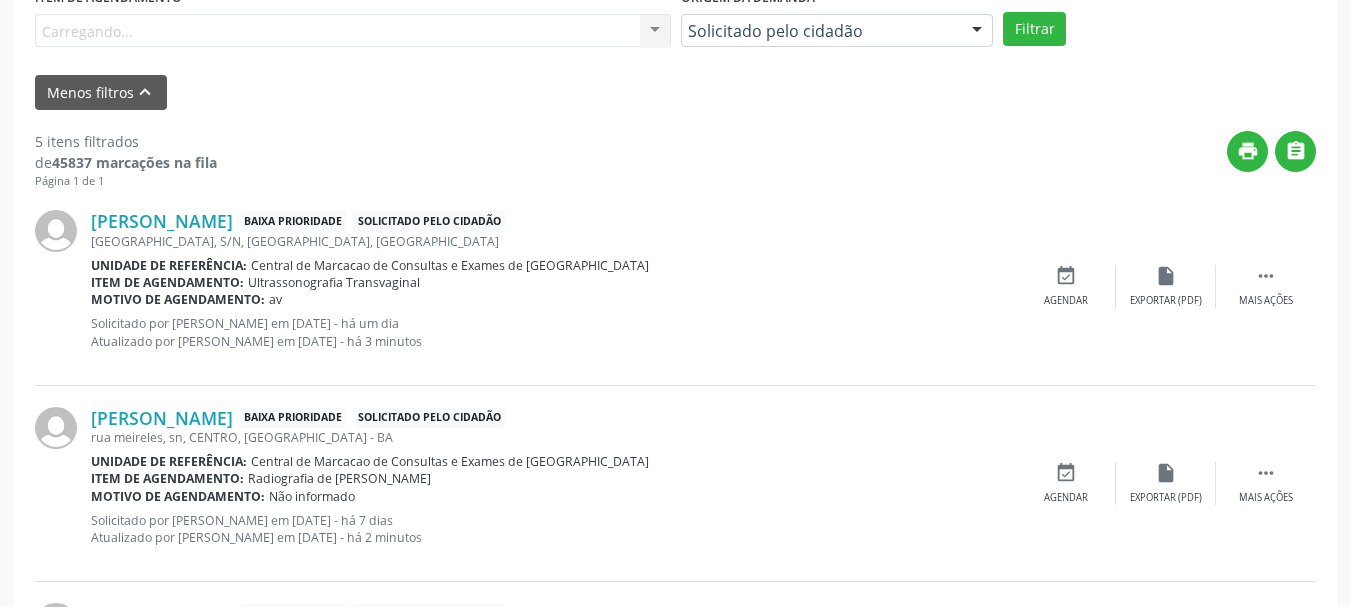 scroll, scrollTop: 600, scrollLeft: 0, axis: vertical 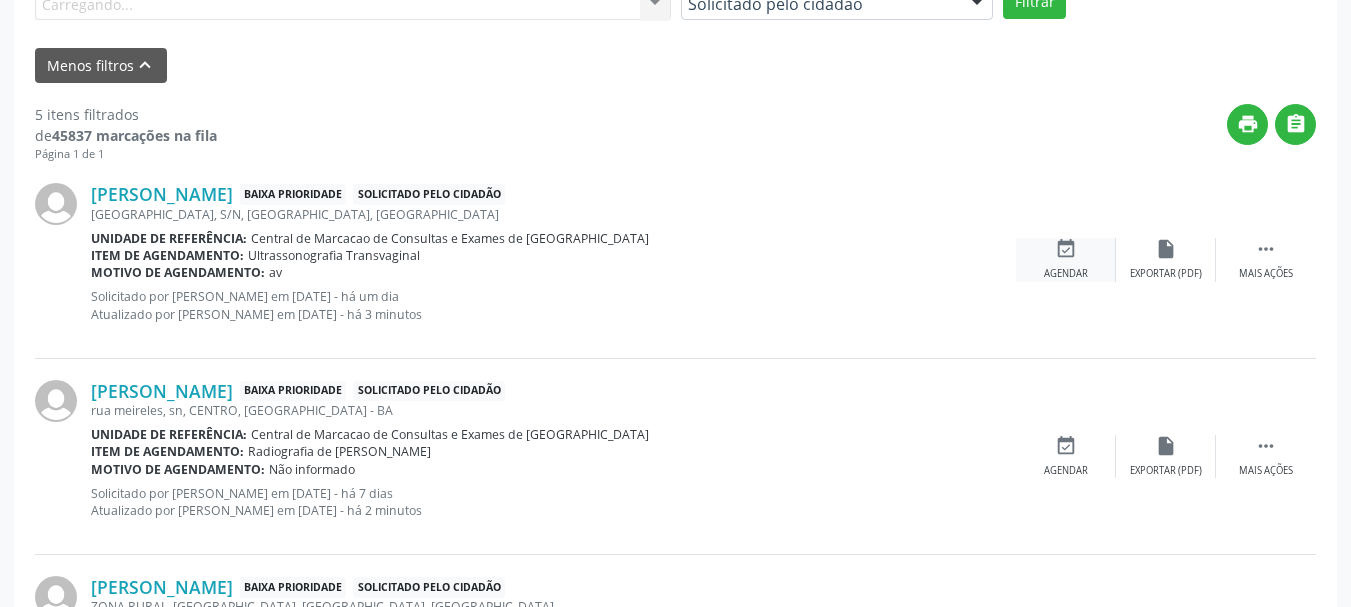click on "event_available" at bounding box center (1066, 249) 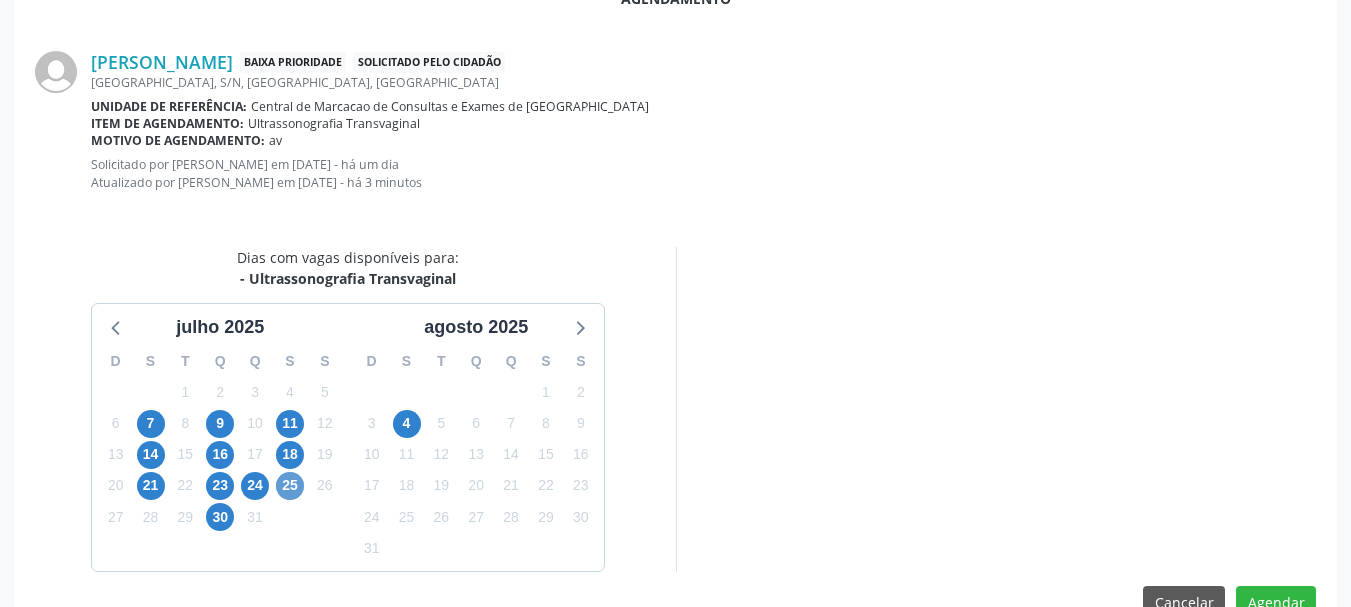 scroll, scrollTop: 451, scrollLeft: 0, axis: vertical 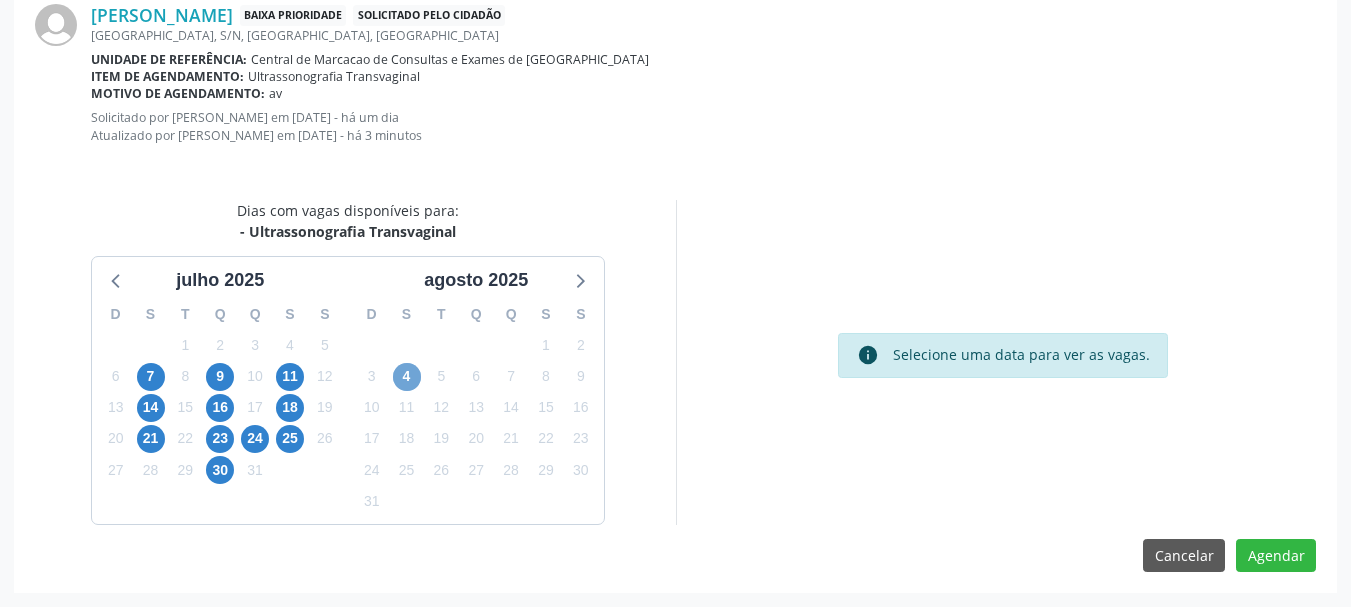 click on "4" at bounding box center [407, 377] 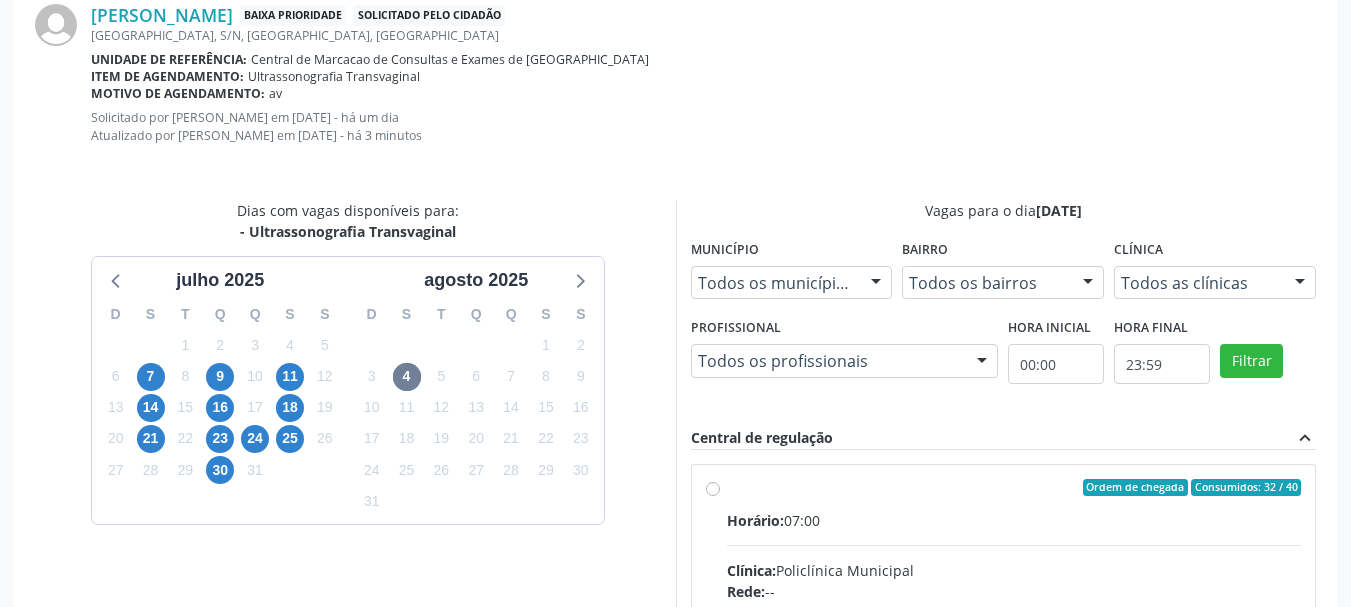 click on "Horário:   07:00" at bounding box center (1014, 520) 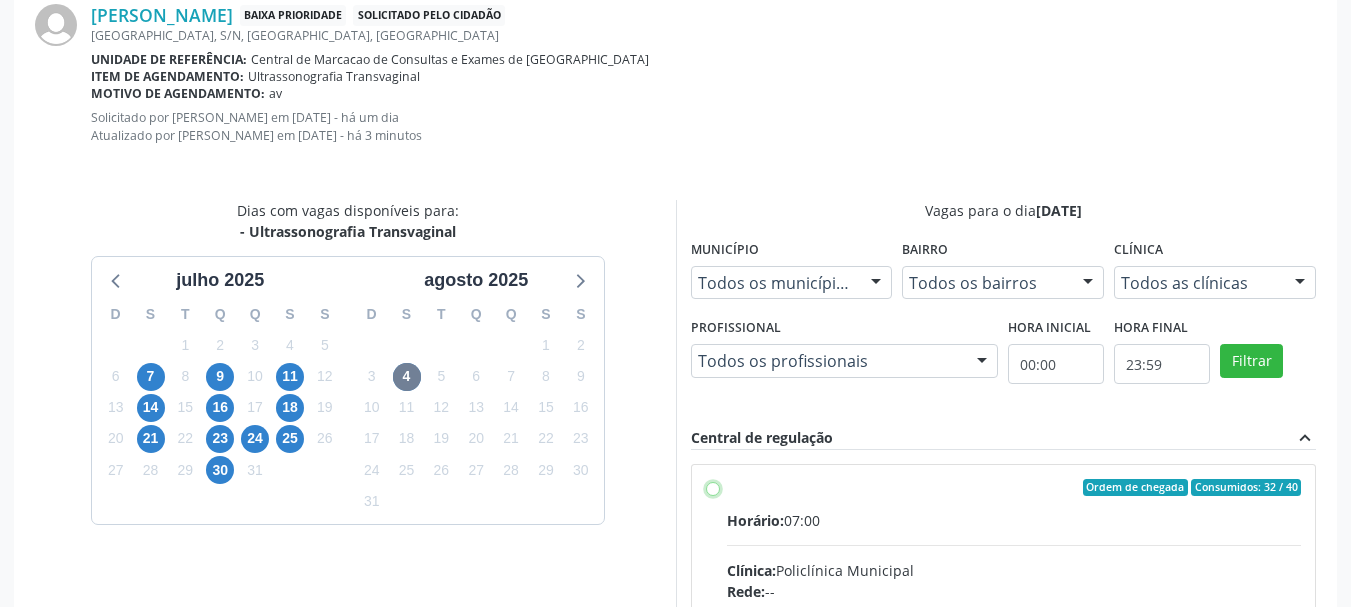 click on "Ordem de chegada
Consumidos: 32 / 40
Horário:   07:00
Clínica:  Policlínica Municipal
Rede:
--
[GEOGRAPHIC_DATA]:   [STREET_ADDRESS]
Telefone:   [PHONE_NUMBER]
Profissional:
[PERSON_NAME]
Informações adicionais sobre o atendimento
Idade de atendimento:
de 0 a 120 anos
Gênero(s) atendido(s):
Masculino e Feminino
Informações adicionais:
--" at bounding box center (713, 488) 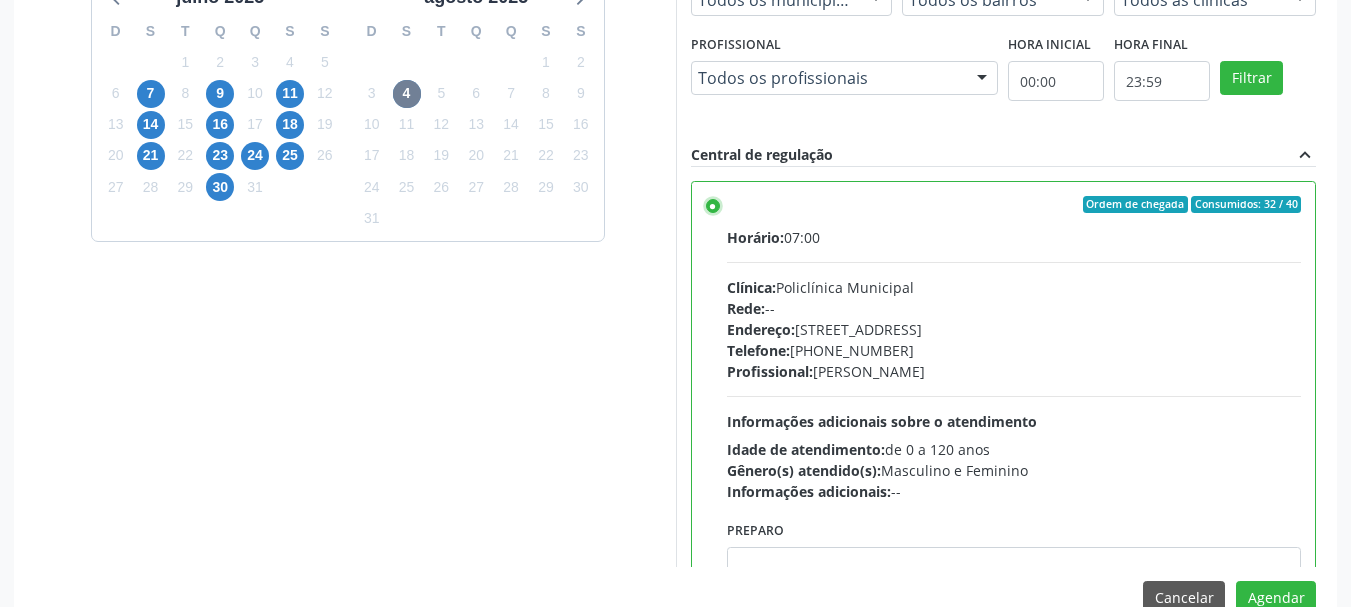 scroll, scrollTop: 776, scrollLeft: 0, axis: vertical 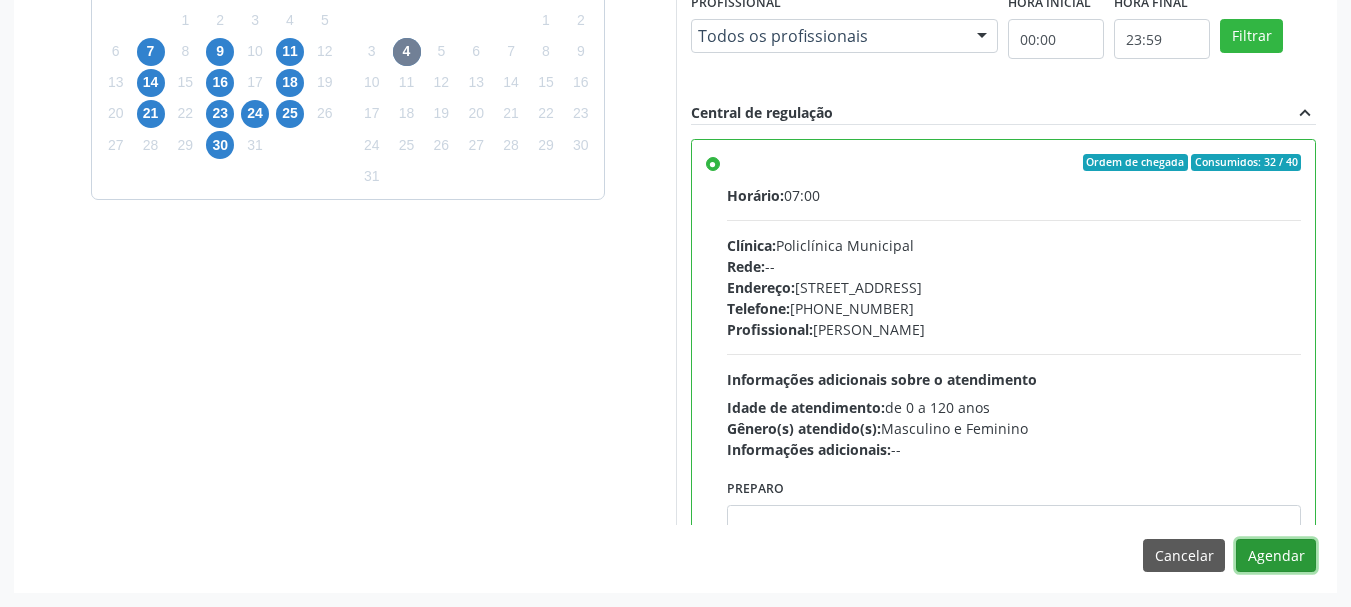 click on "Agendar" at bounding box center [1276, 556] 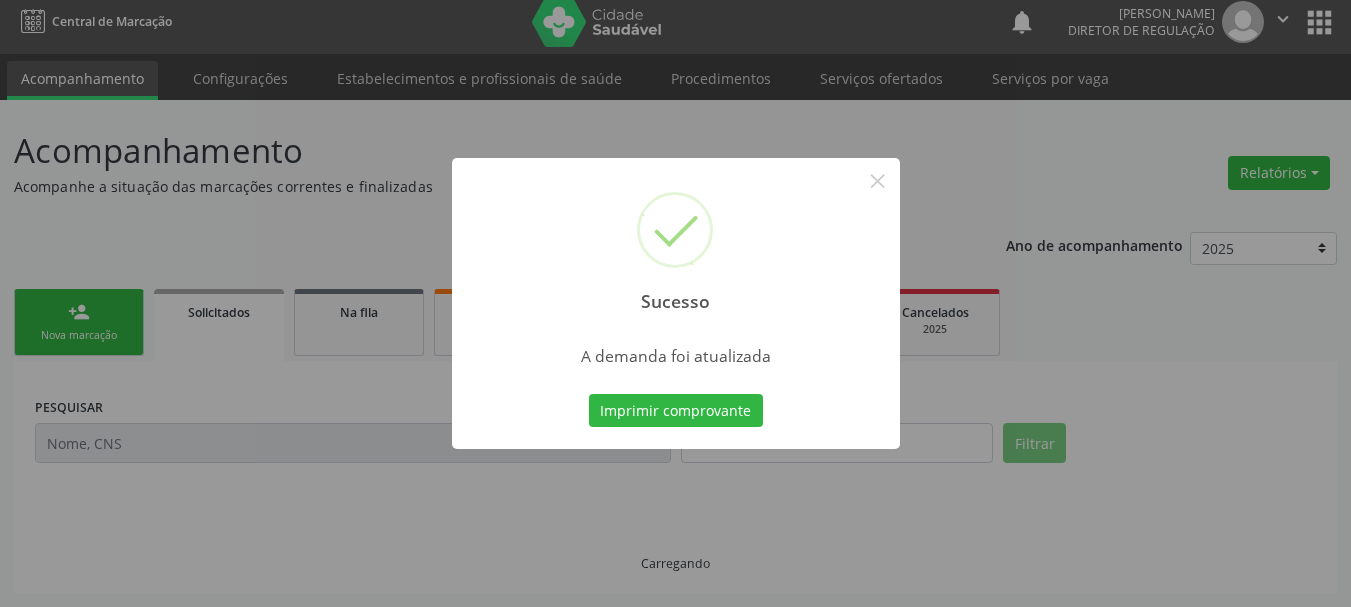 scroll, scrollTop: 10, scrollLeft: 0, axis: vertical 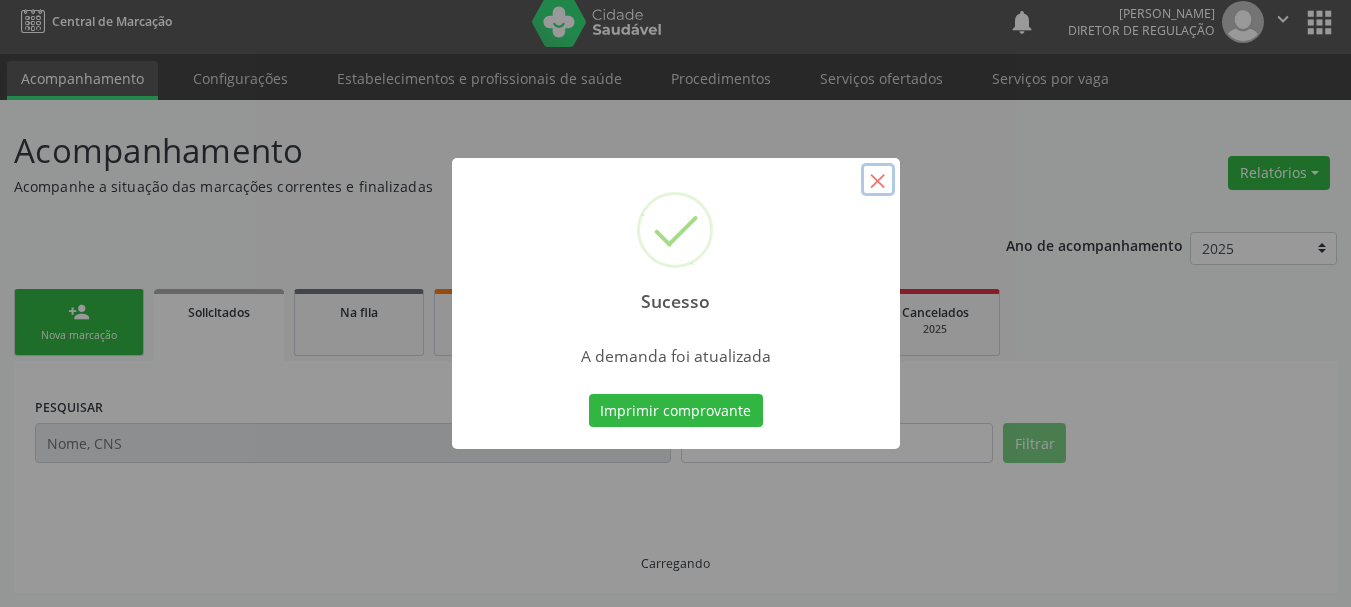 click on "×" at bounding box center [878, 180] 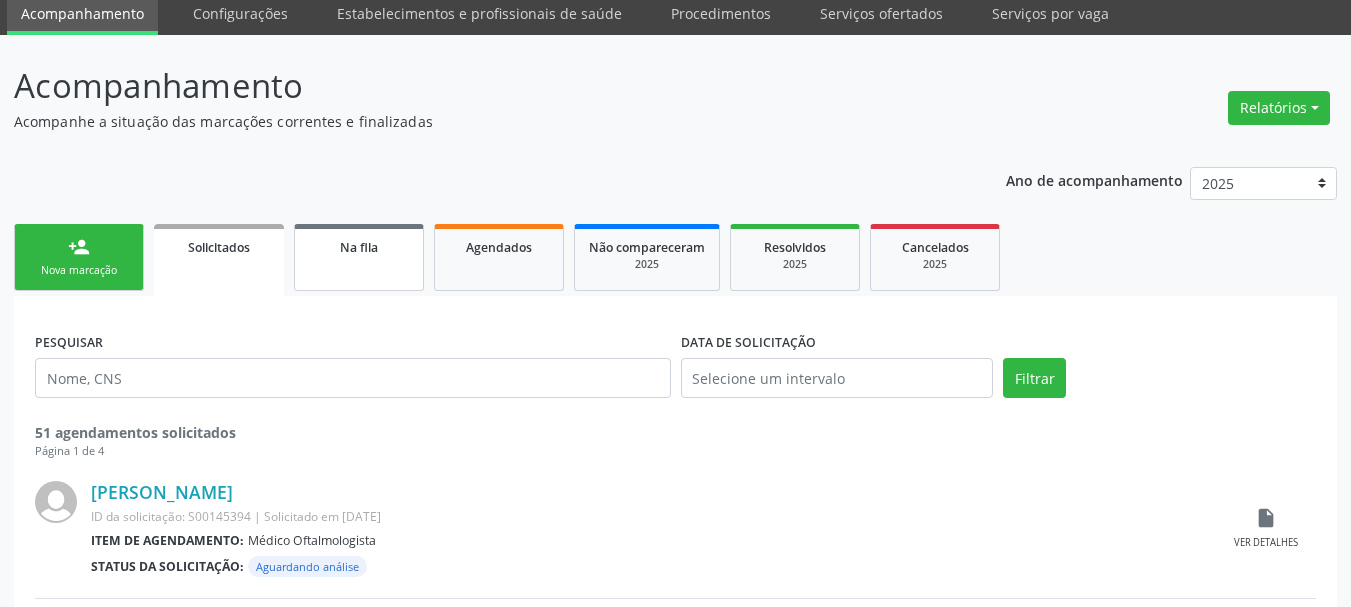 scroll, scrollTop: 110, scrollLeft: 0, axis: vertical 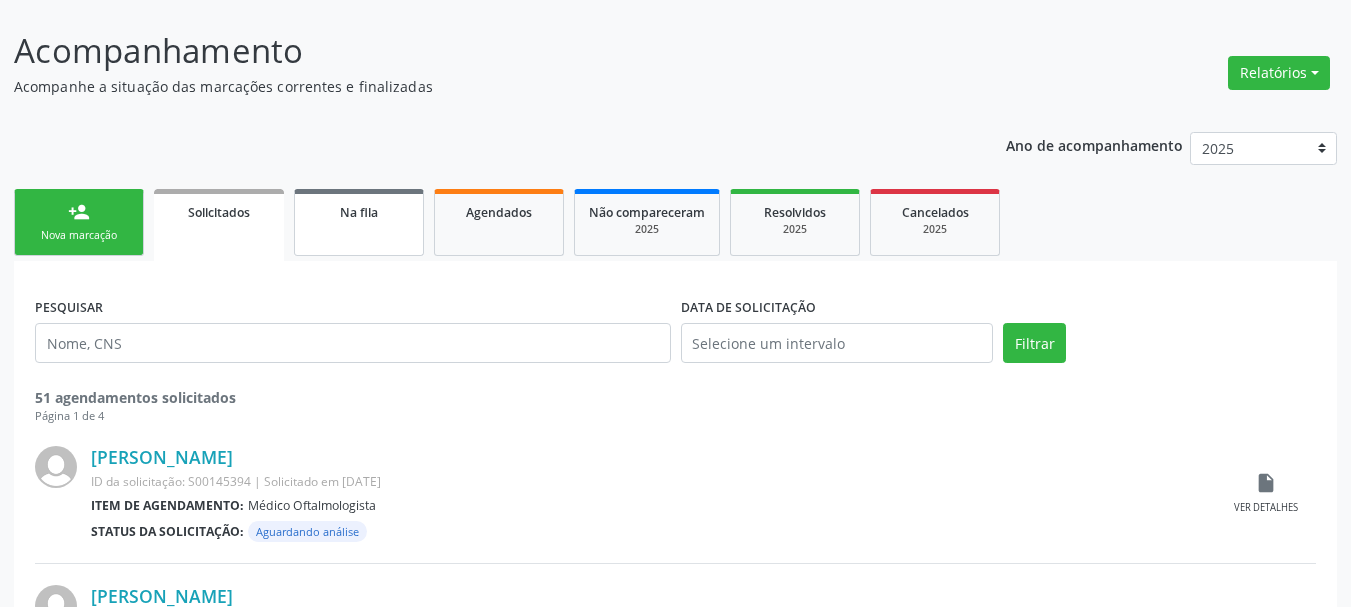 click on "Na fila" at bounding box center [359, 211] 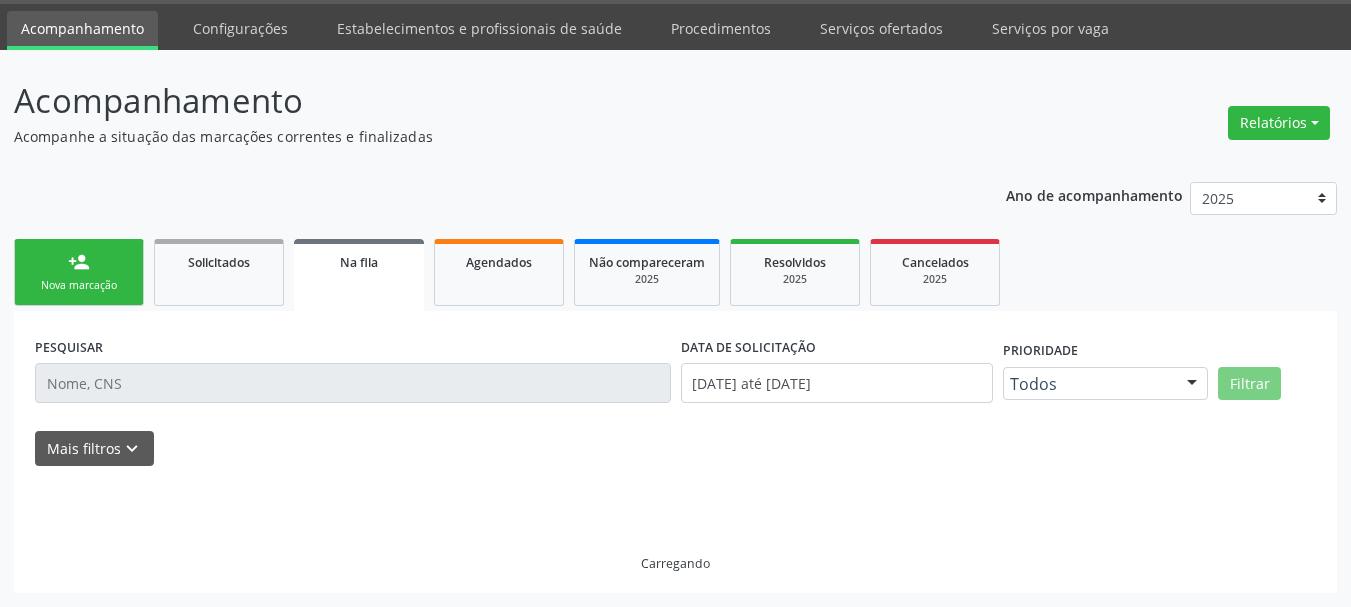 scroll, scrollTop: 81, scrollLeft: 0, axis: vertical 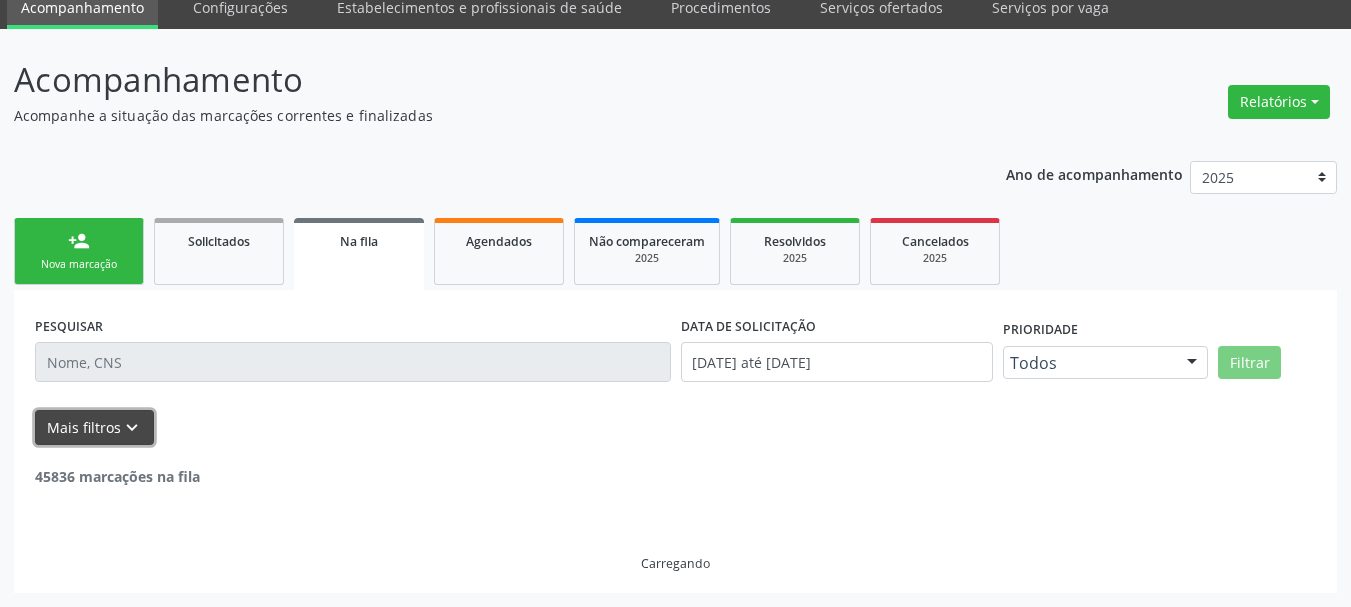click on "Mais filtros
keyboard_arrow_down" at bounding box center [94, 427] 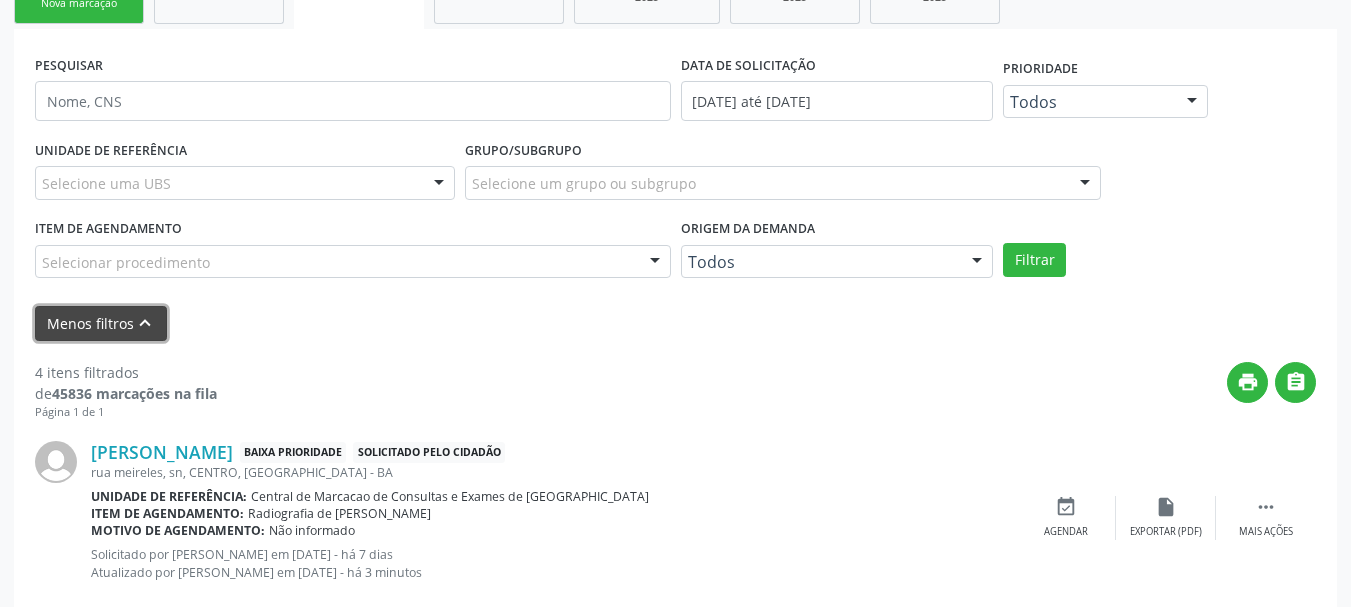 scroll, scrollTop: 381, scrollLeft: 0, axis: vertical 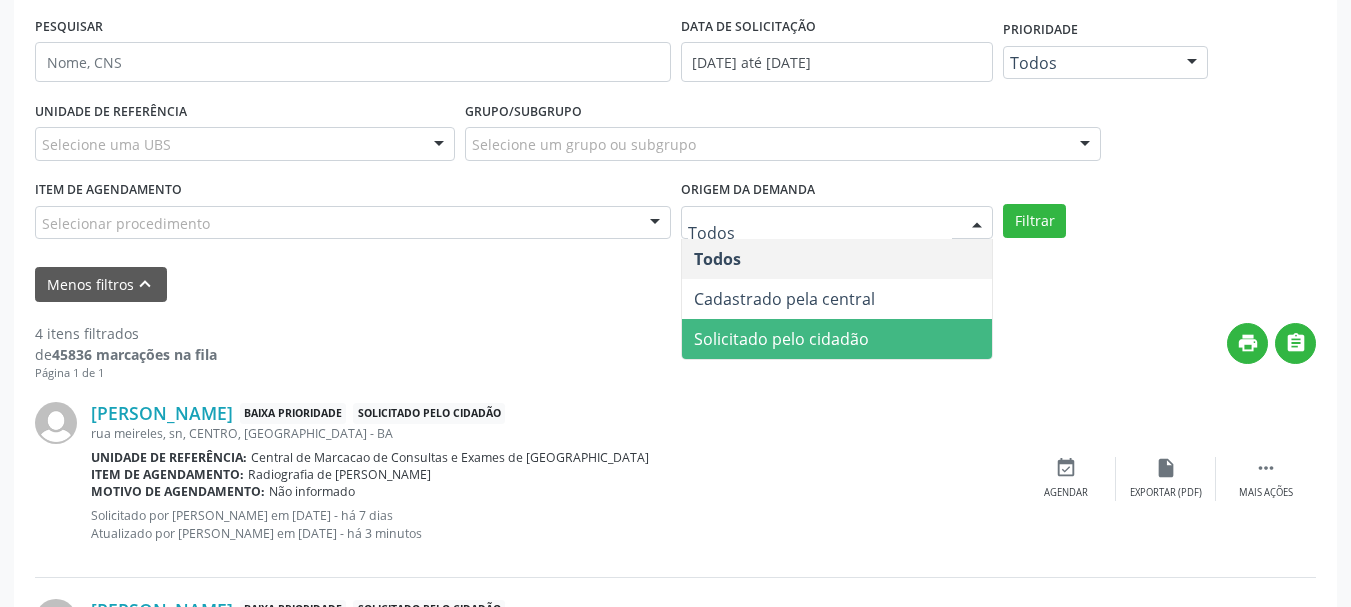 drag, startPoint x: 820, startPoint y: 337, endPoint x: 953, endPoint y: 276, distance: 146.32156 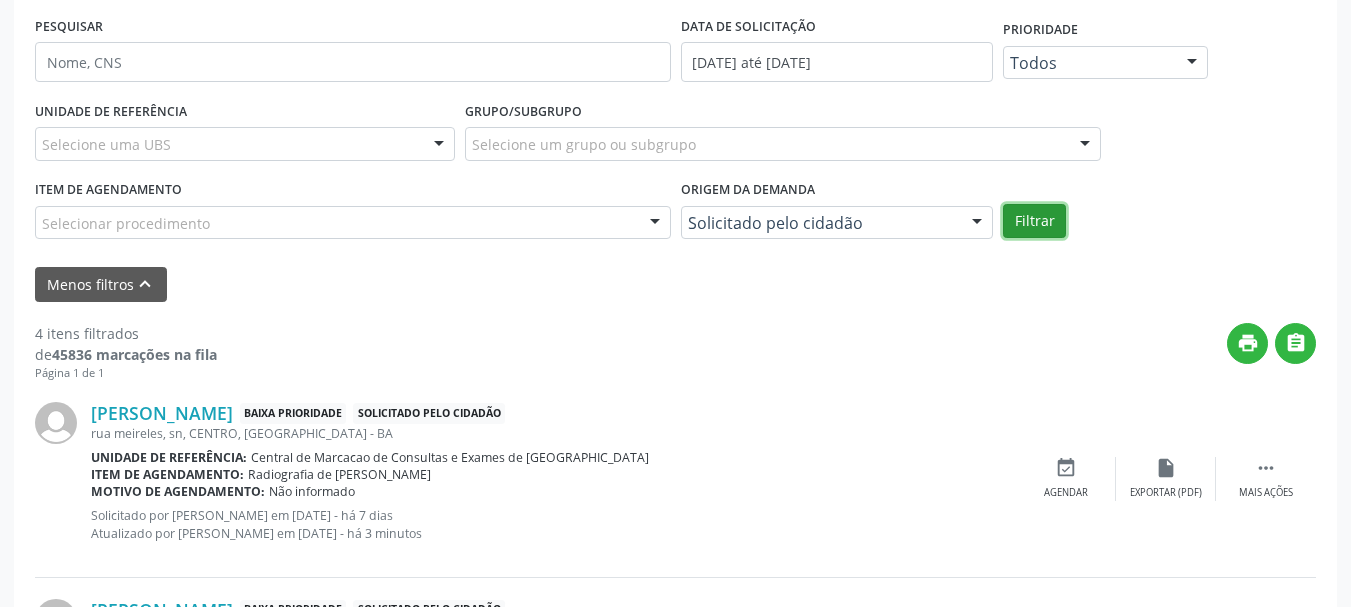 click on "Filtrar" at bounding box center [1034, 221] 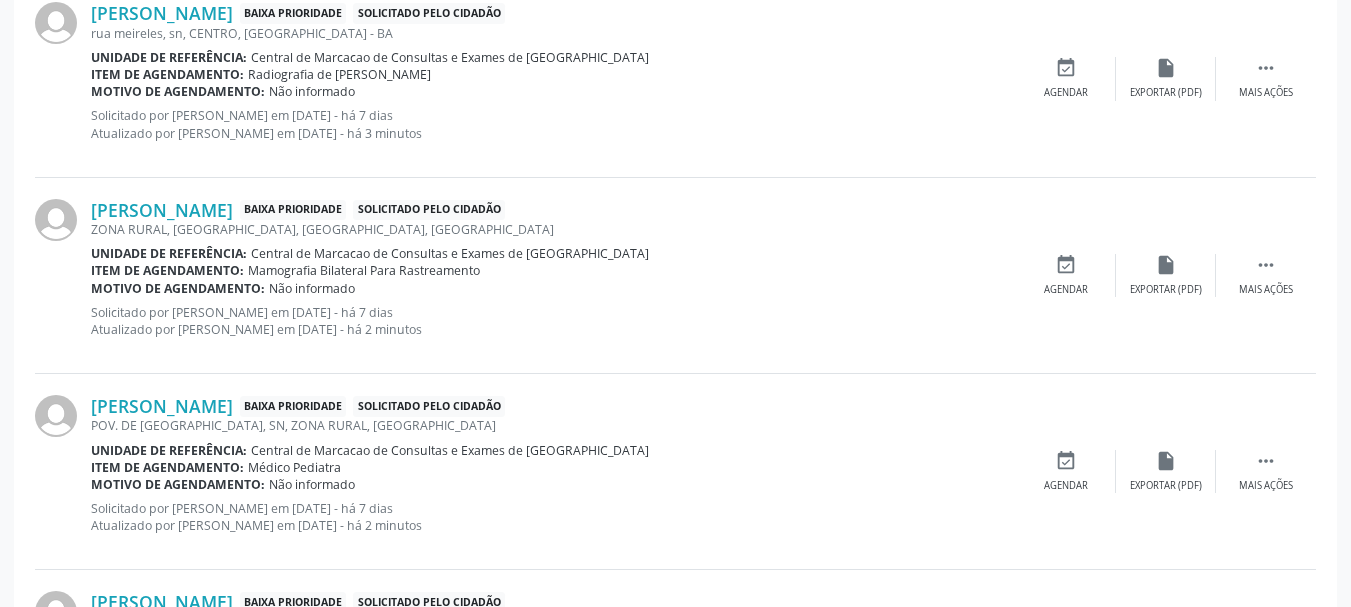 scroll, scrollTop: 681, scrollLeft: 0, axis: vertical 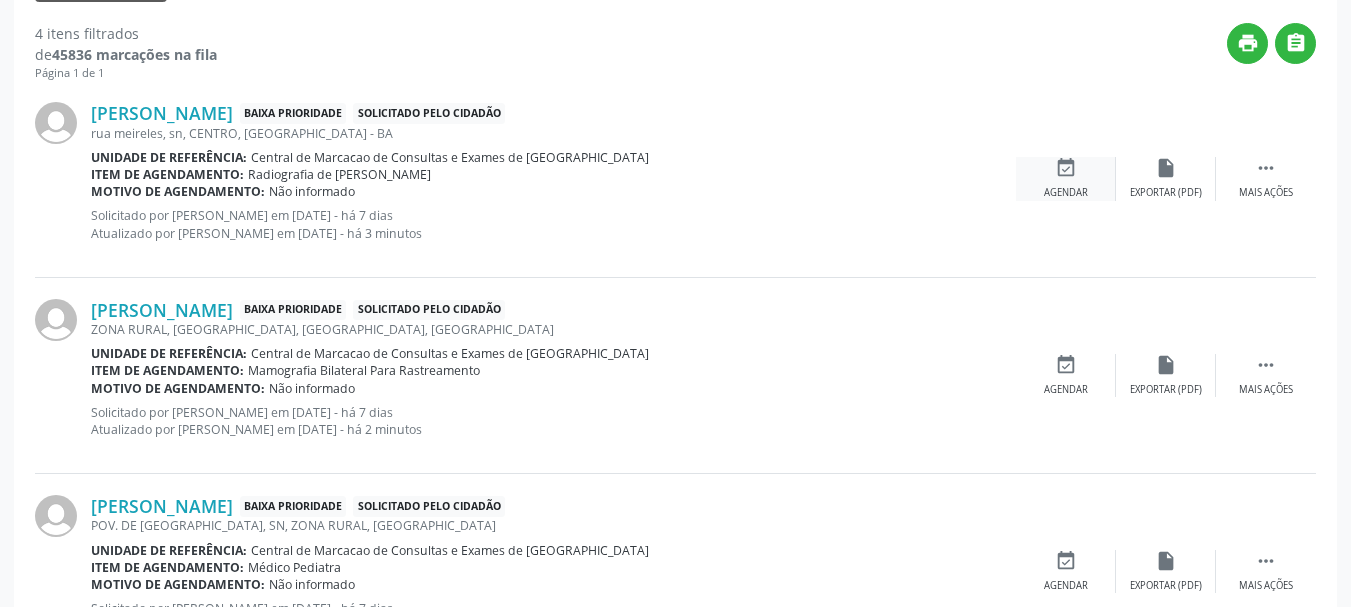 click on "event_available" at bounding box center [1066, 168] 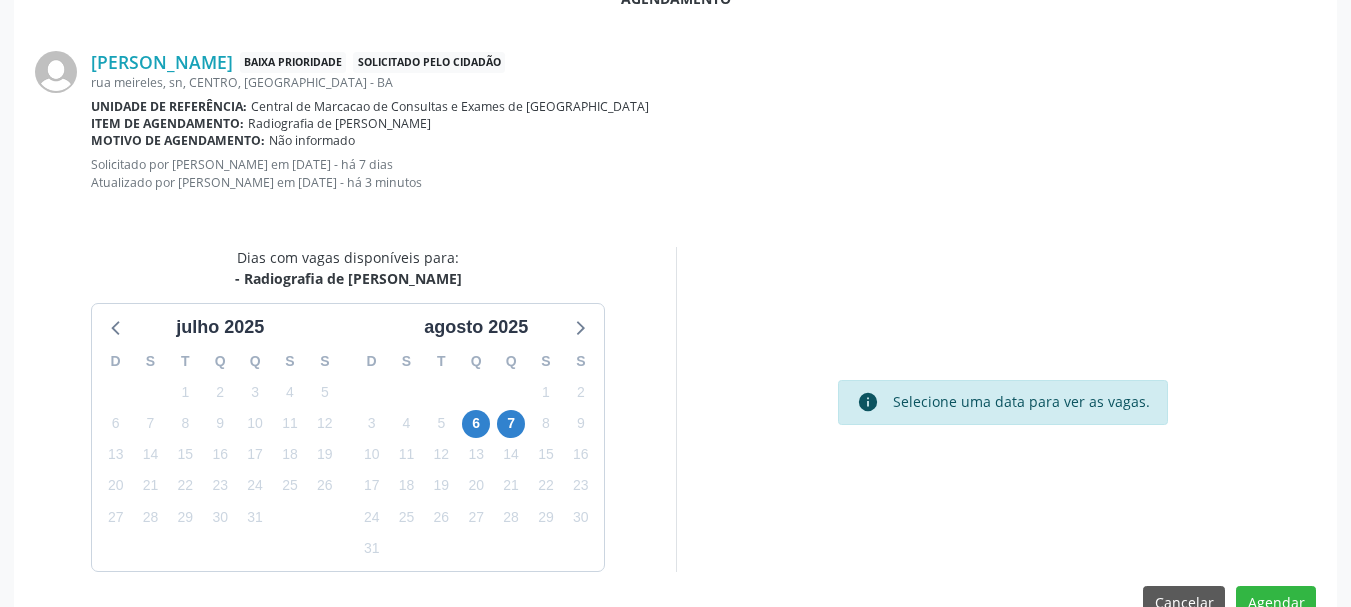 scroll, scrollTop: 451, scrollLeft: 0, axis: vertical 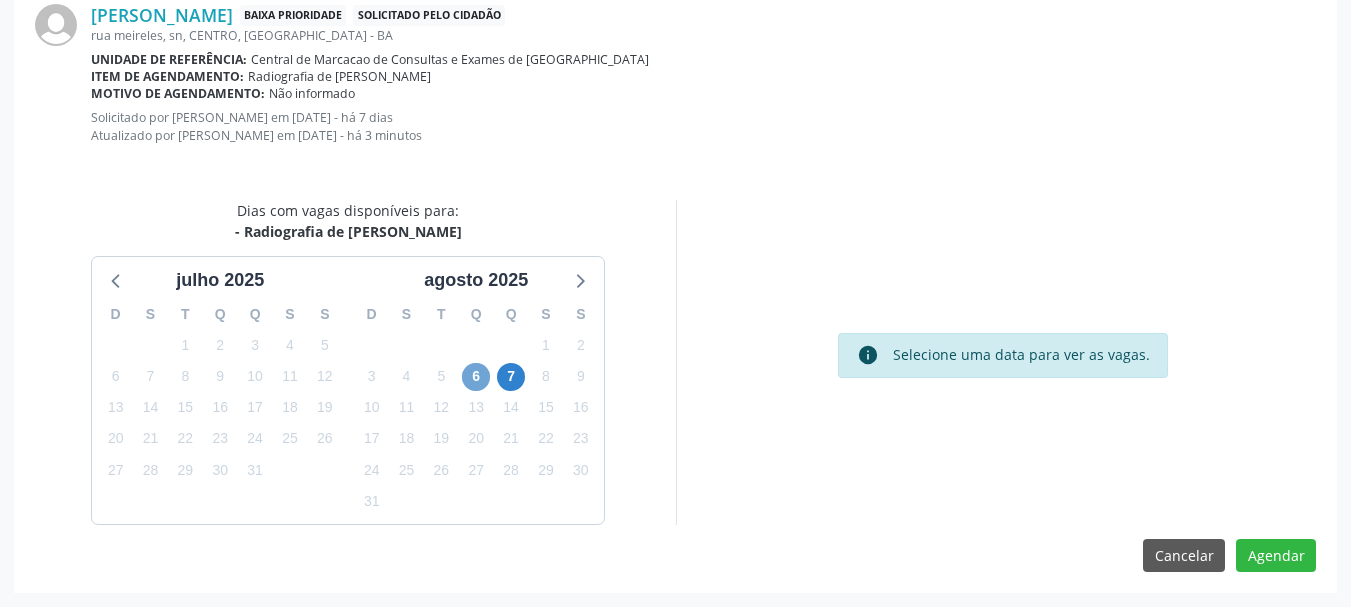 click on "6" at bounding box center (476, 377) 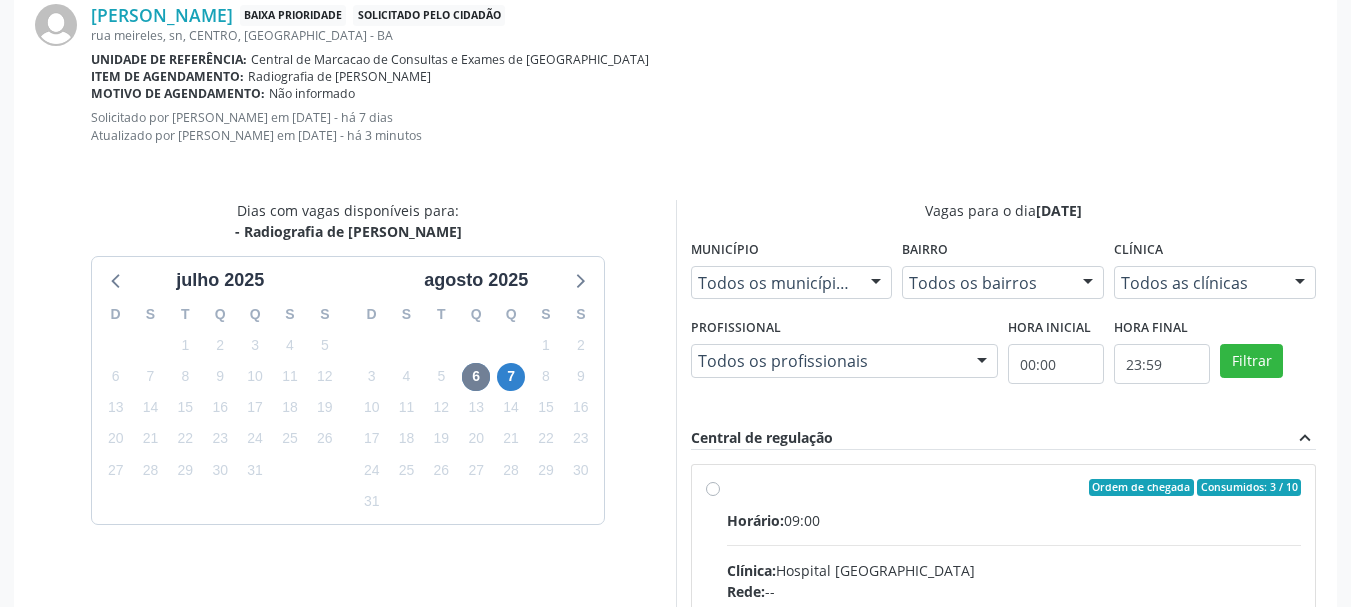 click on "Horário:   09:00" at bounding box center [1014, 520] 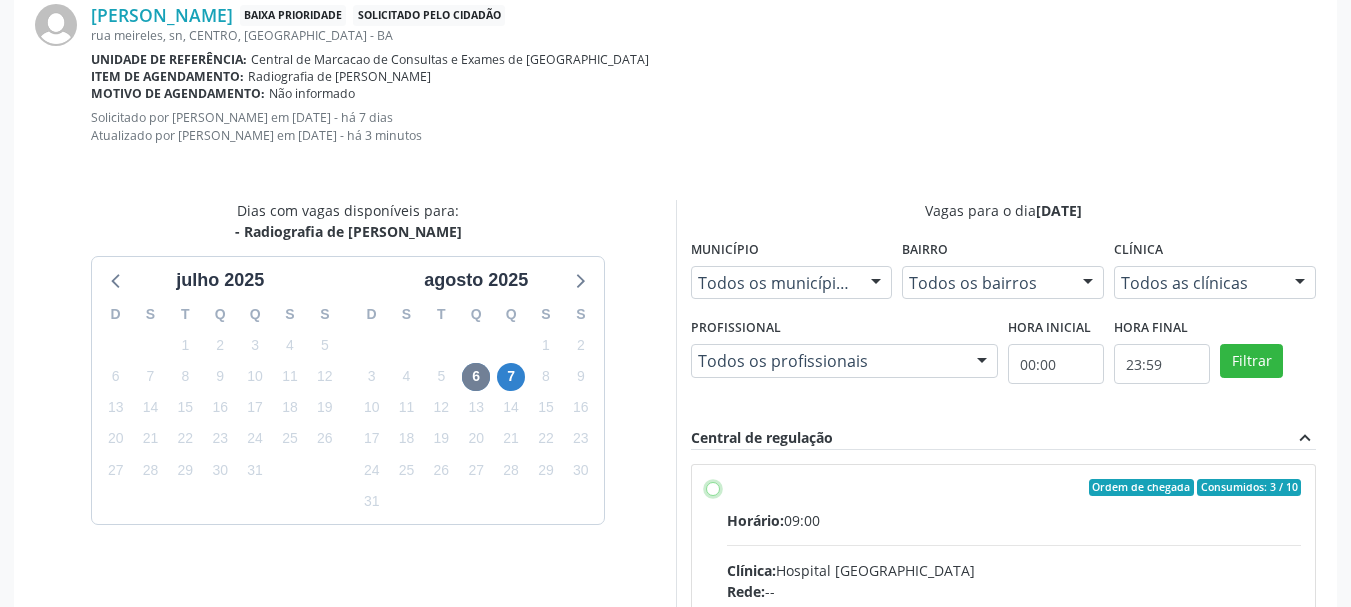 click on "Ordem de chegada
Consumidos: 3 / 10
Horário:   09:00
Clínica:  Hospital [GEOGRAPHIC_DATA]
Rede:
--
Endereço:   [STREET_ADDRESS]
Telefone:   [PHONE_NUMBER]
Profissional:
[PERSON_NAME]
Informações adicionais sobre o atendimento
Idade de atendimento:
de 0 a 120 anos
Gênero(s) atendido(s):
Masculino e Feminino
Informações adicionais:
--" at bounding box center [713, 488] 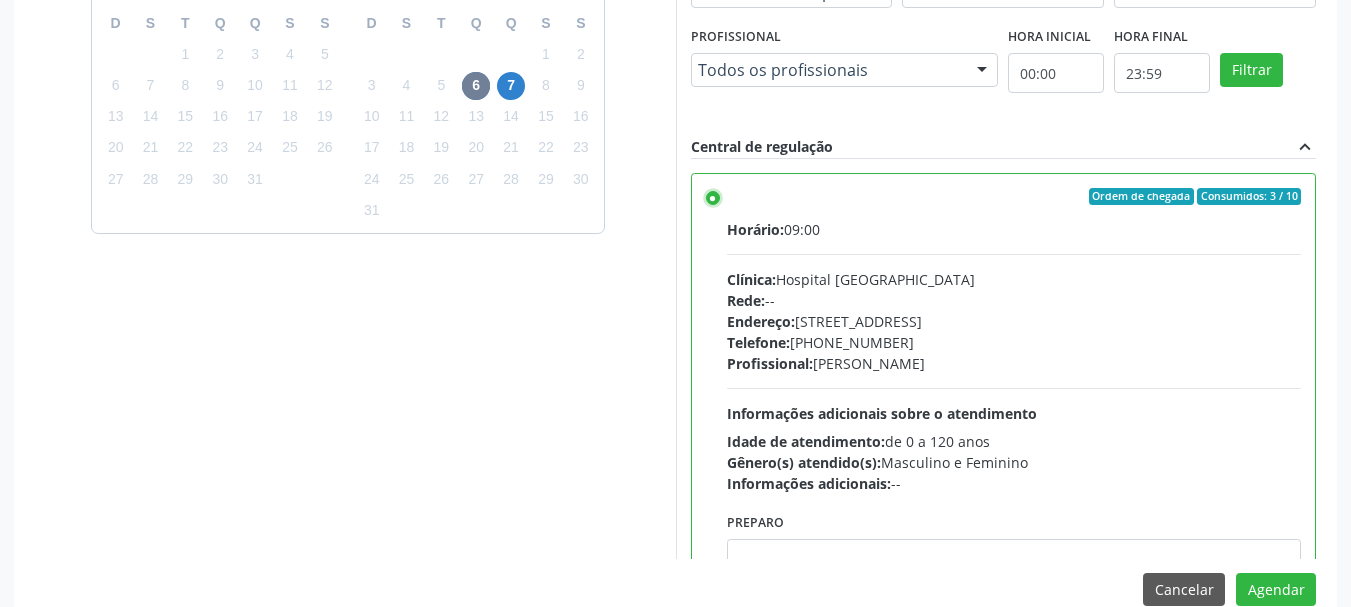 scroll, scrollTop: 751, scrollLeft: 0, axis: vertical 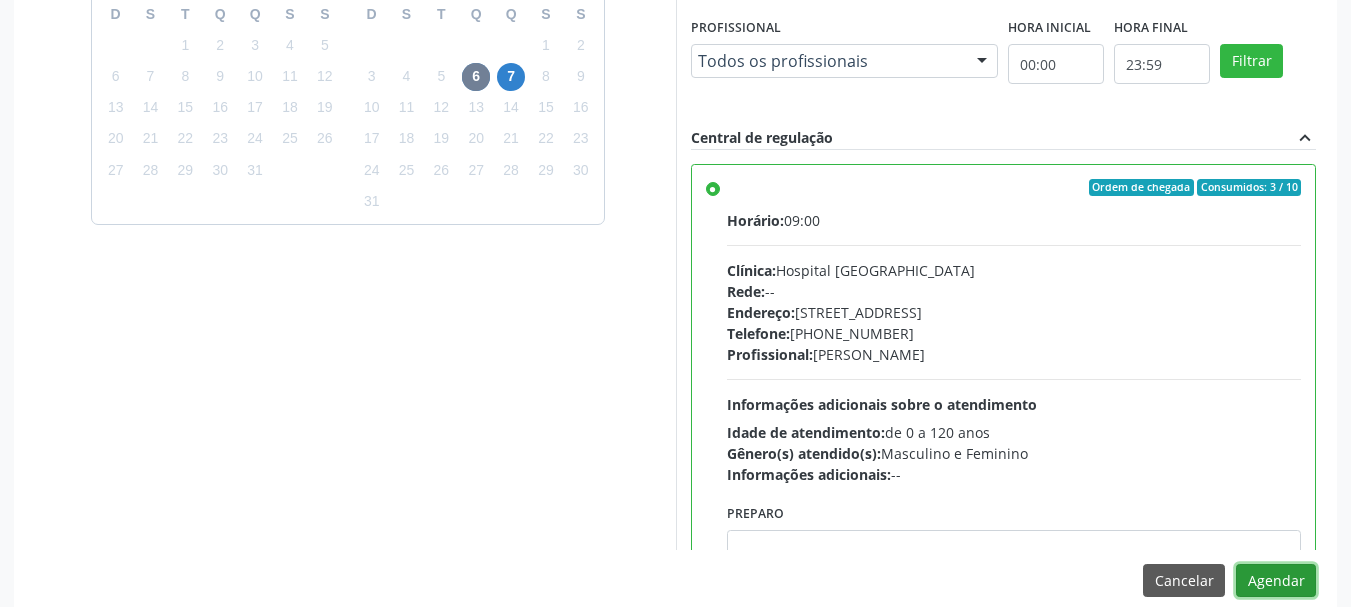 click on "Agendar" at bounding box center [1276, 581] 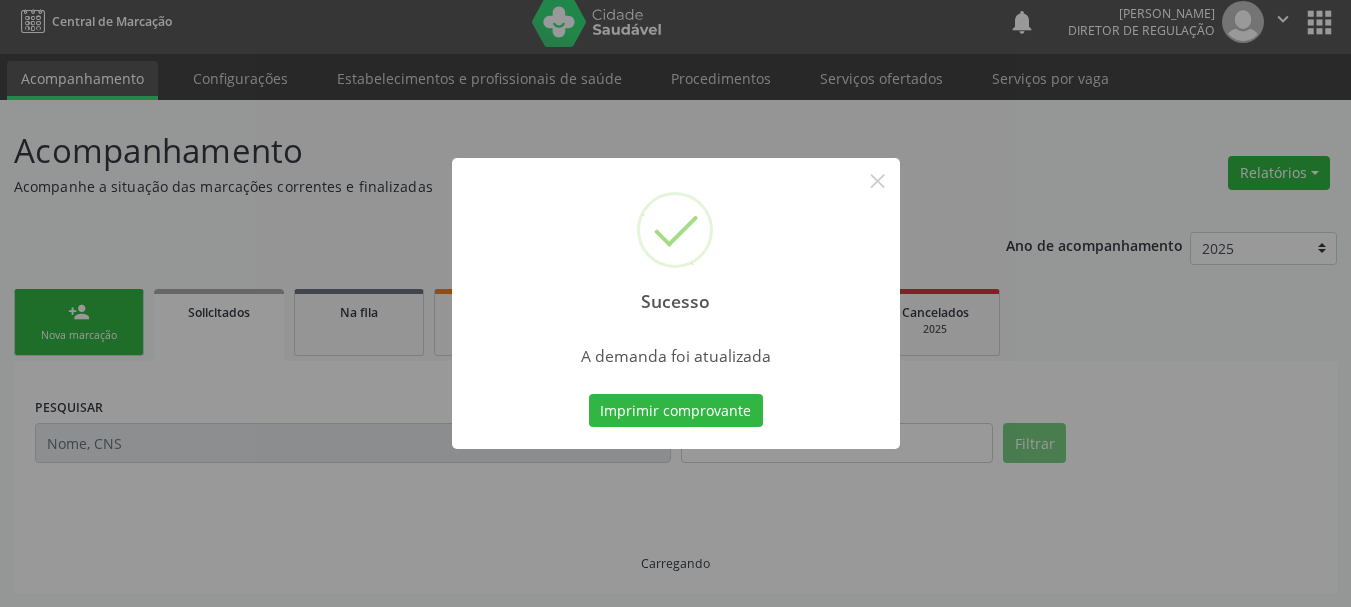 scroll, scrollTop: 751, scrollLeft: 0, axis: vertical 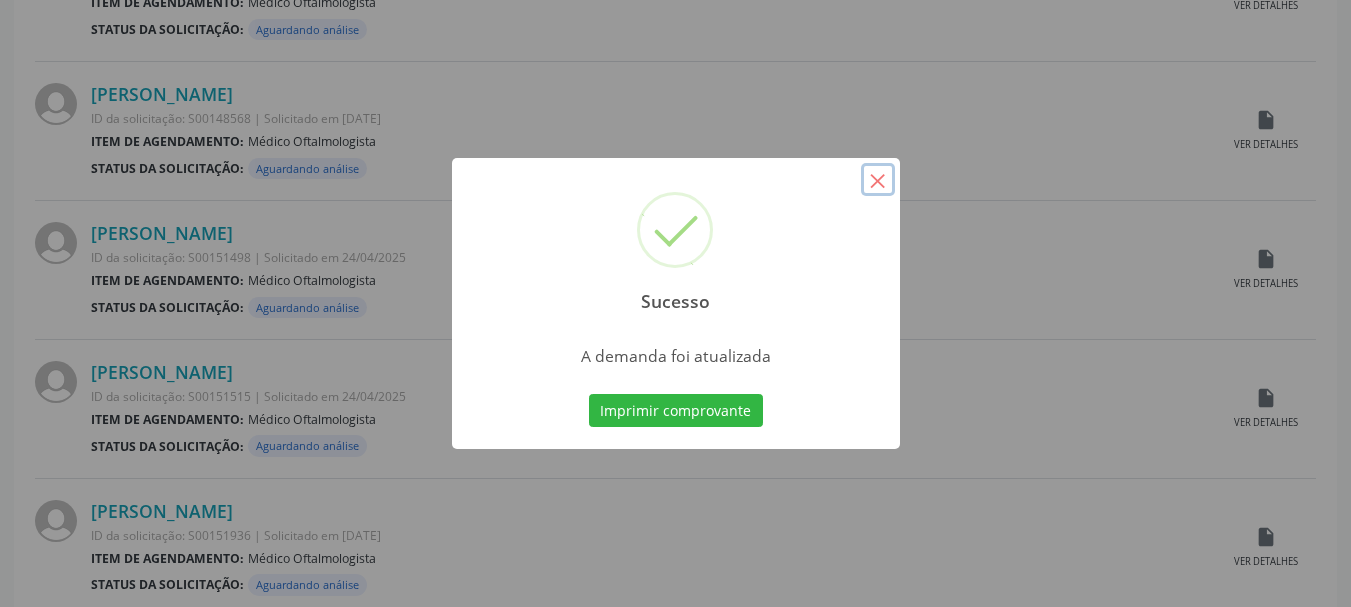 click on "×" at bounding box center [878, 180] 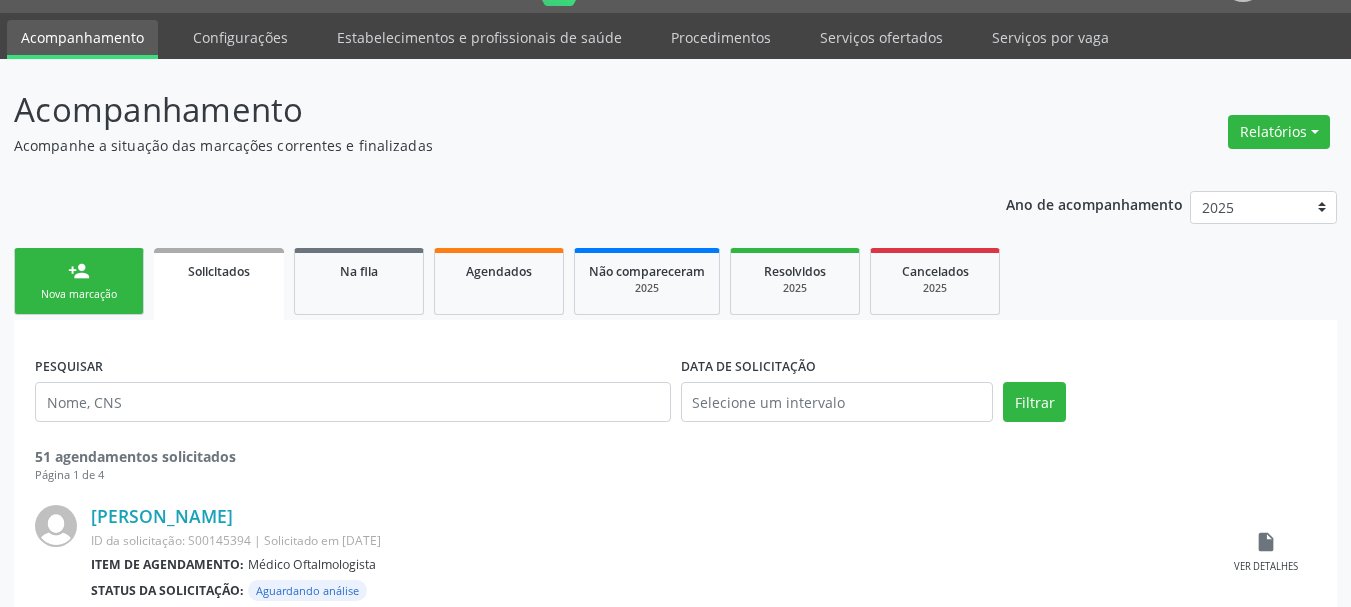 scroll, scrollTop: 0, scrollLeft: 0, axis: both 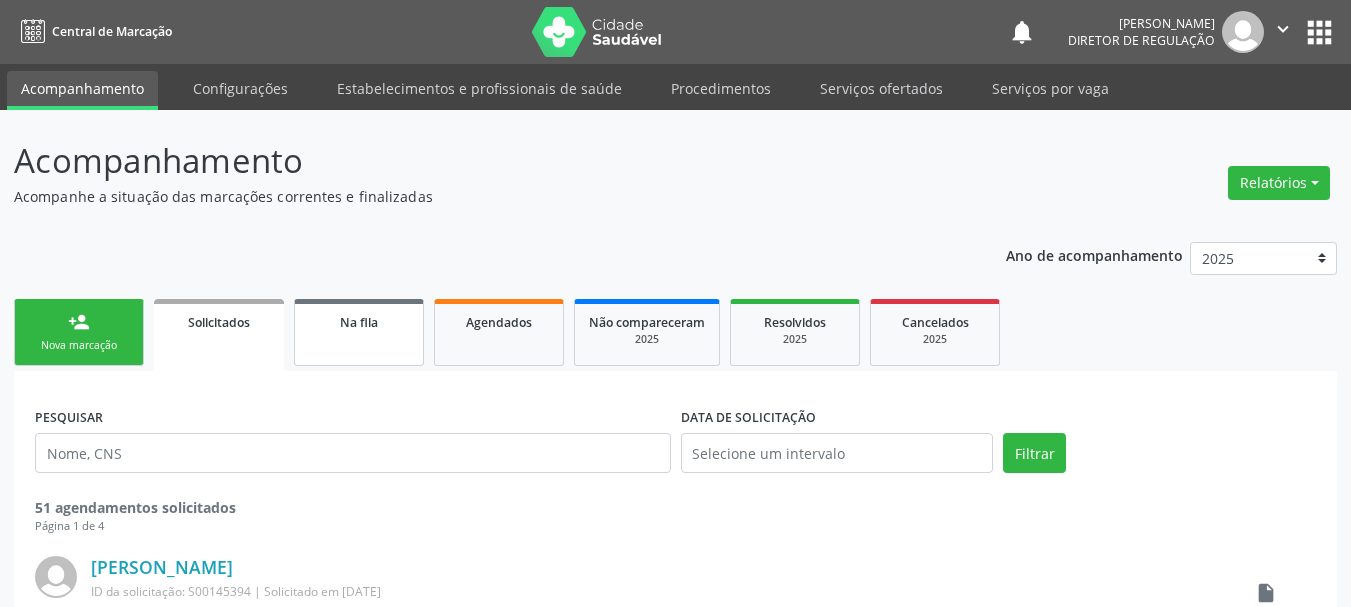 click on "Na fila" at bounding box center [359, 321] 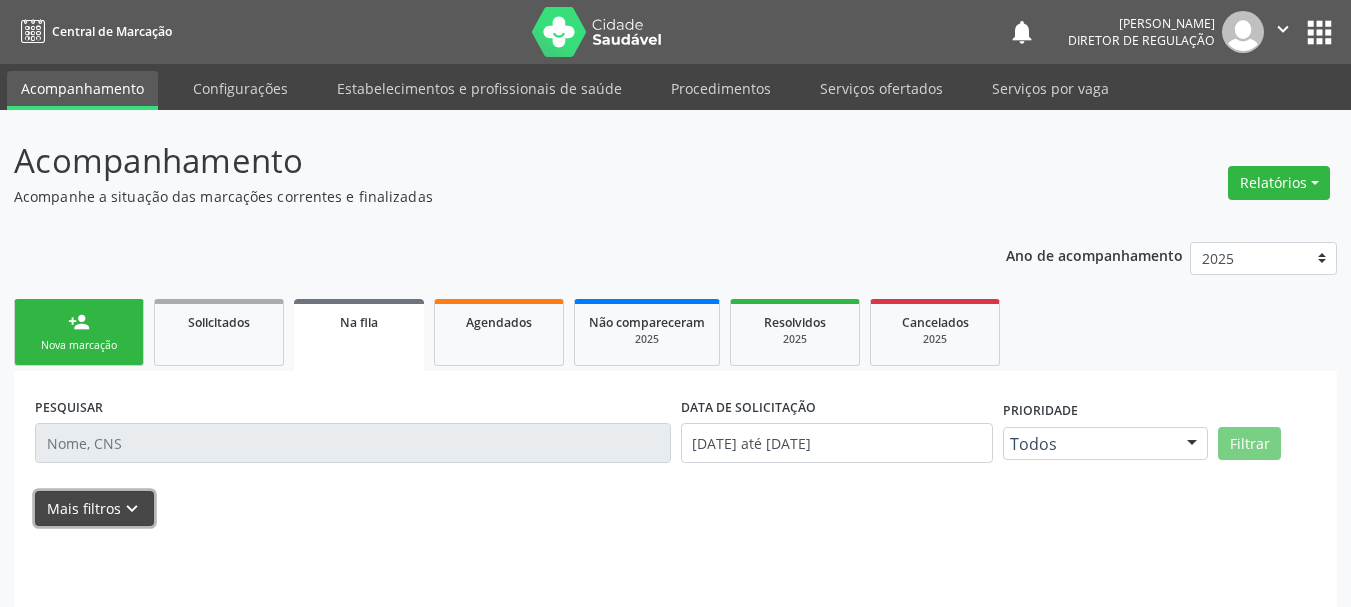 click on "keyboard_arrow_down" at bounding box center [132, 509] 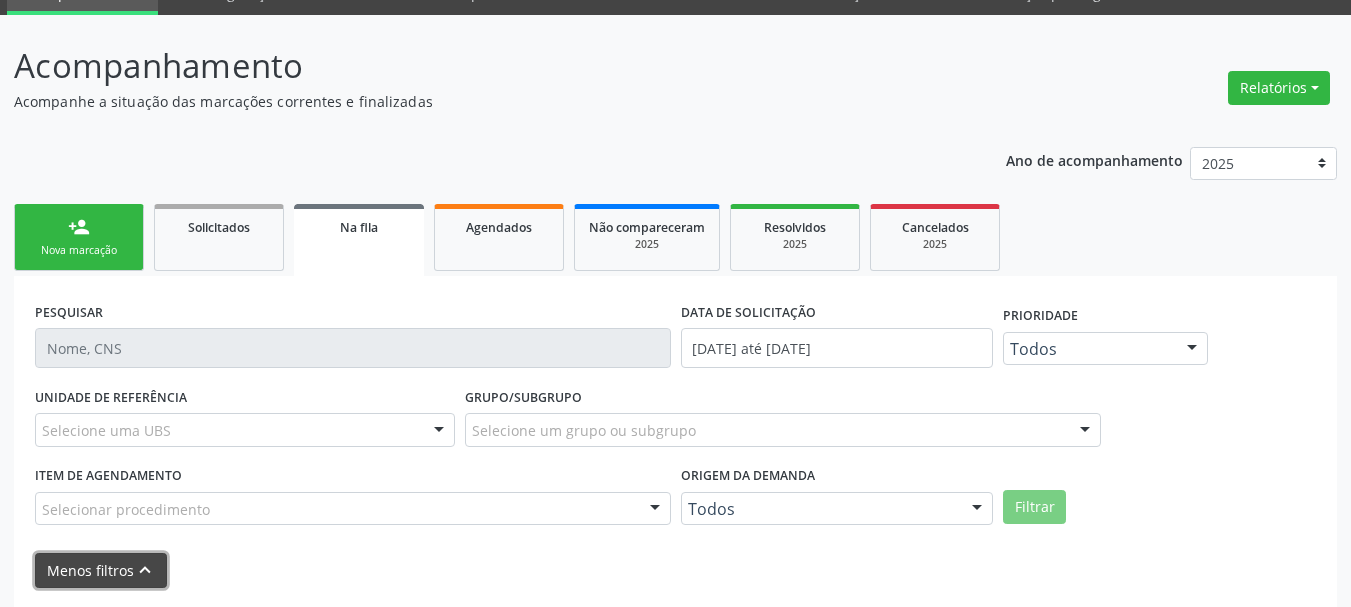scroll, scrollTop: 200, scrollLeft: 0, axis: vertical 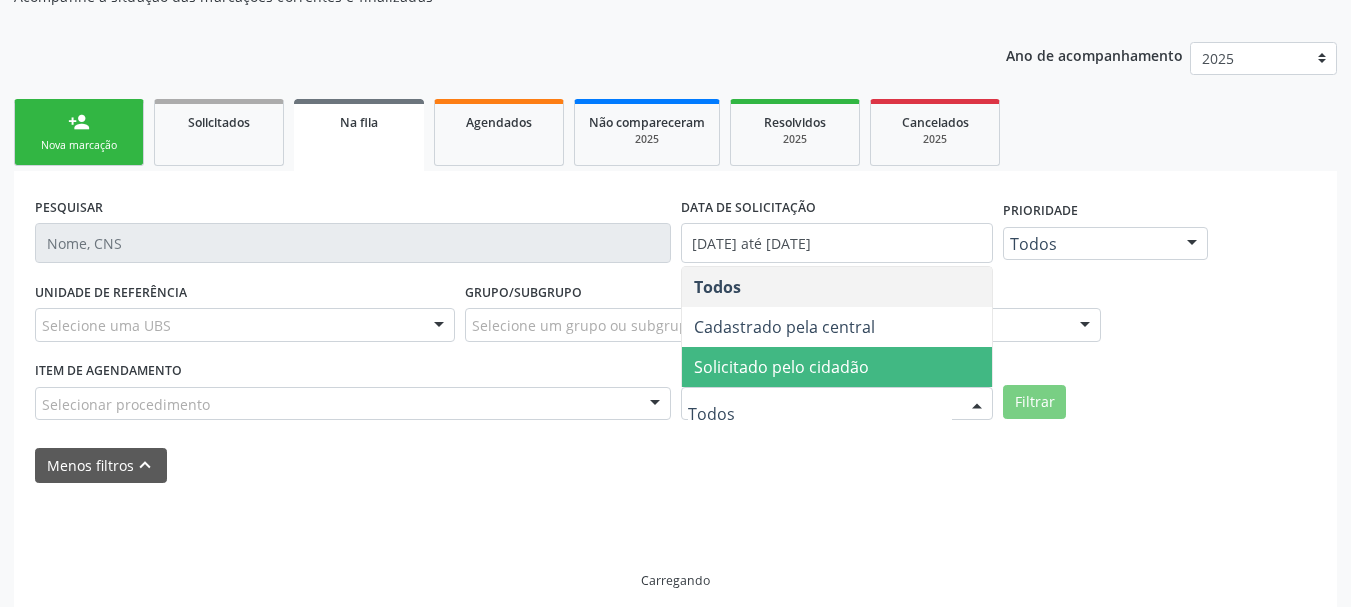 click on "Solicitado pelo cidadão" at bounding box center [781, 367] 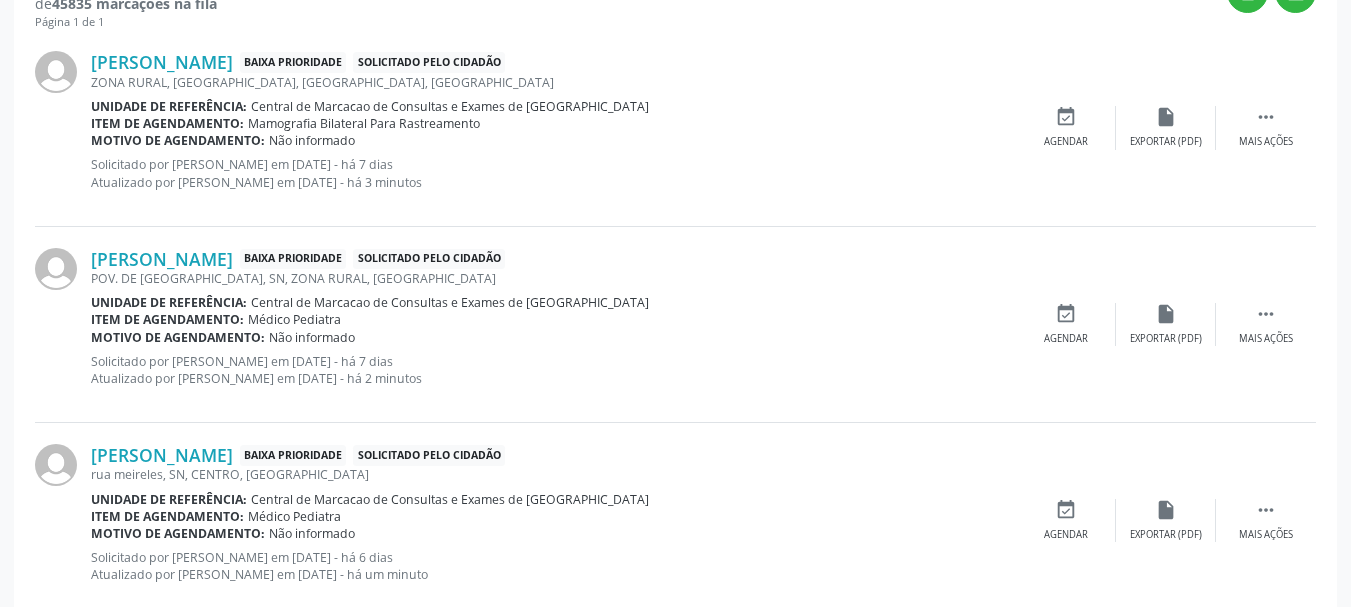 scroll, scrollTop: 738, scrollLeft: 0, axis: vertical 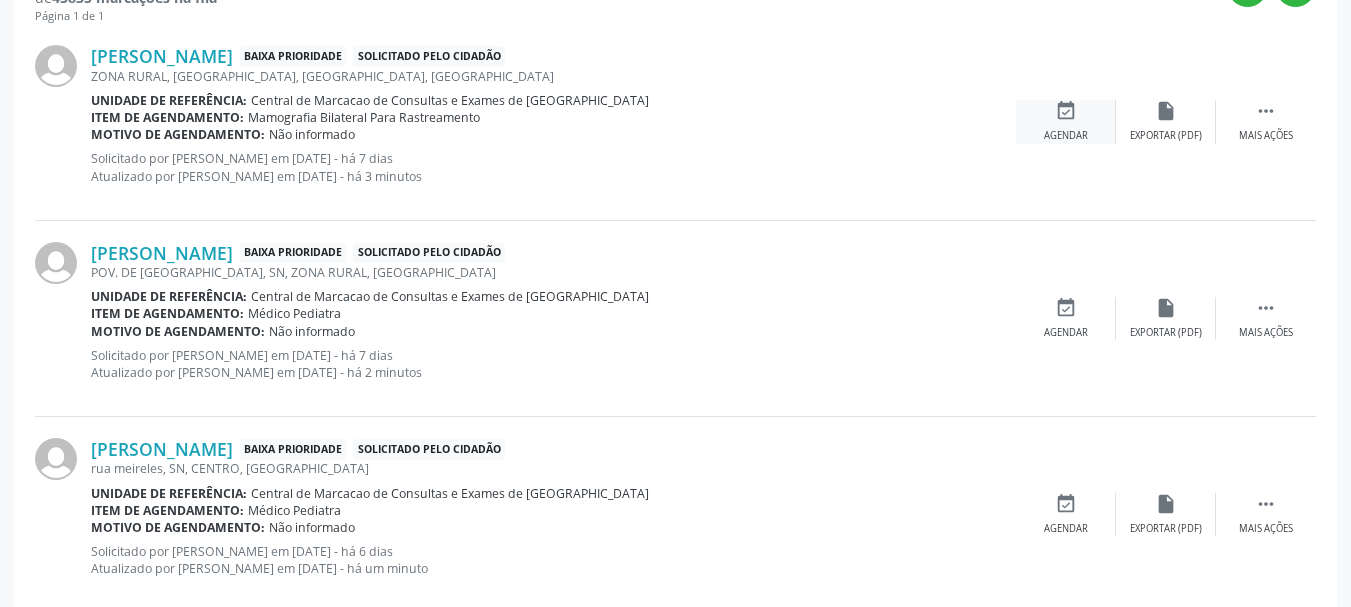 click on "event_available" at bounding box center [1066, 111] 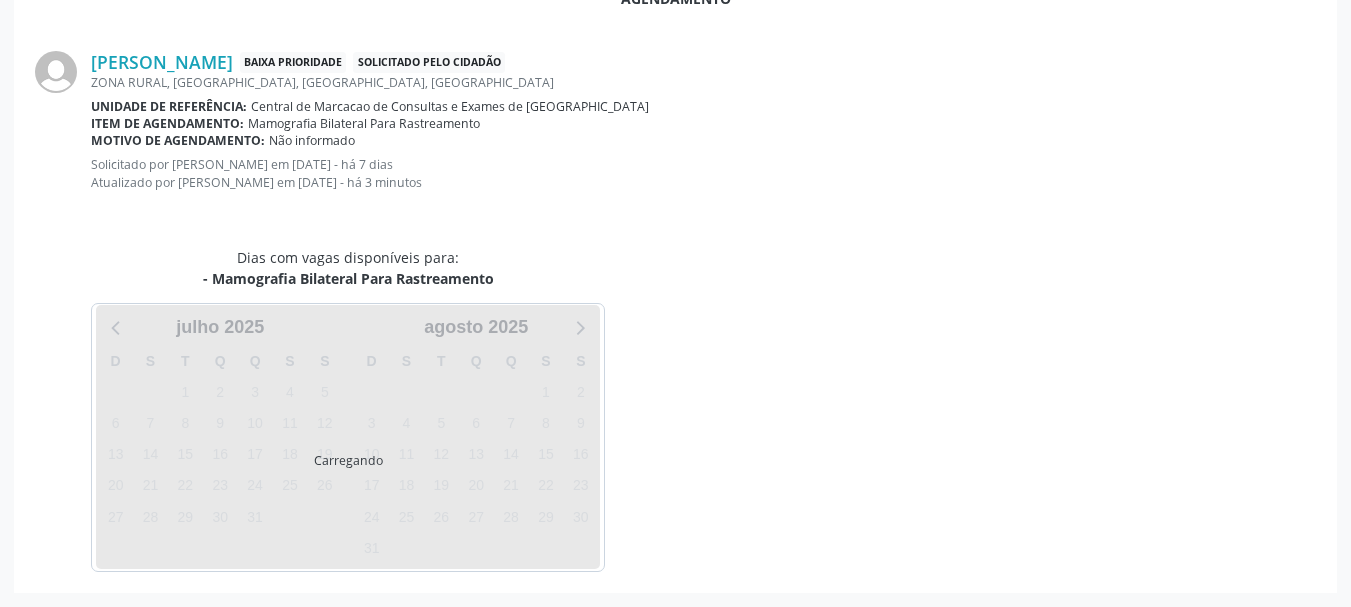 scroll, scrollTop: 451, scrollLeft: 0, axis: vertical 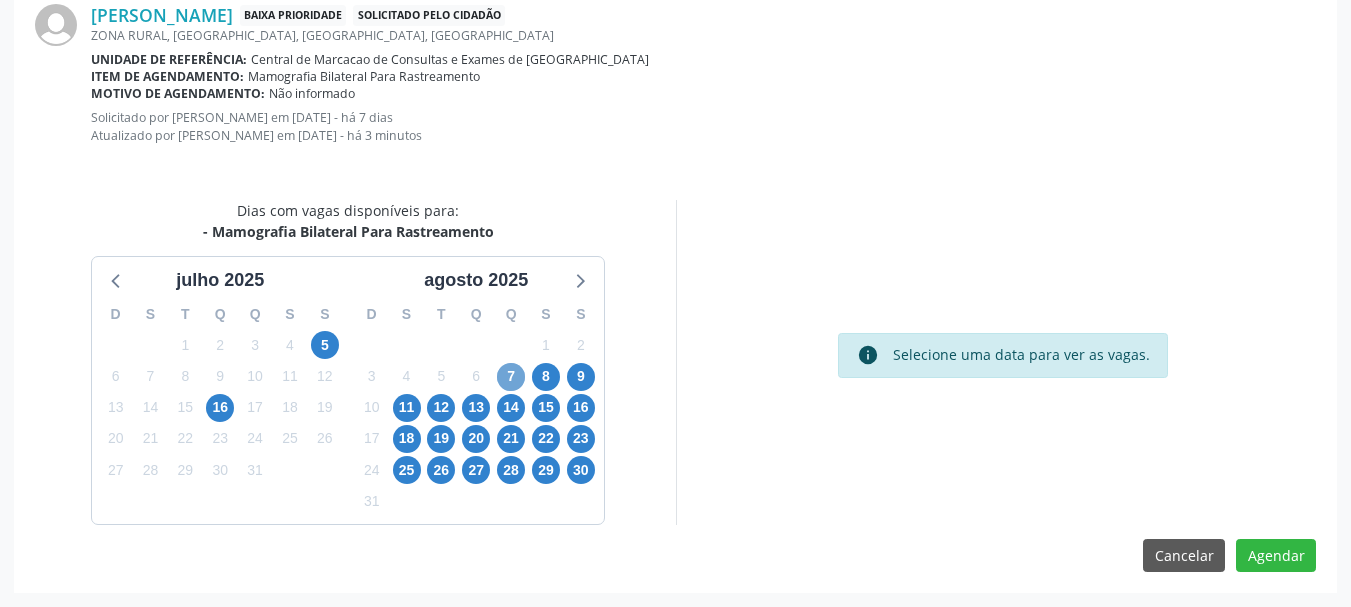 click on "7" at bounding box center [511, 377] 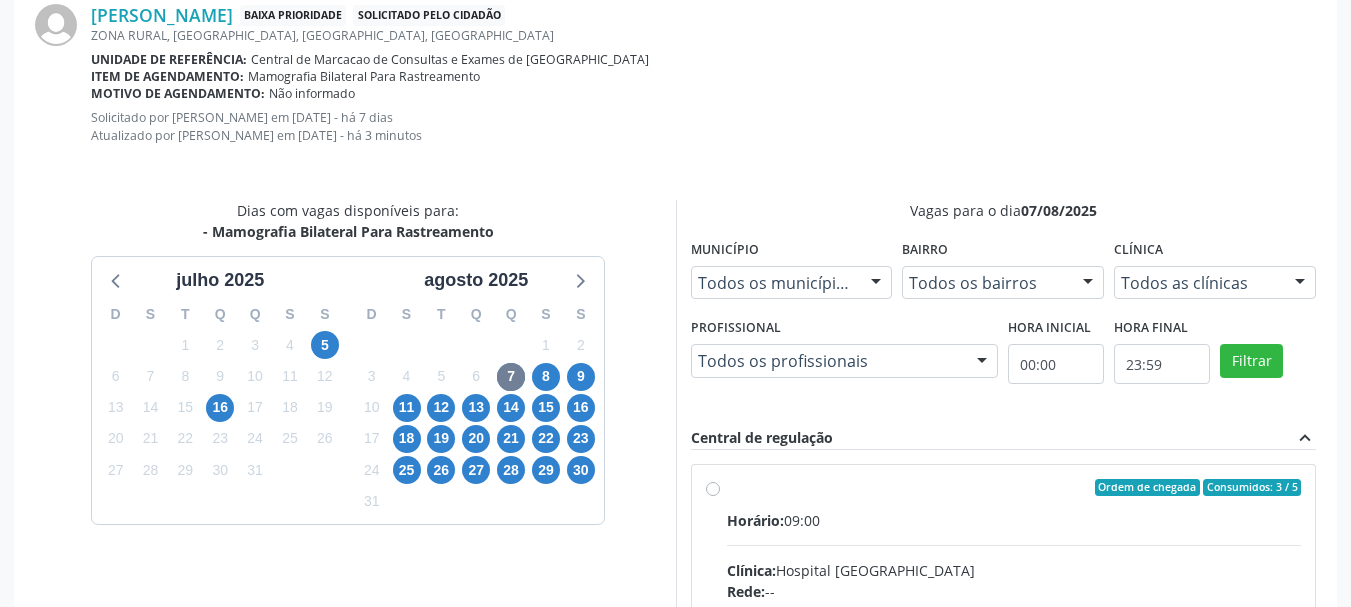 click on "Horário:   09:00" at bounding box center (1014, 520) 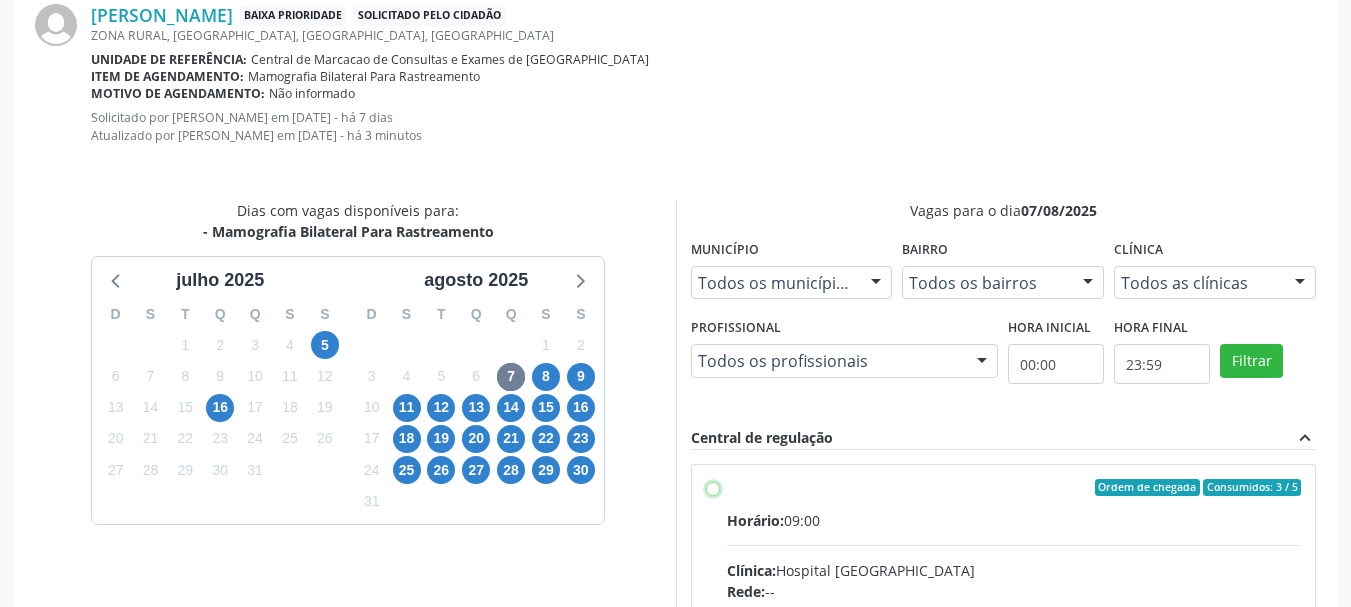 click on "Ordem de chegada
Consumidos: 3 / 5
Horário:   09:00
Clínica:  Hospital [GEOGRAPHIC_DATA]
Rede:
--
Endereço:   [STREET_ADDRESS]
Telefone:   [PHONE_NUMBER]
Profissional:
[PERSON_NAME]
Informações adicionais sobre o atendimento
Idade de atendimento:
de 0 a 120 anos
Gênero(s) atendido(s):
Masculino e Feminino
Informações adicionais:
--" at bounding box center [713, 488] 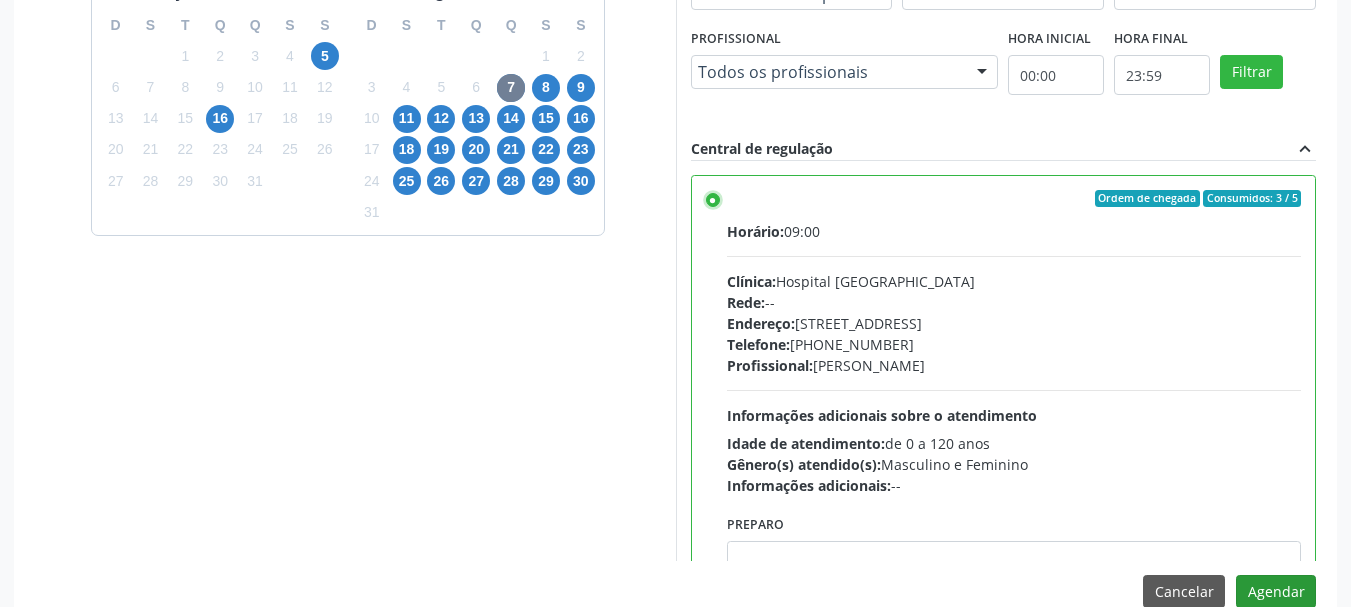 scroll, scrollTop: 751, scrollLeft: 0, axis: vertical 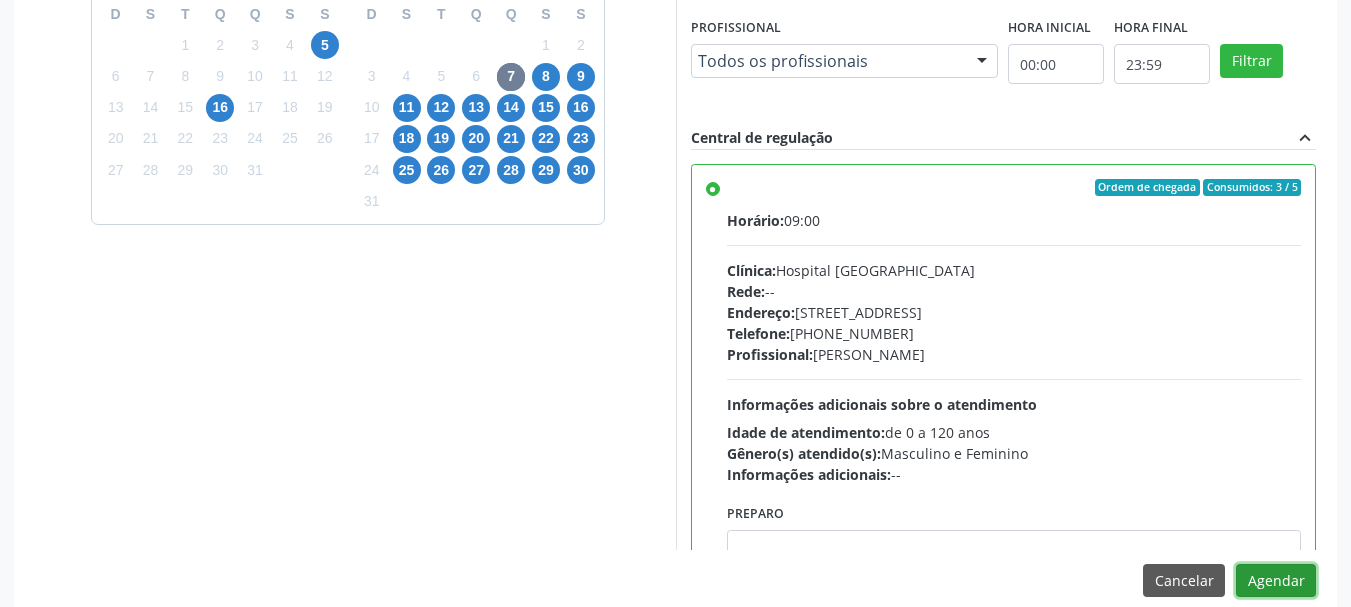 click on "Agendar" at bounding box center [1276, 581] 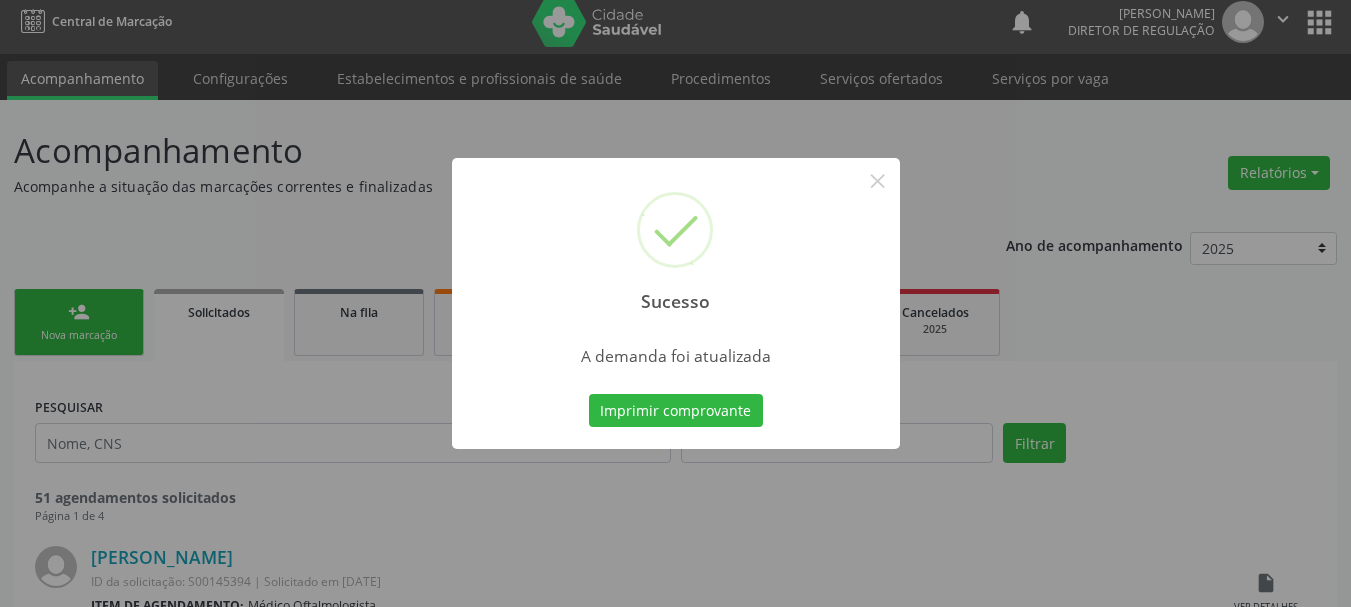 scroll, scrollTop: 751, scrollLeft: 0, axis: vertical 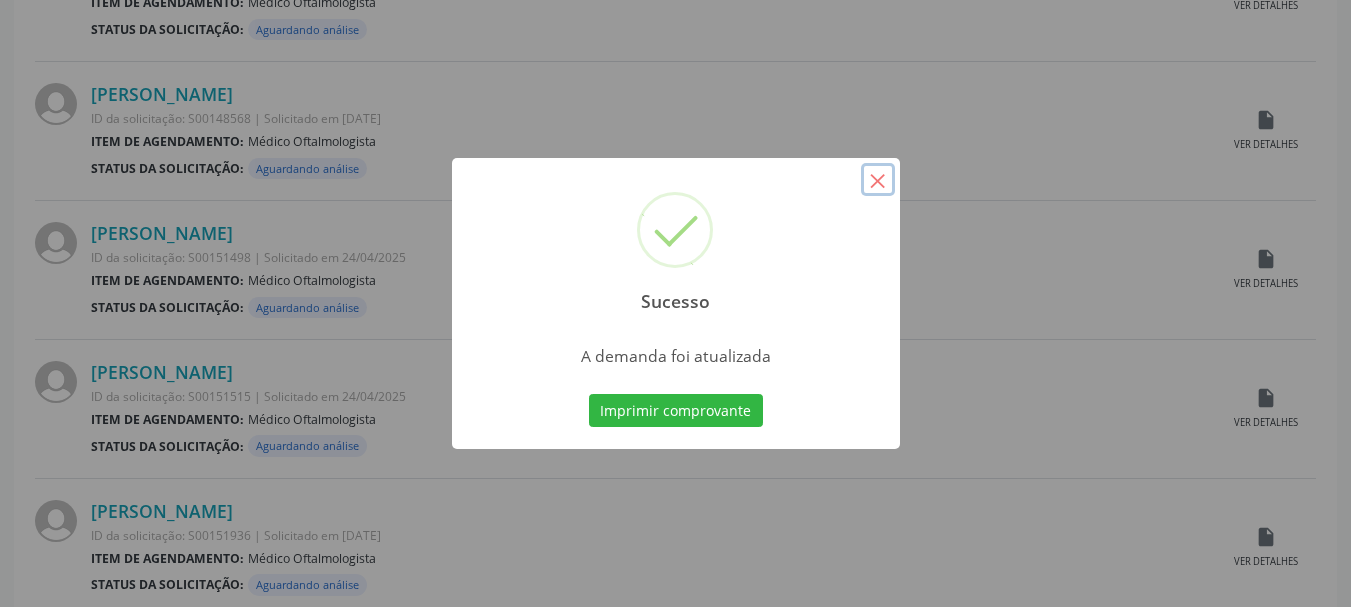 click on "×" at bounding box center [878, 180] 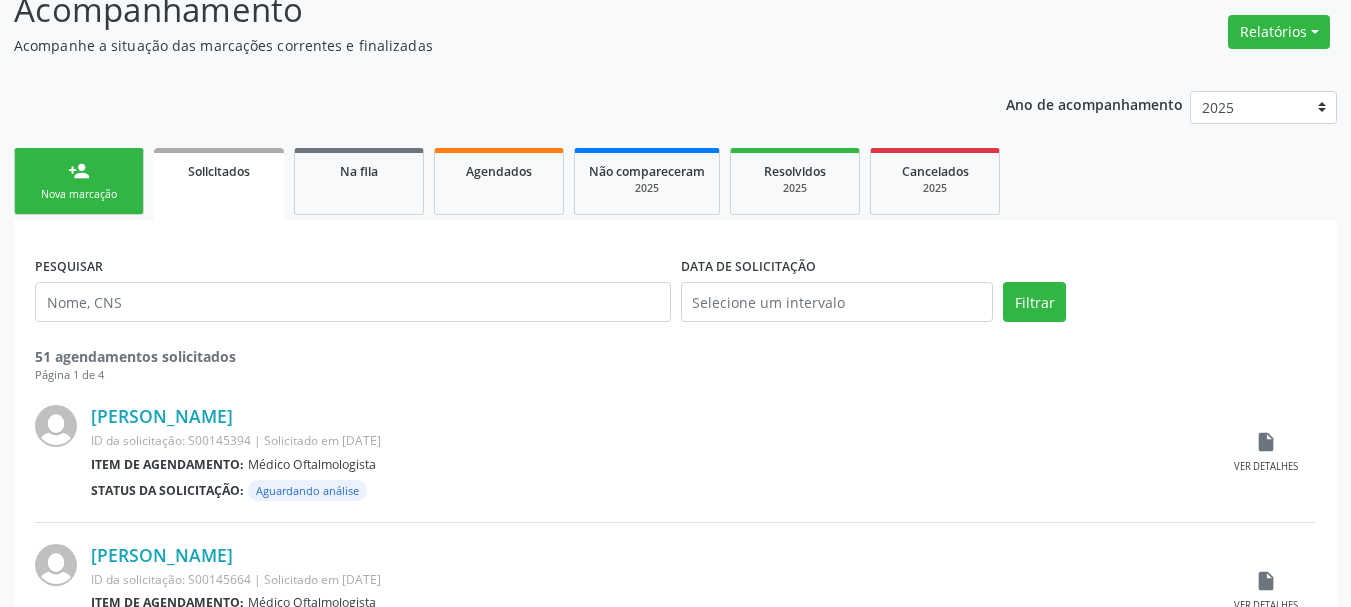 scroll, scrollTop: 0, scrollLeft: 0, axis: both 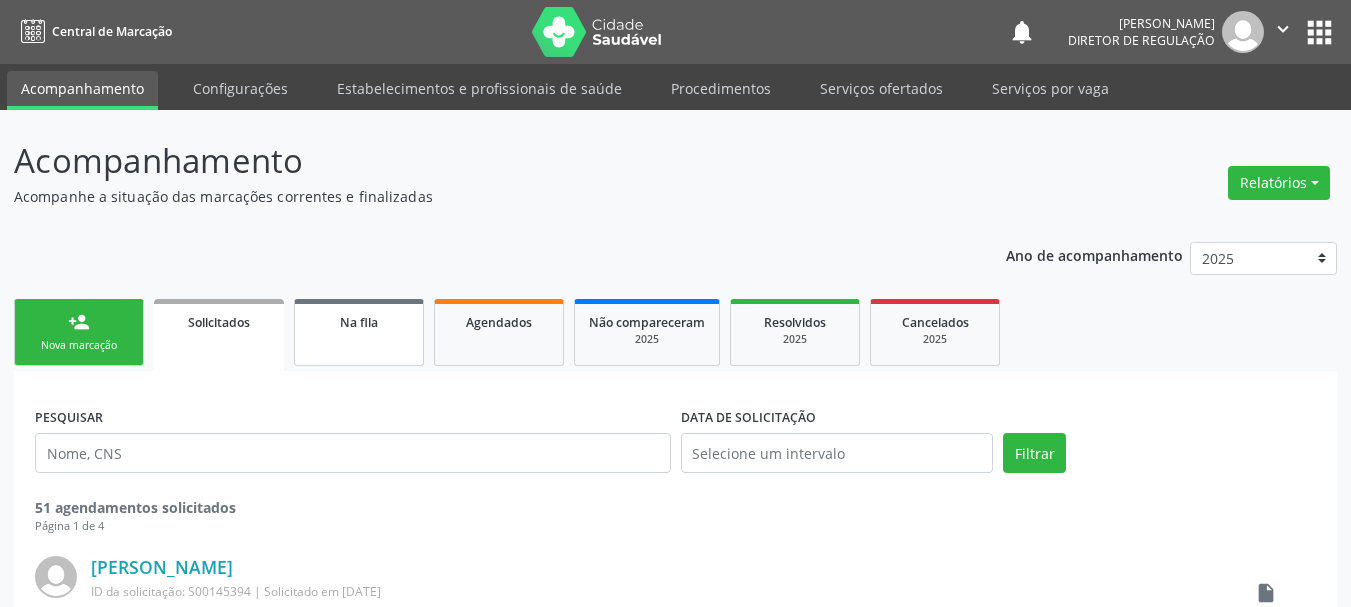 click on "Na fila" at bounding box center [359, 322] 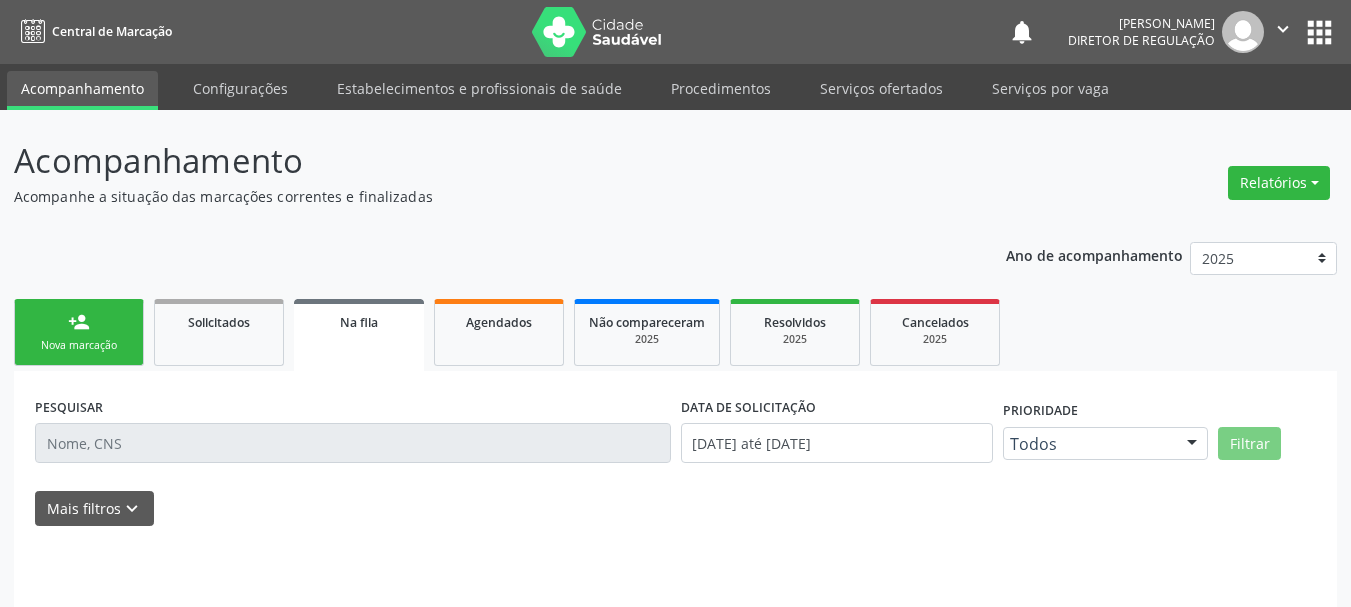 scroll, scrollTop: 60, scrollLeft: 0, axis: vertical 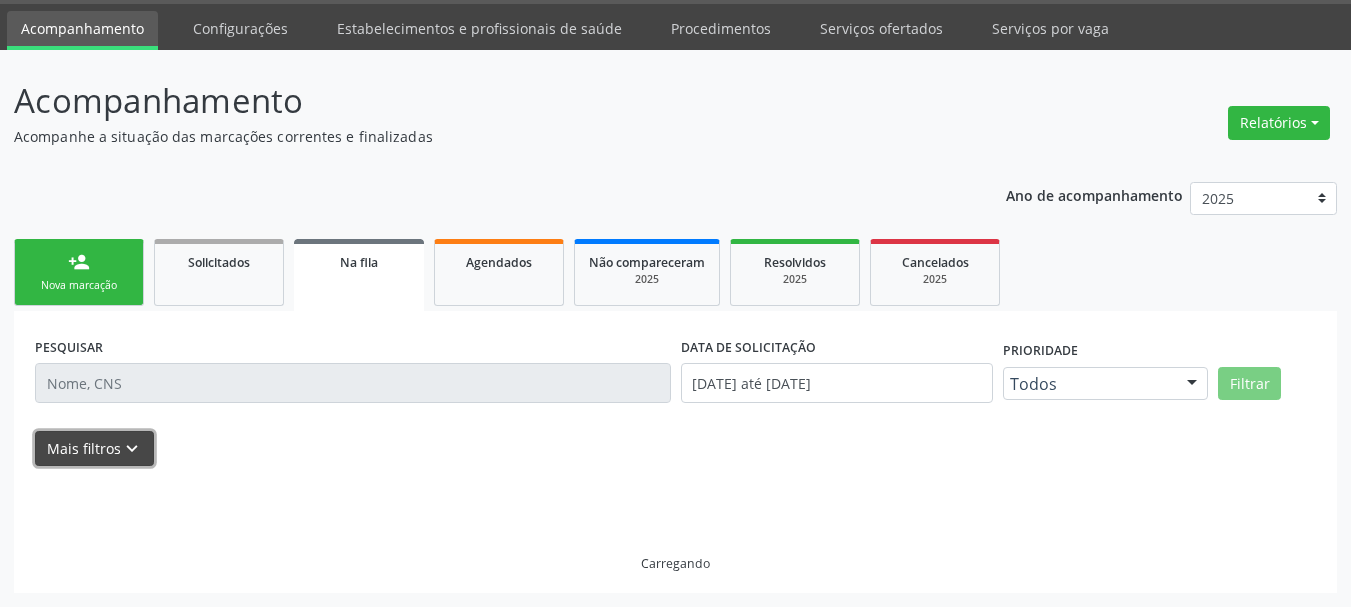 click on "Mais filtros
keyboard_arrow_down" at bounding box center [94, 448] 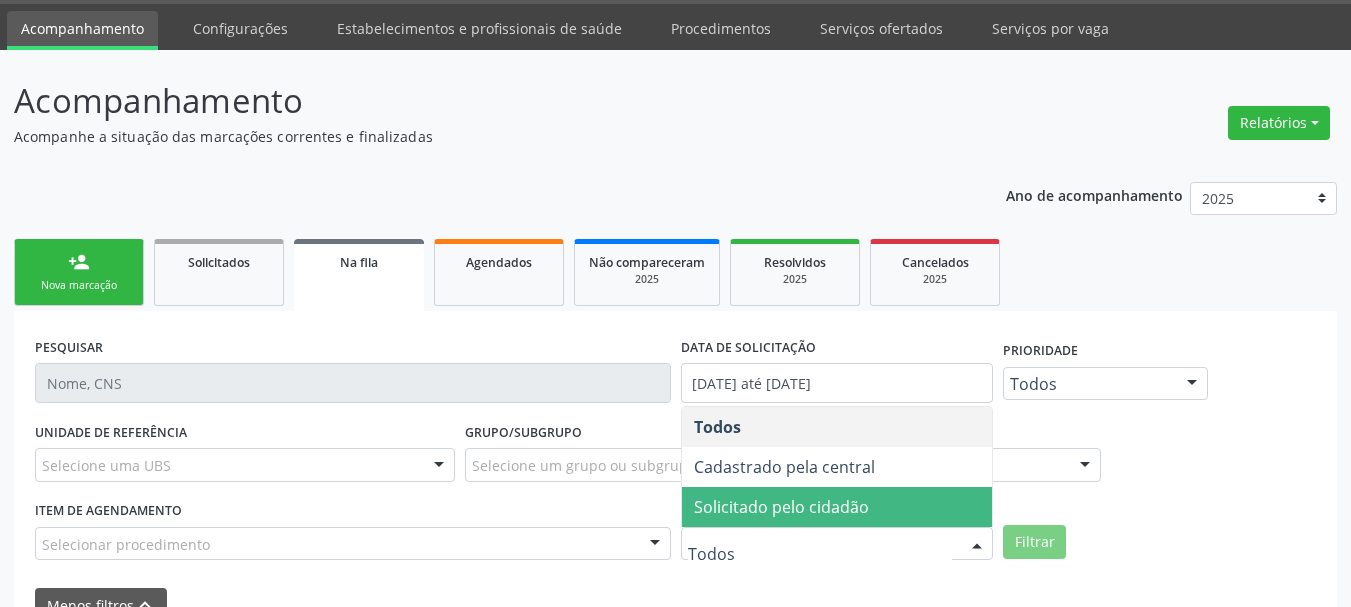 click on "Solicitado pelo cidadão" at bounding box center (781, 507) 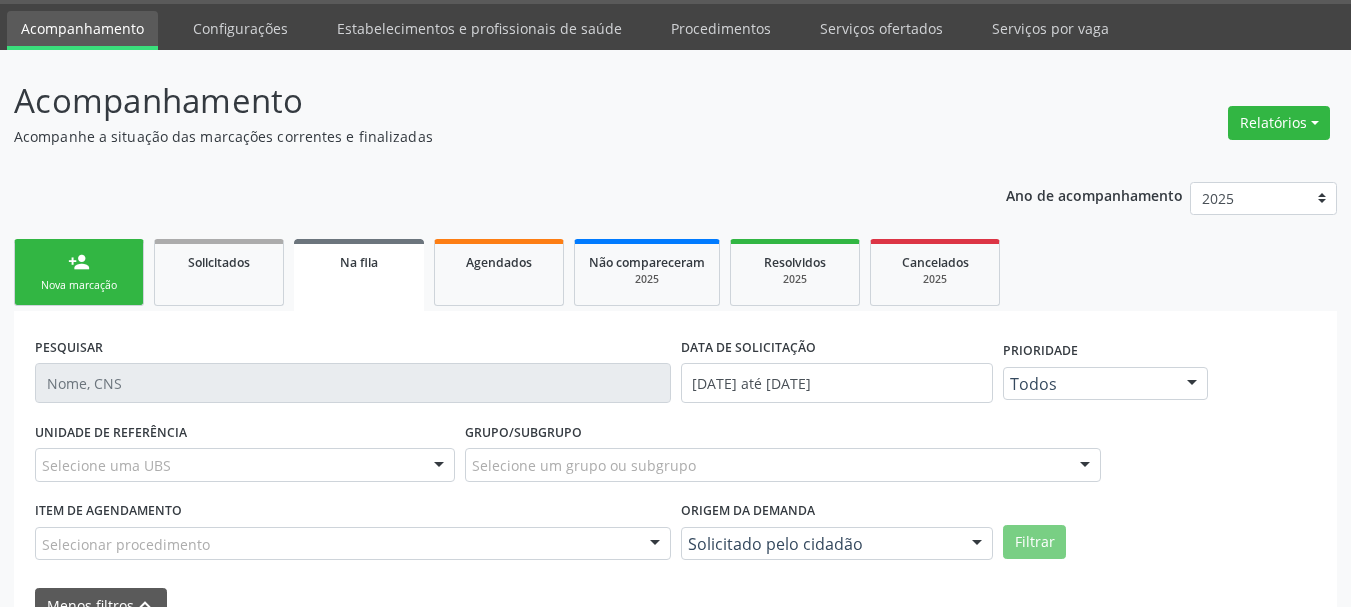 scroll, scrollTop: 238, scrollLeft: 0, axis: vertical 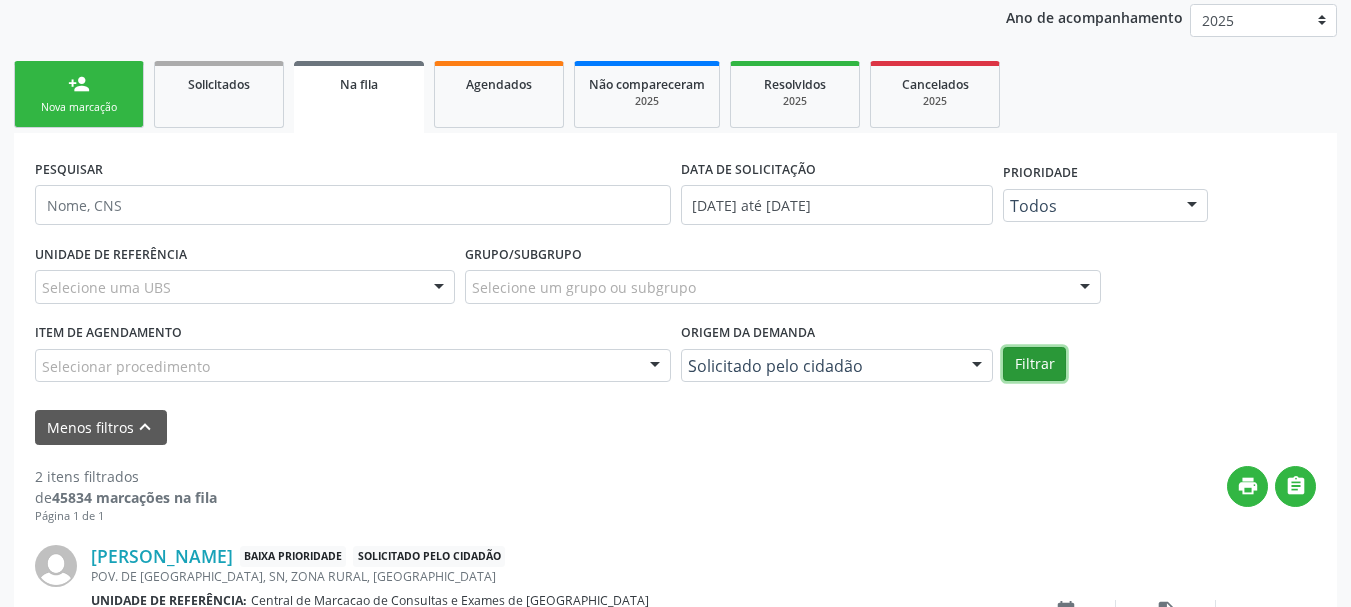 click on "Filtrar" at bounding box center (1034, 364) 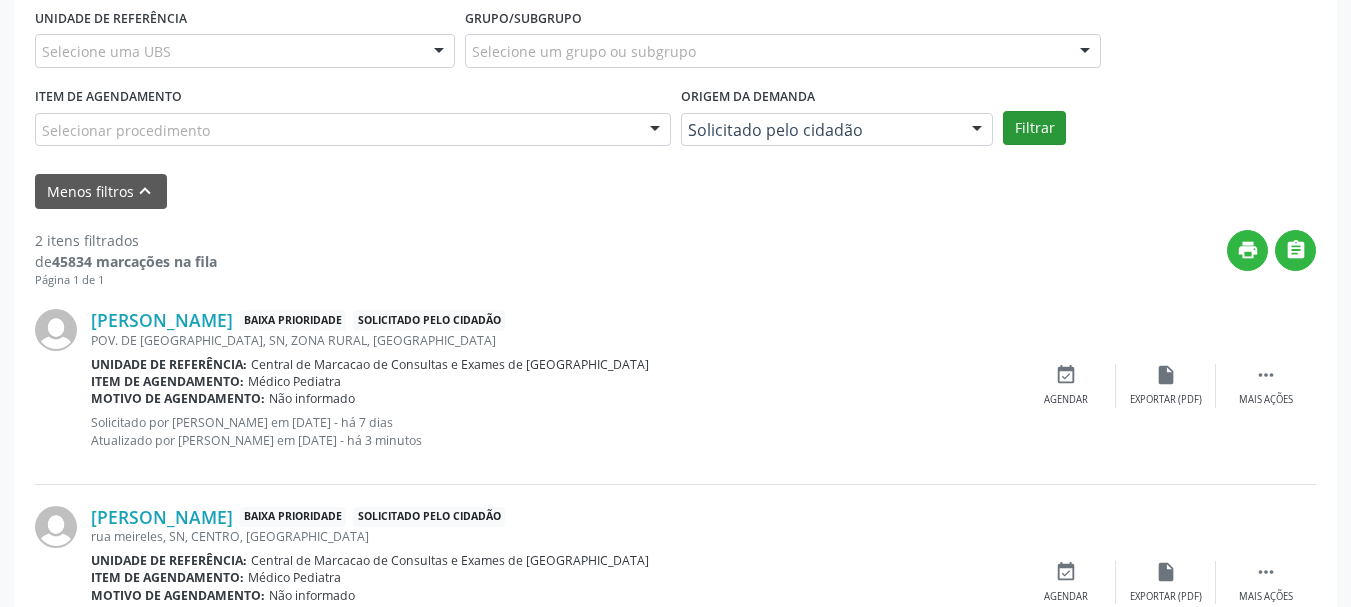 scroll, scrollTop: 538, scrollLeft: 0, axis: vertical 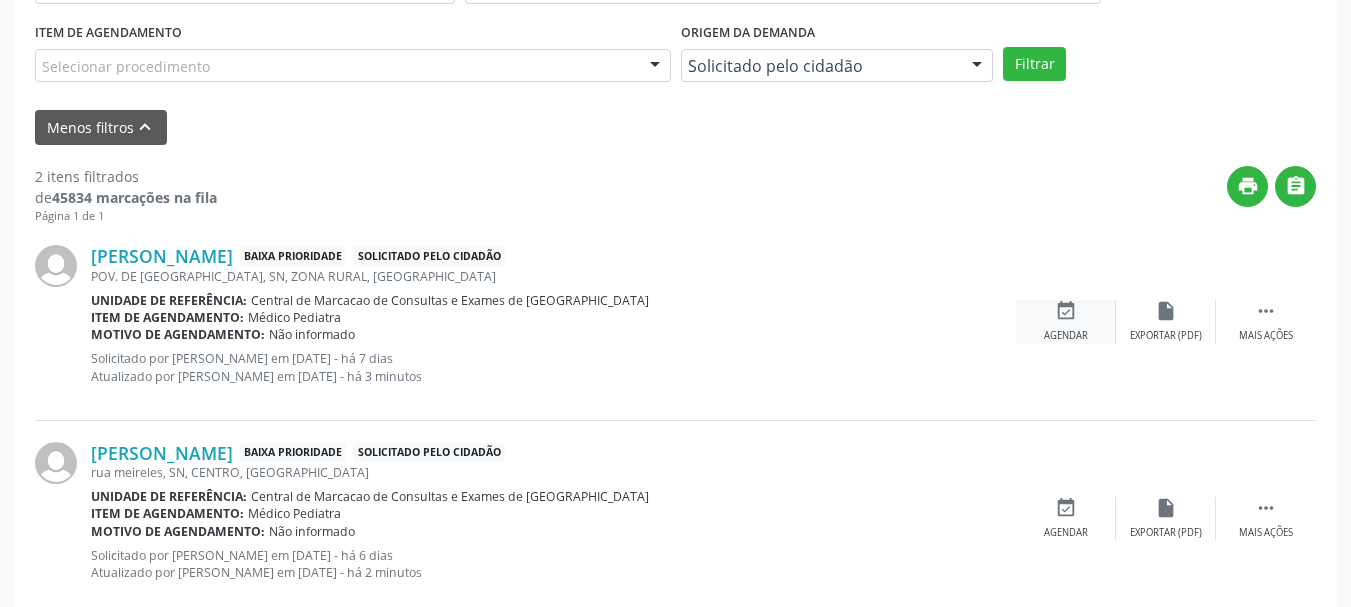 click on "event_available" at bounding box center (1066, 311) 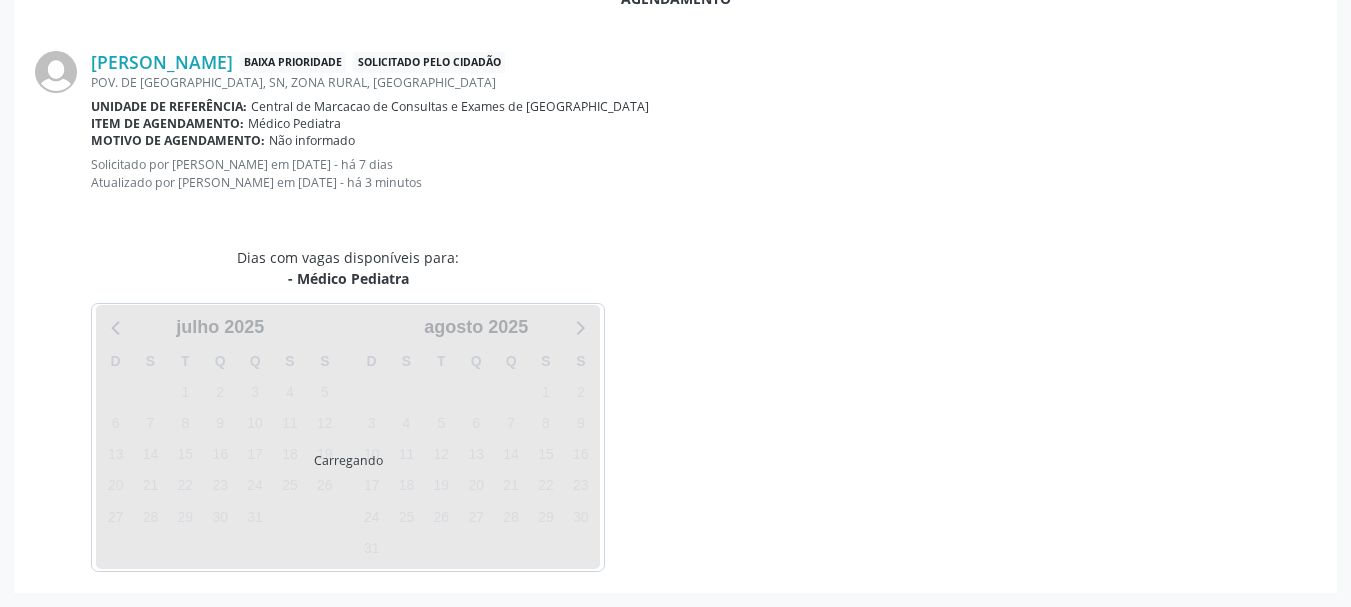 scroll, scrollTop: 451, scrollLeft: 0, axis: vertical 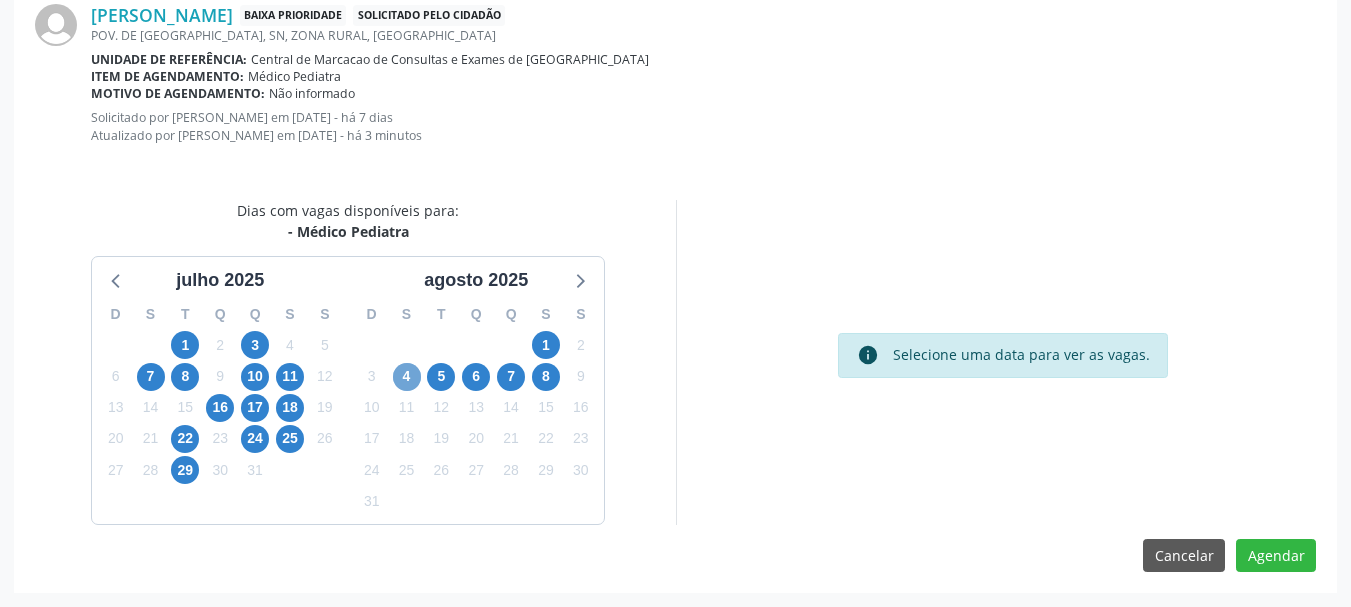 click on "4" at bounding box center (407, 377) 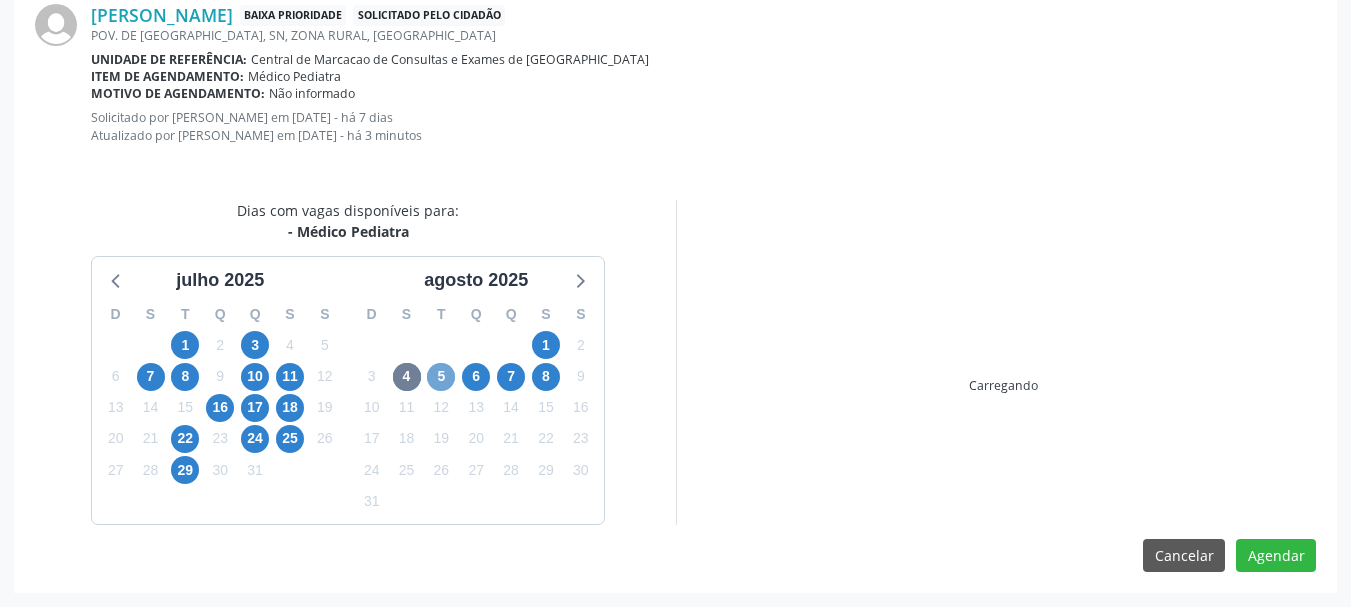 click on "5" at bounding box center (441, 377) 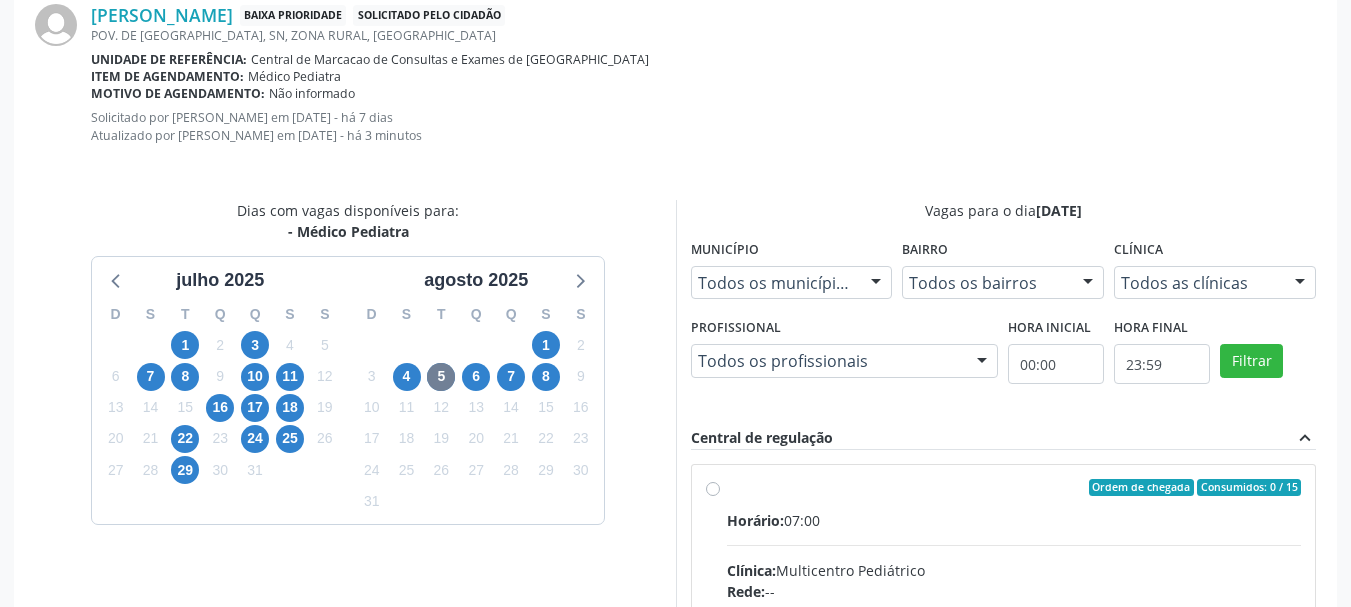 click on "Horário:   07:00" at bounding box center (1014, 520) 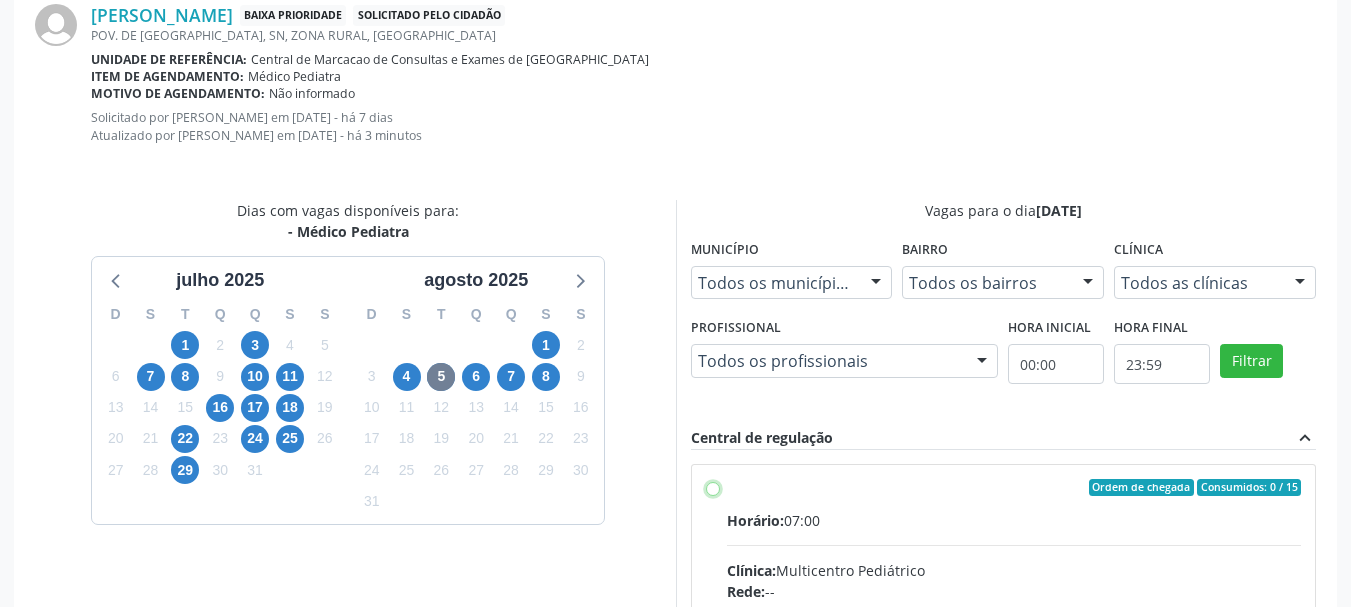 click on "Ordem de chegada
Consumidos: 0 / 15
Horário:   07:00
Clínica:  Multicentro Pediátrico
Rede:
--
Endereço:   [STREET_ADDRESS]
Telefone:   --
Profissional:
[PERSON_NAME]
Informações adicionais sobre o atendimento
Idade de atendimento:
de 0 a 11 anos
Gênero(s) atendido(s):
Masculino e Feminino
Informações adicionais:
--" at bounding box center [713, 488] 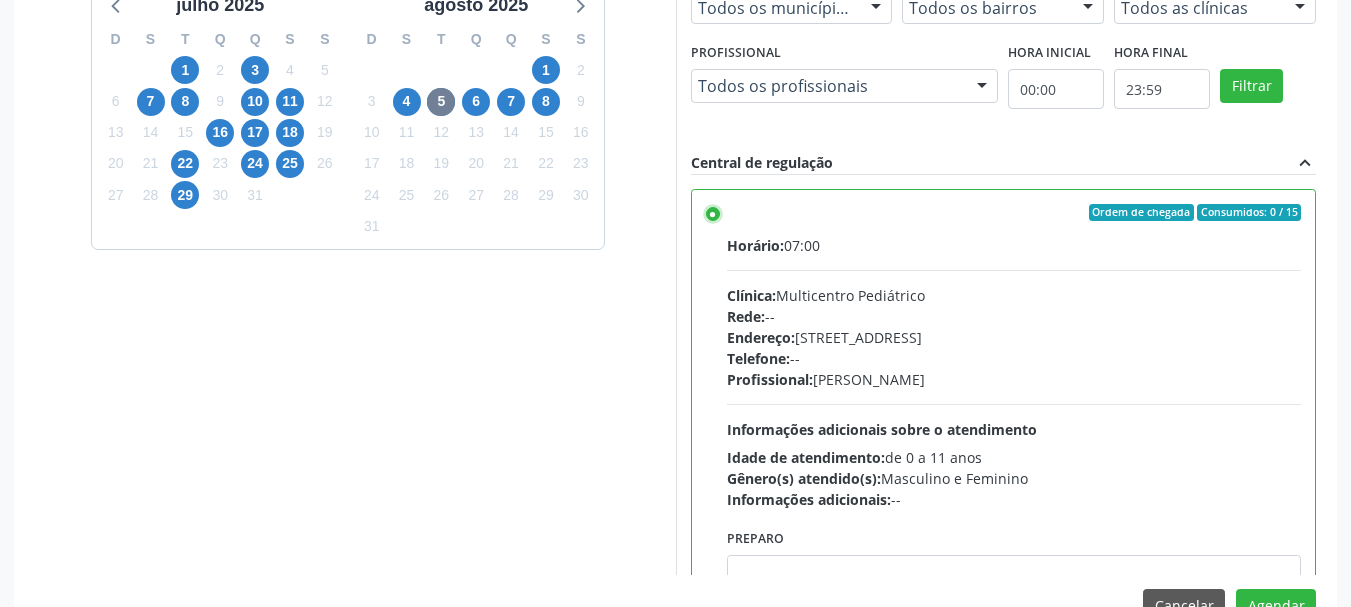 scroll, scrollTop: 751, scrollLeft: 0, axis: vertical 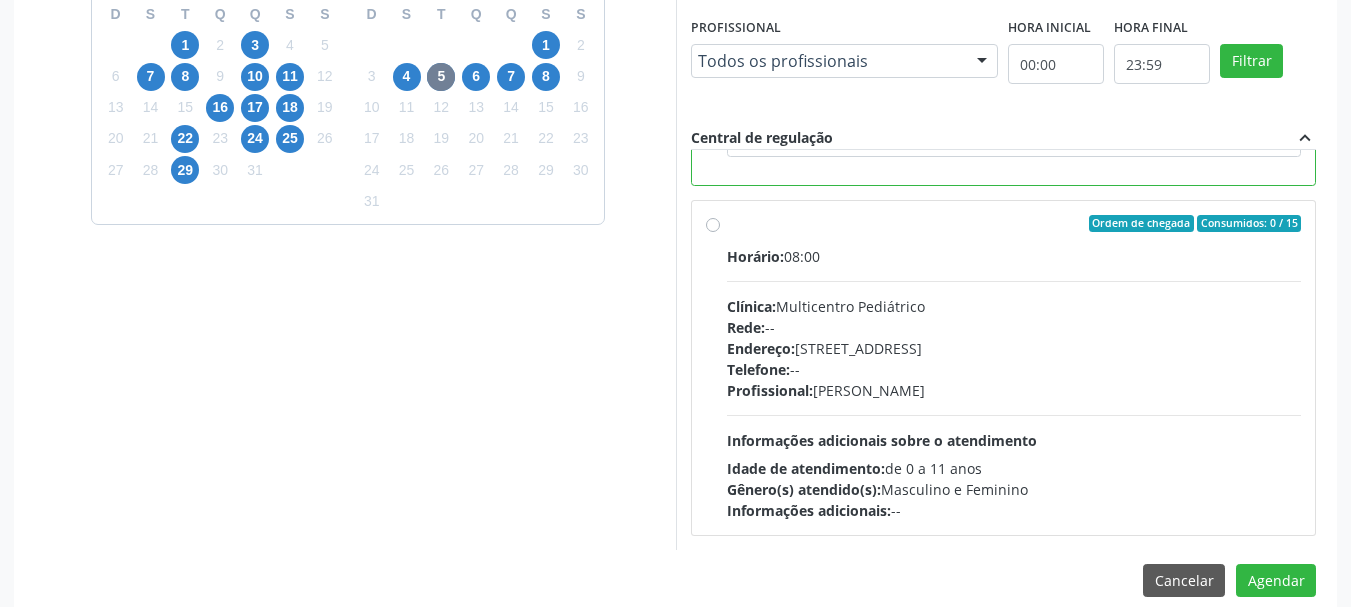 click on "Clínica:  Multicentro Pediátrico" at bounding box center (1014, 306) 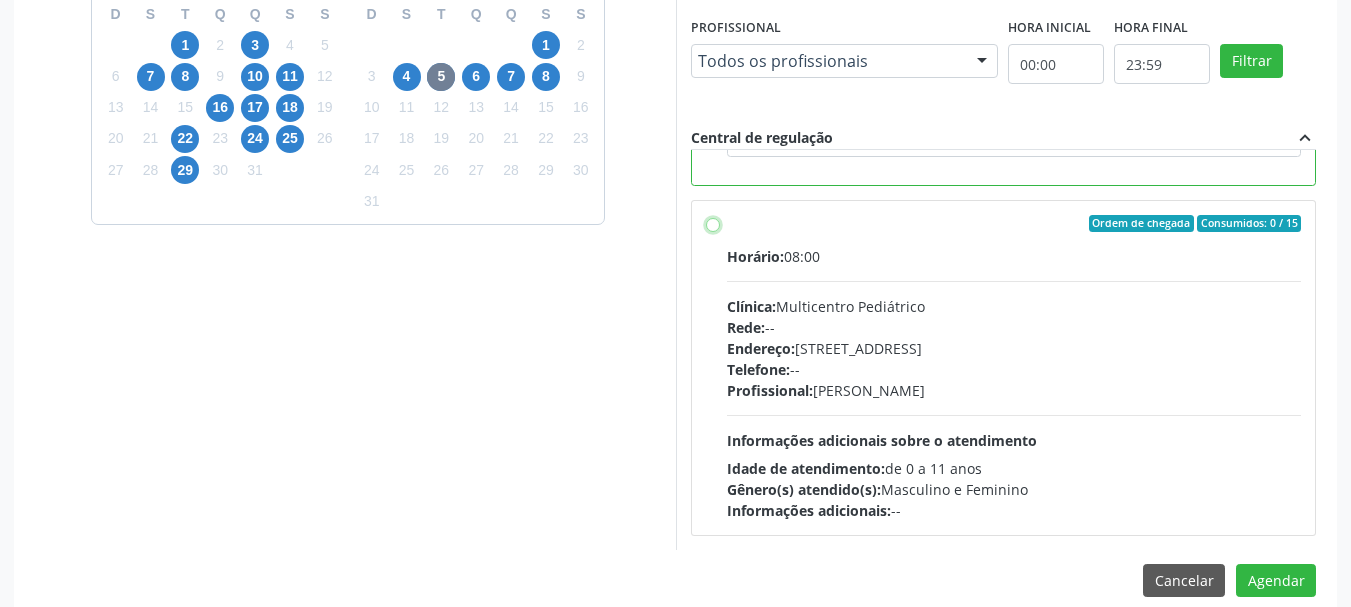 click on "Ordem de chegada
Consumidos: 0 / 15
Horário:   08:00
Clínica:  Multicentro Pediátrico
Rede:
--
Endereço:   [STREET_ADDRESS]
Telefone:   --
Profissional:
[PERSON_NAME]
Informações adicionais sobre o atendimento
Idade de atendimento:
de 0 a 11 anos
Gênero(s) atendido(s):
Masculino e Feminino
Informações adicionais:
--" at bounding box center (713, 224) 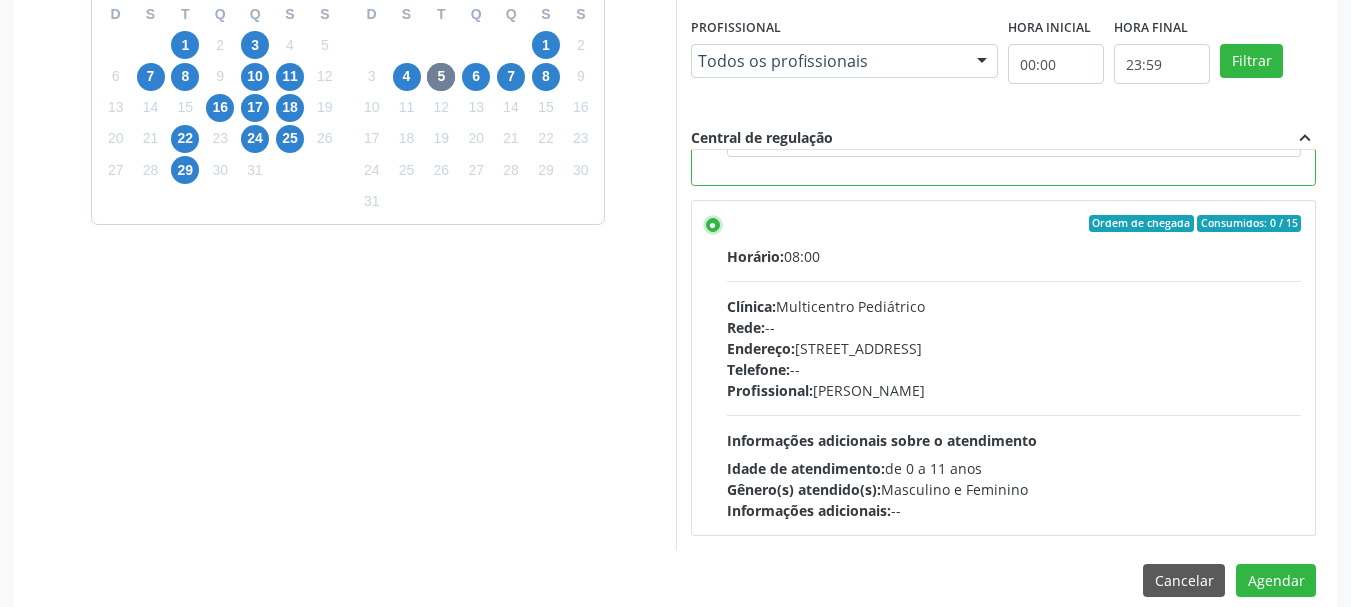 scroll, scrollTop: 188, scrollLeft: 0, axis: vertical 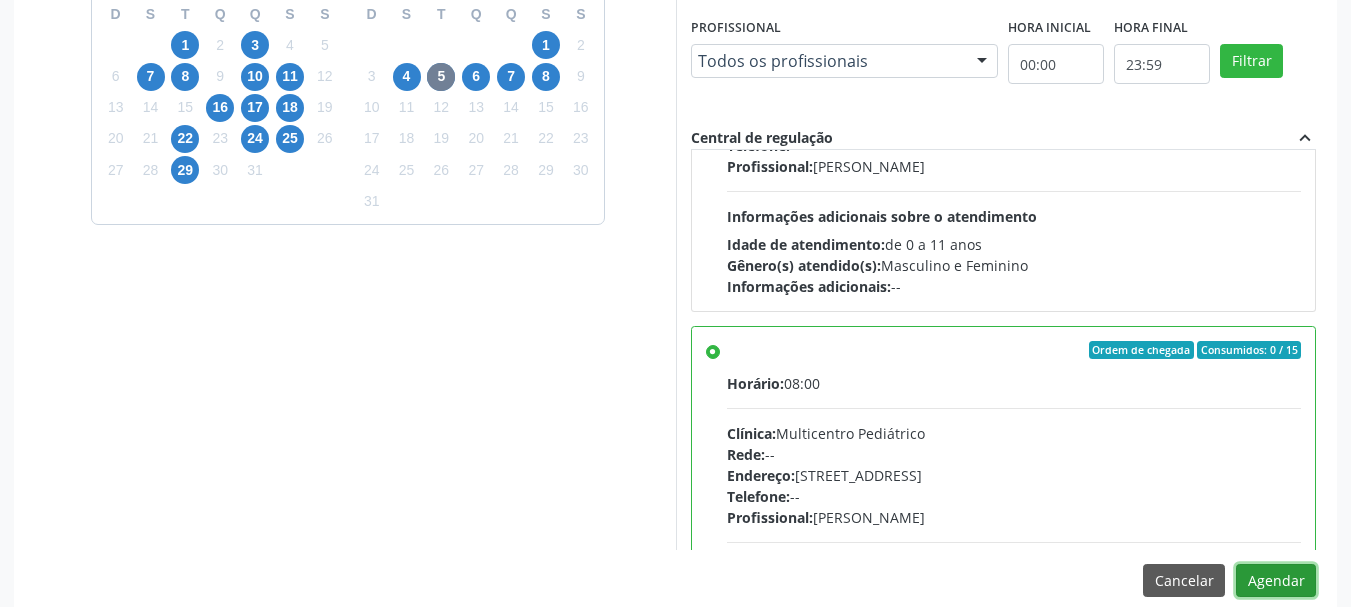 click on "Agendar" at bounding box center [1276, 581] 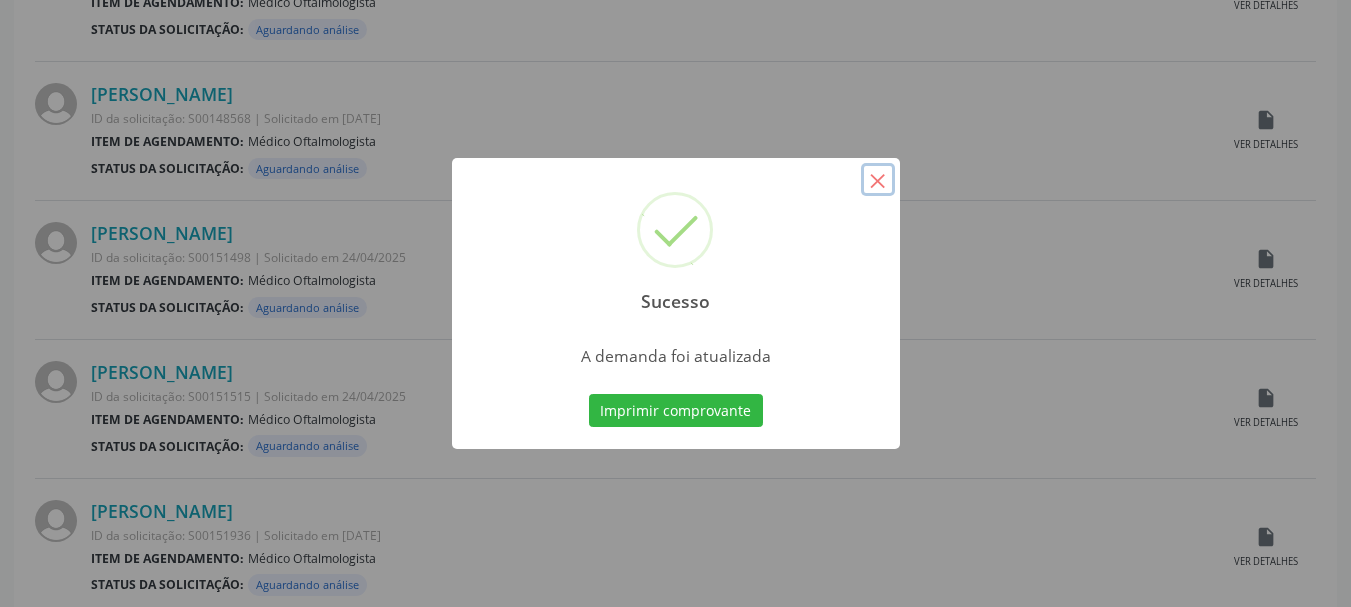 click on "×" at bounding box center (878, 180) 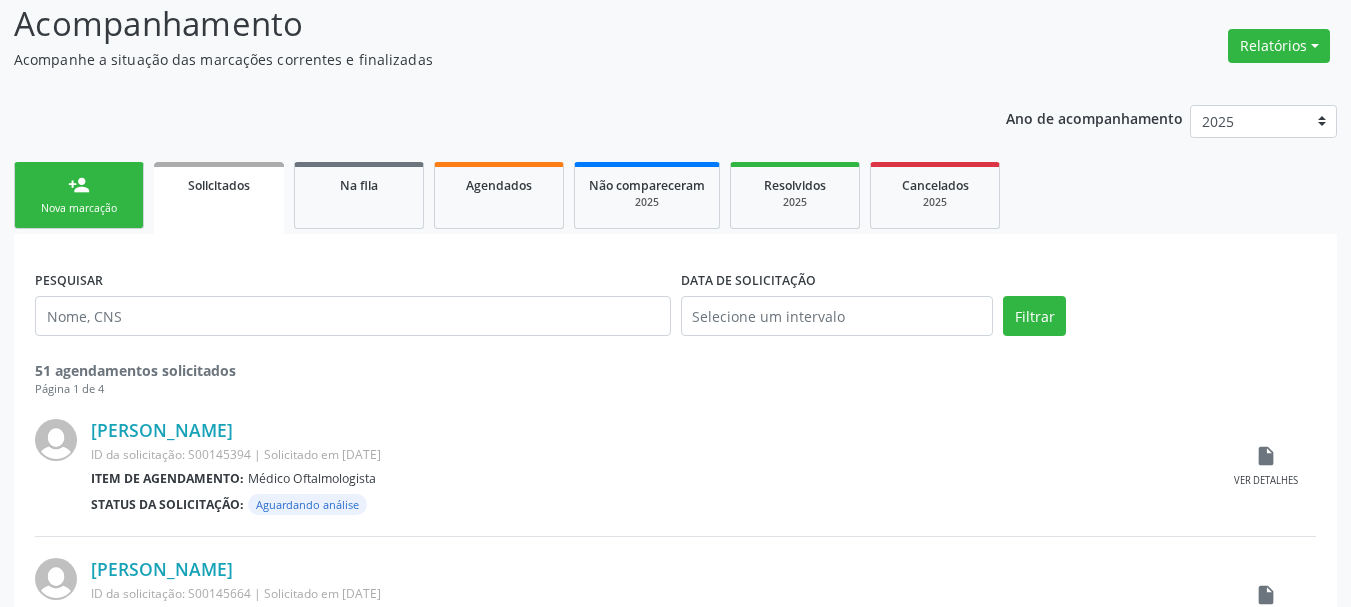 scroll, scrollTop: 0, scrollLeft: 0, axis: both 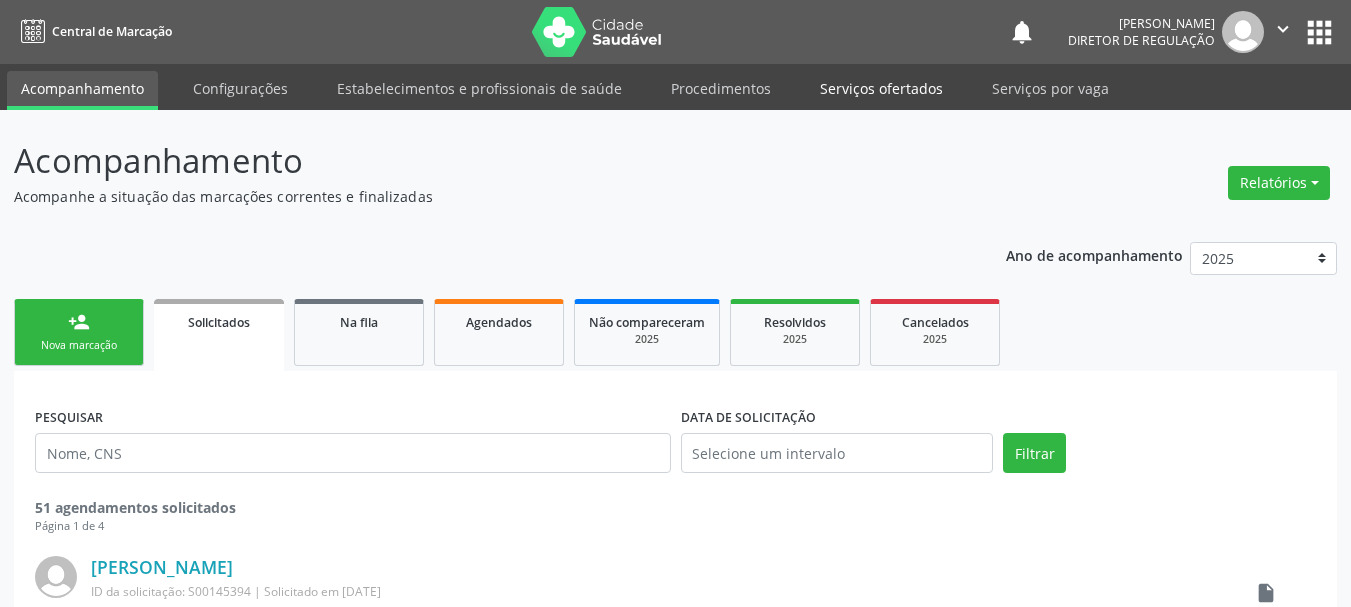 click on "Serviços ofertados" at bounding box center (881, 88) 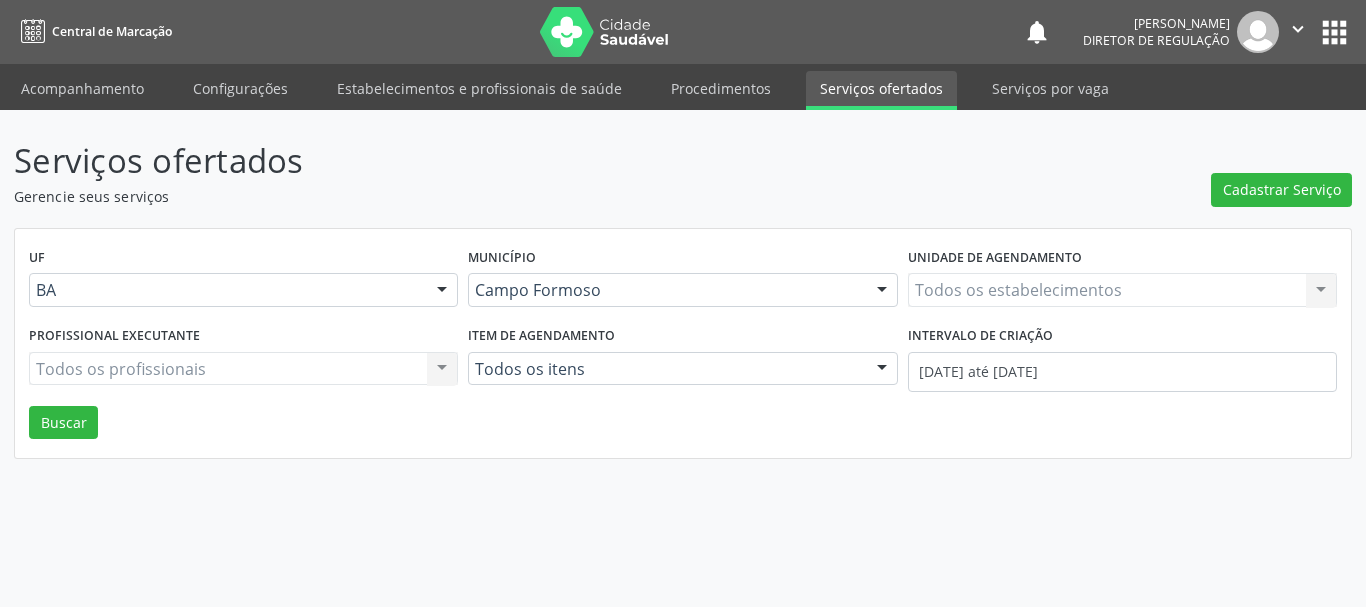 click on "Todos os estabelecimentos         Todos os estabelecimentos
Nenhum resultado encontrado para: "   "
Não há nenhuma opção para ser exibida." at bounding box center (1122, 290) 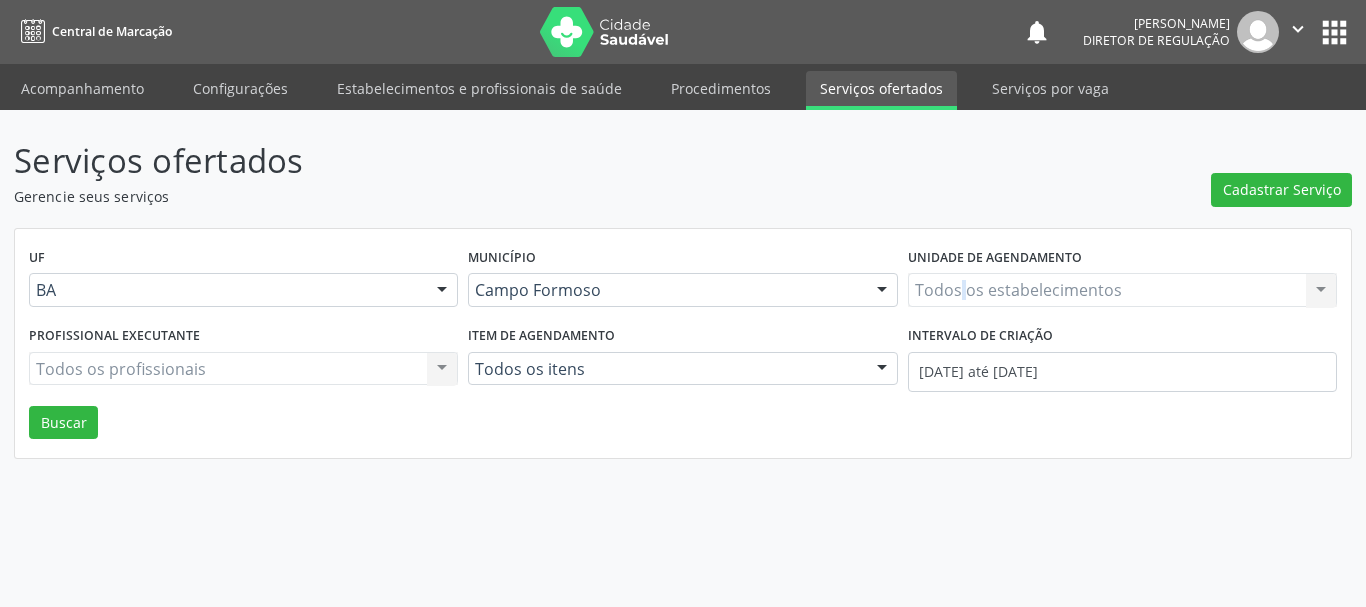 click on "Todos os estabelecimentos         Todos os estabelecimentos
Nenhum resultado encontrado para: "   "
Não há nenhuma opção para ser exibida." at bounding box center [1122, 290] 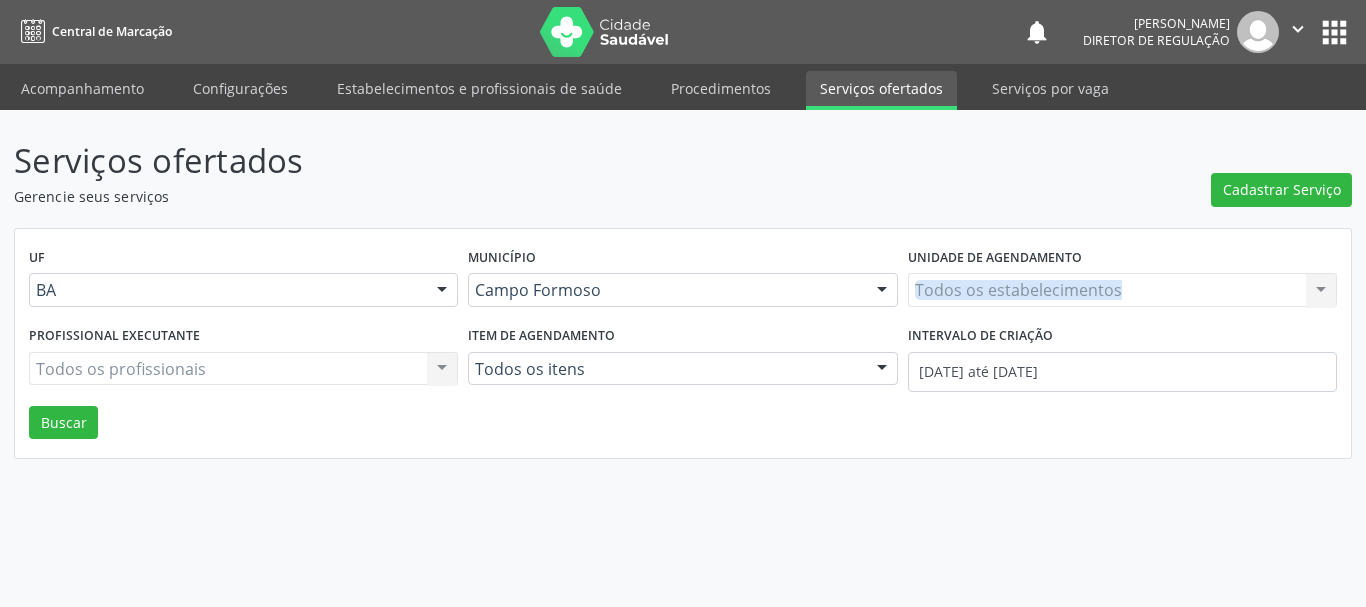 click on "Todos os estabelecimentos         Todos os estabelecimentos
Nenhum resultado encontrado para: "   "
Não há nenhuma opção para ser exibida." at bounding box center [1122, 290] 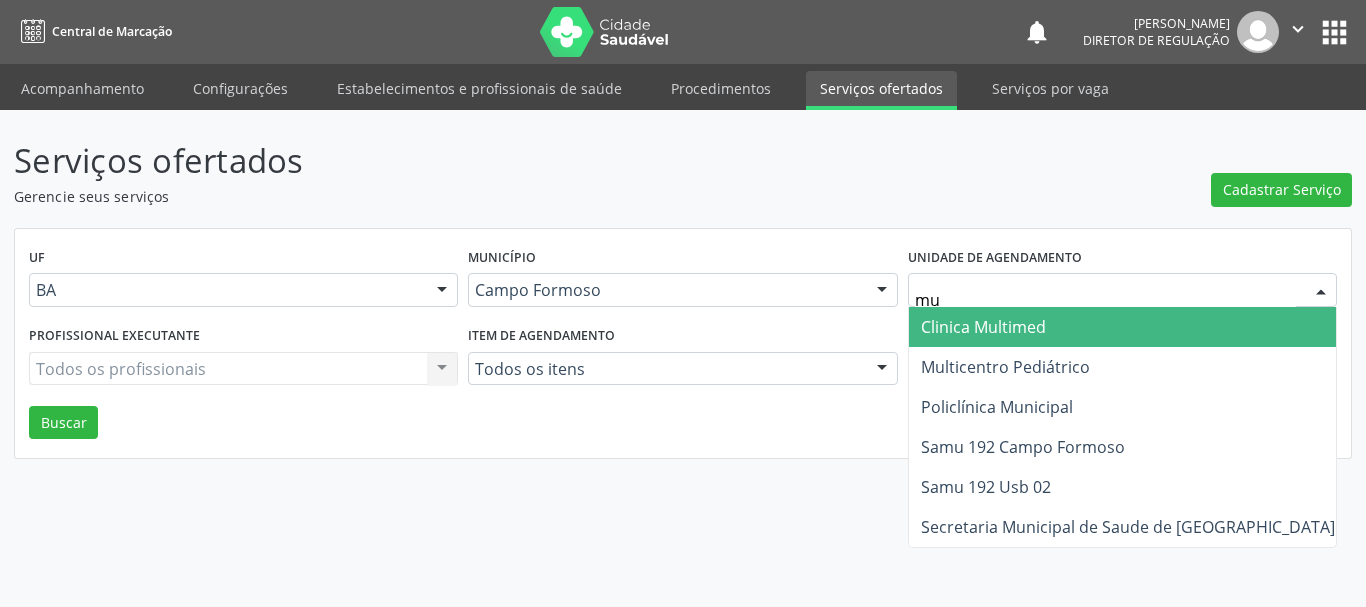 type on "mul" 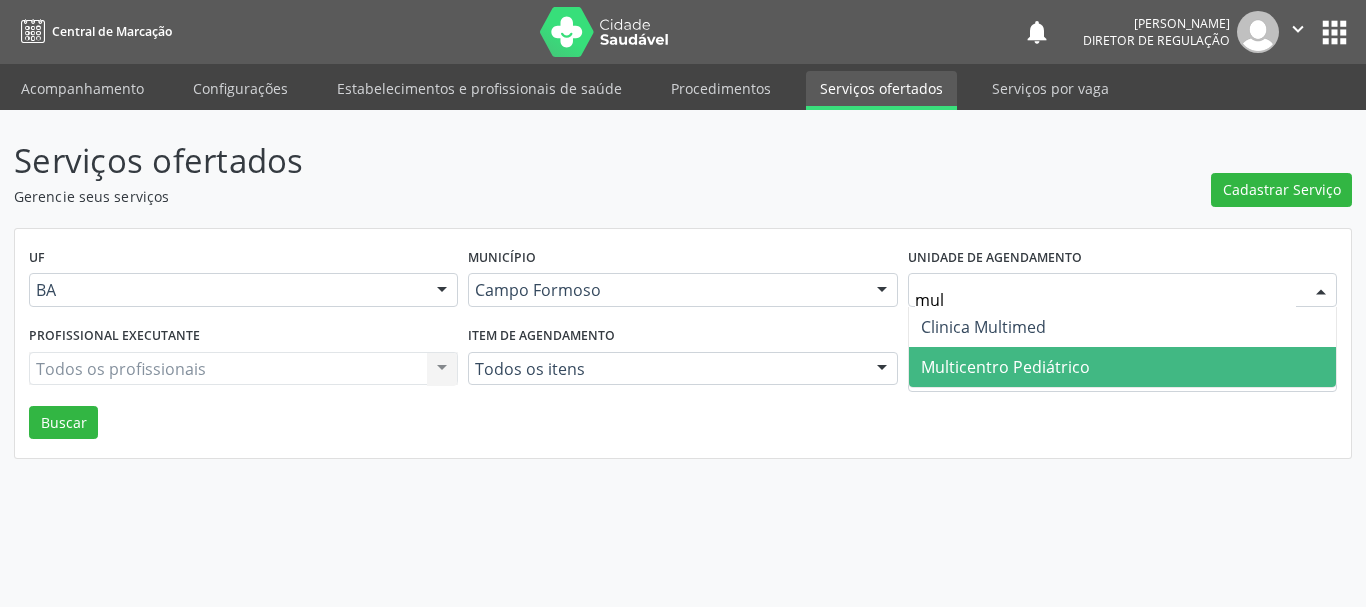 click on "Multicentro Pediátrico" at bounding box center [1005, 367] 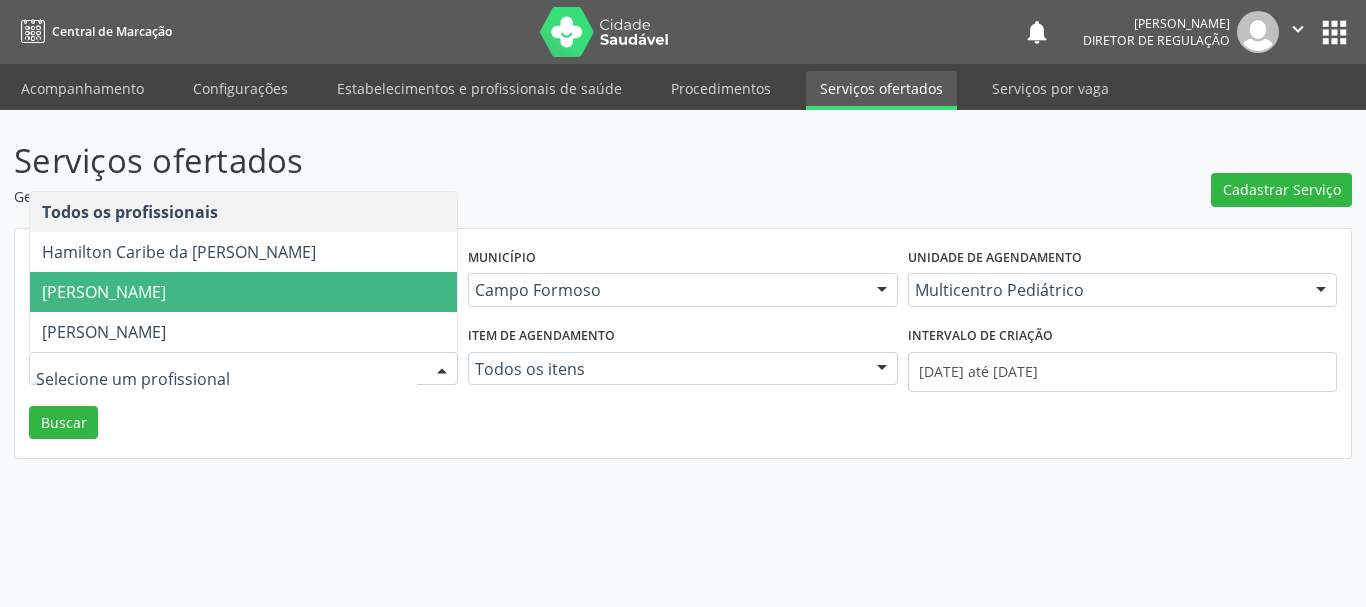 click on "[PERSON_NAME]" at bounding box center [243, 292] 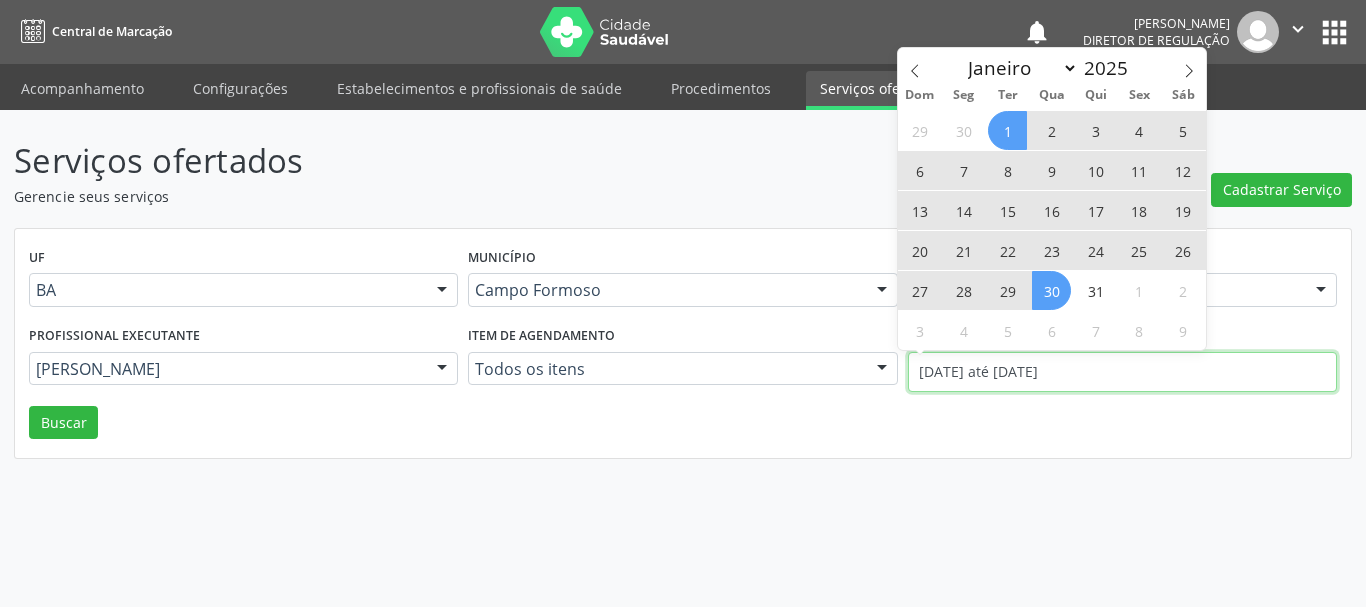 click on "[DATE] até [DATE]" at bounding box center (1122, 372) 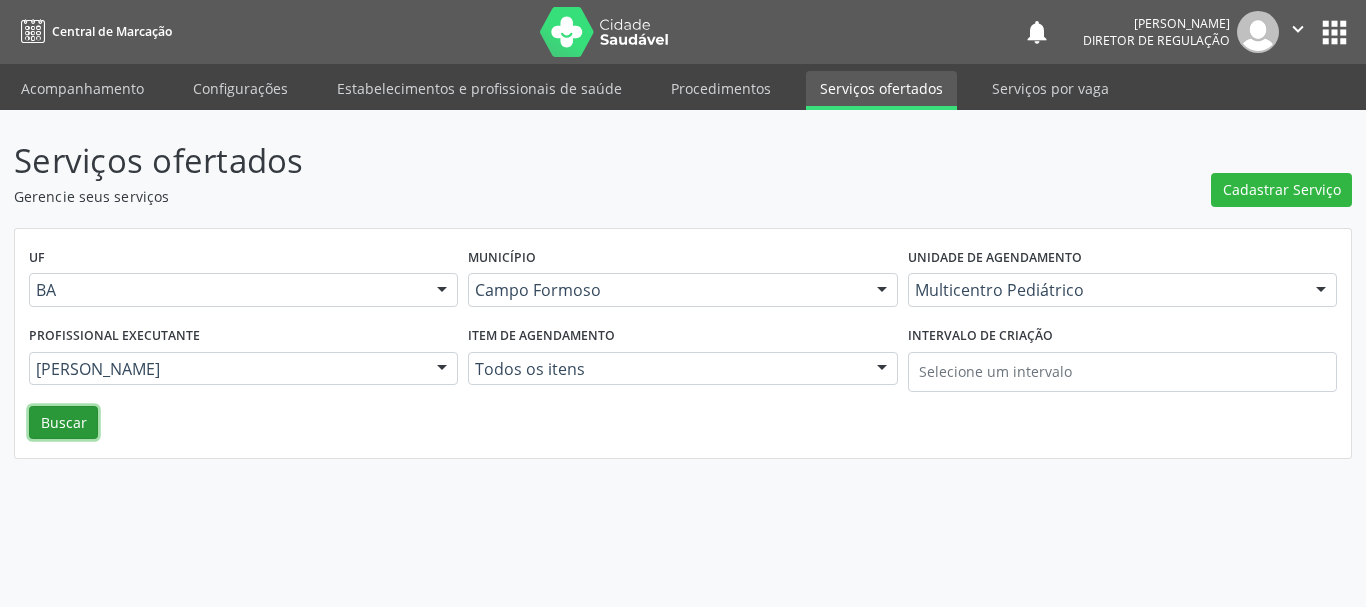 click on "Buscar" at bounding box center [63, 423] 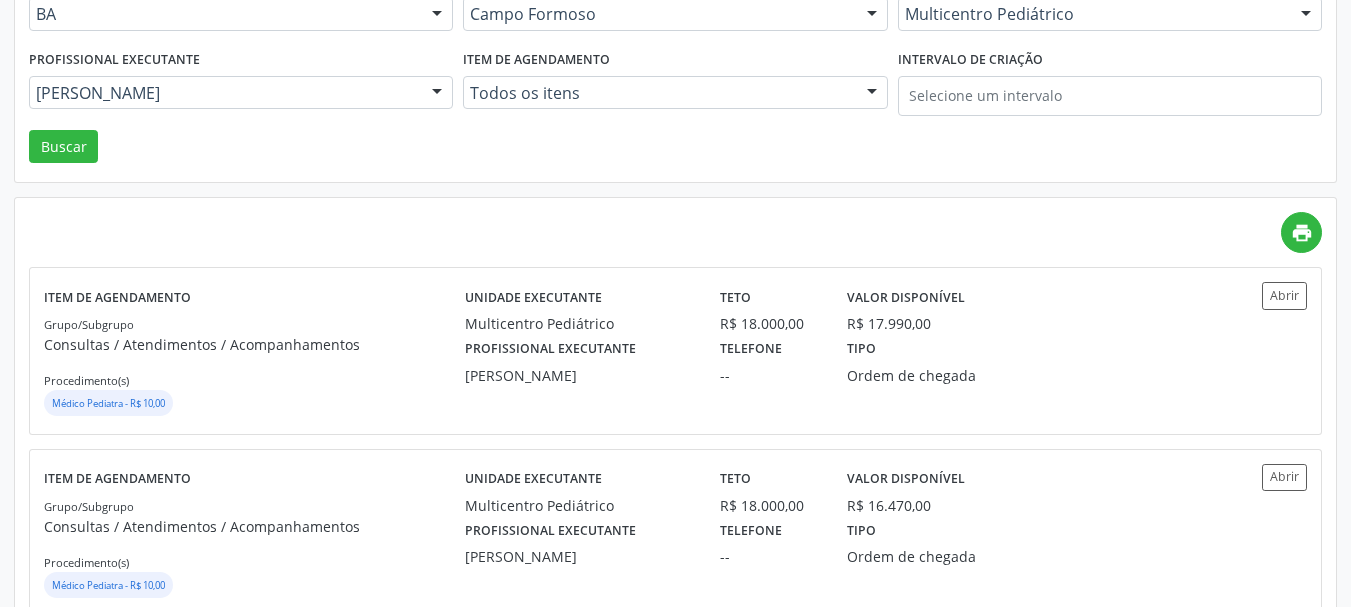 scroll, scrollTop: 300, scrollLeft: 0, axis: vertical 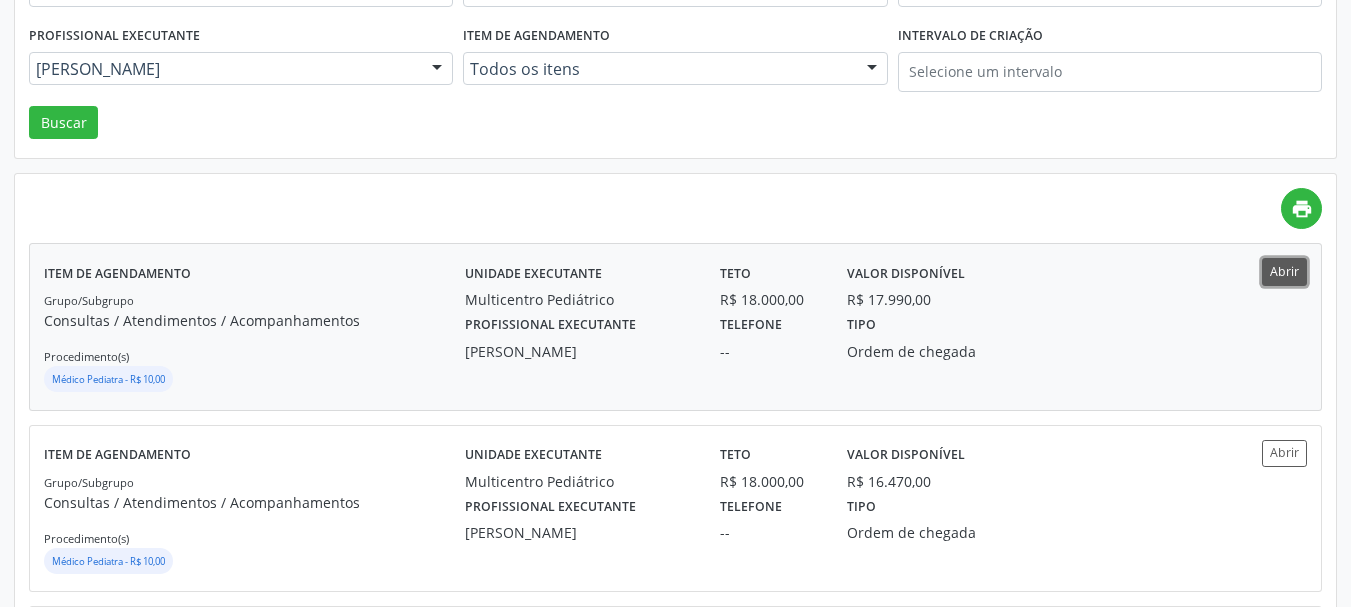 click on "Abrir" at bounding box center (1284, 271) 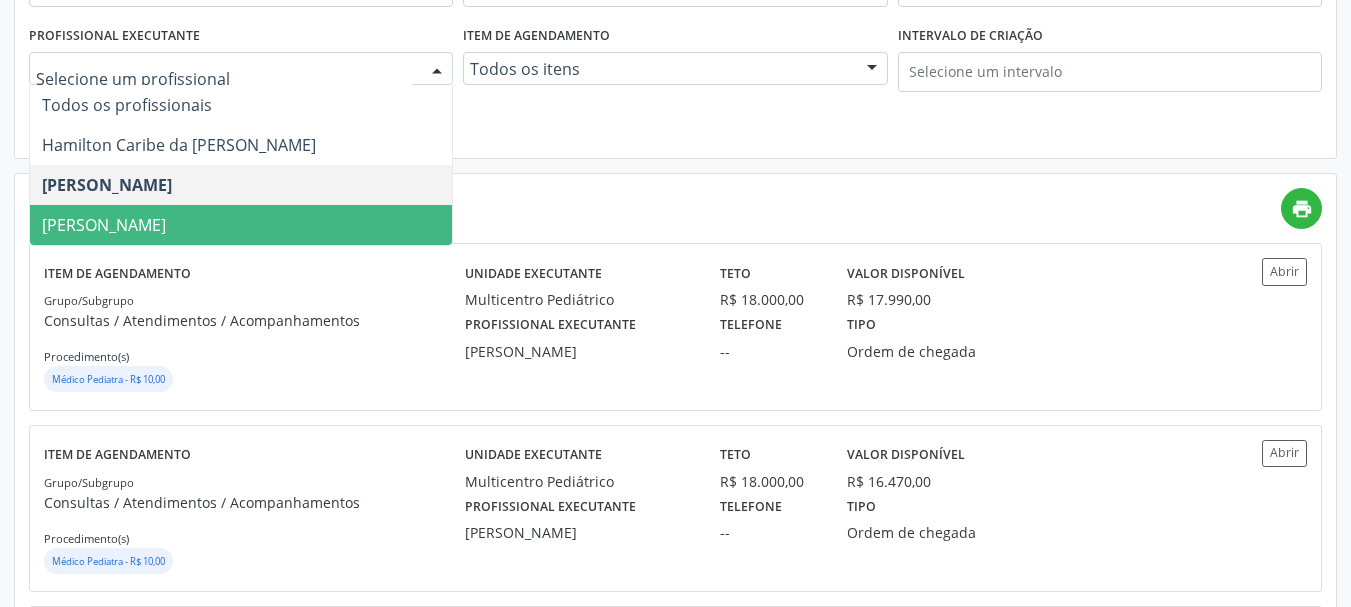 click on "[PERSON_NAME]" at bounding box center (104, 225) 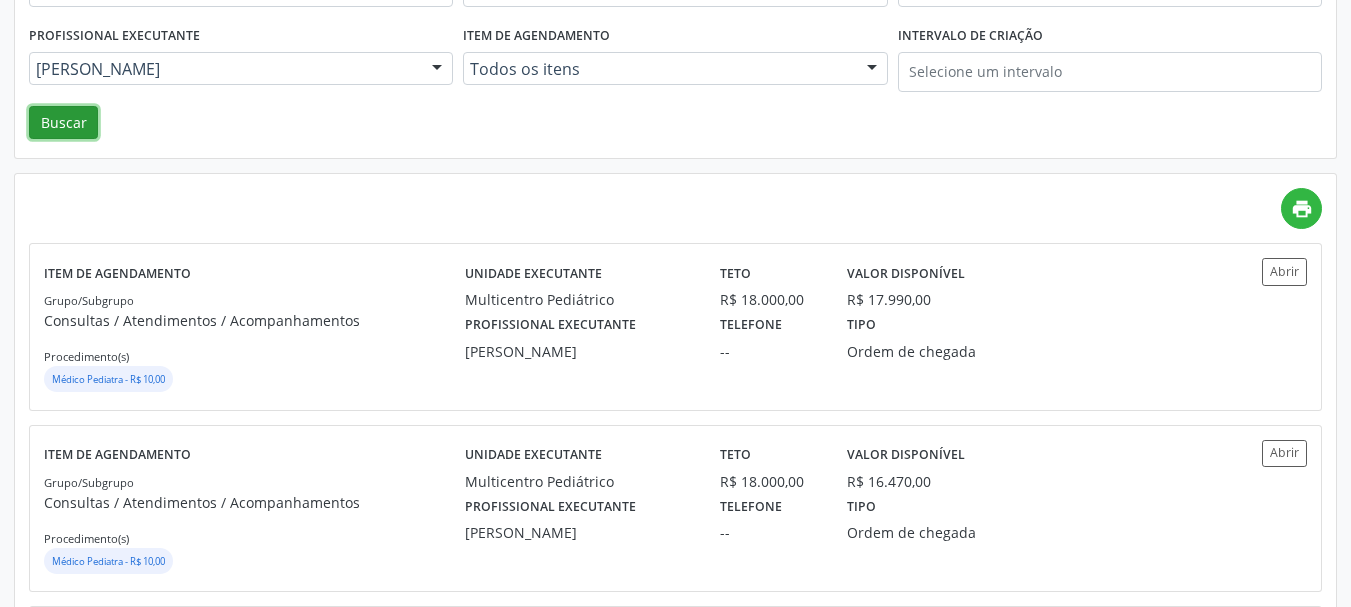 click on "Buscar" at bounding box center (63, 123) 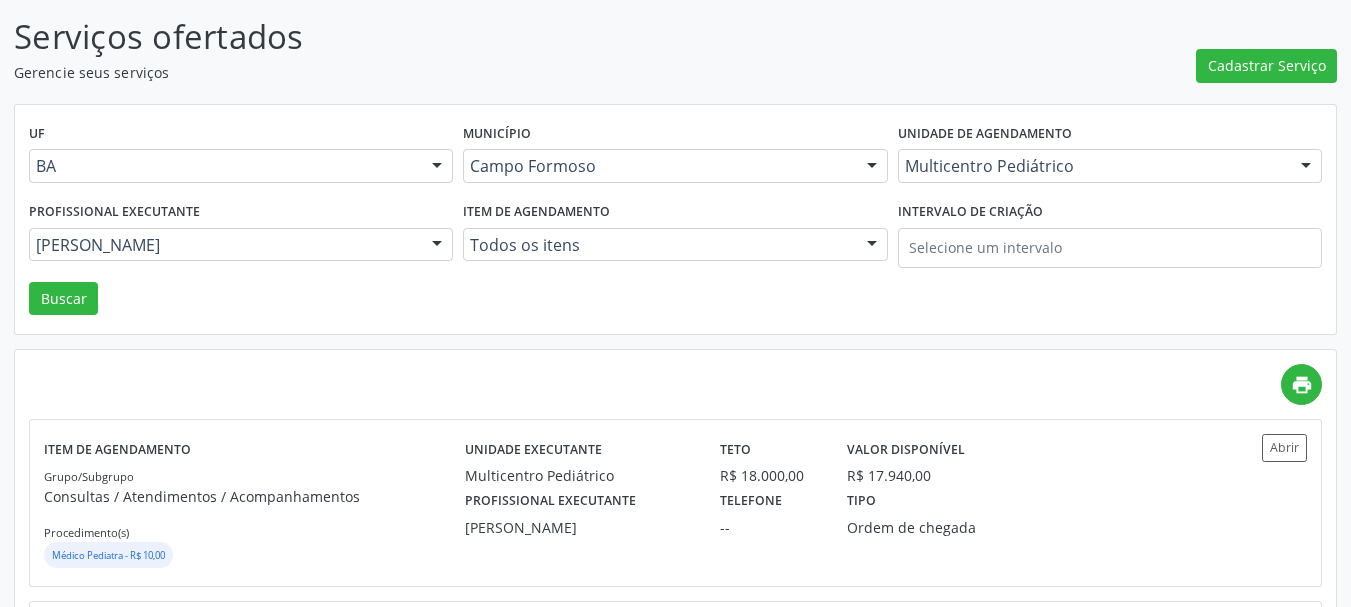 scroll, scrollTop: 300, scrollLeft: 0, axis: vertical 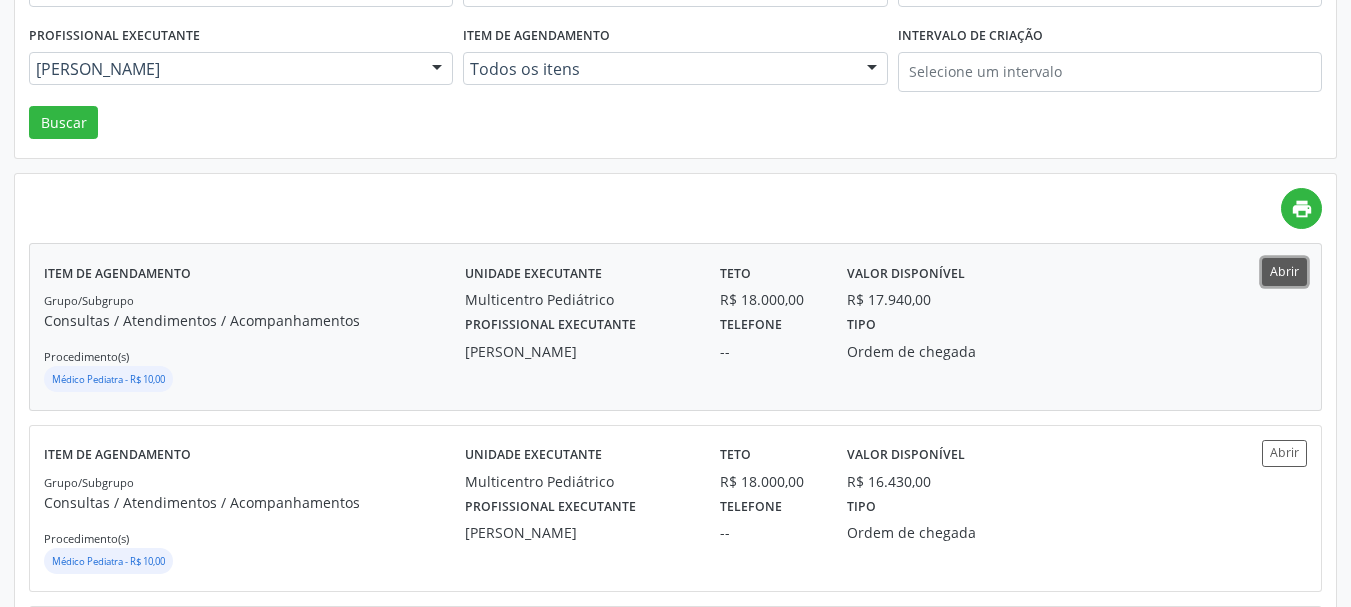 click on "Abrir" at bounding box center (1284, 271) 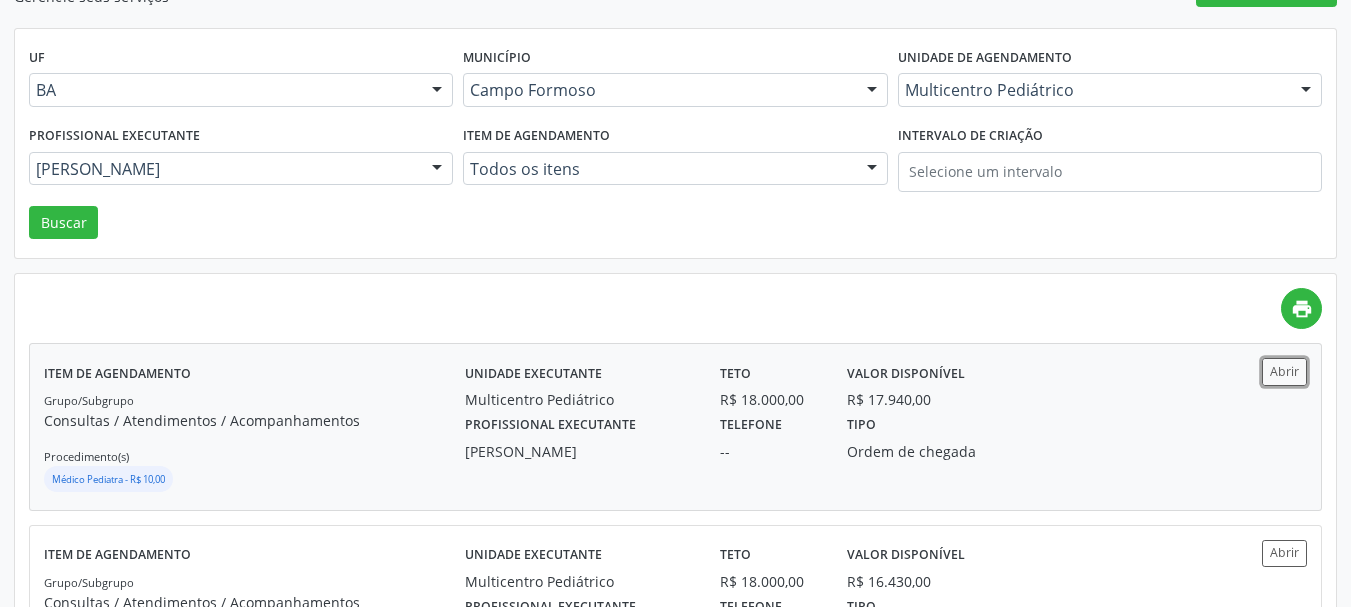 scroll, scrollTop: 100, scrollLeft: 0, axis: vertical 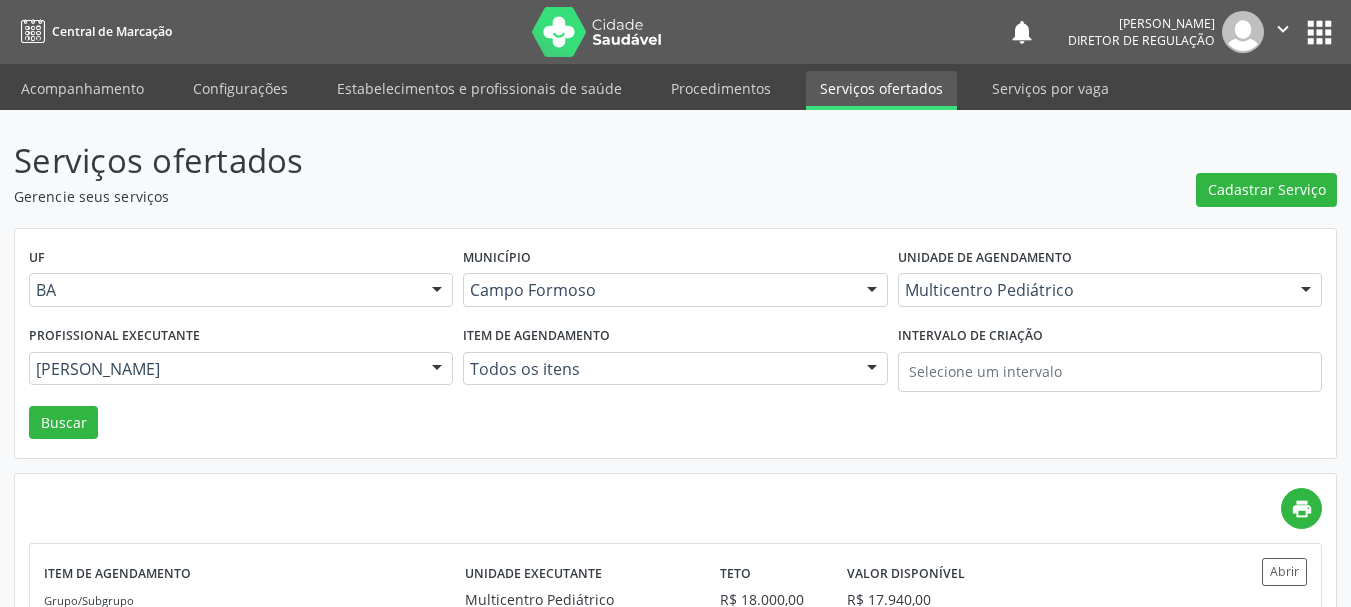 click on "Central de Marcação
notifications
[PERSON_NAME]
Diretor de regulação

Configurações
Sair
apps" at bounding box center [675, 32] 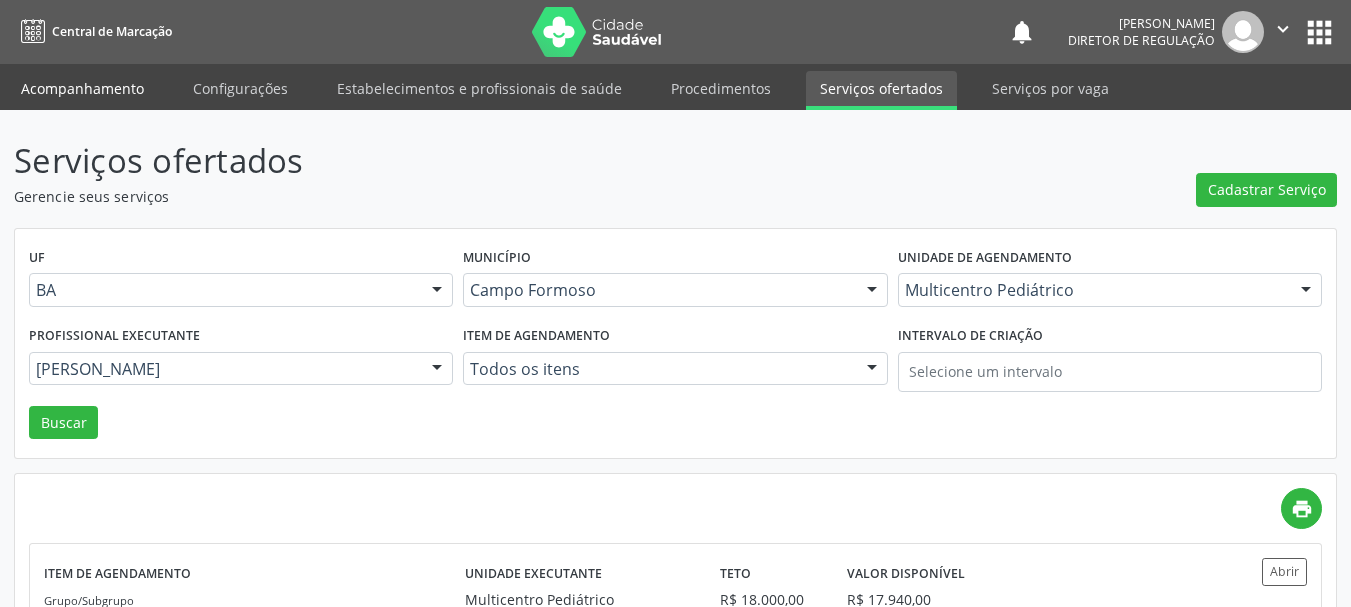 click on "Acompanhamento" at bounding box center [82, 88] 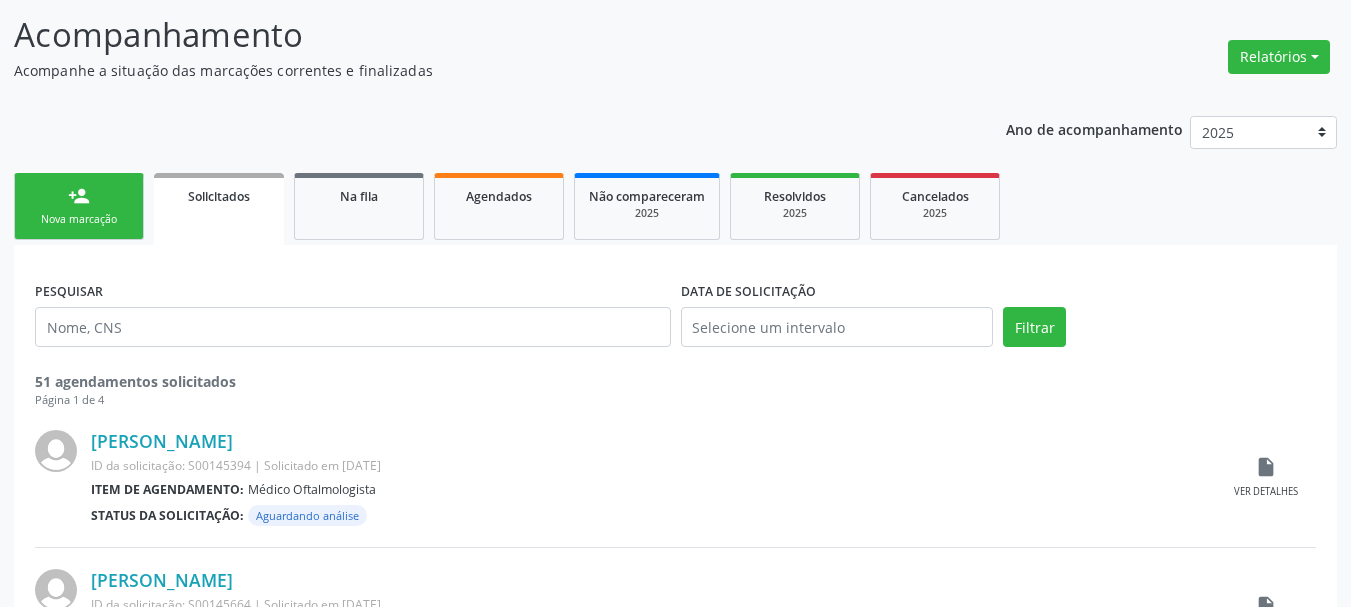 scroll, scrollTop: 100, scrollLeft: 0, axis: vertical 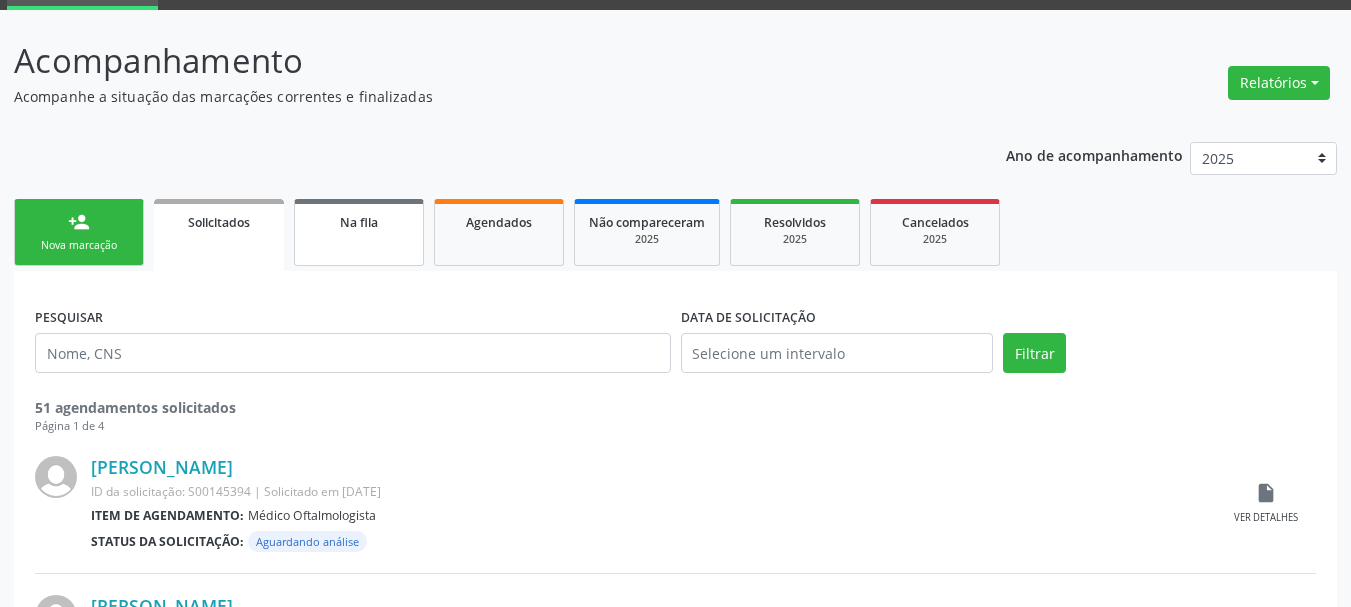 click on "Na fila" at bounding box center [359, 222] 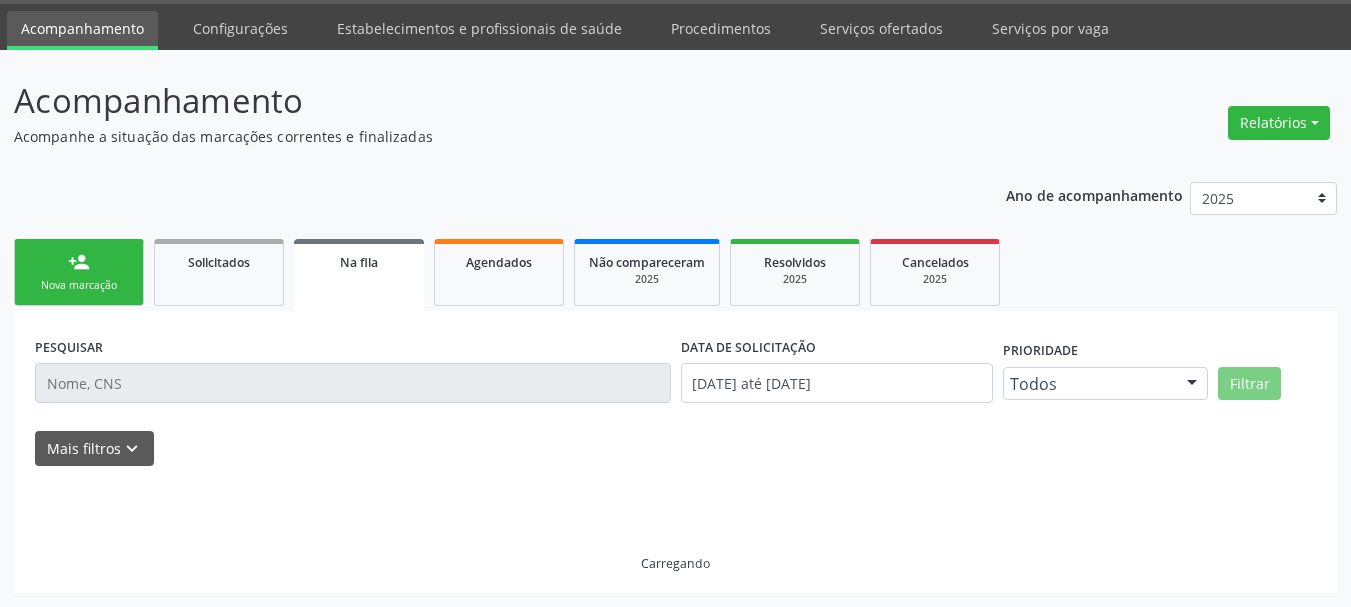 scroll, scrollTop: 81, scrollLeft: 0, axis: vertical 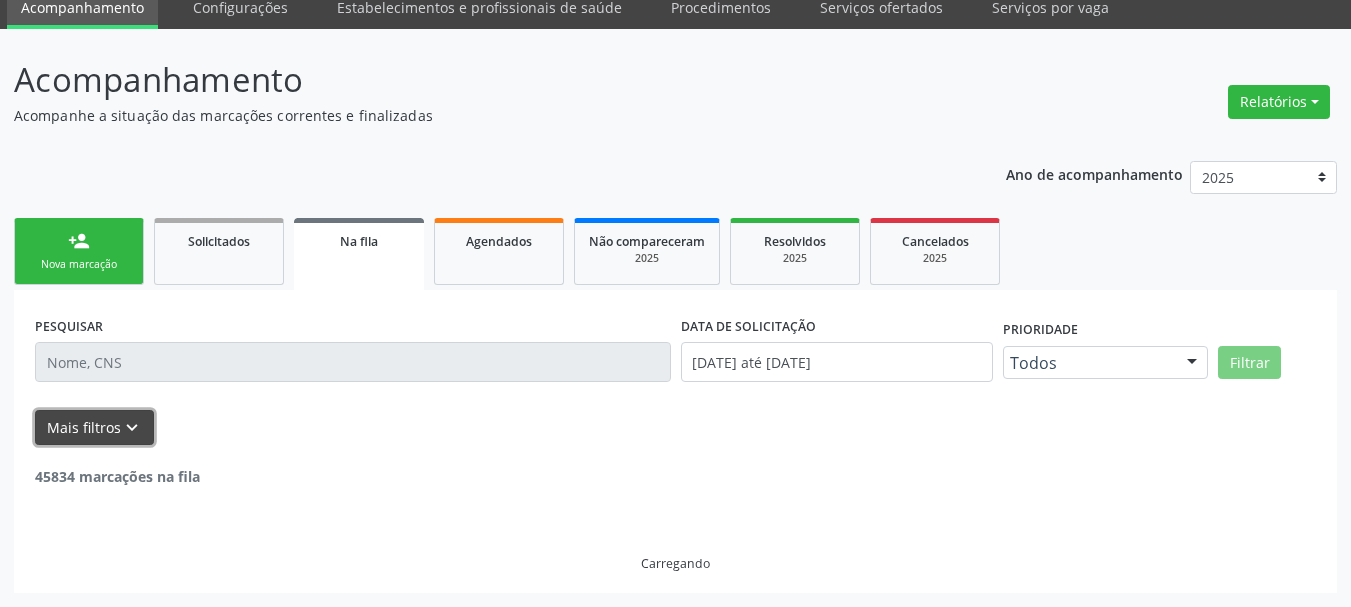 click on "keyboard_arrow_down" at bounding box center [132, 428] 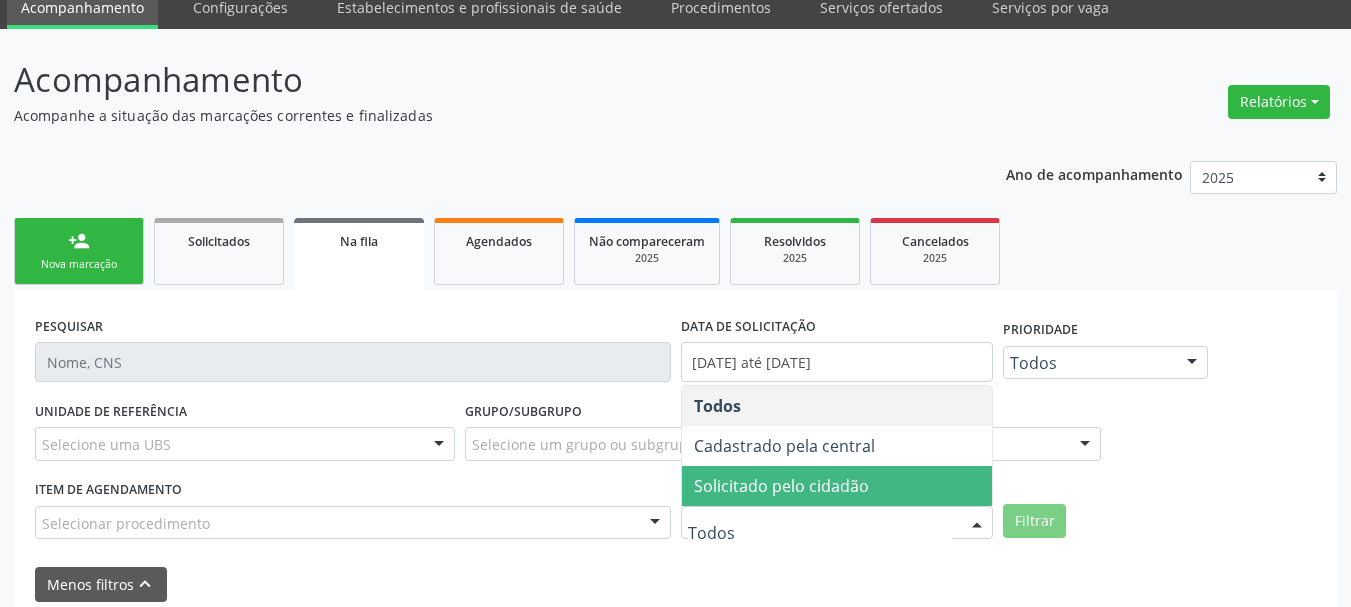 click on "Solicitado pelo cidadão" at bounding box center [781, 486] 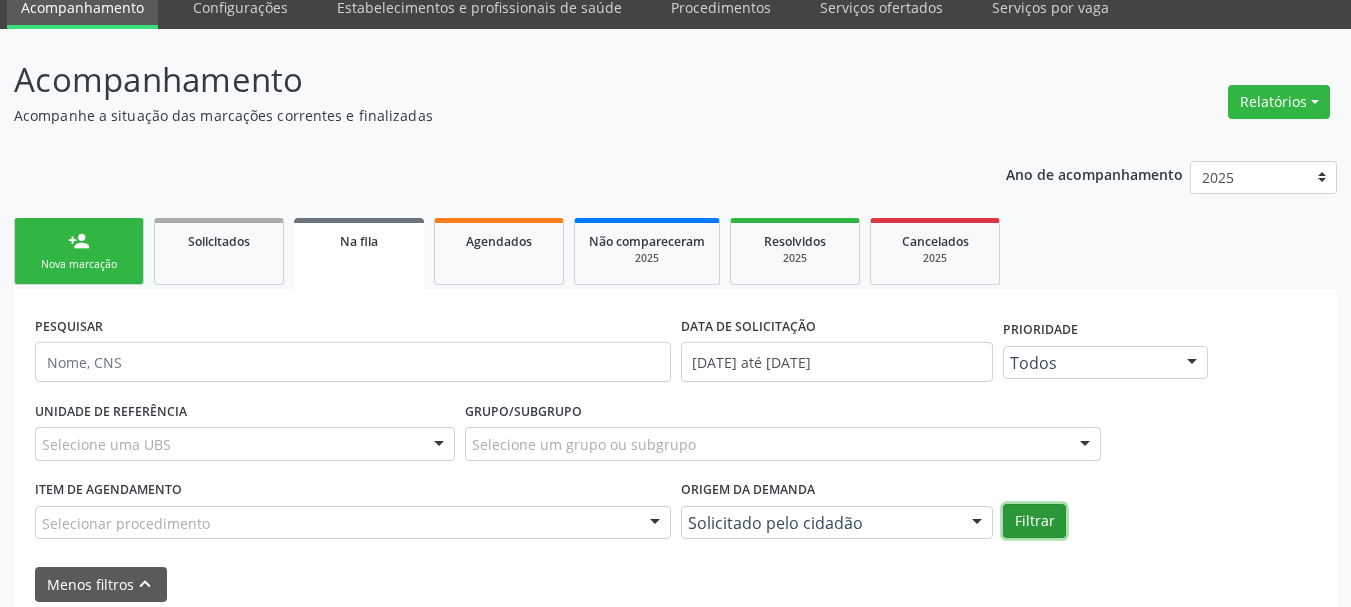 click on "Filtrar" at bounding box center [1034, 521] 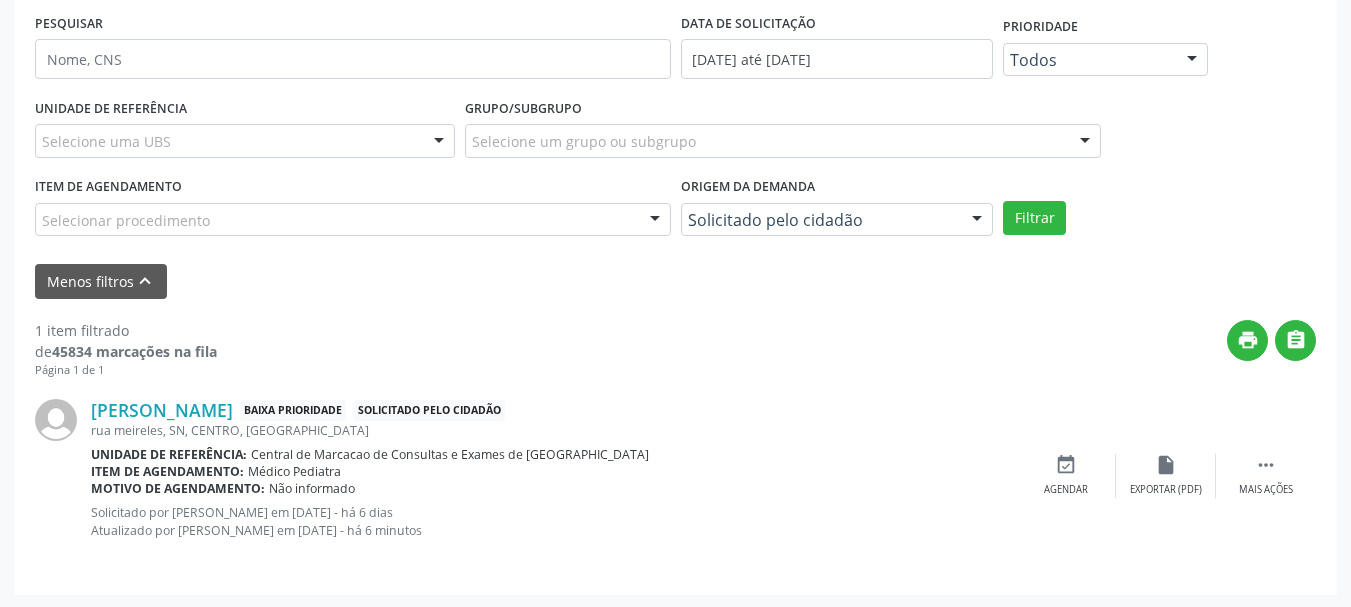 scroll, scrollTop: 386, scrollLeft: 0, axis: vertical 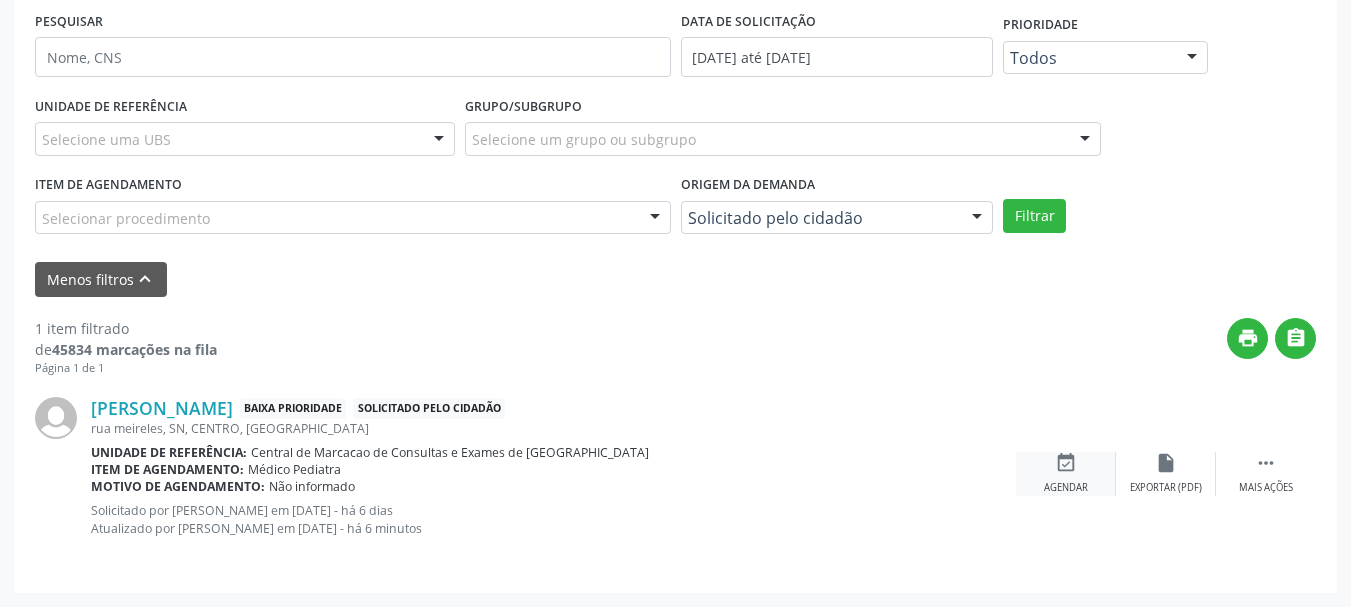 click on "event_available" at bounding box center (1066, 463) 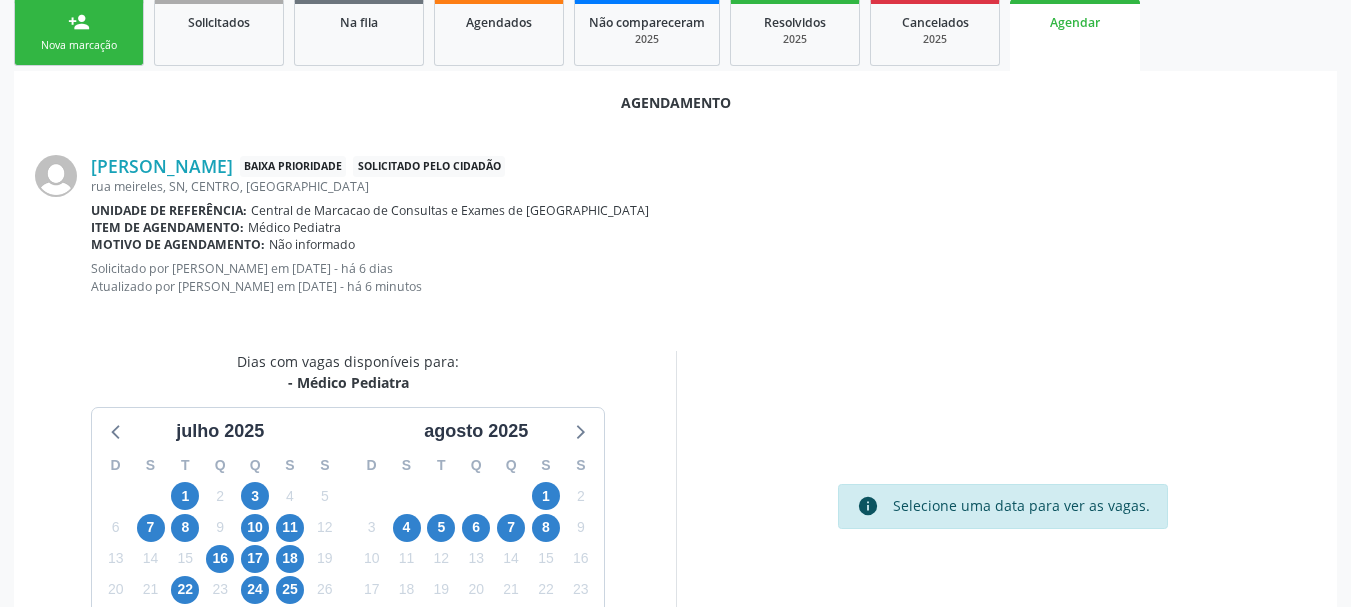 scroll, scrollTop: 400, scrollLeft: 0, axis: vertical 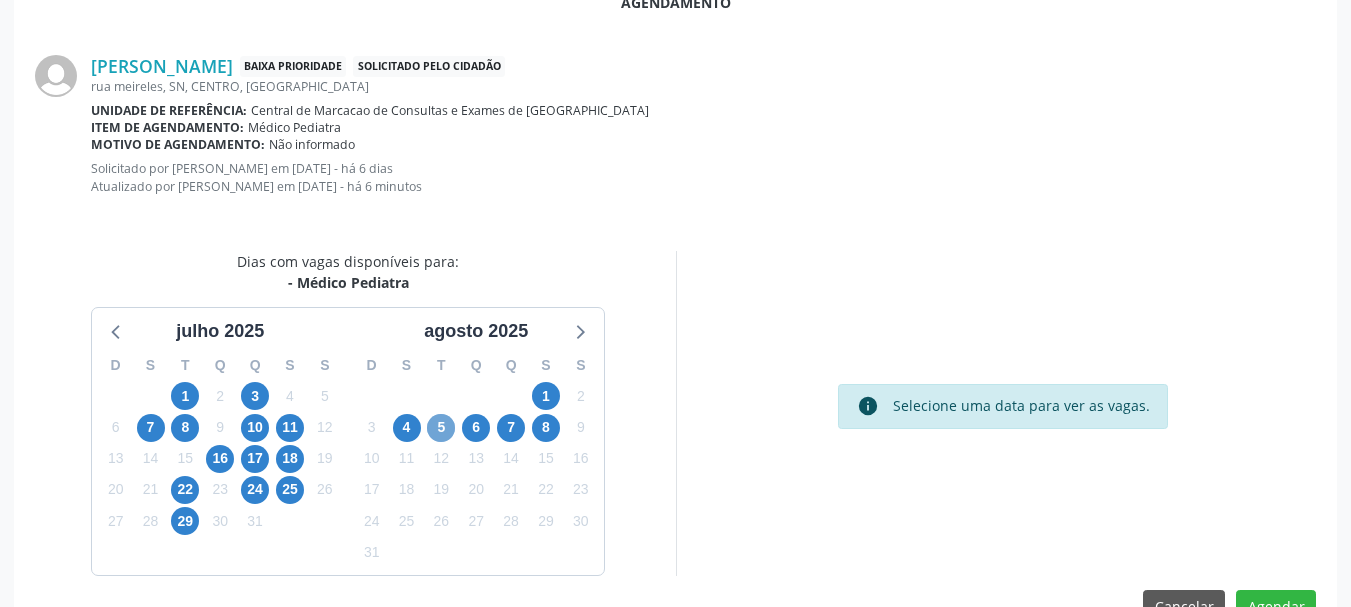 click on "5" at bounding box center [441, 428] 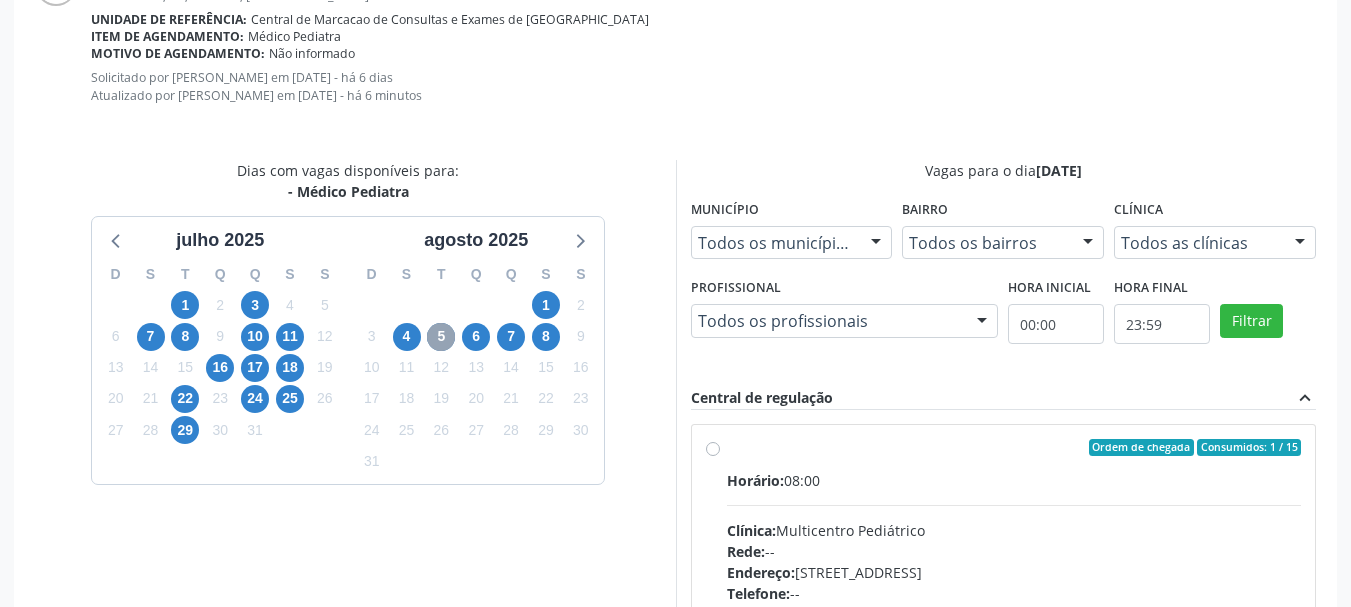 scroll, scrollTop: 776, scrollLeft: 0, axis: vertical 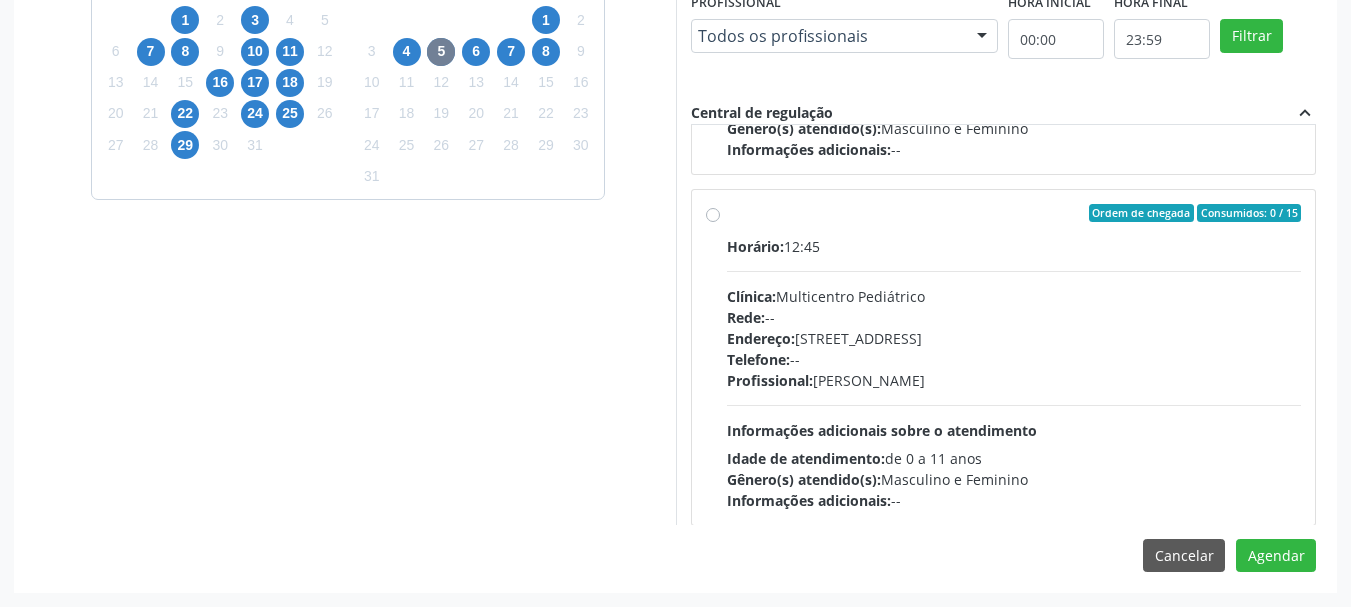 click on "Ordem de chegada
Consumidos: 0 / 15" at bounding box center (1014, 213) 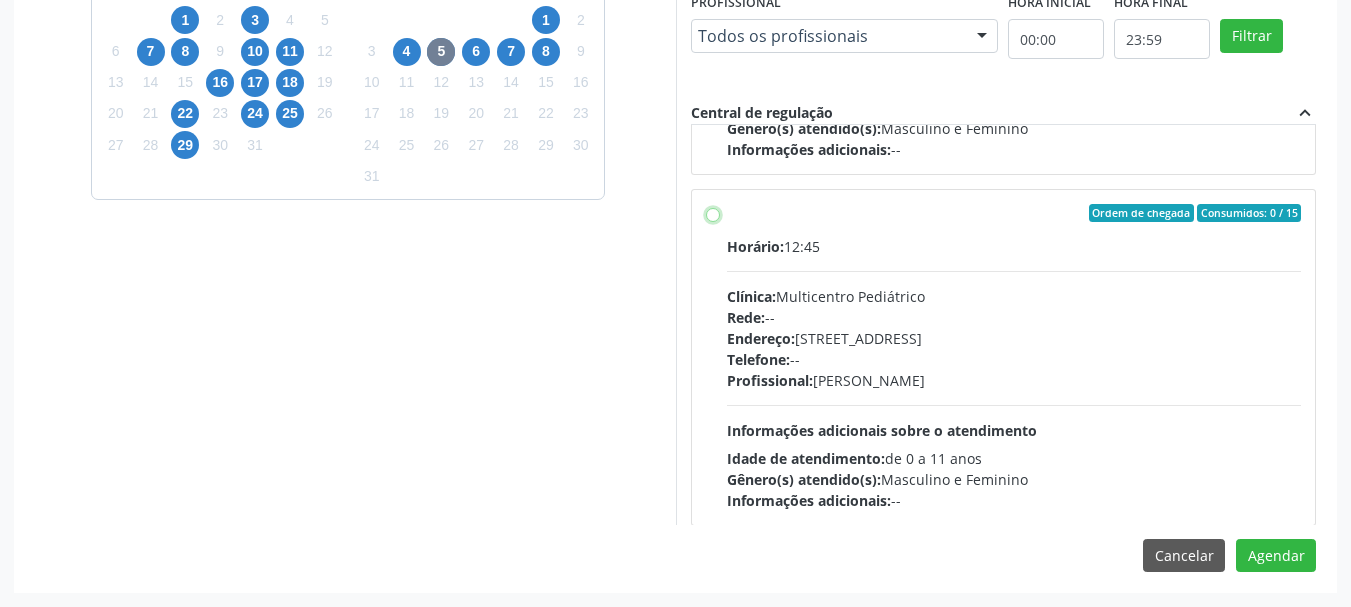 click on "Ordem de chegada
Consumidos: 0 / 15
Horário:   12:45
Clínica:  Multicentro Pediátrico
Rede:
--
Endereço:   [STREET_ADDRESS]
Telefone:   --
Profissional:
[PERSON_NAME]
Informações adicionais sobre o atendimento
Idade de atendimento:
de 0 a 11 anos
Gênero(s) atendido(s):
Masculino e Feminino
Informações adicionais:
--" at bounding box center (713, 213) 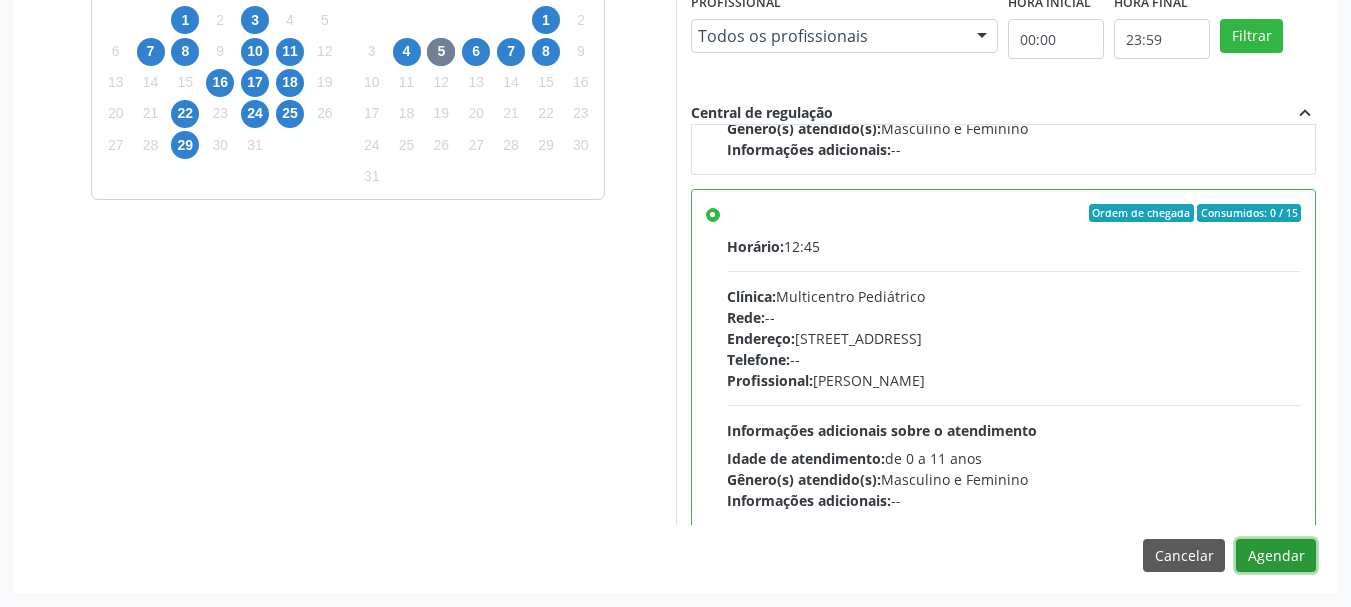 click on "Agendar" at bounding box center (1276, 556) 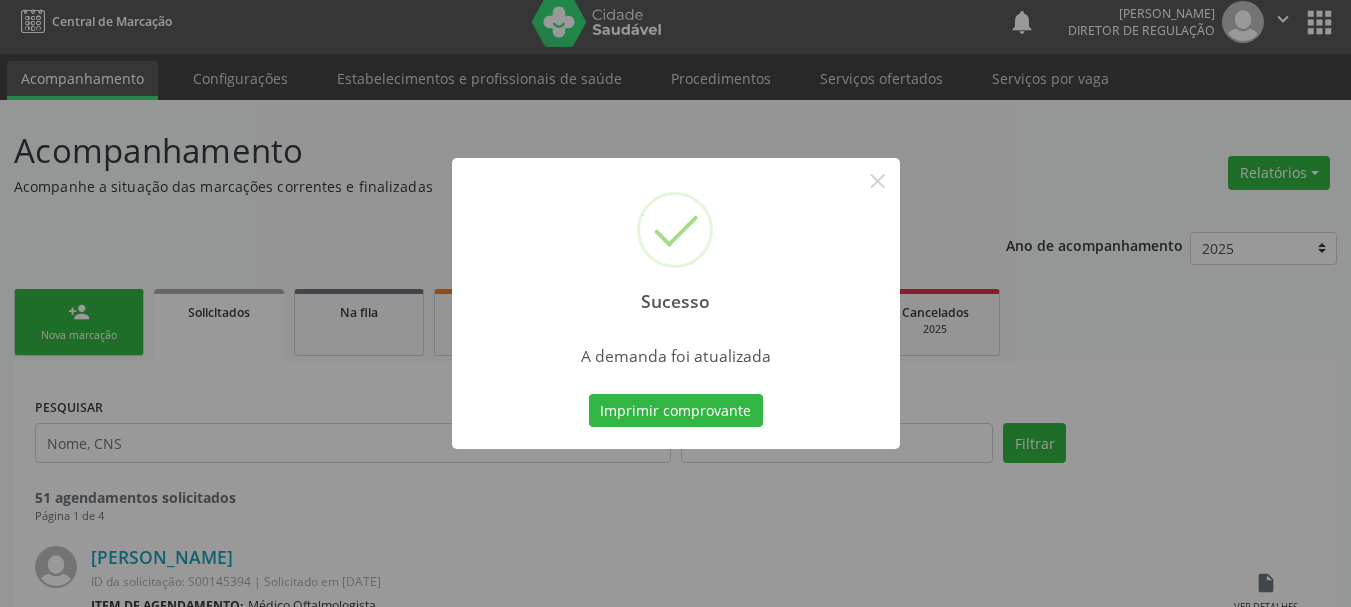 scroll, scrollTop: 776, scrollLeft: 0, axis: vertical 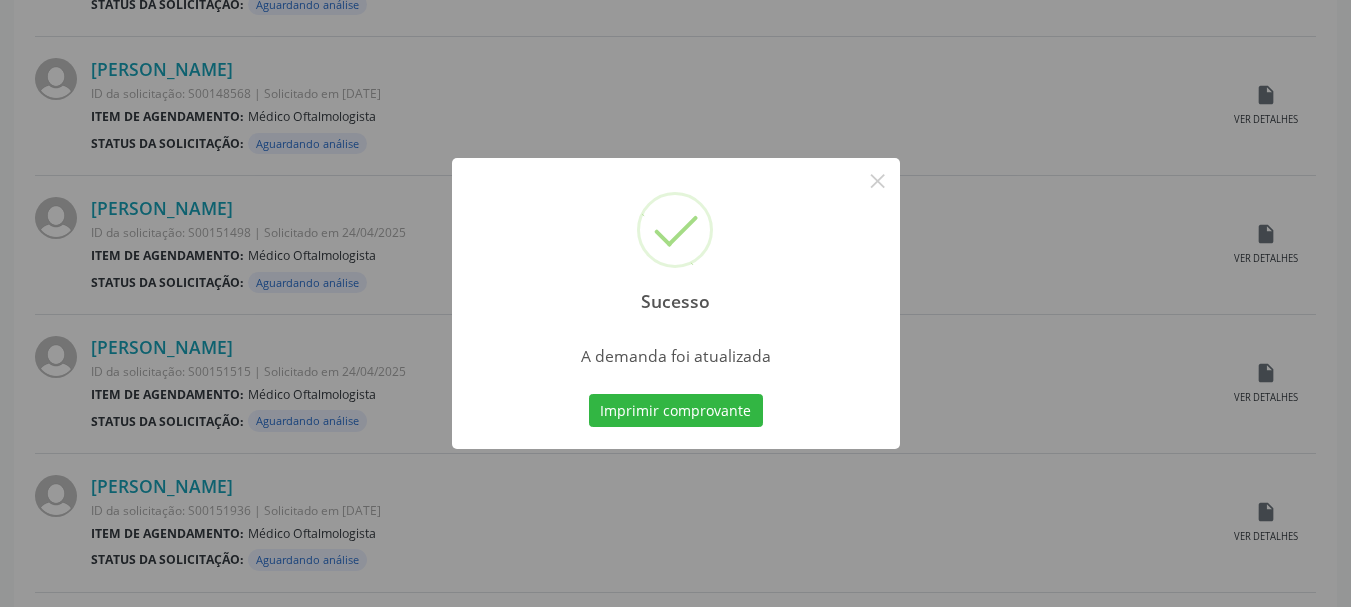 click on "Sucesso ×" at bounding box center (676, 244) 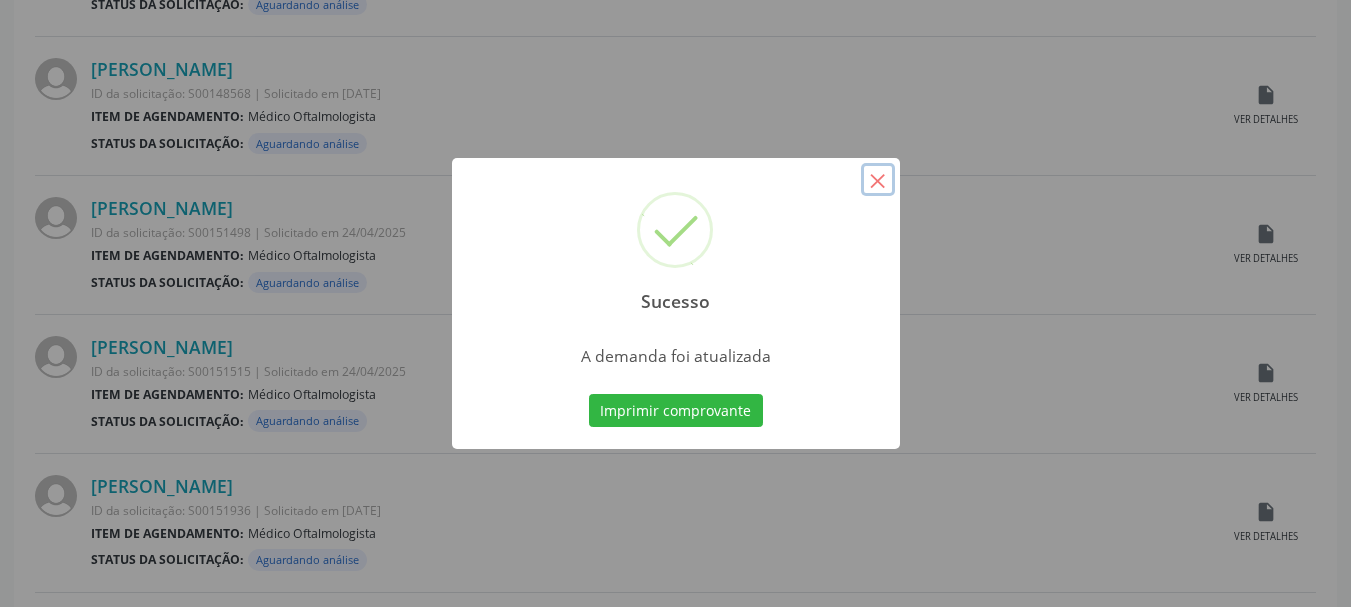 click on "×" at bounding box center (878, 180) 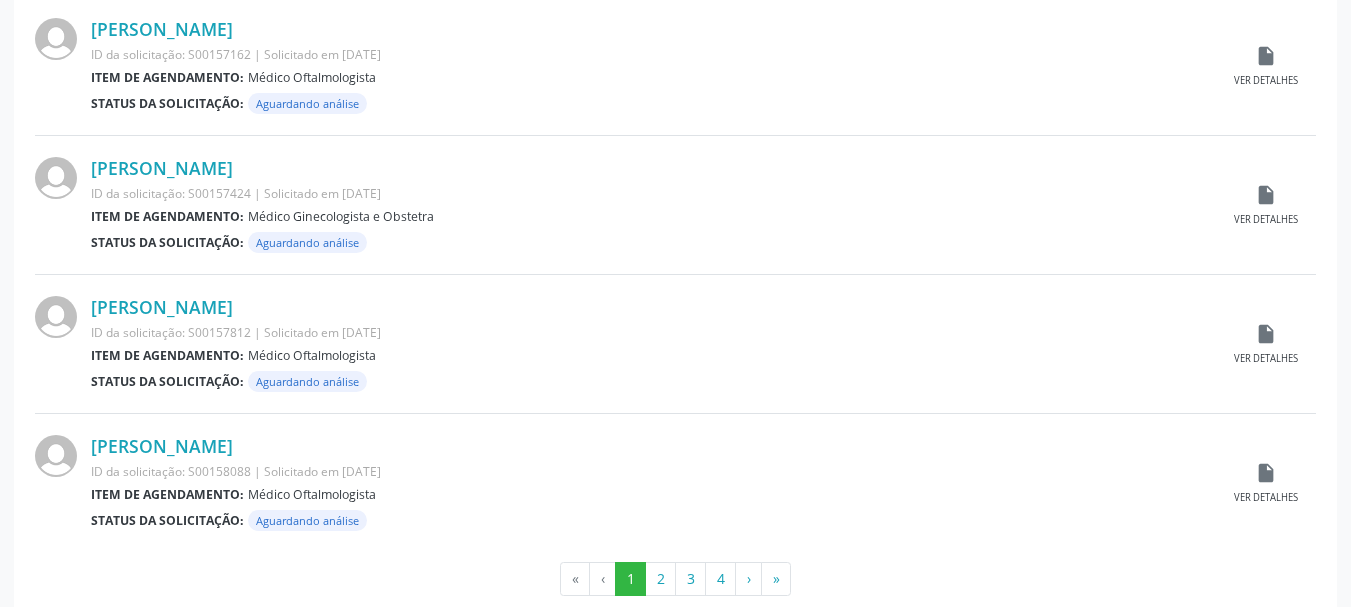scroll, scrollTop: 2104, scrollLeft: 0, axis: vertical 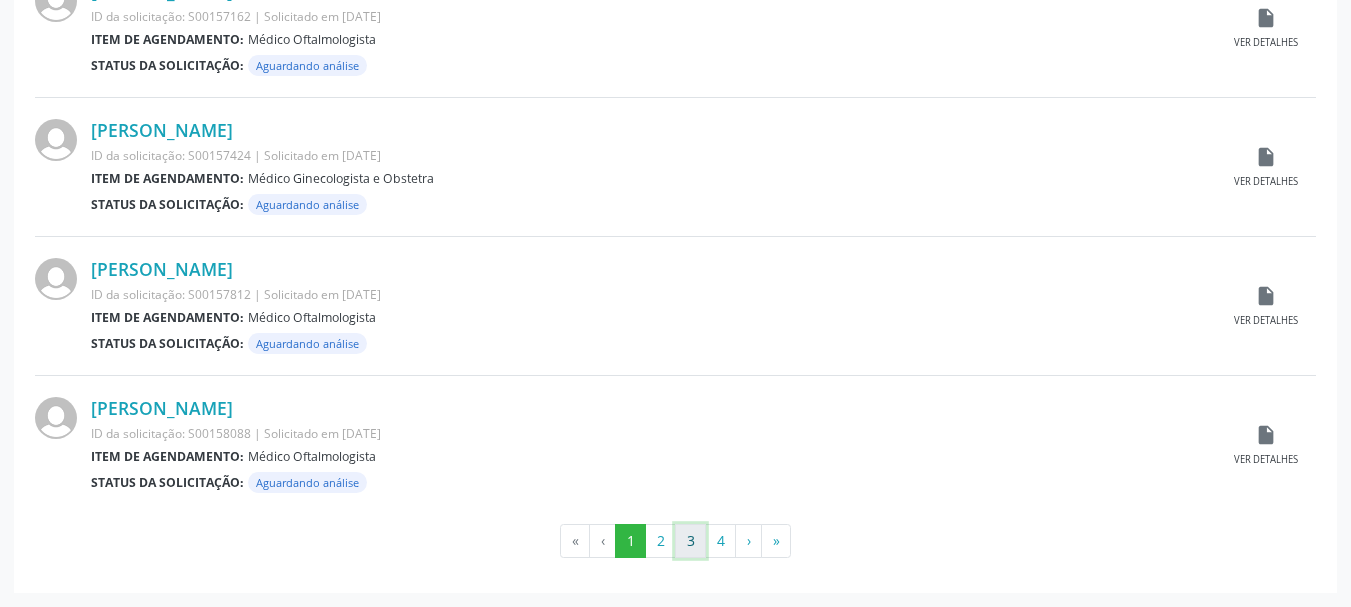 click on "3" at bounding box center [690, 541] 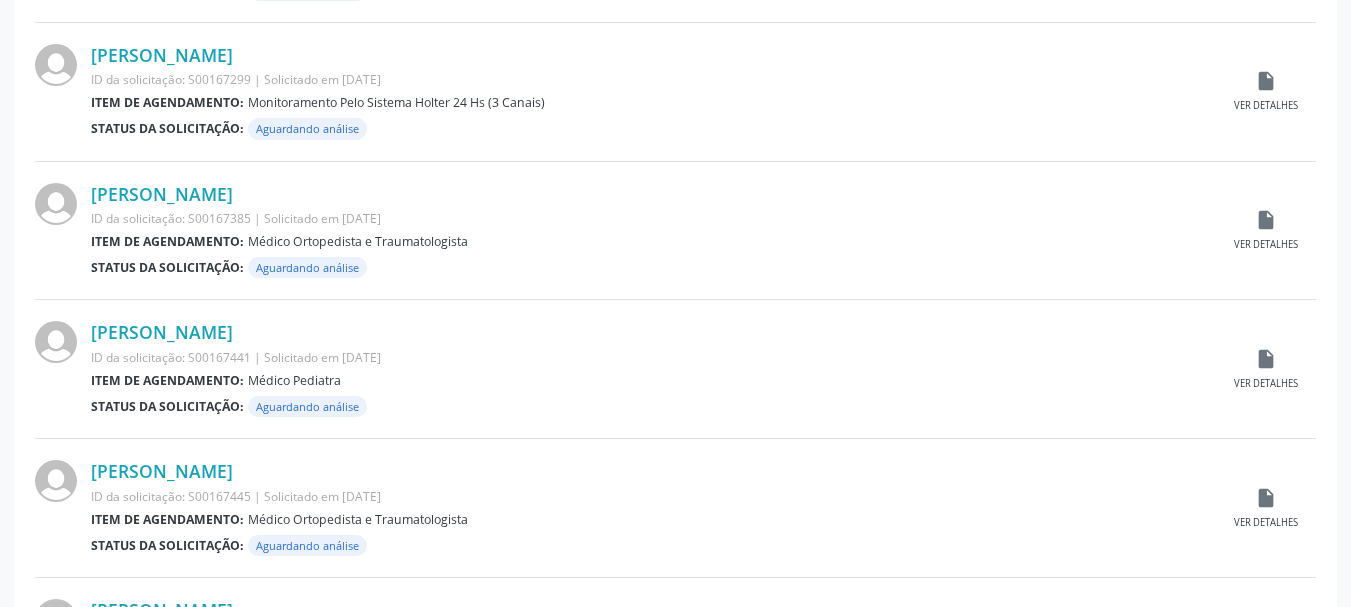 scroll, scrollTop: 1604, scrollLeft: 0, axis: vertical 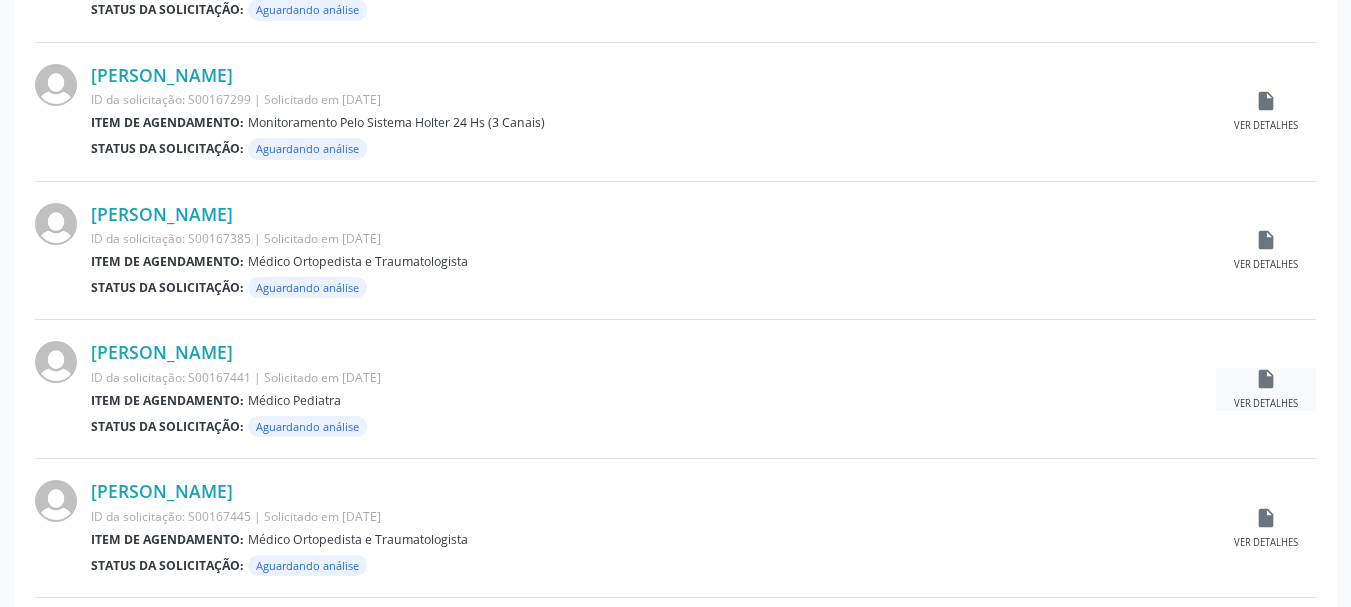 click on "insert_drive_file
Ver detalhes" at bounding box center (1266, 389) 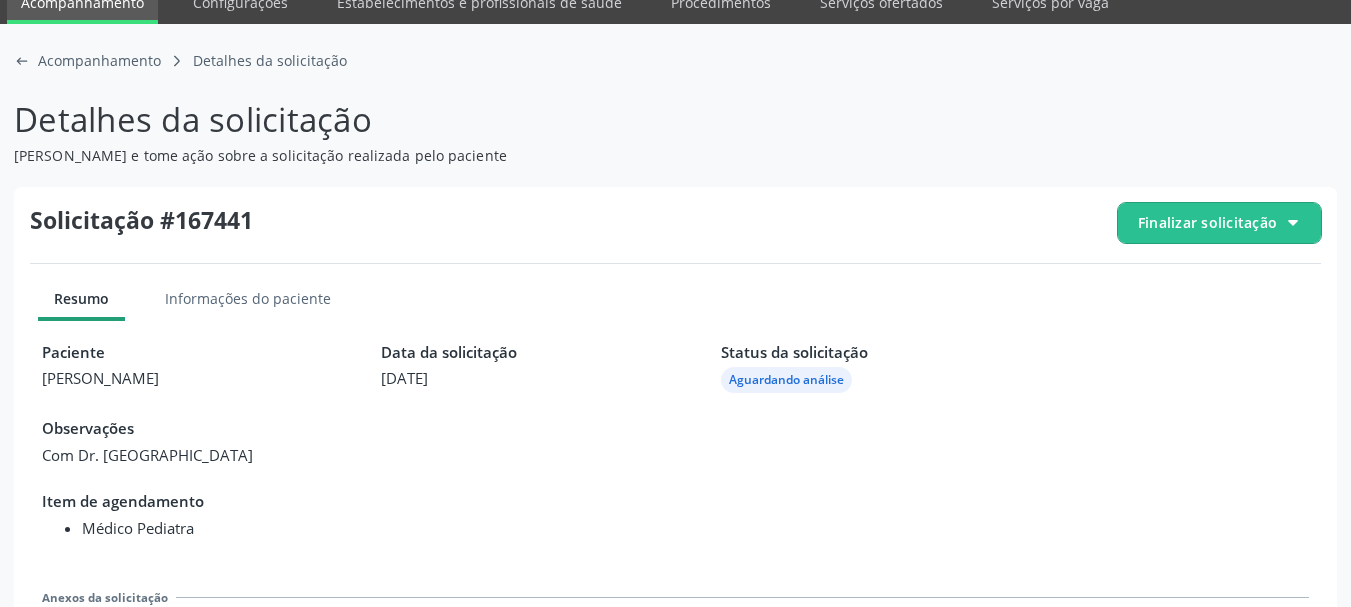 scroll, scrollTop: 223, scrollLeft: 0, axis: vertical 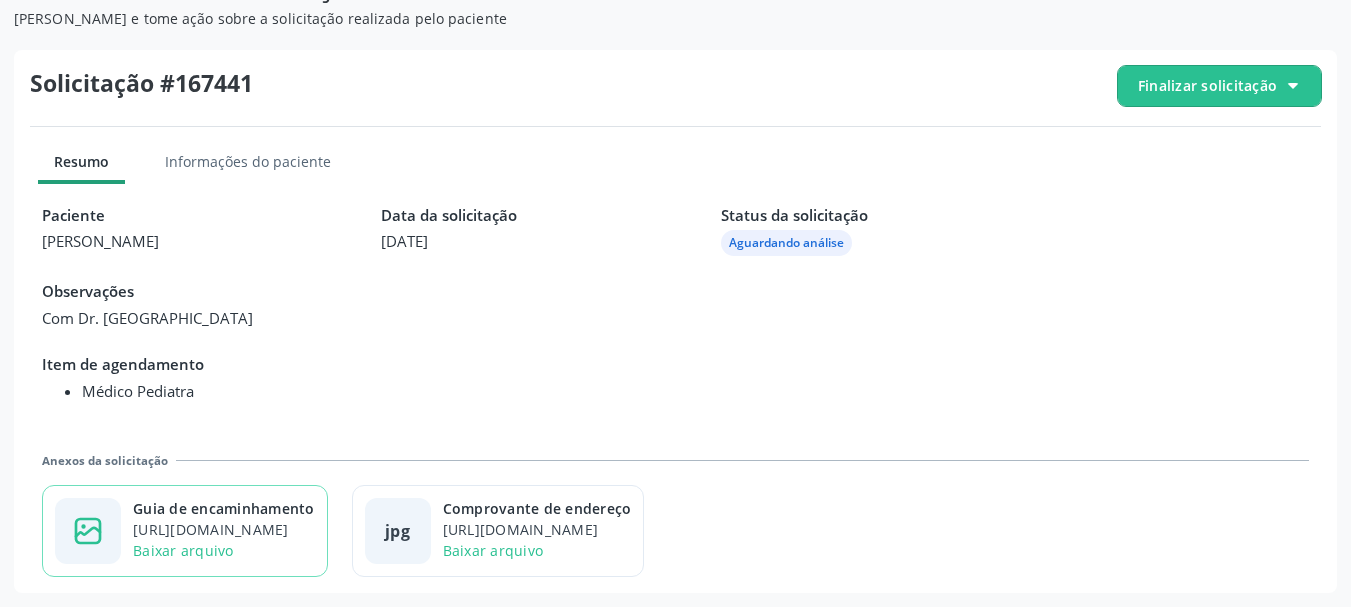 click on "Guia de encaminhamento" at bounding box center [224, 508] 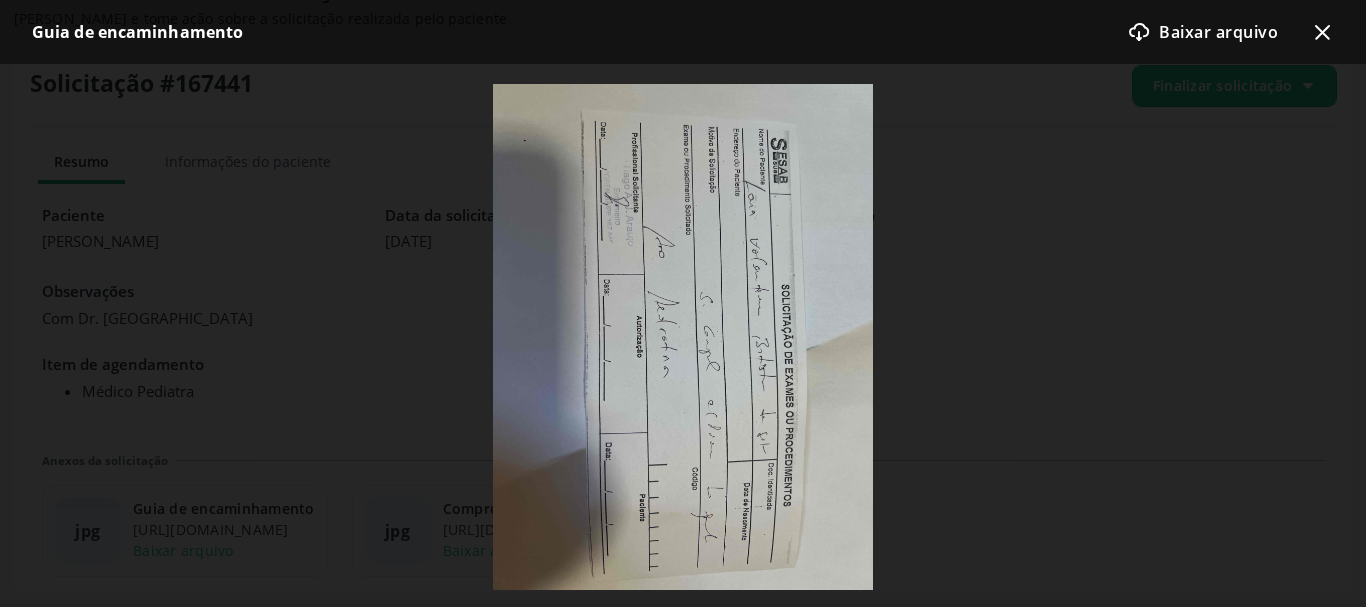 click on "x-outline icon" 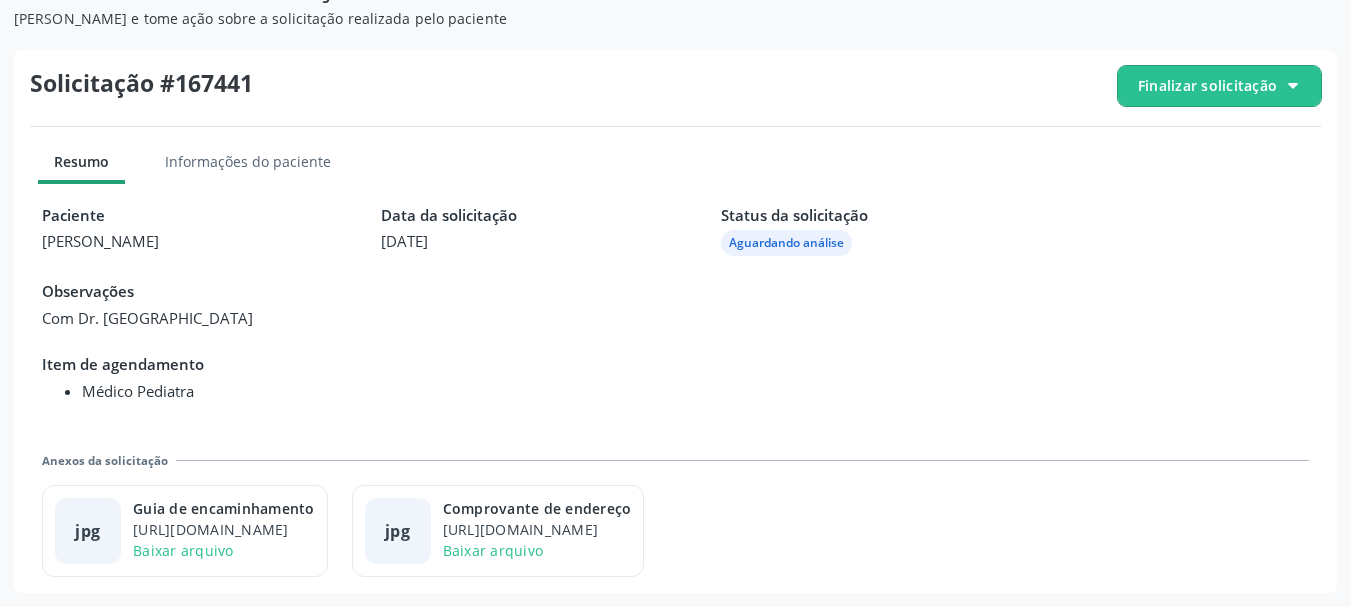click on "Finalizar solicitação" at bounding box center [1207, 85] 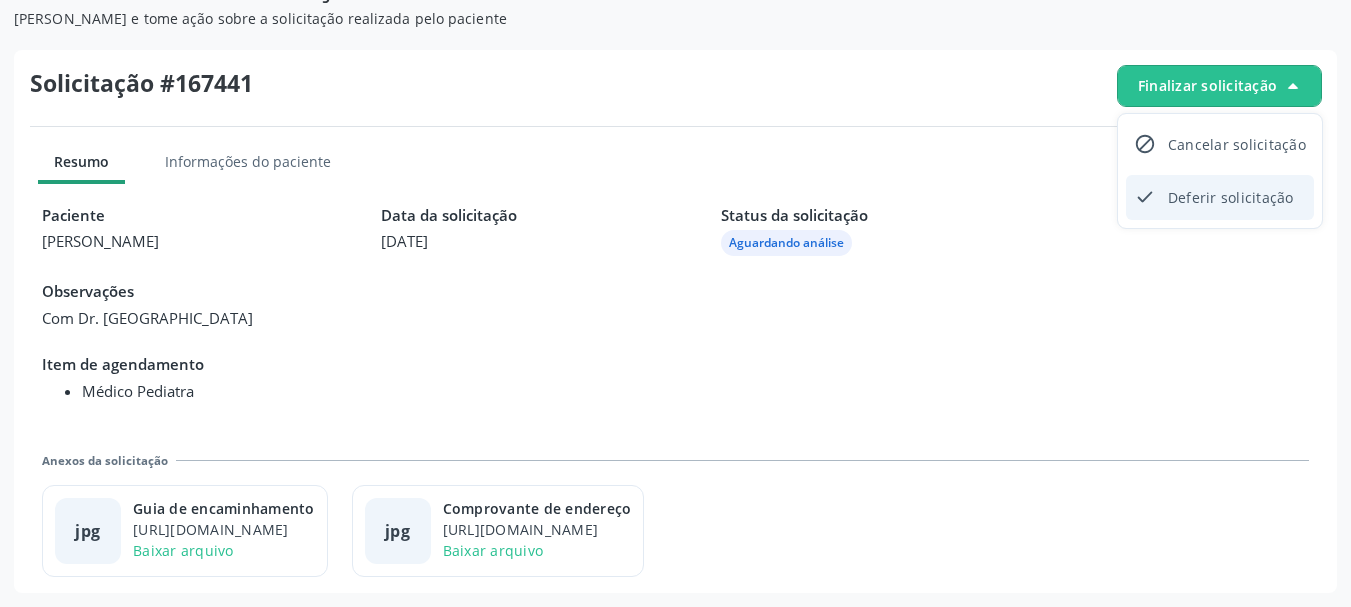 click on "Deferir solicitação" at bounding box center (1231, 197) 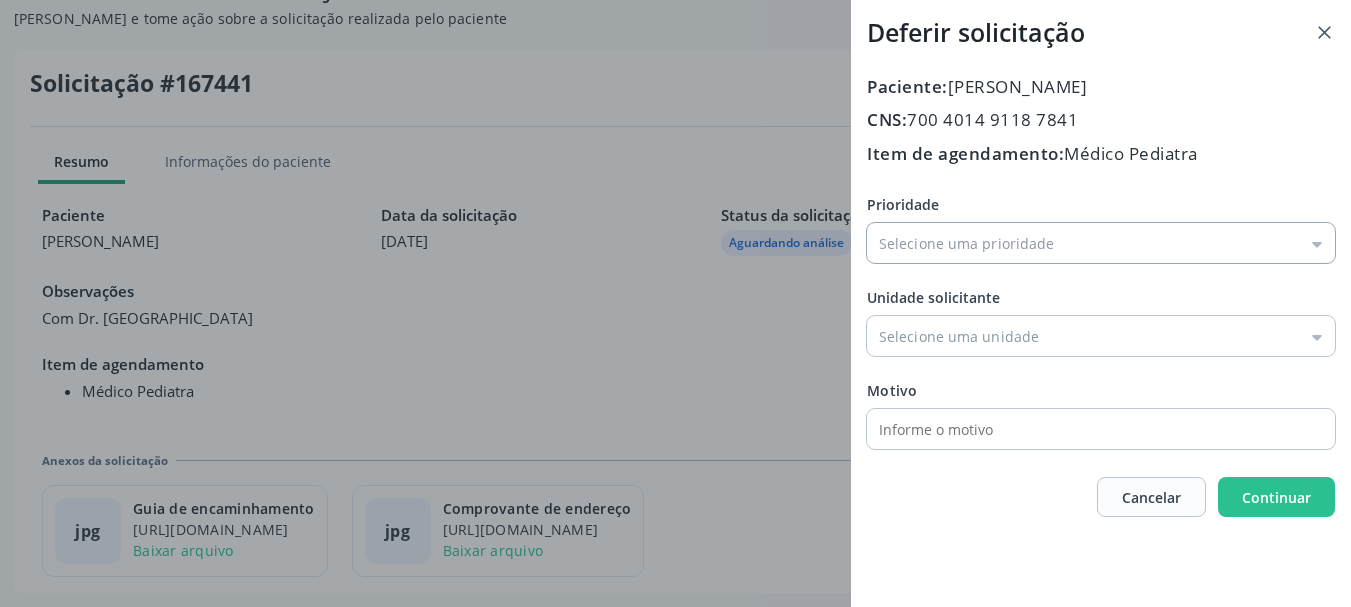 click on "Prioridade" at bounding box center [1101, 243] 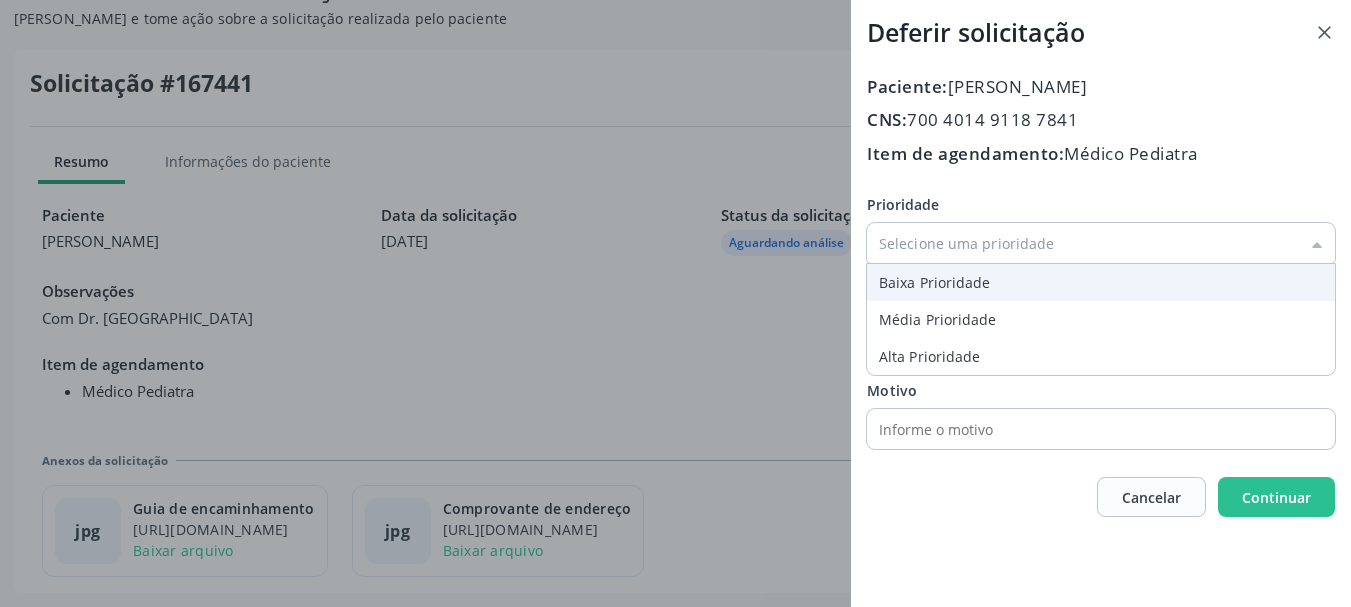 type on "Baixa Prioridade" 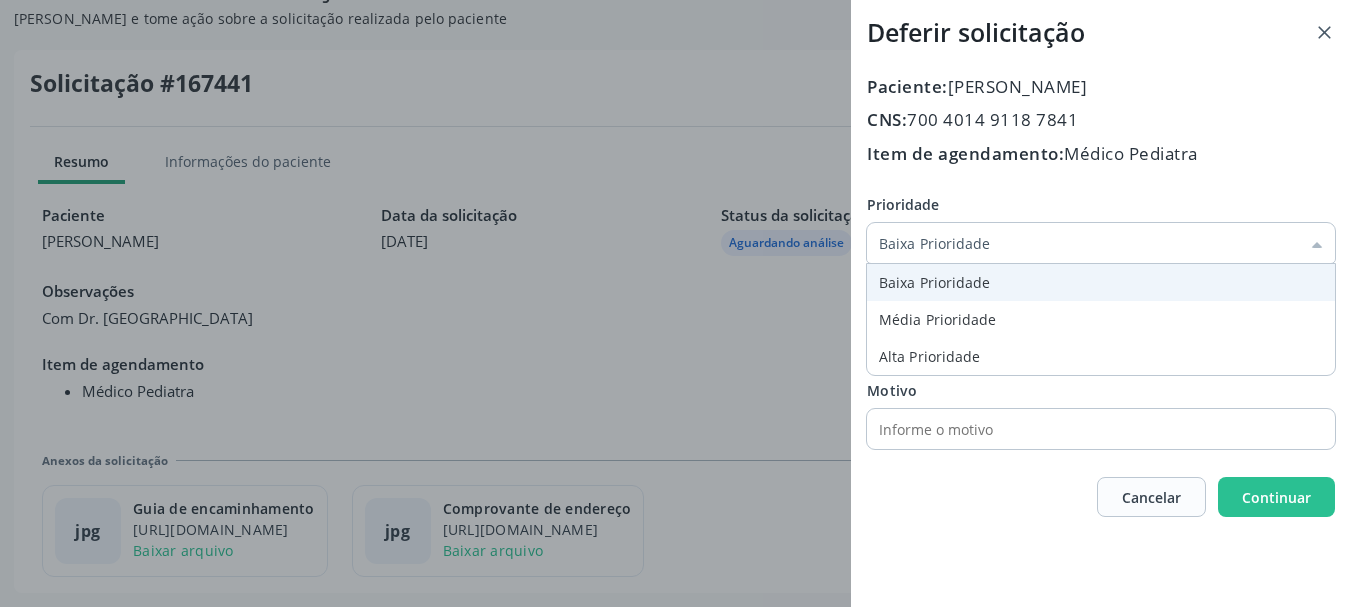 click on "Prioridade
Baixa Prioridade
Baixa Prioridade
Média Prioridade
Alta Prioridade
Unidade solicitante
Unidade Basica de Saude da Familia Dr [PERSON_NAME]
Centro de Enfrentamento Para [MEDICAL_DATA] de [GEOGRAPHIC_DATA]
Central de Marcacao de Consultas e Exames de [GEOGRAPHIC_DATA]
Vigilancia em Saude de [GEOGRAPHIC_DATA]
PSF Lage dos Negros III
P S da Familia do Povoado de Caraibas
Unidade Basica de Saude da Familia [PERSON_NAME]
P S de Curral da Ponta Psf [PERSON_NAME]
Farmacia Basica
Unidade Basica de Saude da Familia de Brejao da Caatinga
P S da Familia do Povoado de Pocos
P S da Familia do Povoado de Tiquara
P S da Familia do Povoado de [GEOGRAPHIC_DATA]
P S de Lages dos [DEMOGRAPHIC_DATA]
P S da Familia do Povoado de [GEOGRAPHIC_DATA]
P S de Curral Velho
Centro de [GEOGRAPHIC_DATA]" at bounding box center (1101, 321) 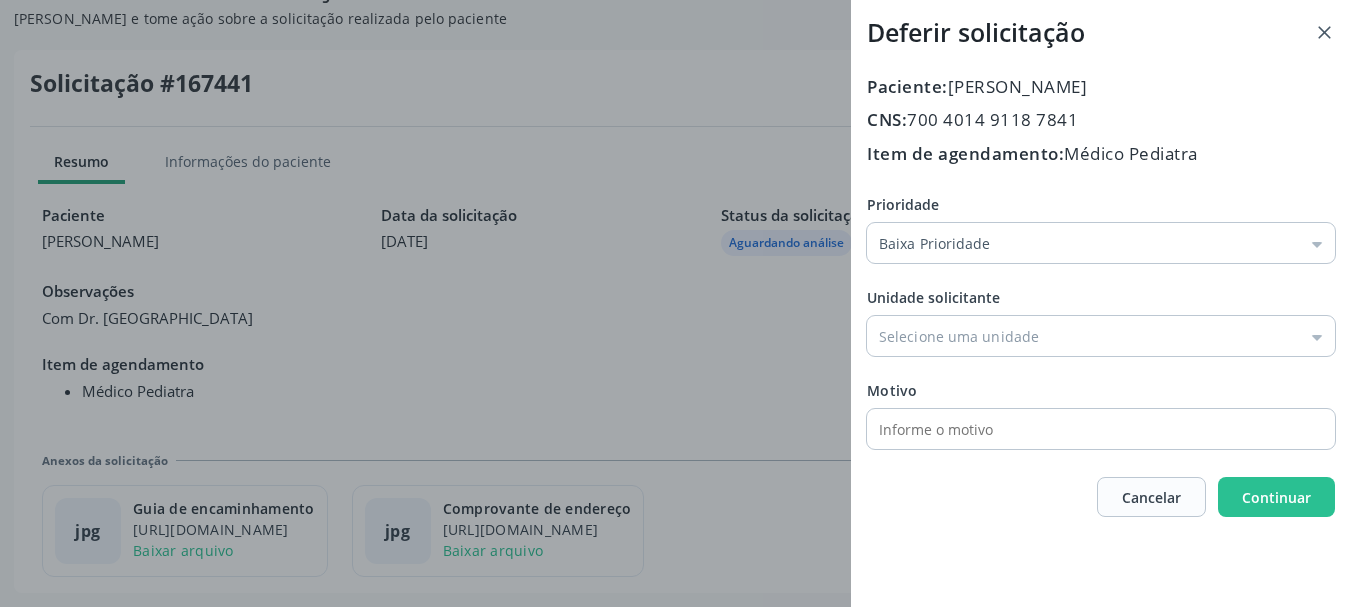 click on "Prioridade
Baixa Prioridade
Baixa Prioridade
Média Prioridade
Alta Prioridade
Unidade solicitante
Unidade Basica de Saude da Familia Dr [PERSON_NAME]
Centro de Enfrentamento Para [MEDICAL_DATA] de [GEOGRAPHIC_DATA]
Central de Marcacao de Consultas e Exames de [GEOGRAPHIC_DATA]
Vigilancia em Saude de [GEOGRAPHIC_DATA]
PSF Lage dos Negros III
P S da Familia do Povoado de Caraibas
Unidade Basica de Saude da Familia [PERSON_NAME]
P S de Curral da Ponta Psf [PERSON_NAME]
Farmacia Basica
Unidade Basica de Saude da Familia de Brejao da Caatinga
P S da Familia do Povoado de Pocos
P S da Familia do Povoado de Tiquara
P S da Familia do Povoado de [GEOGRAPHIC_DATA]
P S de Lages dos [DEMOGRAPHIC_DATA]
P S da Familia do Povoado de [GEOGRAPHIC_DATA]
P S de Curral Velho
Centro de [GEOGRAPHIC_DATA]" at bounding box center [1101, 321] 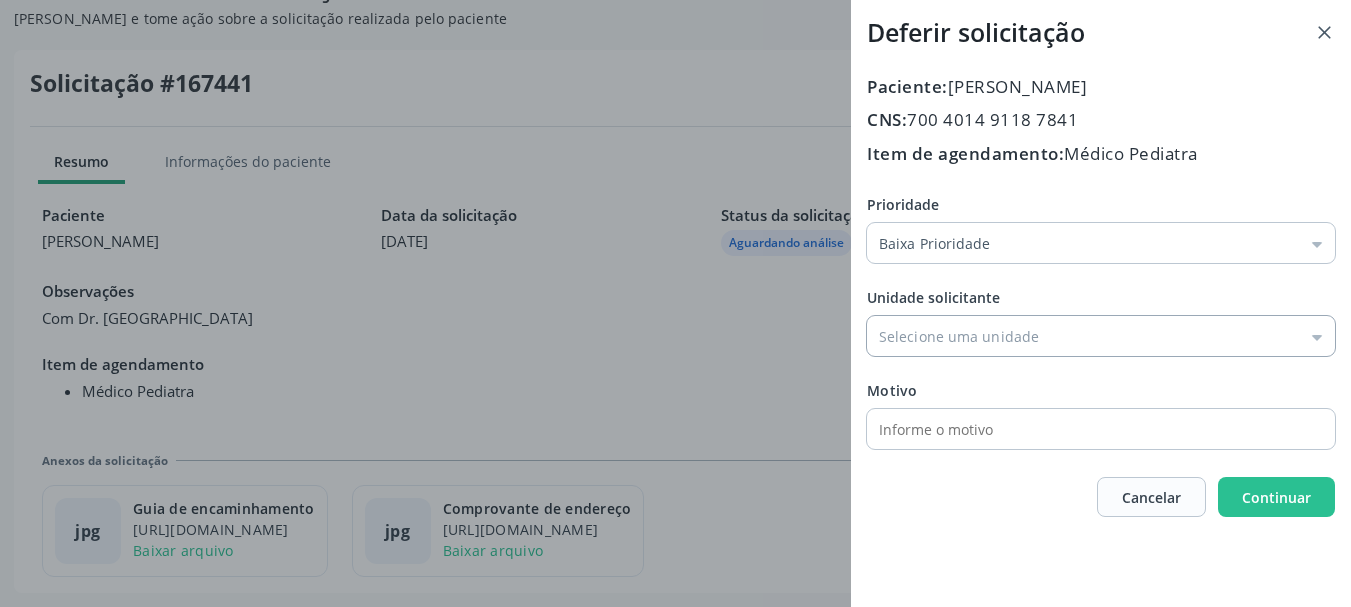 click on "Prioridade" at bounding box center [1101, 336] 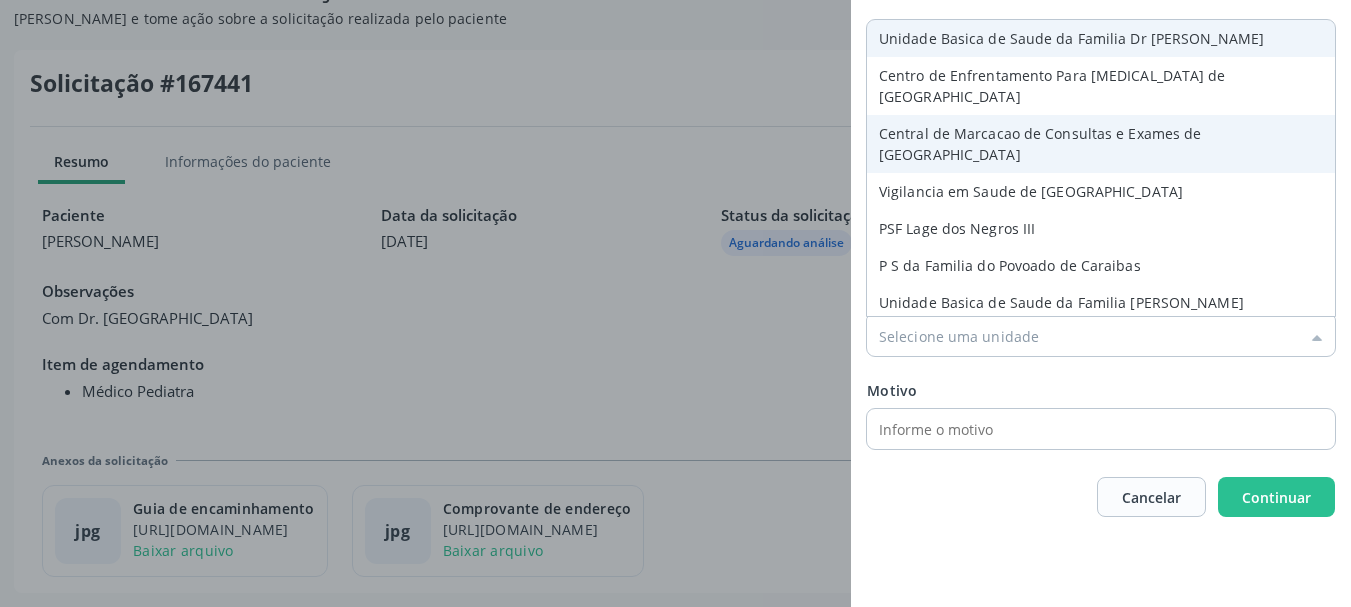 type on "Central de Marcacao de Consultas e Exames de [GEOGRAPHIC_DATA]" 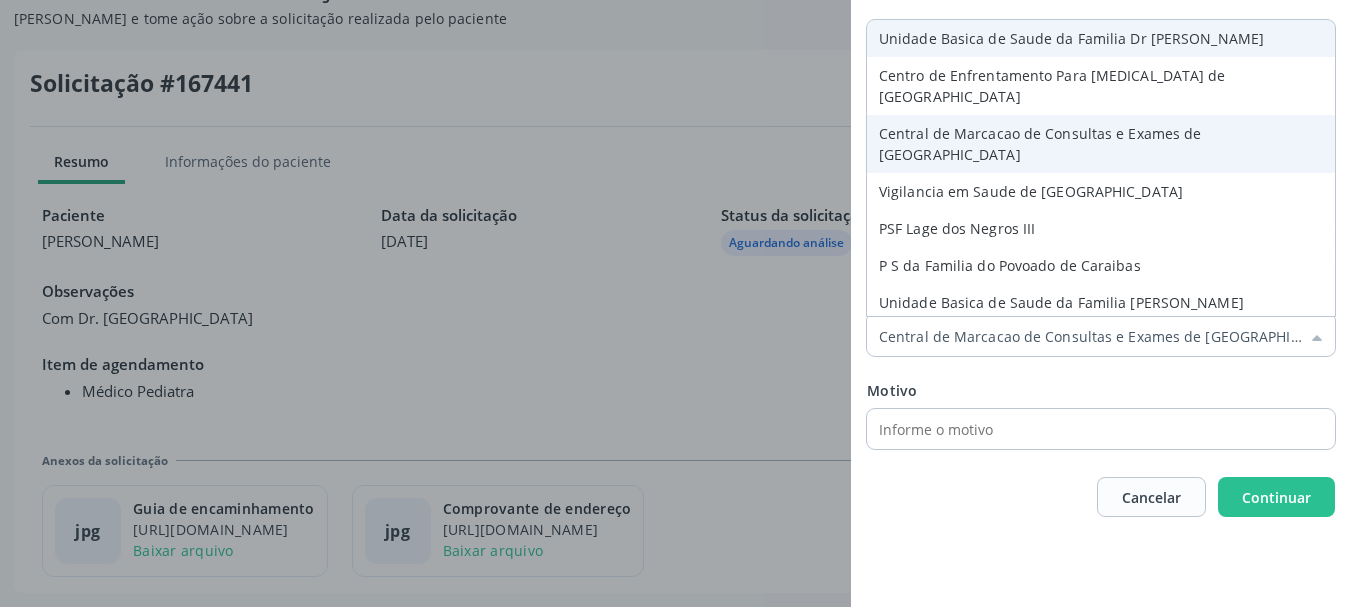 click on "Paciente:
[PERSON_NAME]
CNS:
700 4014 9118 7841
Item de agendamento:
Médico Pediatra
Prioridade
Baixa Prioridade
Baixa Prioridade
Média Prioridade
Alta Prioridade
Unidade solicitante
Central de Marcacao de Consultas e Exames de [GEOGRAPHIC_DATA]
Unidade Basica de Saude da Familia Dr [PERSON_NAME]
Centro de Enfrentamento Para [MEDICAL_DATA] de [GEOGRAPHIC_DATA]
Central de Marcacao de Consultas e Exames de [GEOGRAPHIC_DATA]
Vigilancia em Saude de [GEOGRAPHIC_DATA]
PSF Lage dos Negros III
P S da Familia do Povoado de Caraibas
Unidade Basica de Saude da Familia [PERSON_NAME]
P S de Curral da Ponta Psf [PERSON_NAME]
Farmacia Basica
Unidade Basica de Saude da Familia de Brejao da Caatinga
P S da Familia do Povoado de Pocos
P S da Familia do Povoado de Tiquara" at bounding box center (1101, 296) 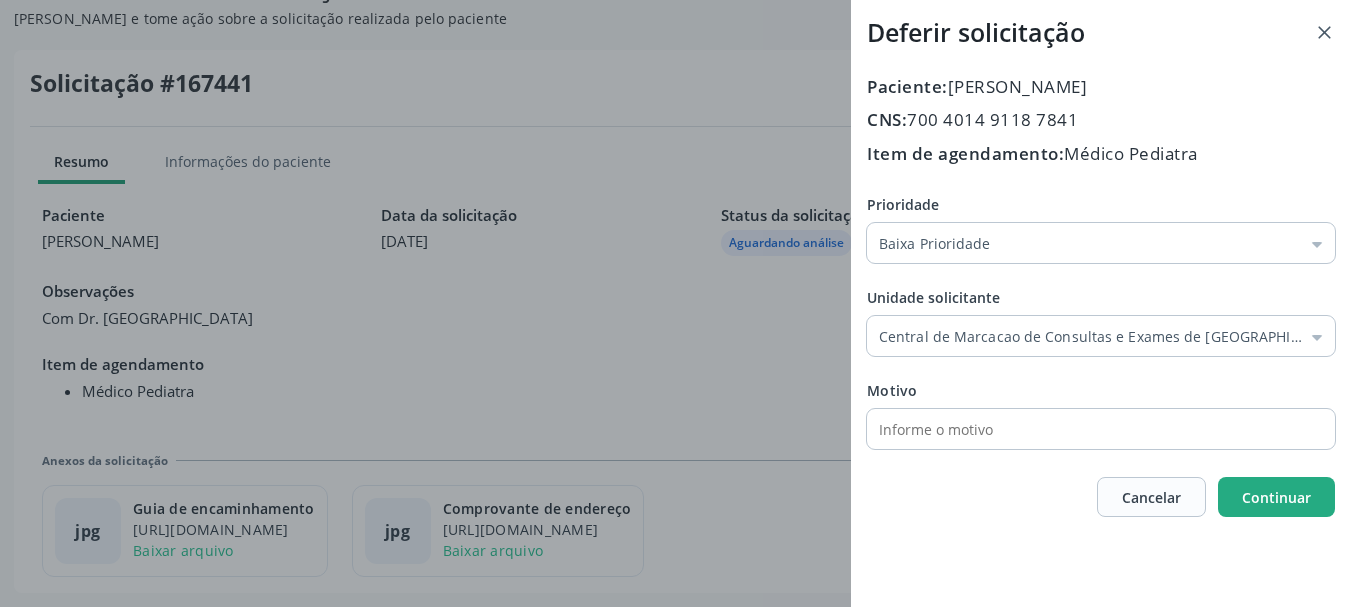 click on "Continuar" at bounding box center (1276, 497) 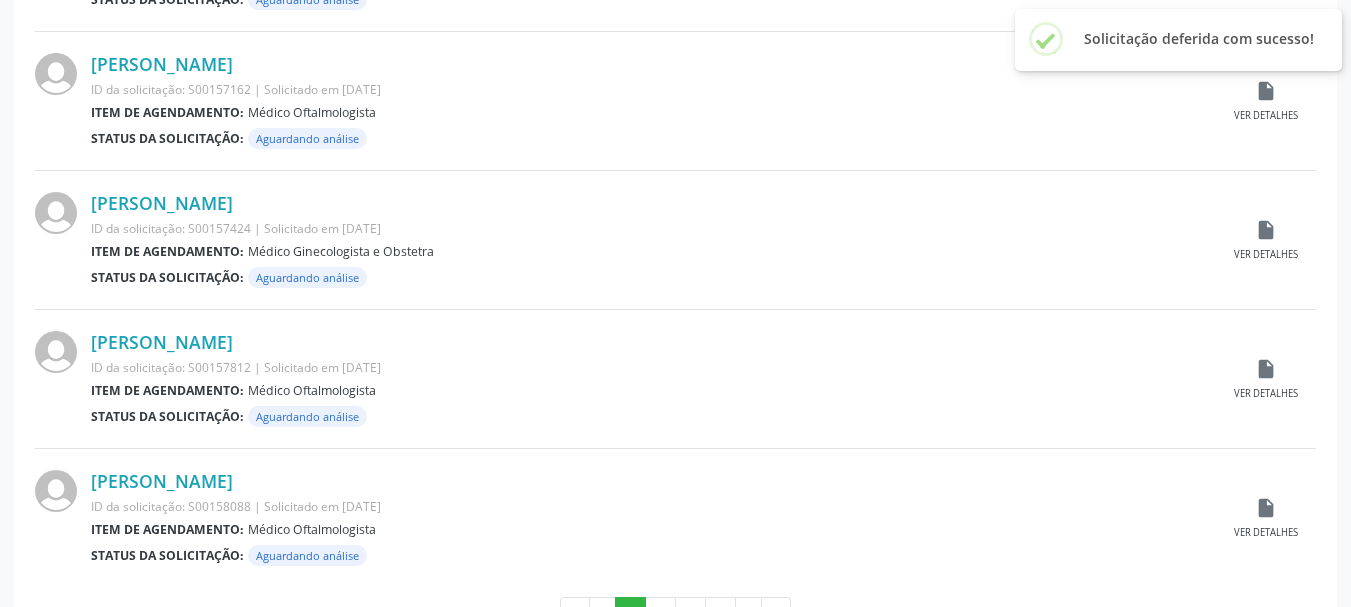 scroll, scrollTop: 2104, scrollLeft: 0, axis: vertical 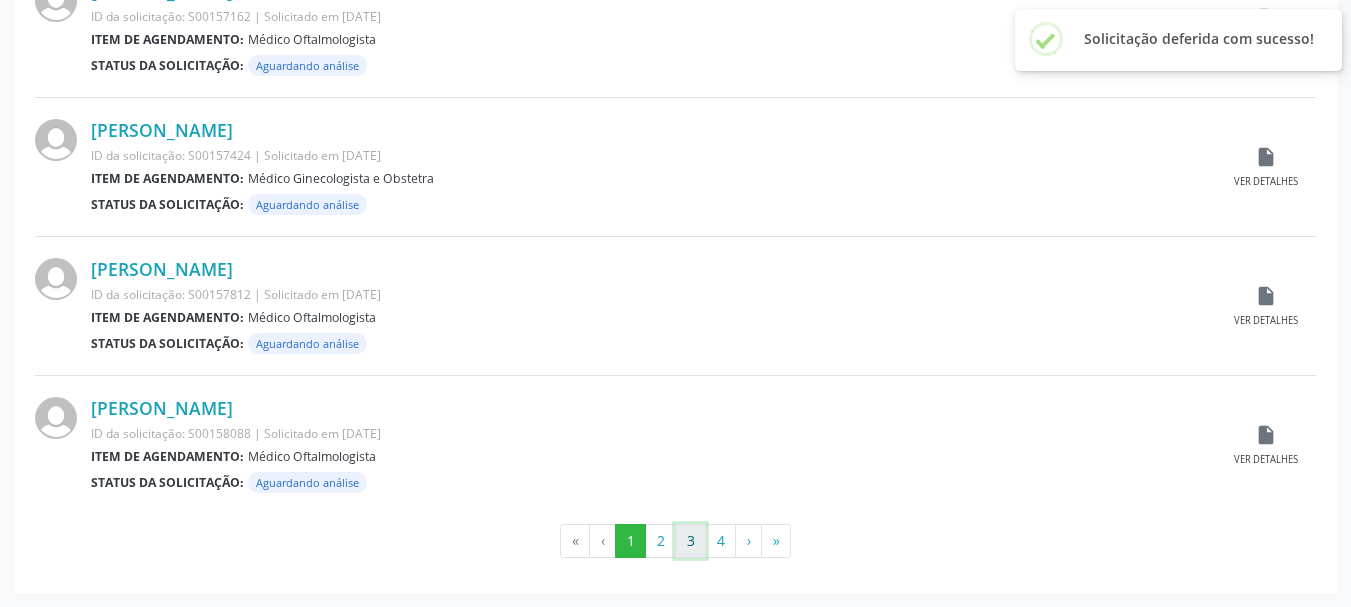 click on "3" at bounding box center (690, 541) 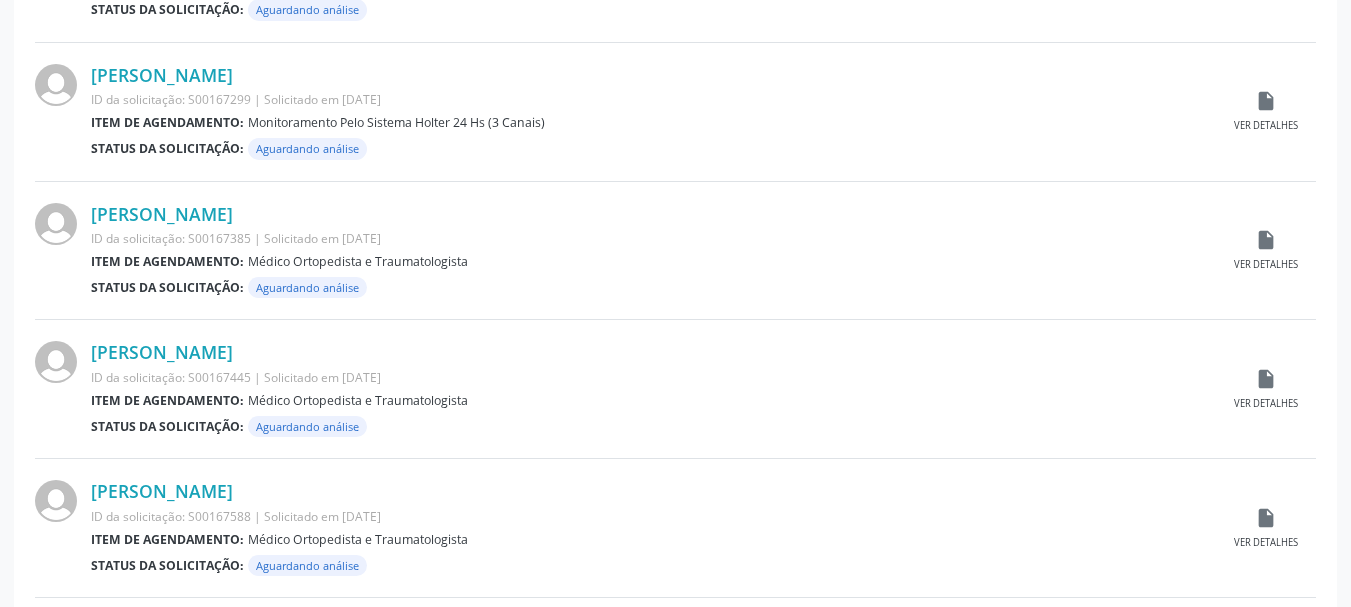 scroll, scrollTop: 2104, scrollLeft: 0, axis: vertical 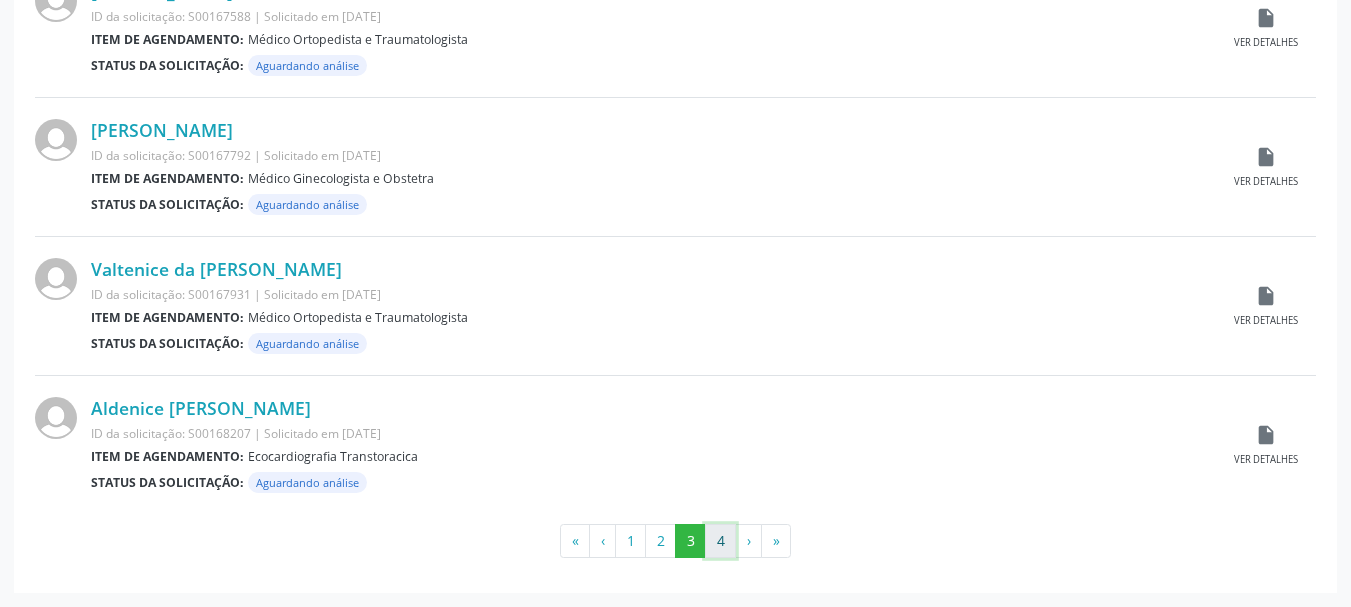 click on "4" at bounding box center [720, 541] 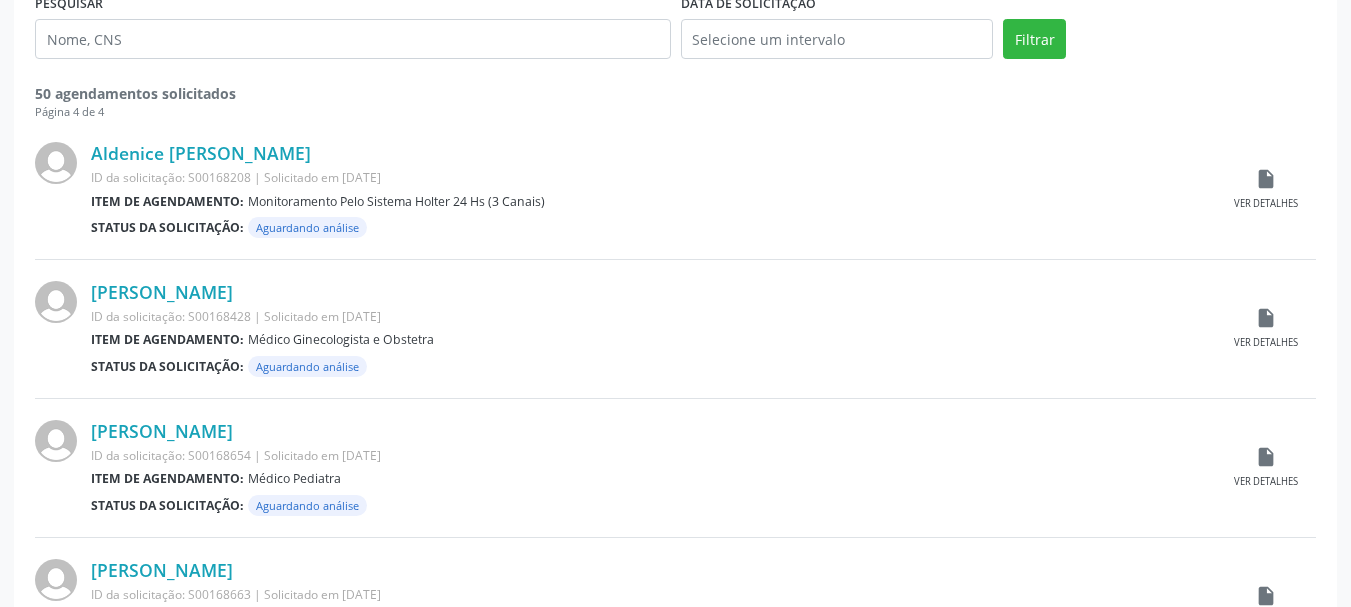 scroll, scrollTop: 514, scrollLeft: 0, axis: vertical 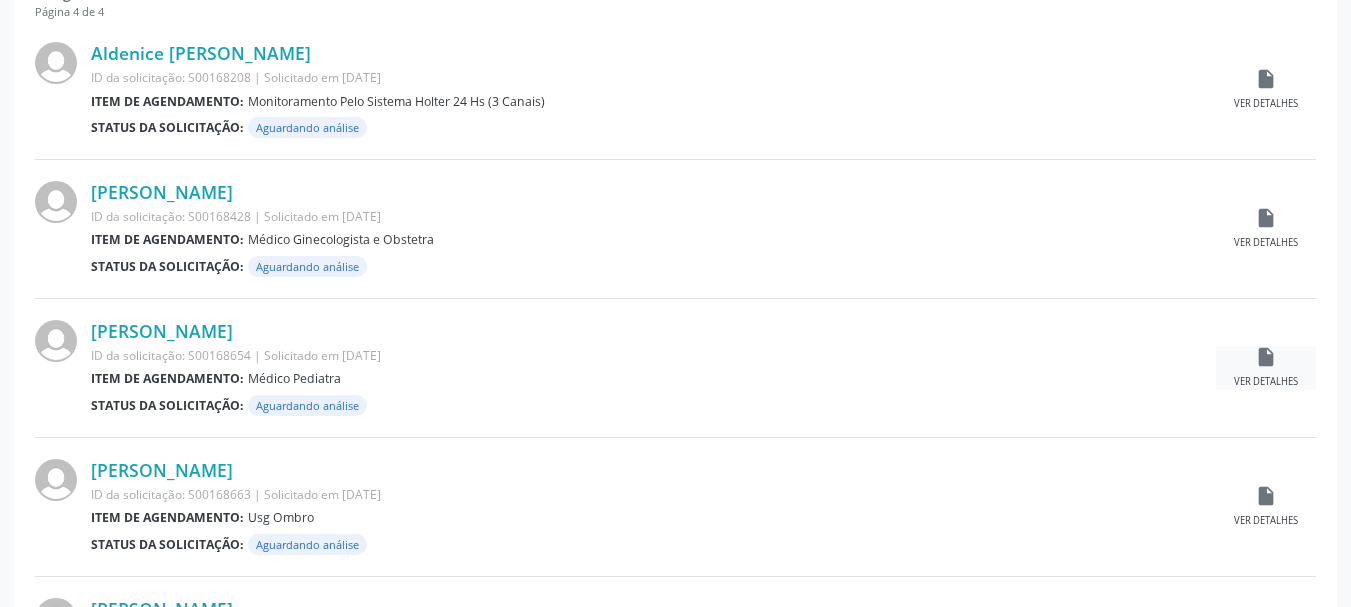 click on "insert_drive_file
Ver detalhes" at bounding box center (1266, 367) 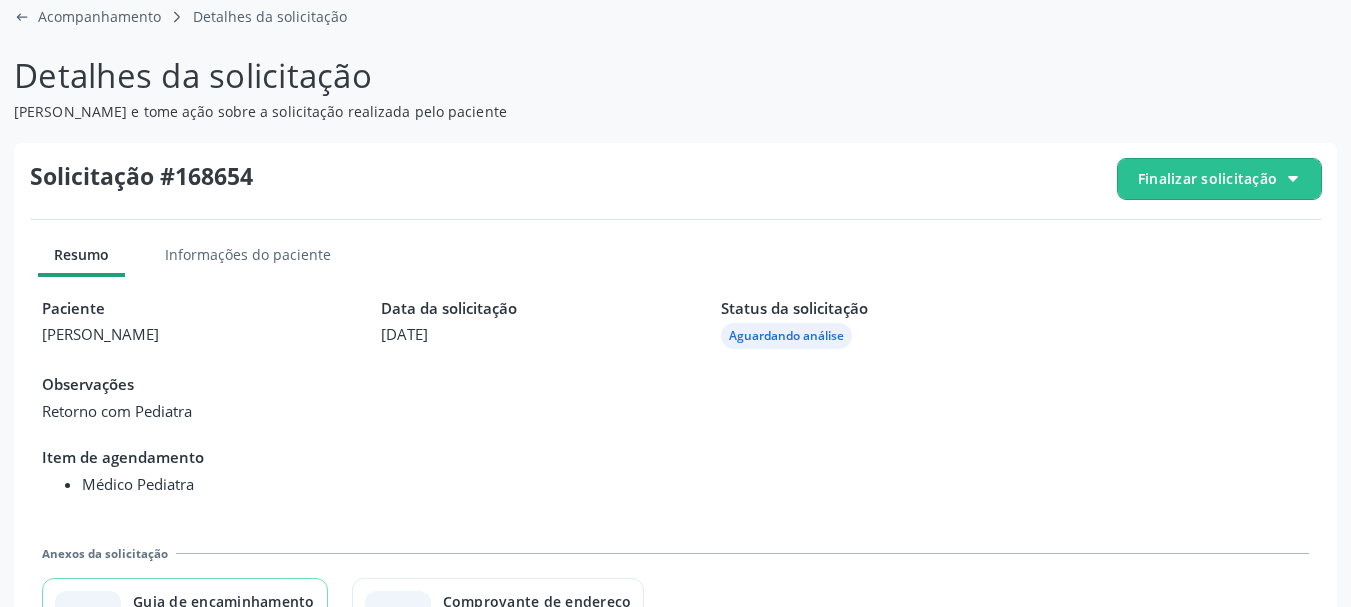 scroll, scrollTop: 223, scrollLeft: 0, axis: vertical 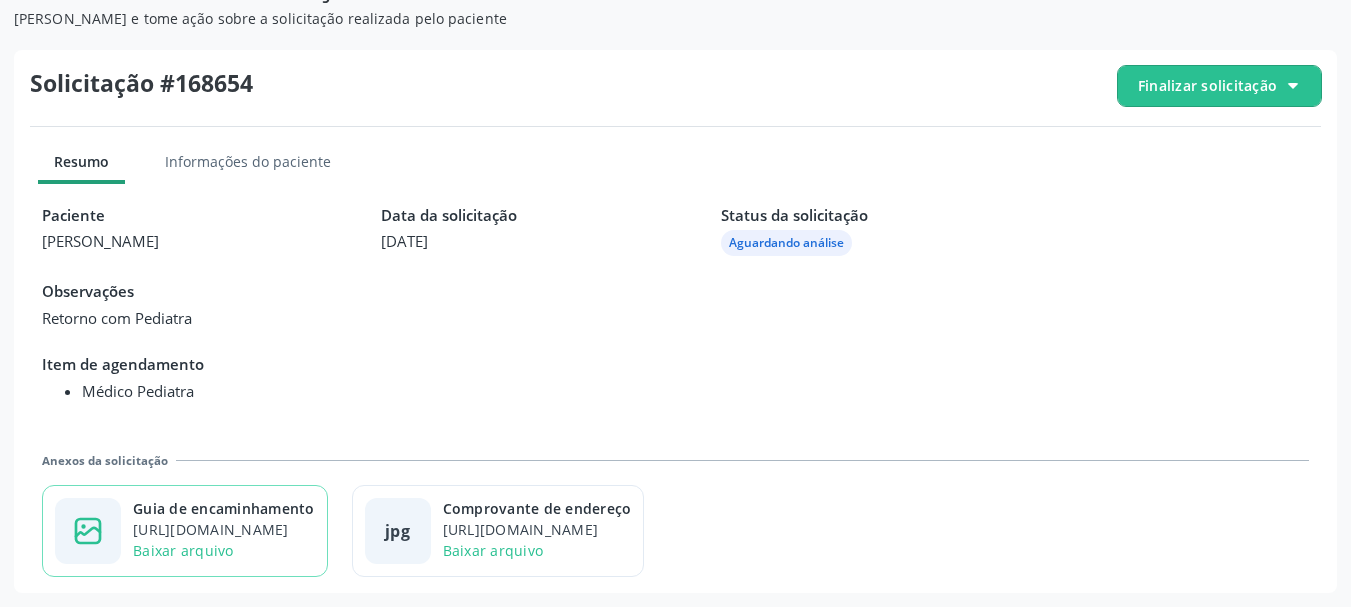 click on "image-outline icon
Guia de encaminhamento
[URL][DOMAIN_NAME]
Baixar arquivo" at bounding box center [185, 531] 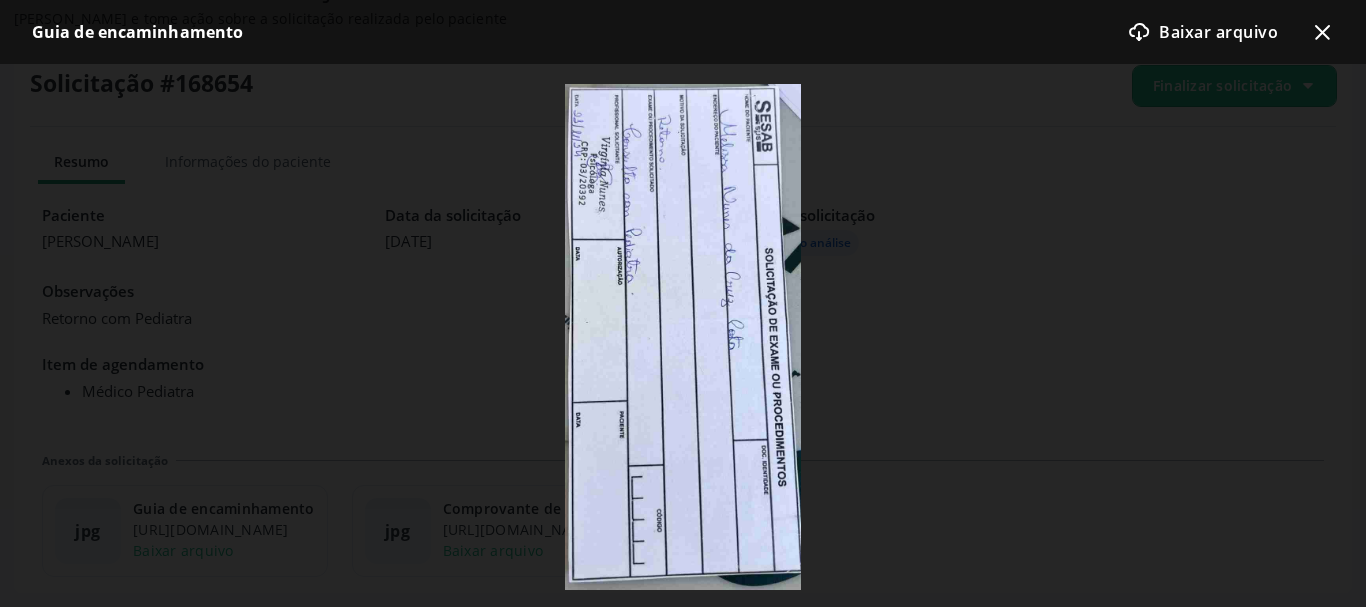 click on "x-outline icon" 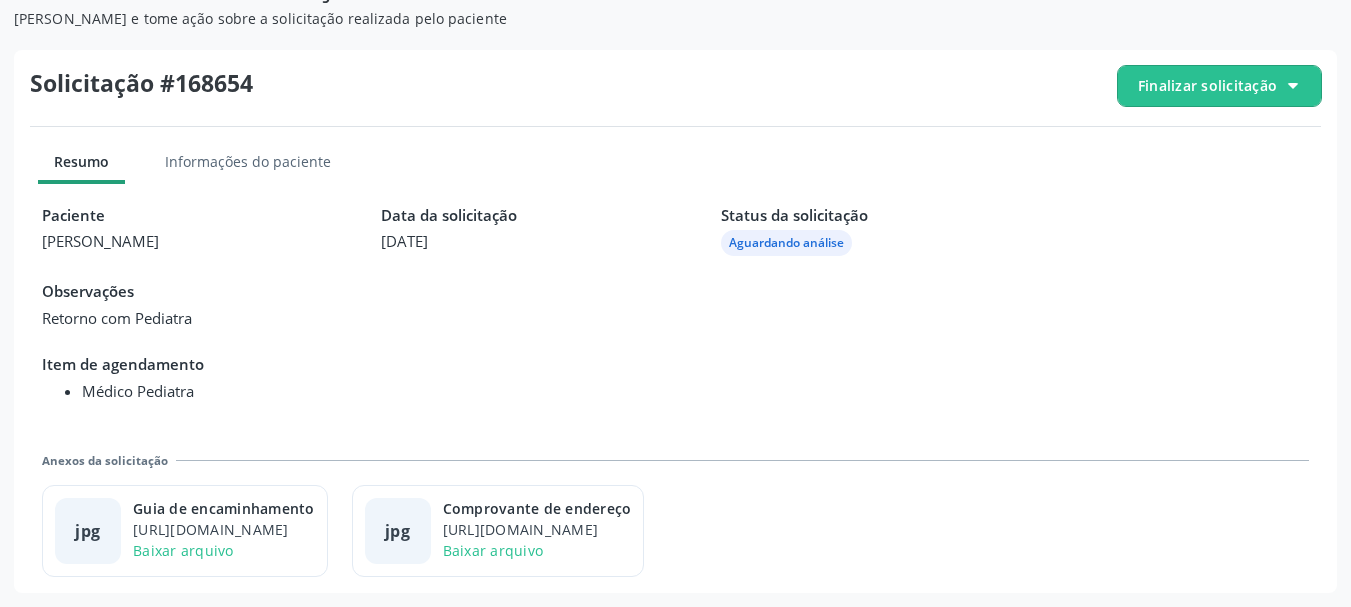 click on "Finalizar solicitação" at bounding box center (1207, 85) 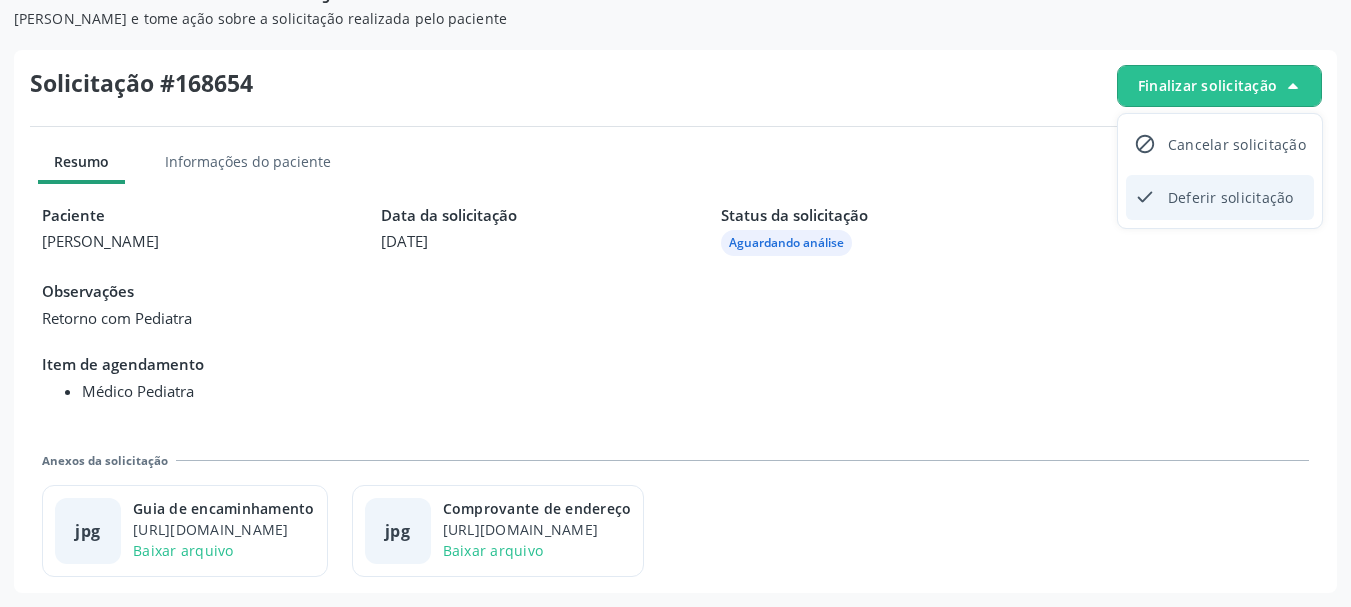 click on "Deferir solicitação" at bounding box center [1231, 197] 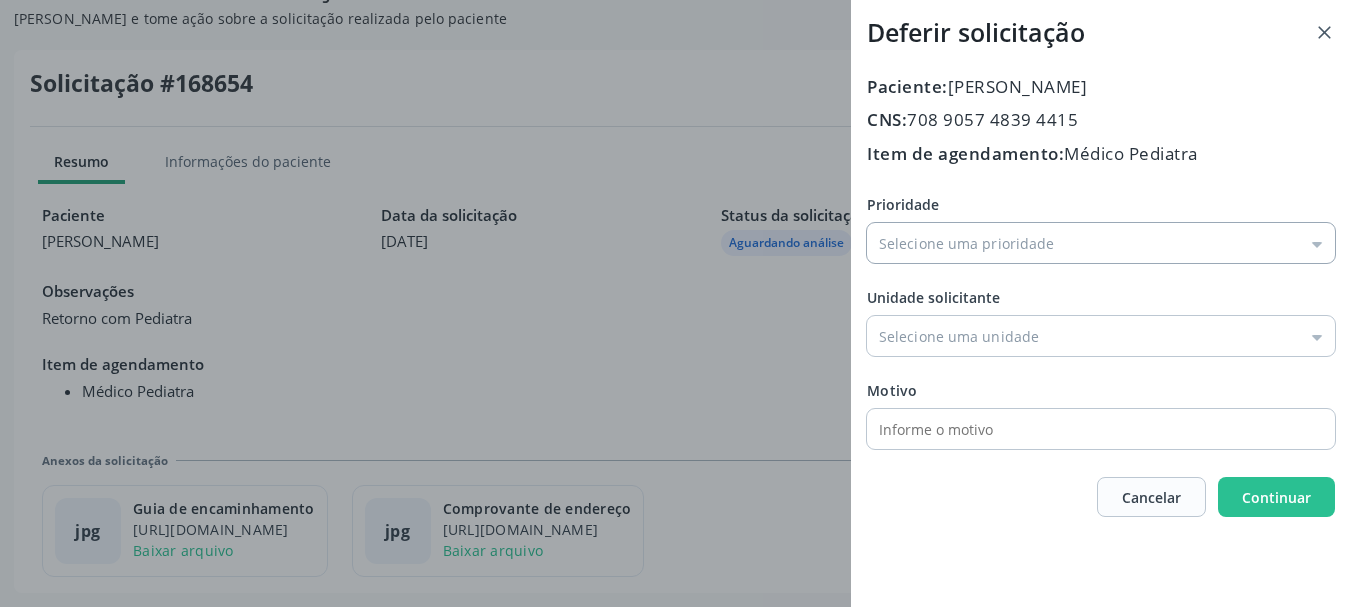 click on "Prioridade" at bounding box center (1101, 243) 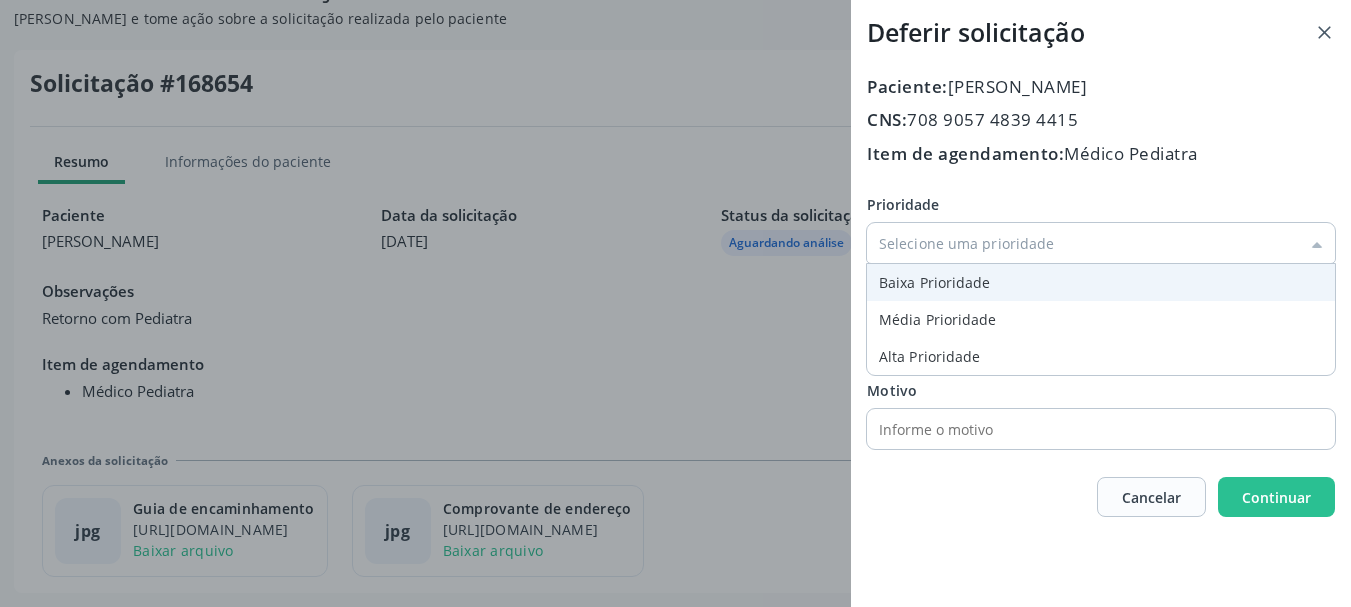 type on "Baixa Prioridade" 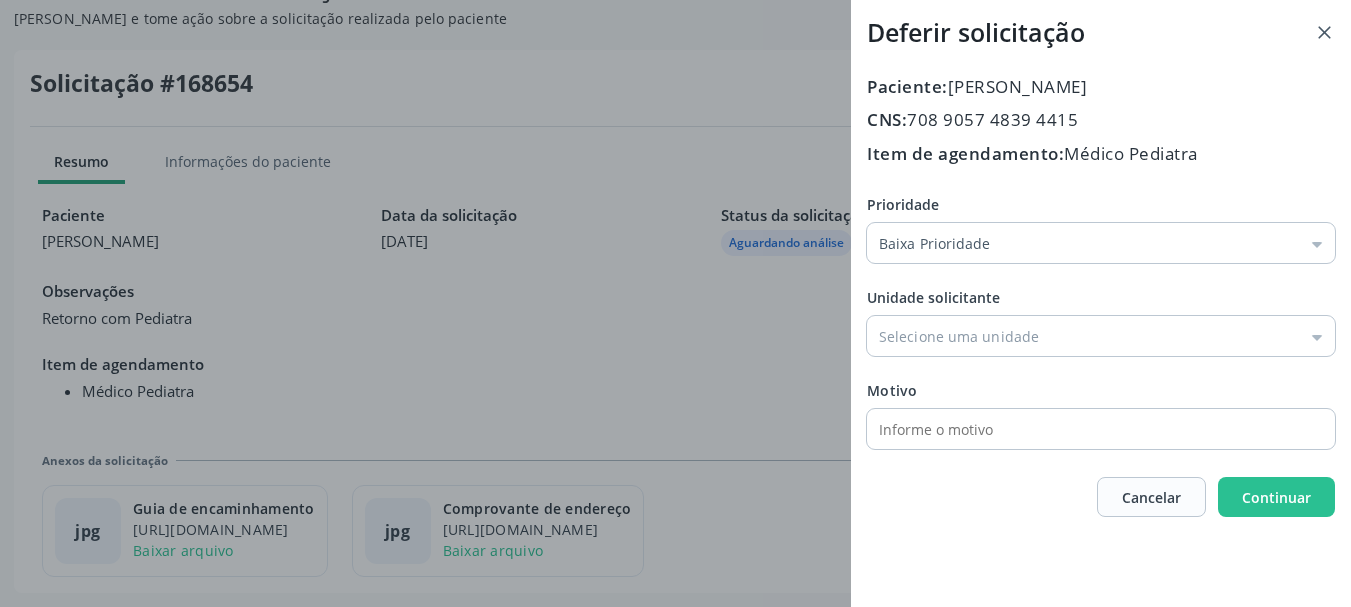 click on "Prioridade
Baixa Prioridade
Baixa Prioridade
Média Prioridade
Alta Prioridade
Unidade solicitante
Unidade Basica de Saude da Familia Dr [PERSON_NAME]
Centro de Enfrentamento Para [MEDICAL_DATA] de [GEOGRAPHIC_DATA]
Central de Marcacao de Consultas e Exames de [GEOGRAPHIC_DATA]
Vigilancia em Saude de [GEOGRAPHIC_DATA]
PSF Lage dos Negros III
P S da Familia do Povoado de Caraibas
Unidade Basica de Saude da Familia [PERSON_NAME]
P S de Curral da Ponta Psf [PERSON_NAME]
Farmacia Basica
Unidade Basica de Saude da Familia de Brejao da Caatinga
P S da Familia do Povoado de Pocos
P S da Familia do Povoado de Tiquara
P S da Familia do Povoado de [GEOGRAPHIC_DATA]
P S de Lages dos [DEMOGRAPHIC_DATA]
P S da Familia do Povoado de [GEOGRAPHIC_DATA]
P S de Curral Velho
Centro de [GEOGRAPHIC_DATA]" at bounding box center (1101, 321) 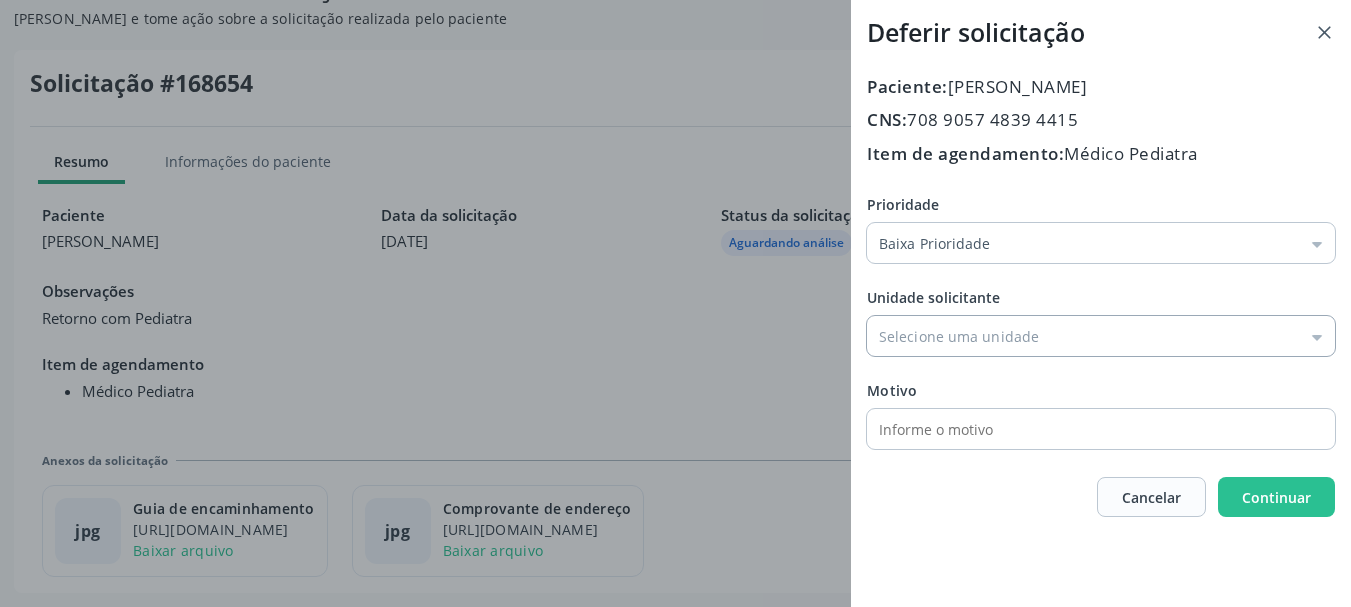 click on "Prioridade" at bounding box center (1101, 336) 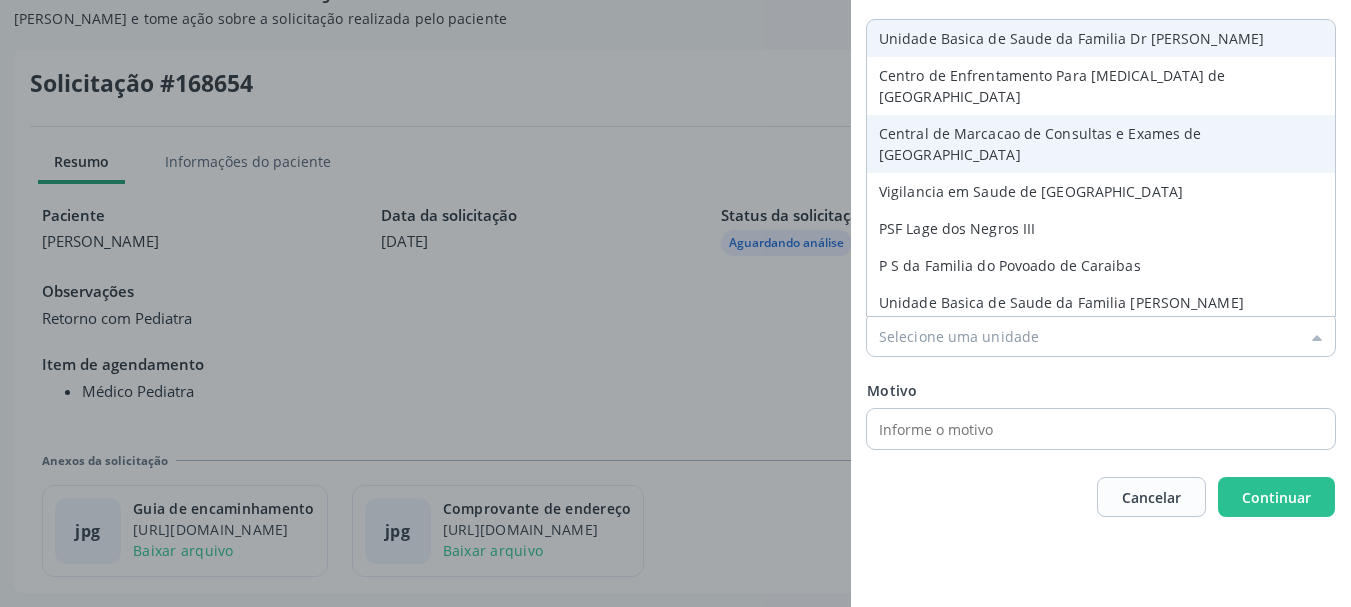 type on "Central de Marcacao de Consultas e Exames de [GEOGRAPHIC_DATA]" 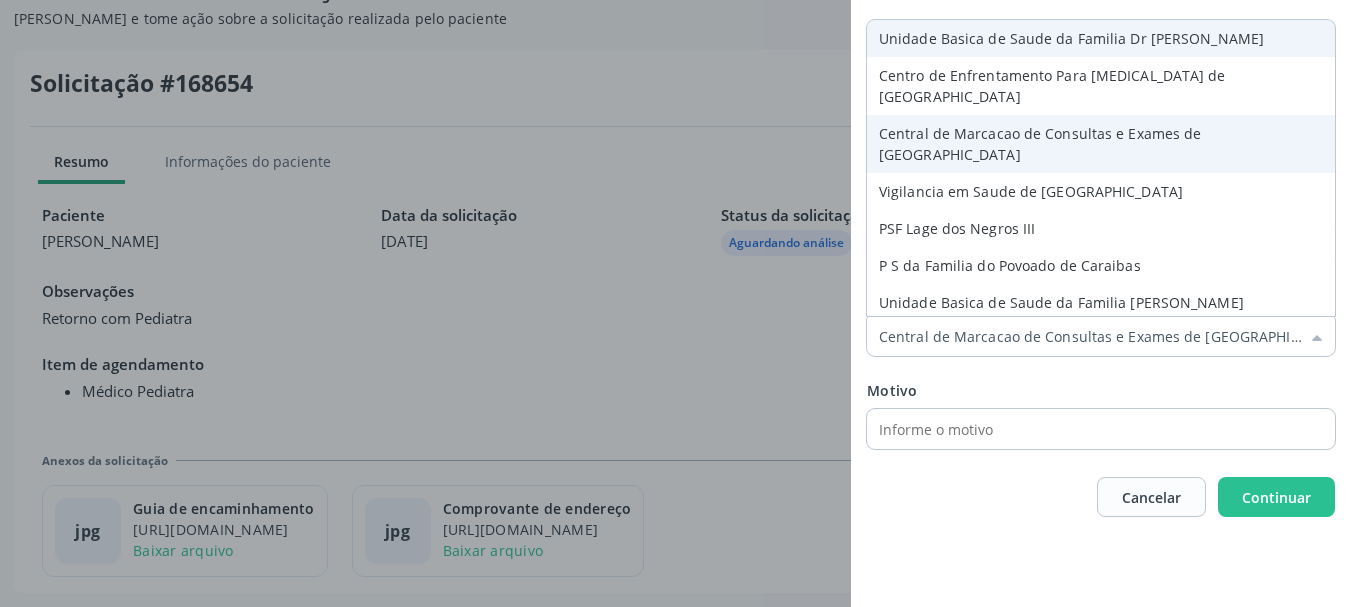 click on "Paciente:
[PERSON_NAME]
CNS:
708 9057 4839 4415
Item de agendamento:
Médico Pediatra
Prioridade
Baixa Prioridade
Baixa Prioridade
Média Prioridade
Alta Prioridade
Unidade solicitante
Central de Marcacao de Consultas e Exames de [GEOGRAPHIC_DATA]
Unidade Basica de Saude da Familia Dr [PERSON_NAME]
Centro de Enfrentamento Para [MEDICAL_DATA] de [GEOGRAPHIC_DATA]
Central de Marcacao de Consultas e Exames de [GEOGRAPHIC_DATA]
Vigilancia em Saude de [GEOGRAPHIC_DATA]
PSF Lage dos Negros III
P S da Familia do Povoado de Caraibas
Unidade Basica de Saude da Familia [PERSON_NAME]
P S de Curral da Ponta Psf [PERSON_NAME]
Farmacia Basica
Unidade Basica de Saude da Familia de Brejao da Caatinga
P S da Familia do Povoado de Pocos
P S da Familia do Povoado de Tiquara
Motivo" at bounding box center (1101, 296) 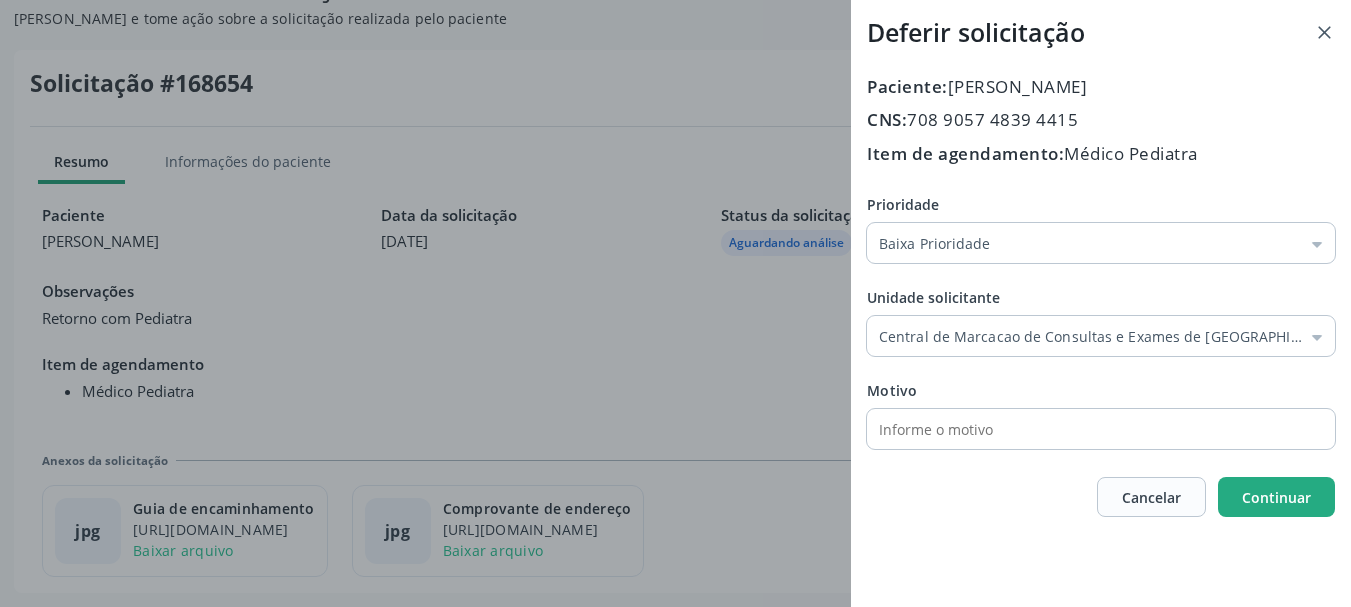 click on "Continuar" at bounding box center [1276, 497] 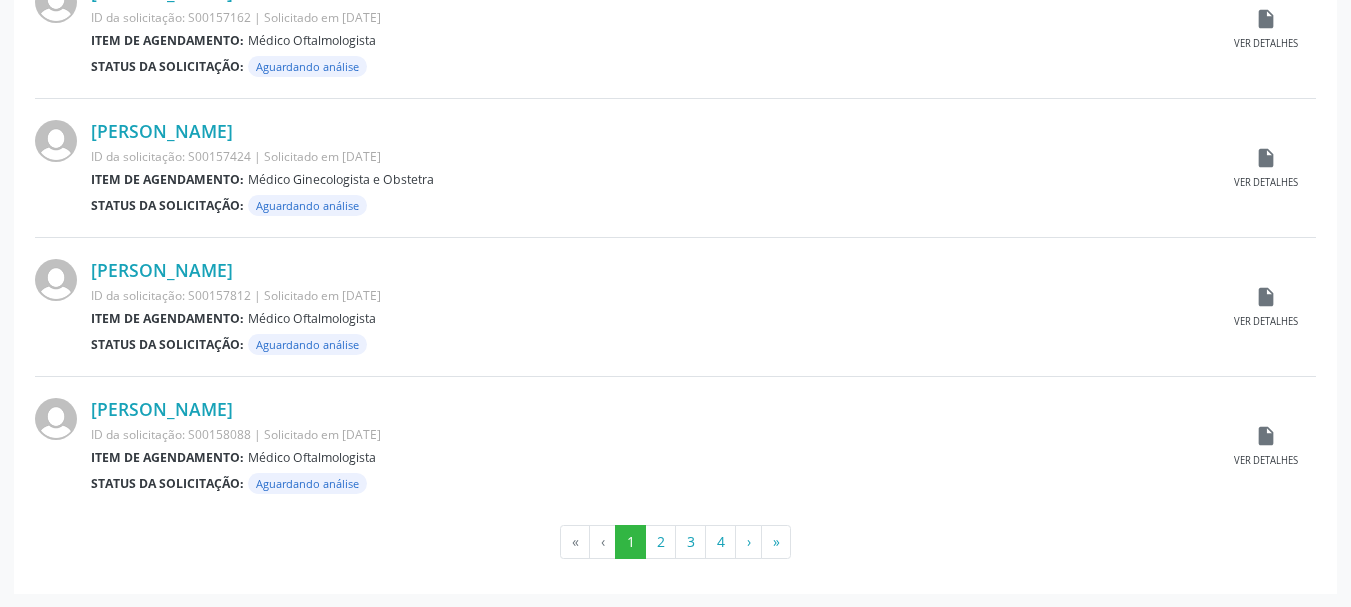scroll, scrollTop: 2104, scrollLeft: 0, axis: vertical 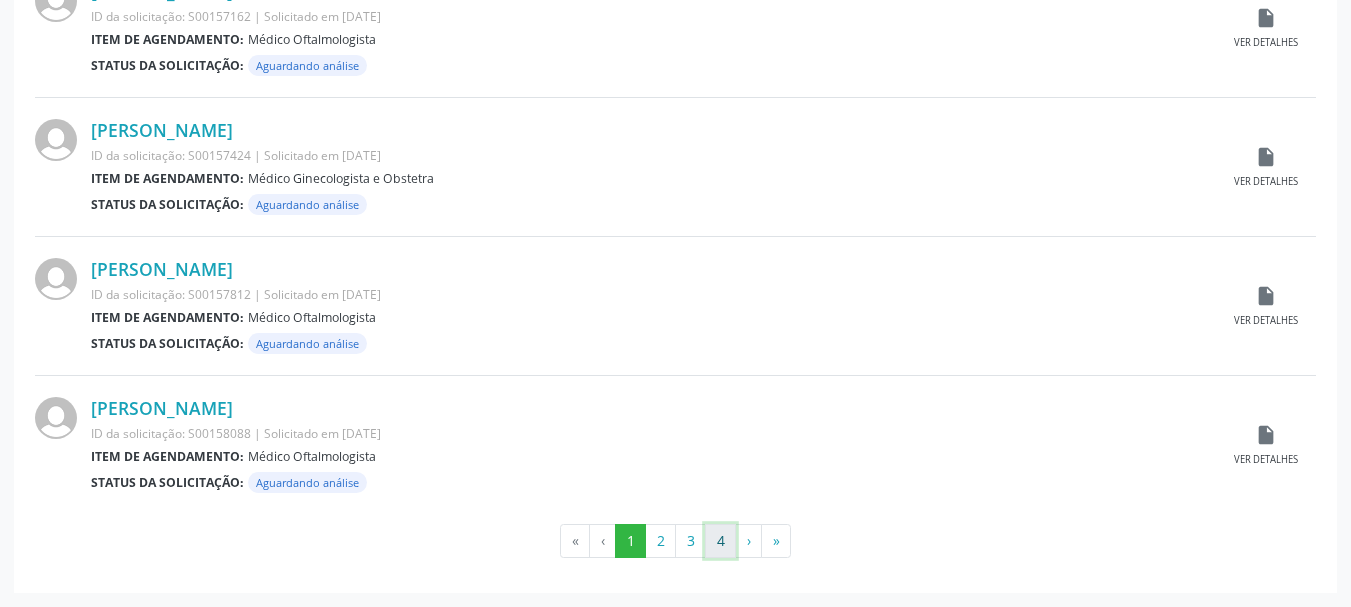 click on "4" at bounding box center [720, 541] 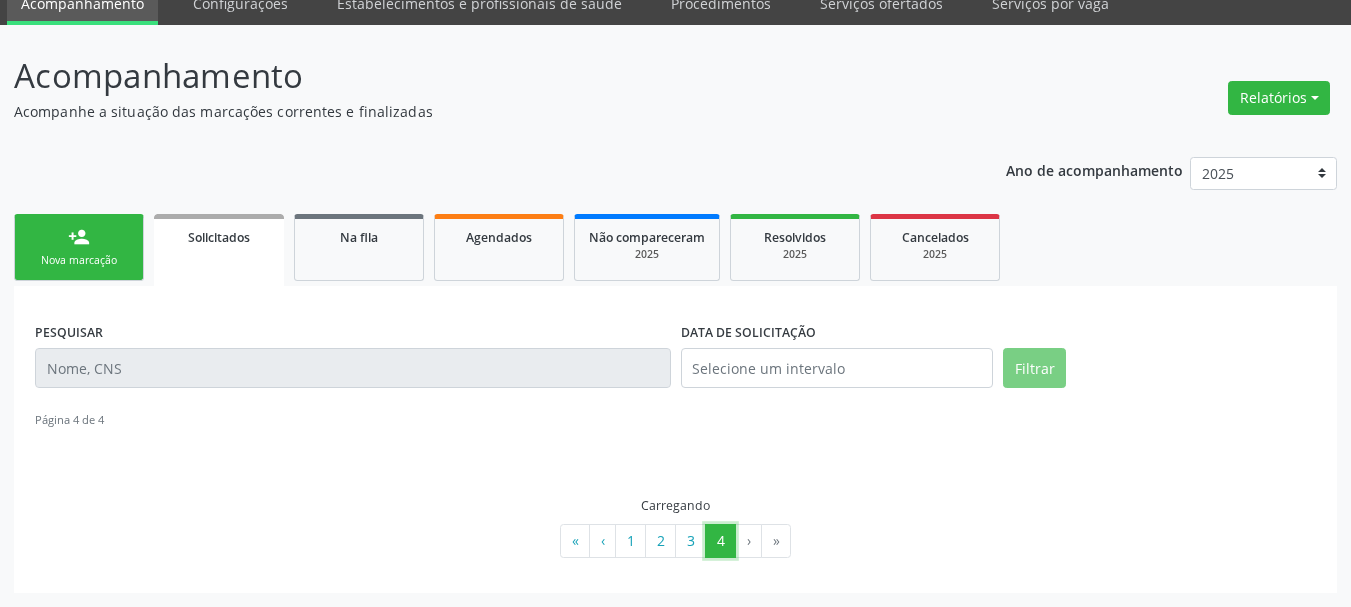scroll, scrollTop: 575, scrollLeft: 0, axis: vertical 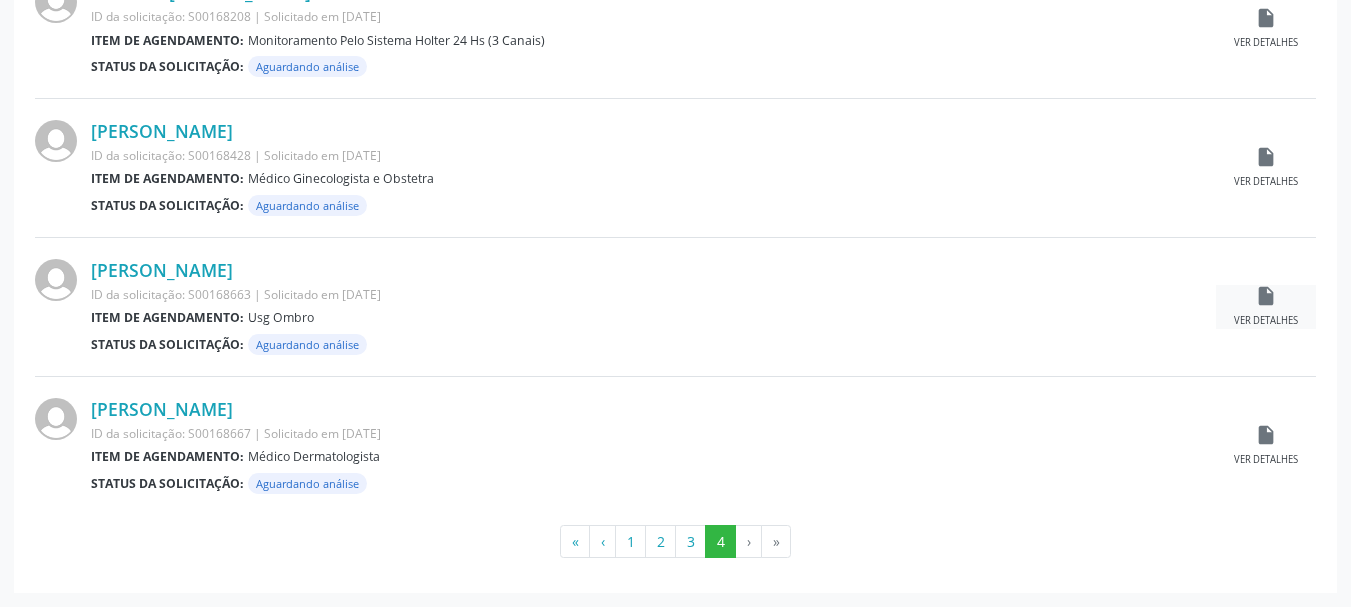 click on "insert_drive_file" at bounding box center (1266, 296) 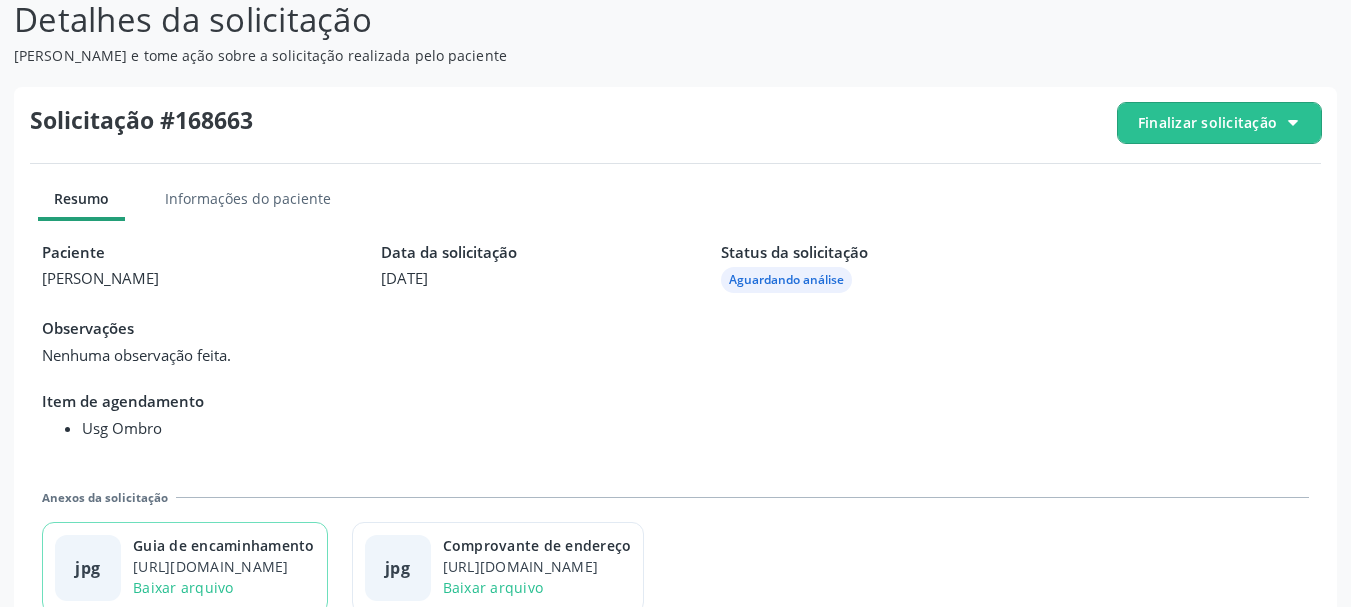scroll, scrollTop: 223, scrollLeft: 0, axis: vertical 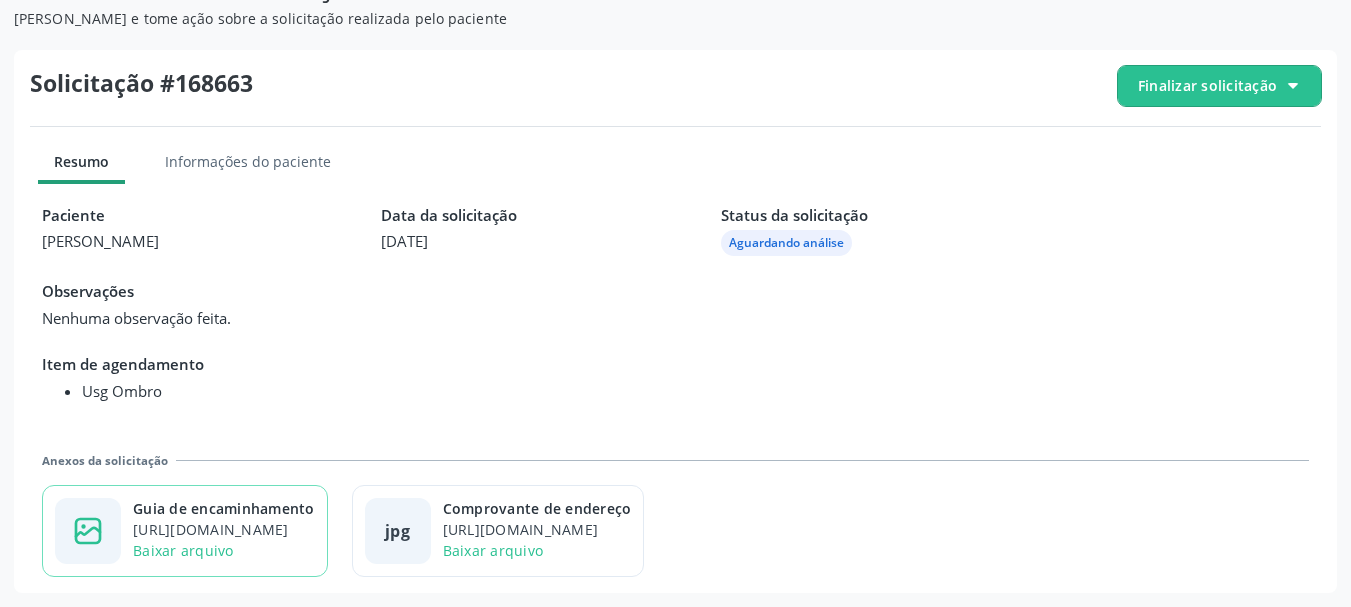 click on "Guia de encaminhamento" at bounding box center (224, 508) 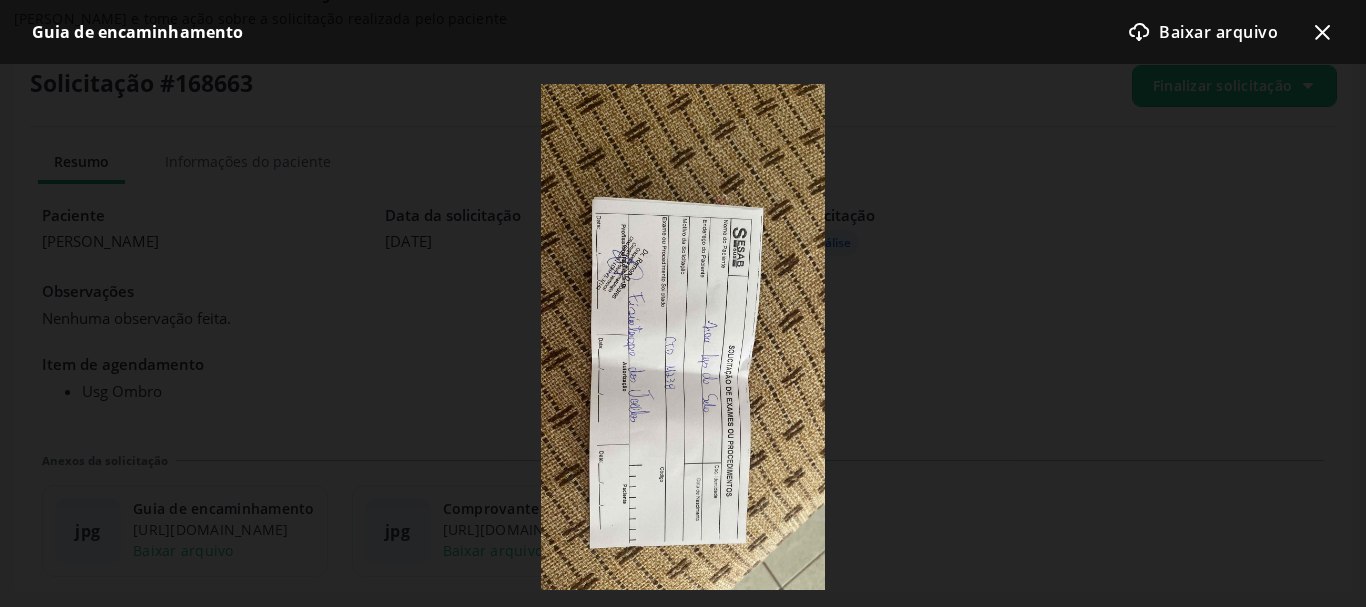 click on "x-outline icon" 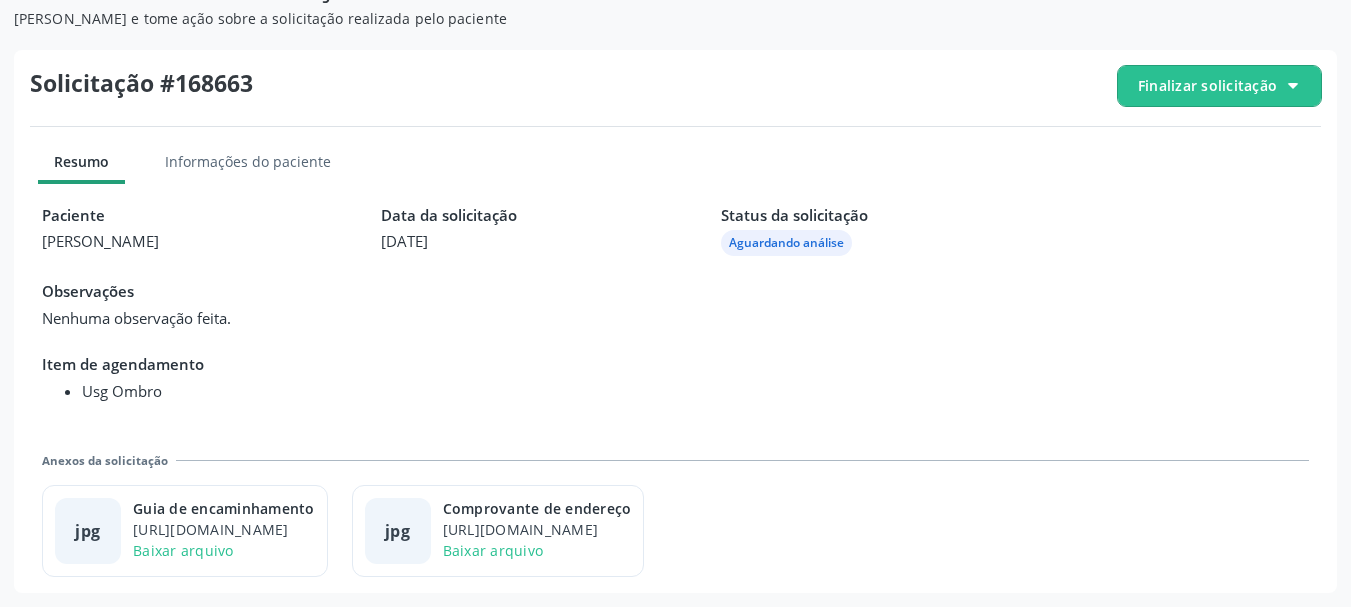 click on "Finalizar solicitação" at bounding box center [1219, 86] 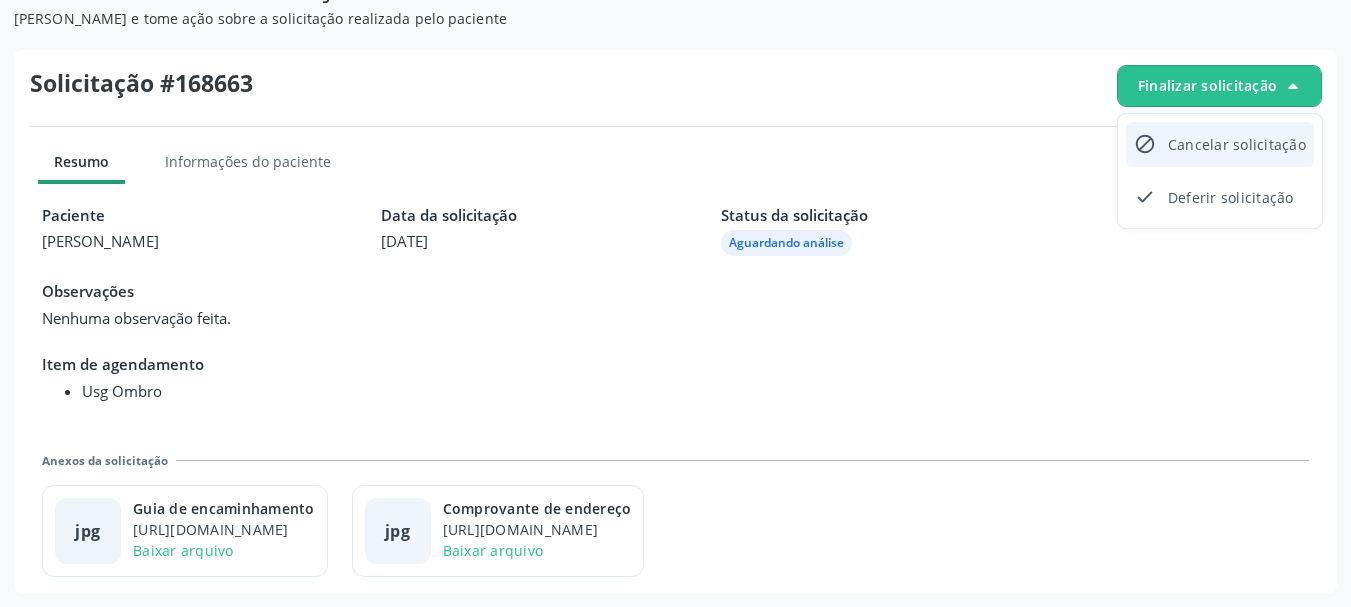 click on "Cancelar solicitação" at bounding box center (1237, 144) 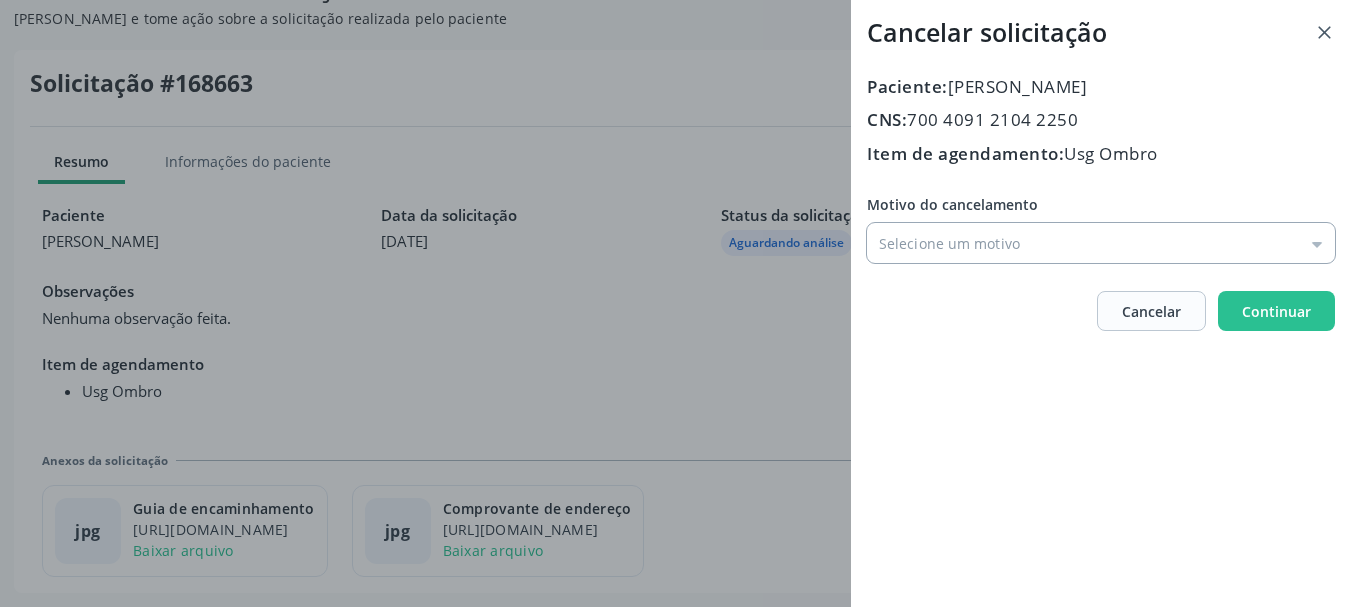click on "Motivo do cancelamento" at bounding box center [1101, 243] 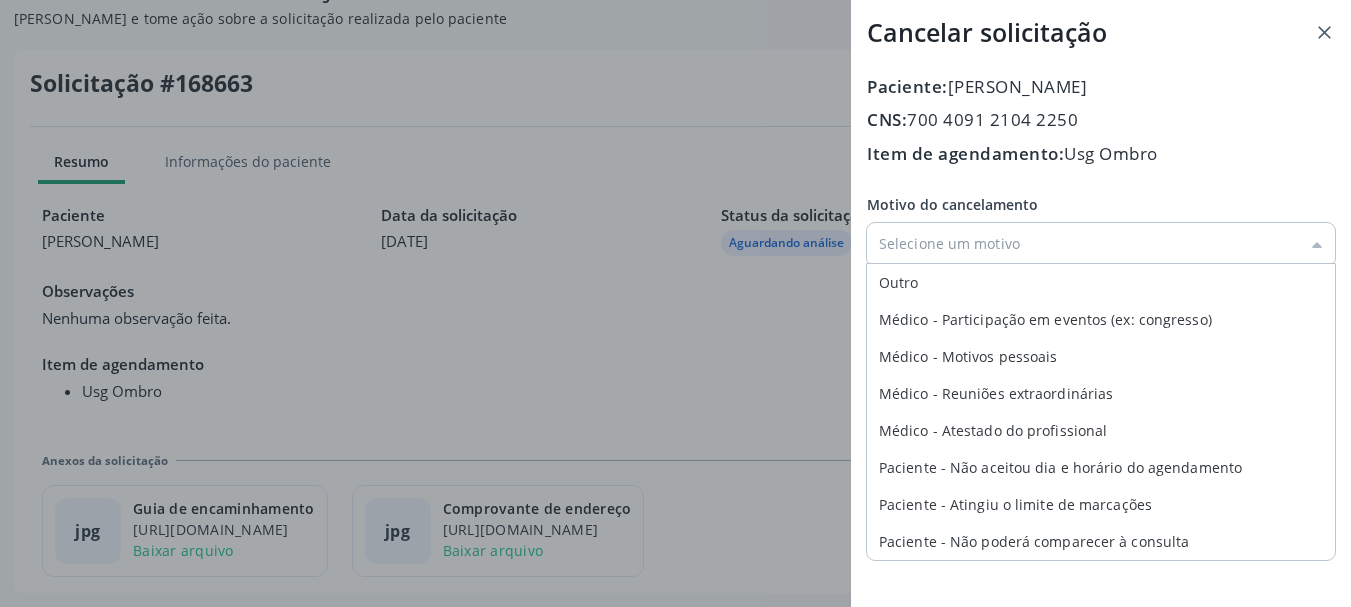 type on "Outro" 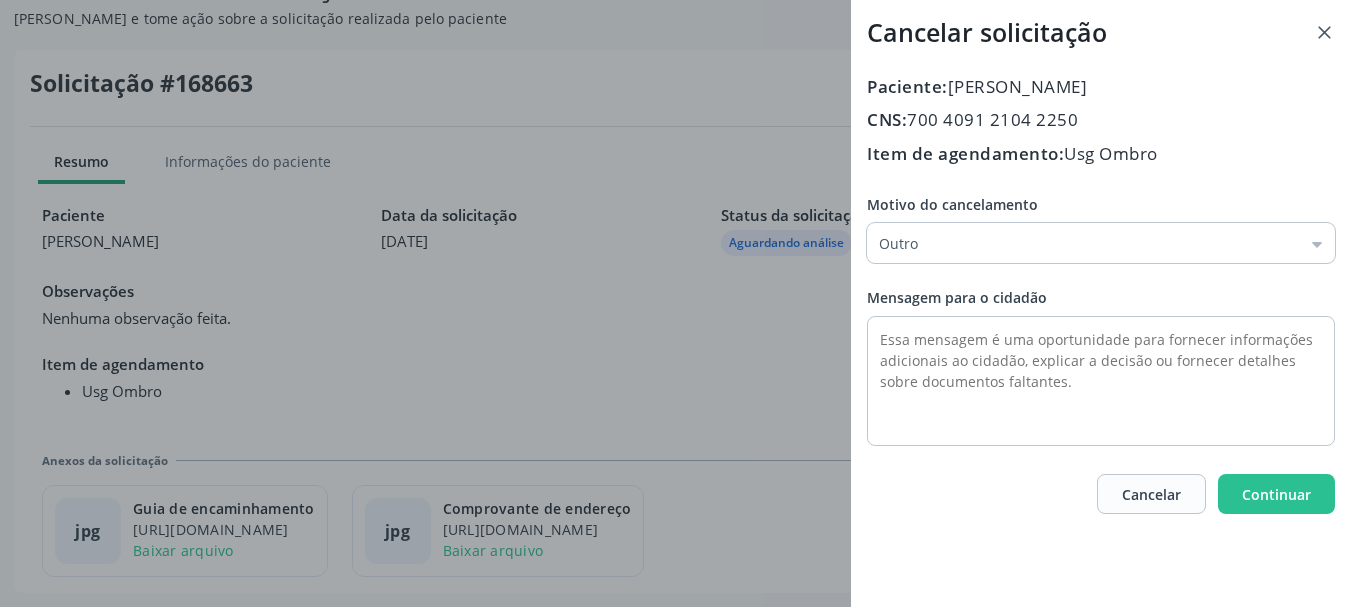 click on "Motivo do cancelamento
Outro
Outro
Médico - Participação em eventos (ex: congresso)
Médico - Motivos pessoais
Médico - Reuniões extraordinárias
Médico - Atestado do profissional
Paciente - Não aceitou dia e horário do agendamento
Paciente - Atingiu o limite de marcações
Paciente - Não poderá comparecer à consulta
Paciente - Não aceitou médico ou especialidade
Médico - Sem vaga disponível
Mensagem para o cidadão" at bounding box center [1101, 320] 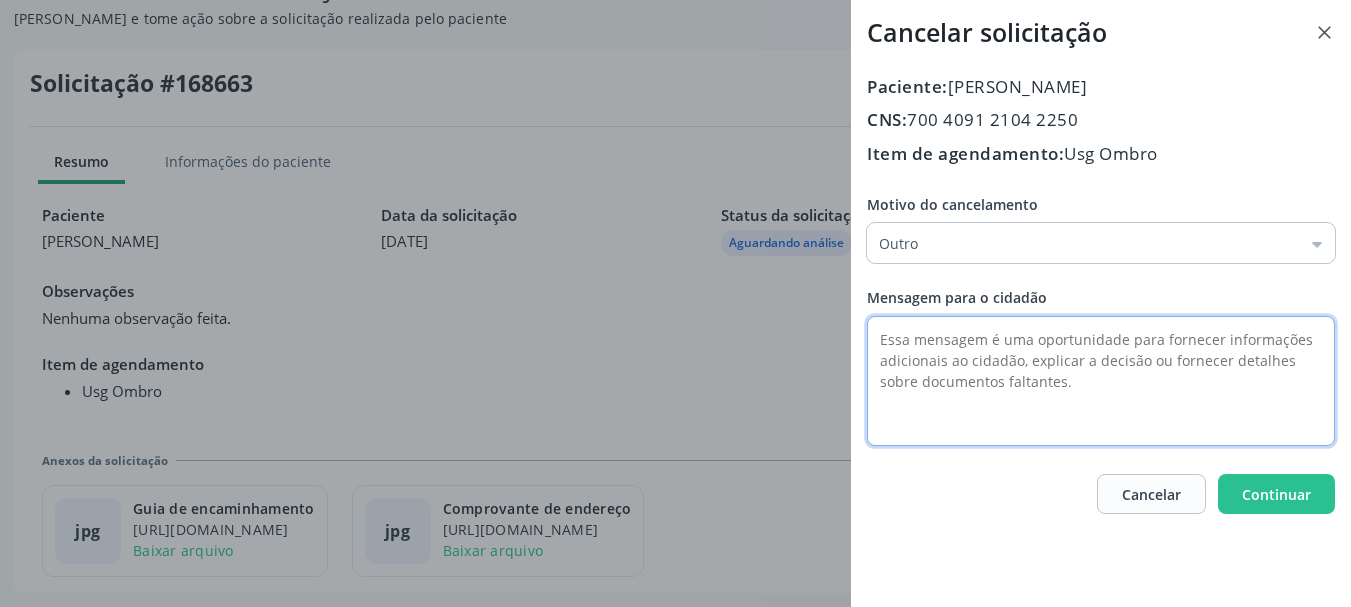 click at bounding box center [1101, 381] 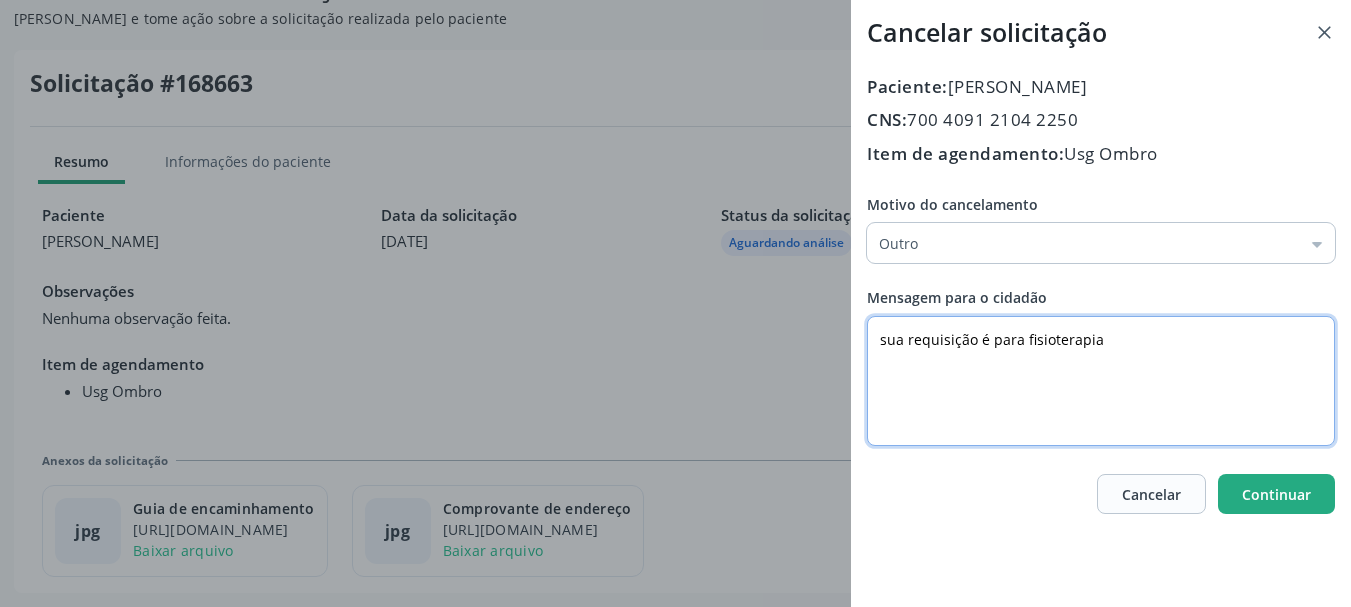 type on "sua requisição é para fisioterapia" 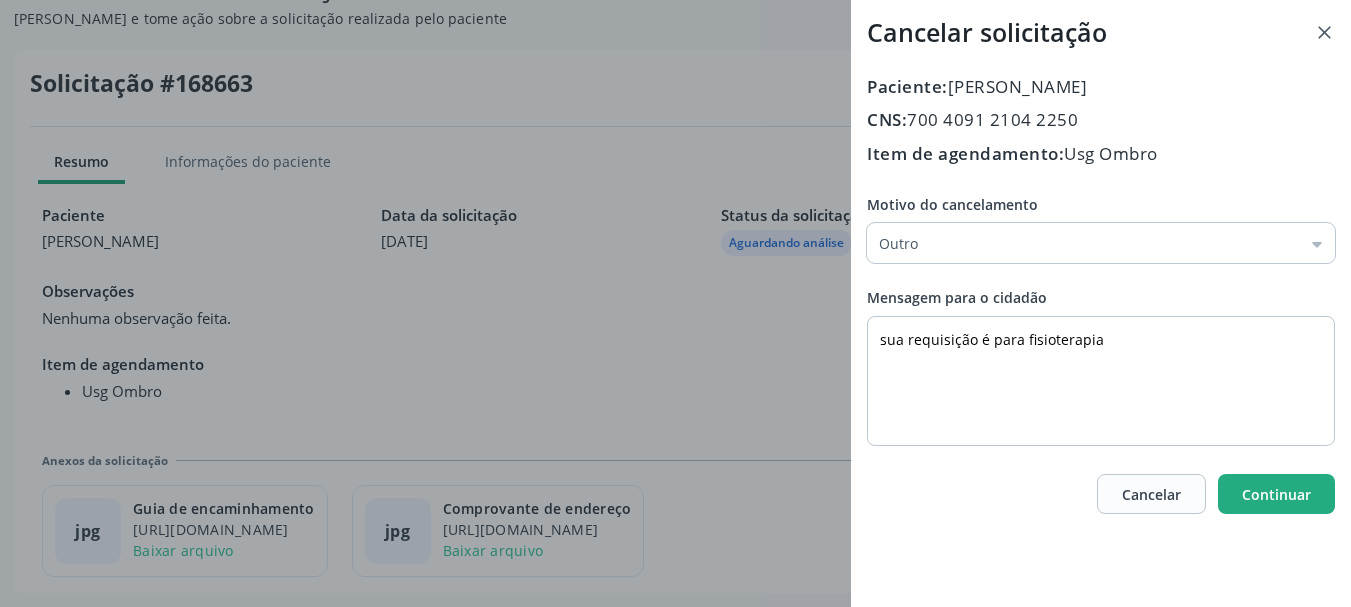 click on "Continuar" at bounding box center [1276, 494] 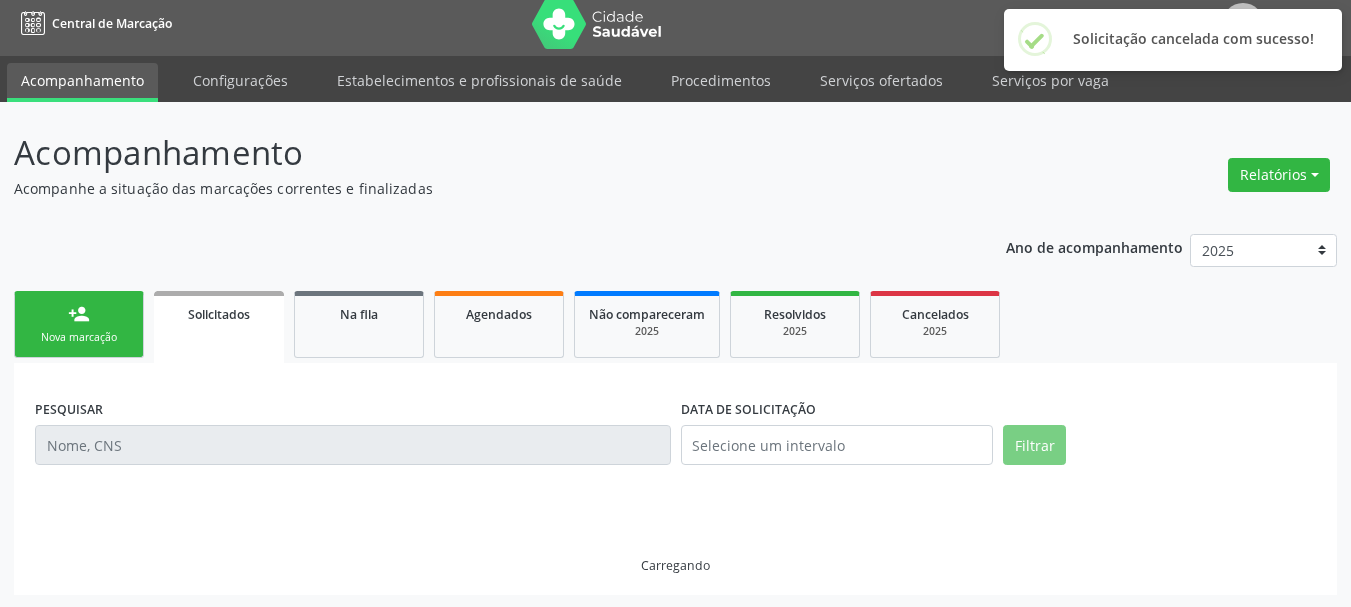 scroll, scrollTop: 10, scrollLeft: 0, axis: vertical 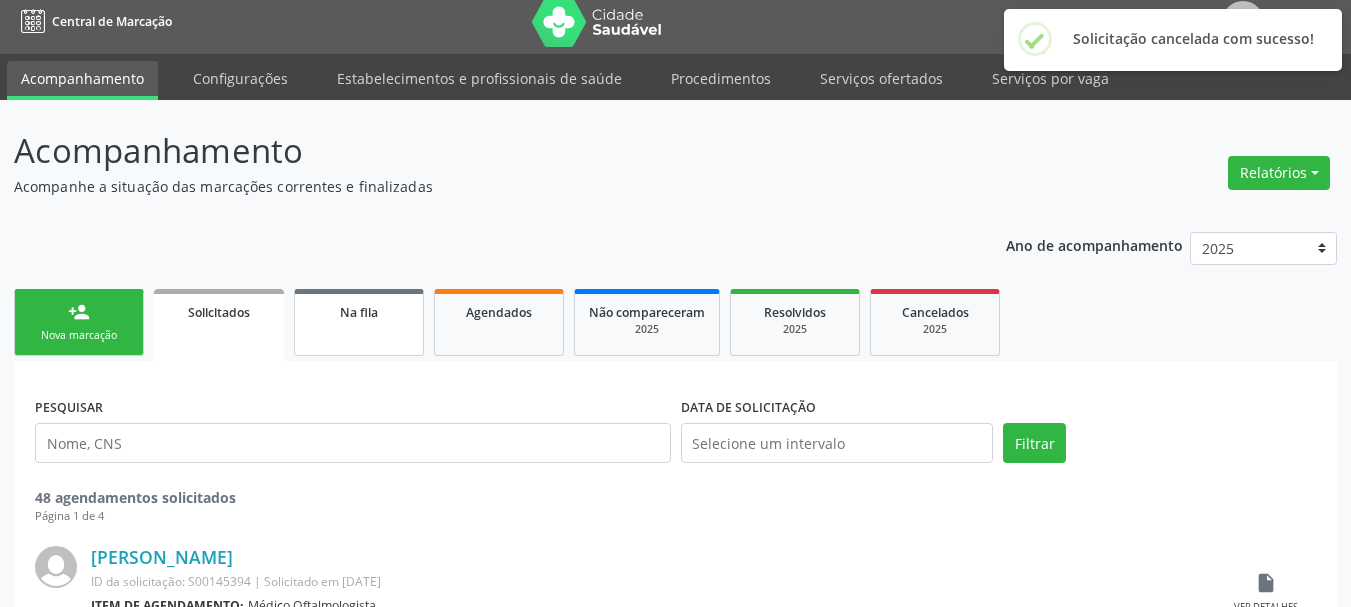 click on "Na fila" at bounding box center [359, 311] 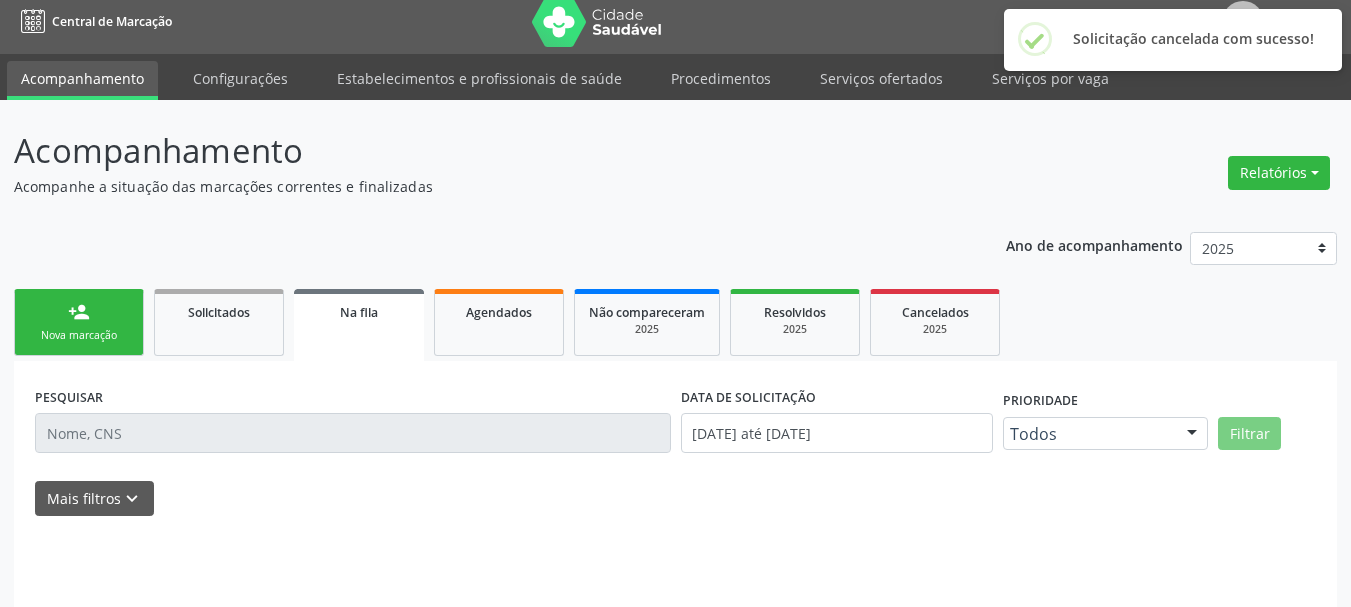 click on "Na fila" at bounding box center (359, 325) 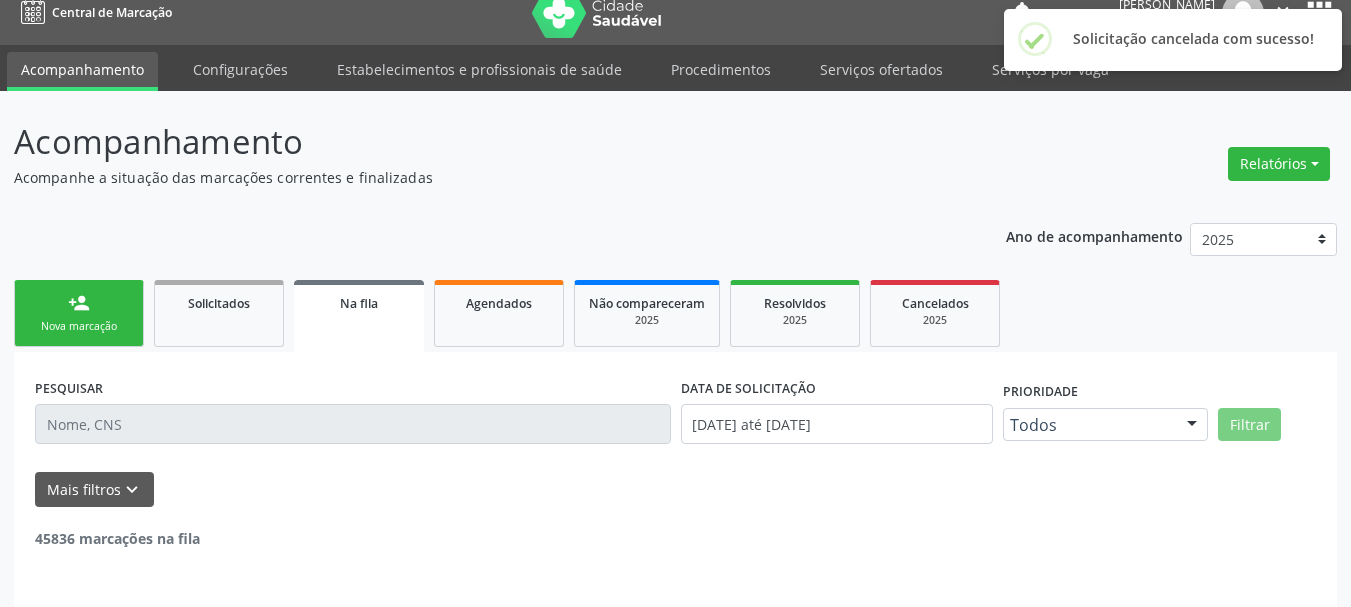 scroll, scrollTop: 81, scrollLeft: 0, axis: vertical 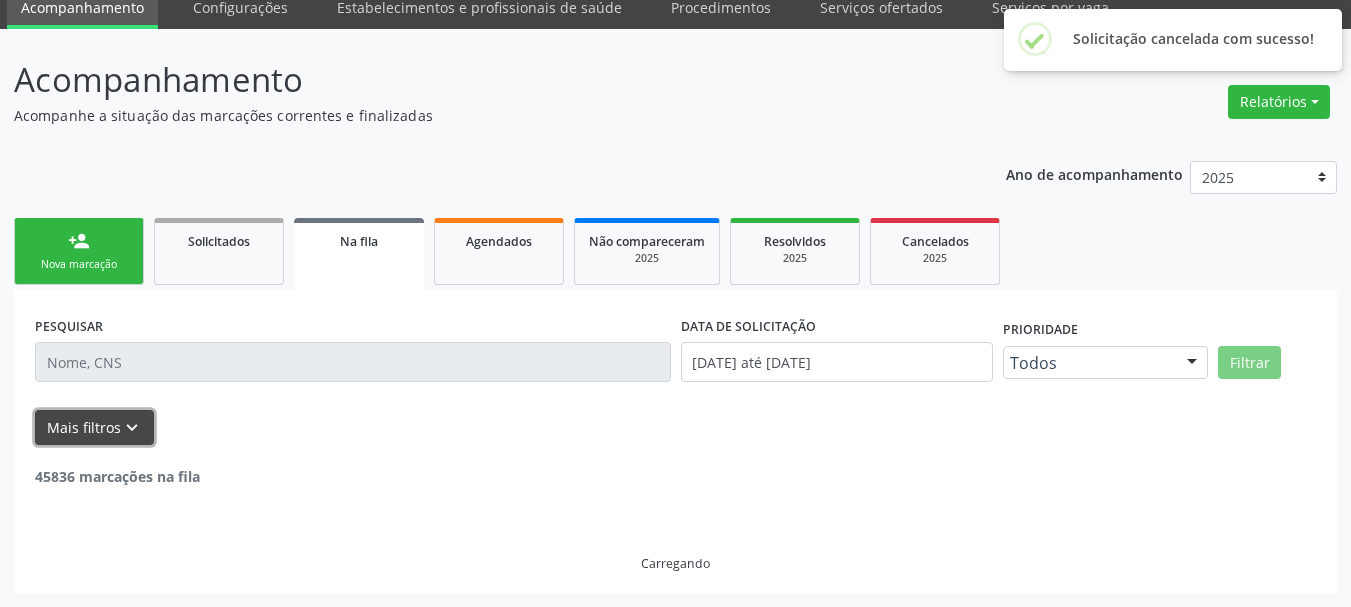 click on "keyboard_arrow_down" at bounding box center [132, 428] 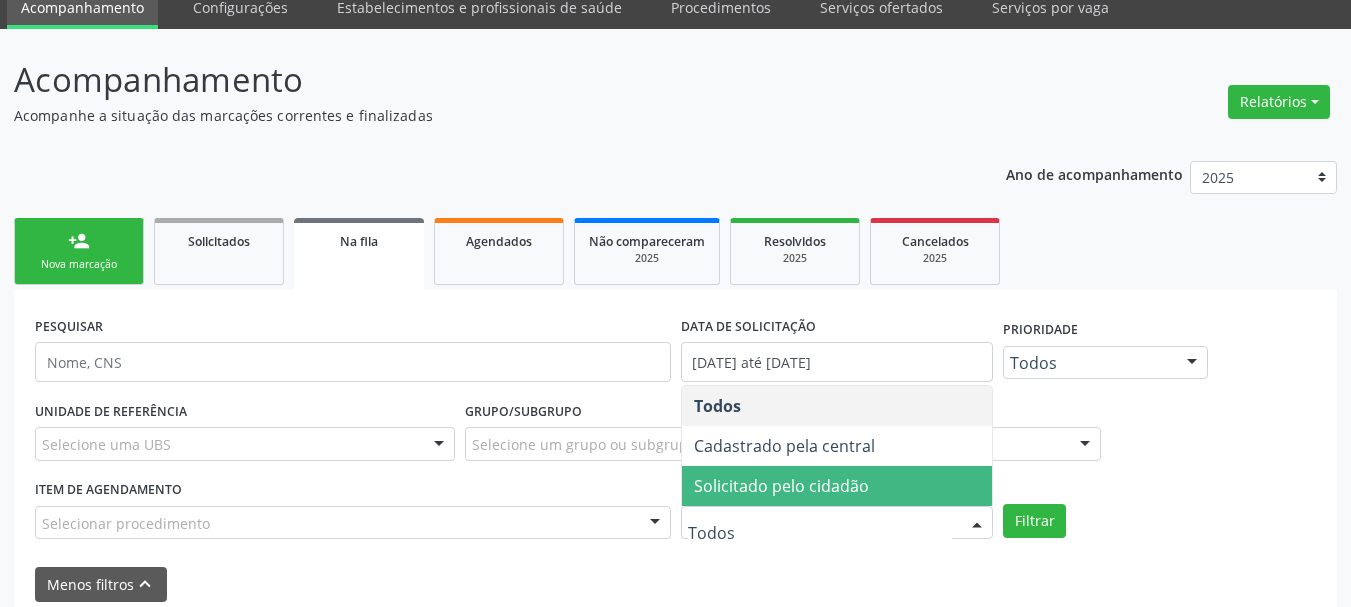 click on "Solicitado pelo cidadão" at bounding box center (837, 486) 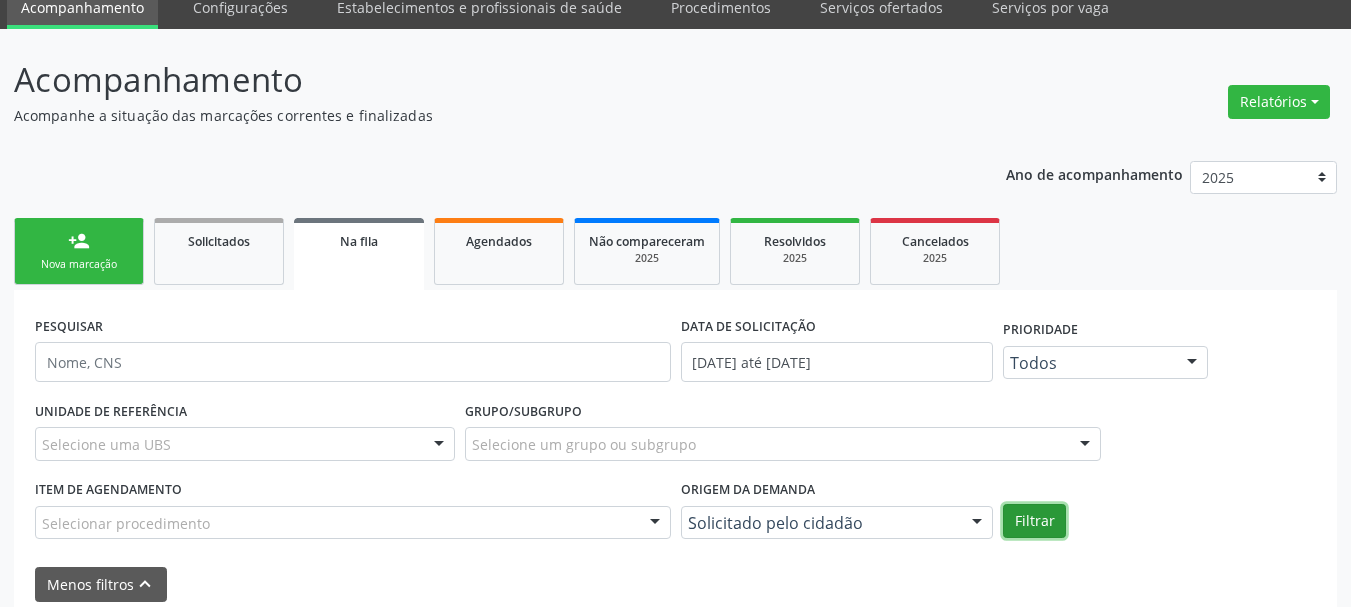 click on "Filtrar" at bounding box center (1034, 521) 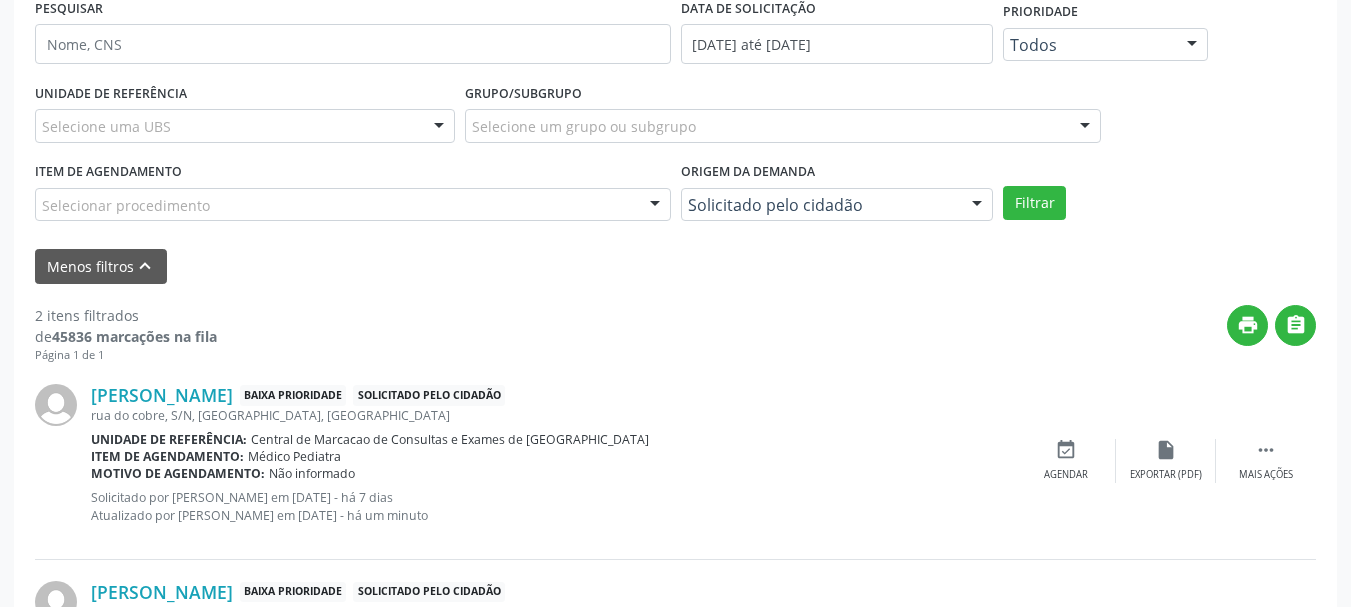 scroll, scrollTop: 582, scrollLeft: 0, axis: vertical 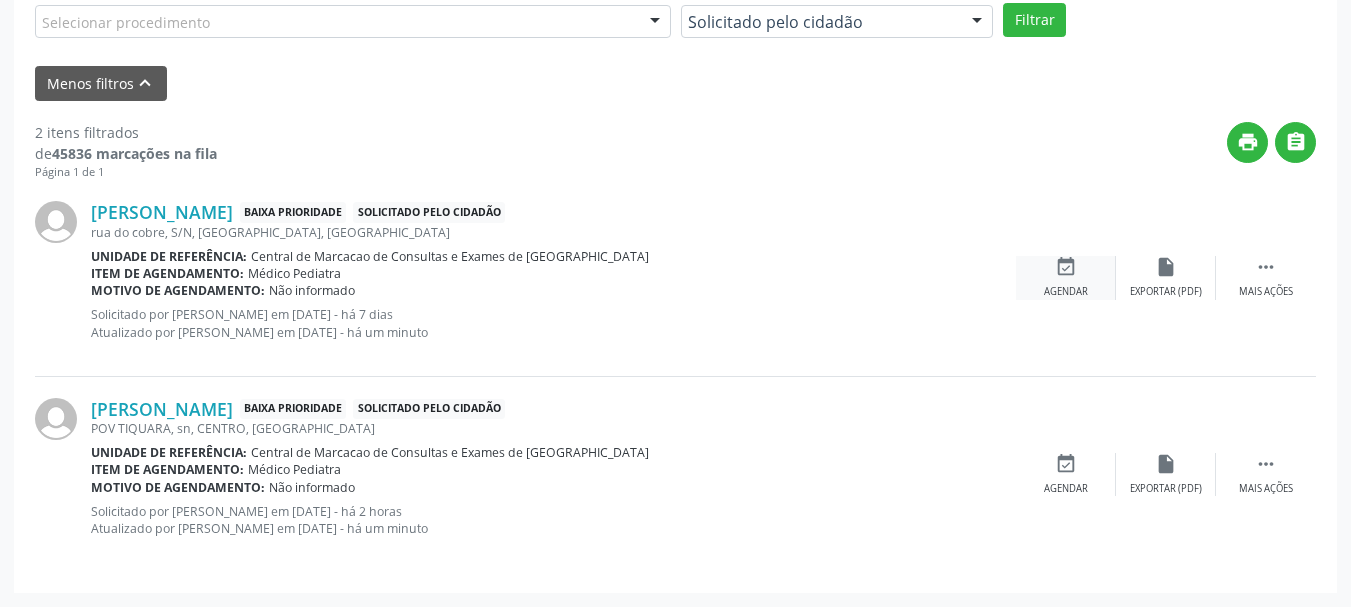 click on "event_available
Agendar" at bounding box center (1066, 277) 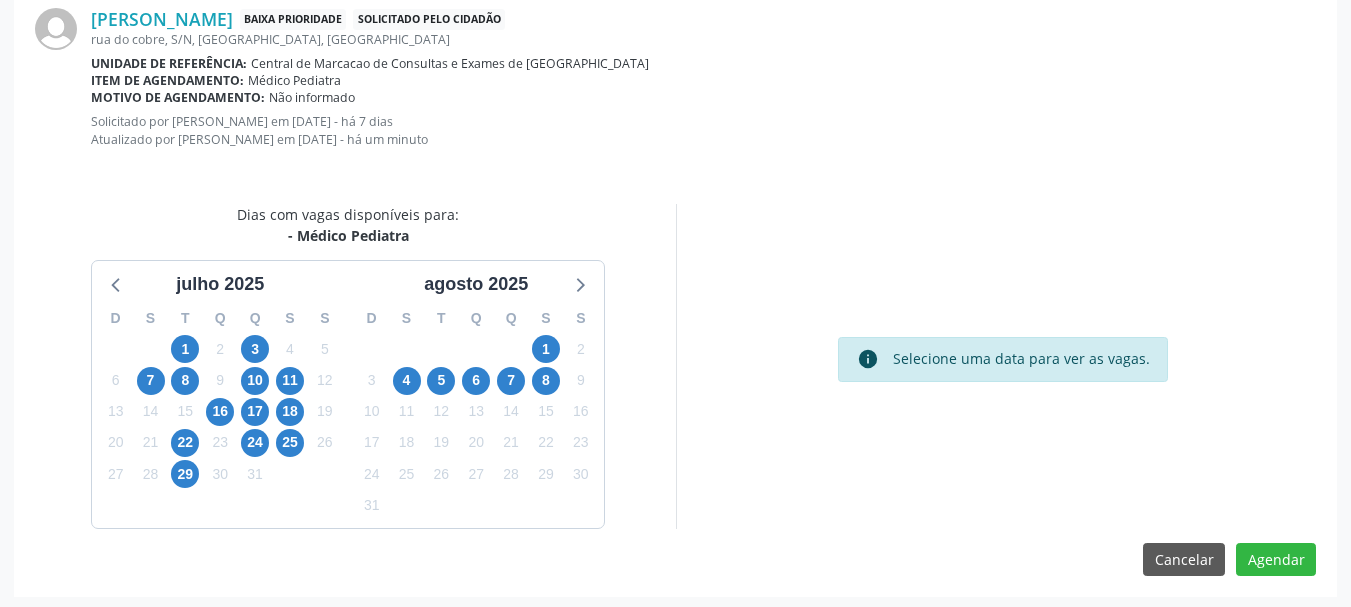 scroll, scrollTop: 451, scrollLeft: 0, axis: vertical 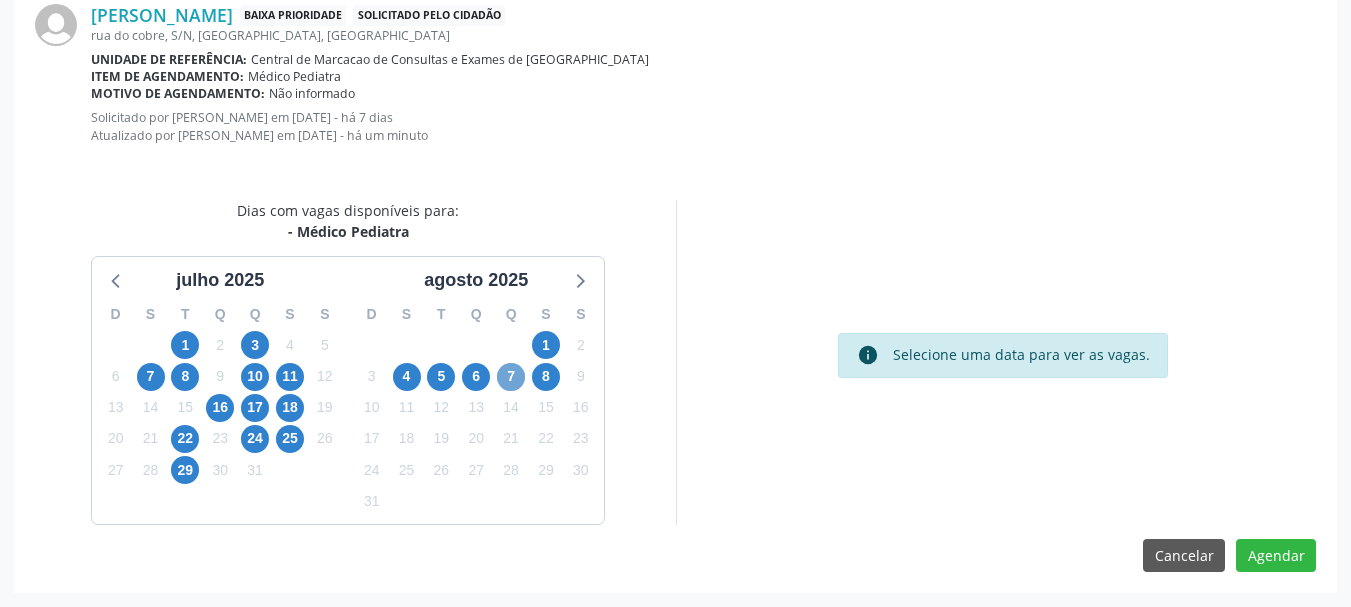 click on "7" at bounding box center (511, 377) 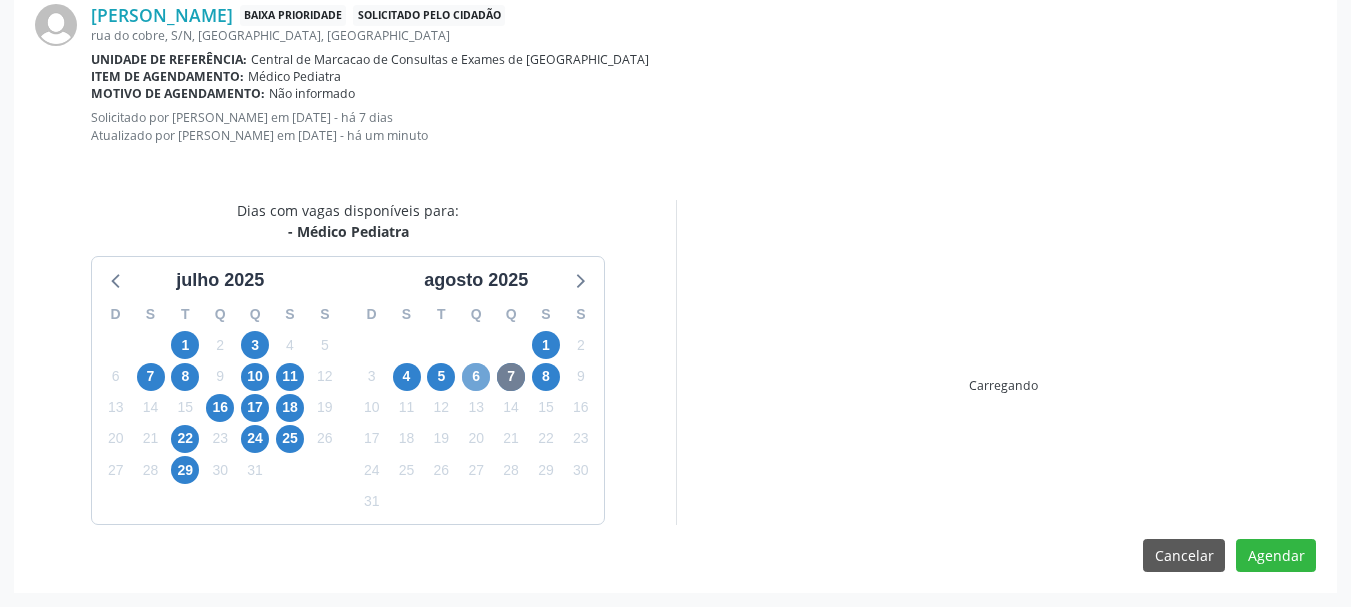 click on "6" at bounding box center (476, 377) 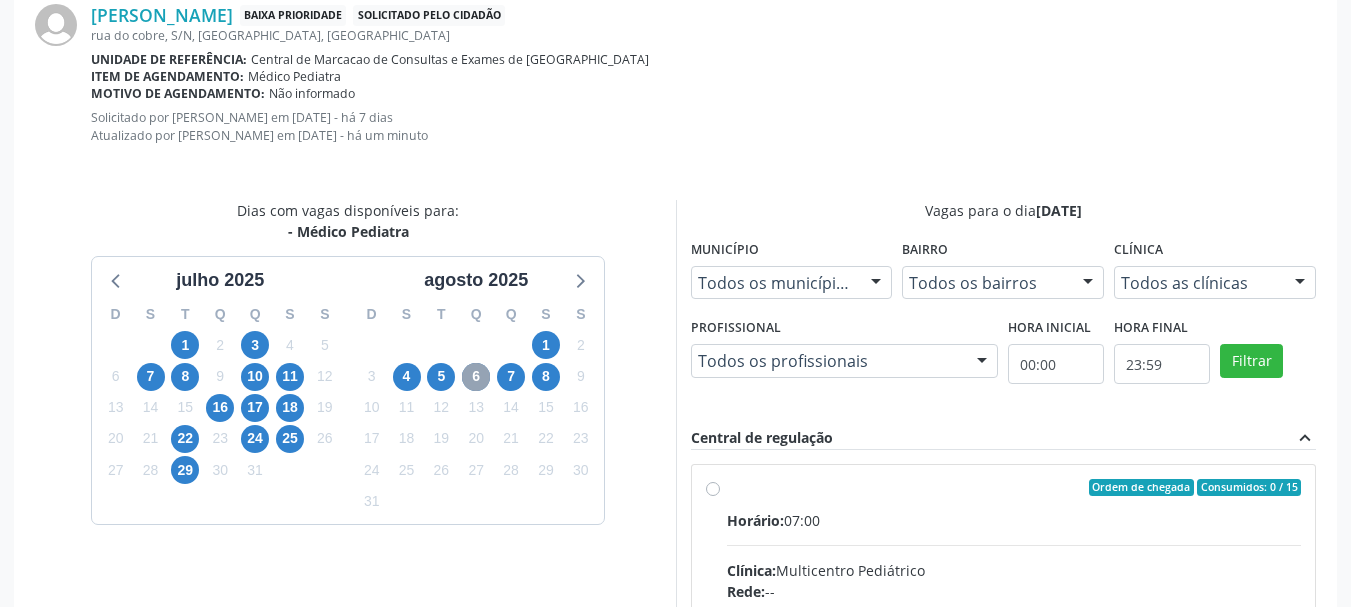 scroll, scrollTop: 651, scrollLeft: 0, axis: vertical 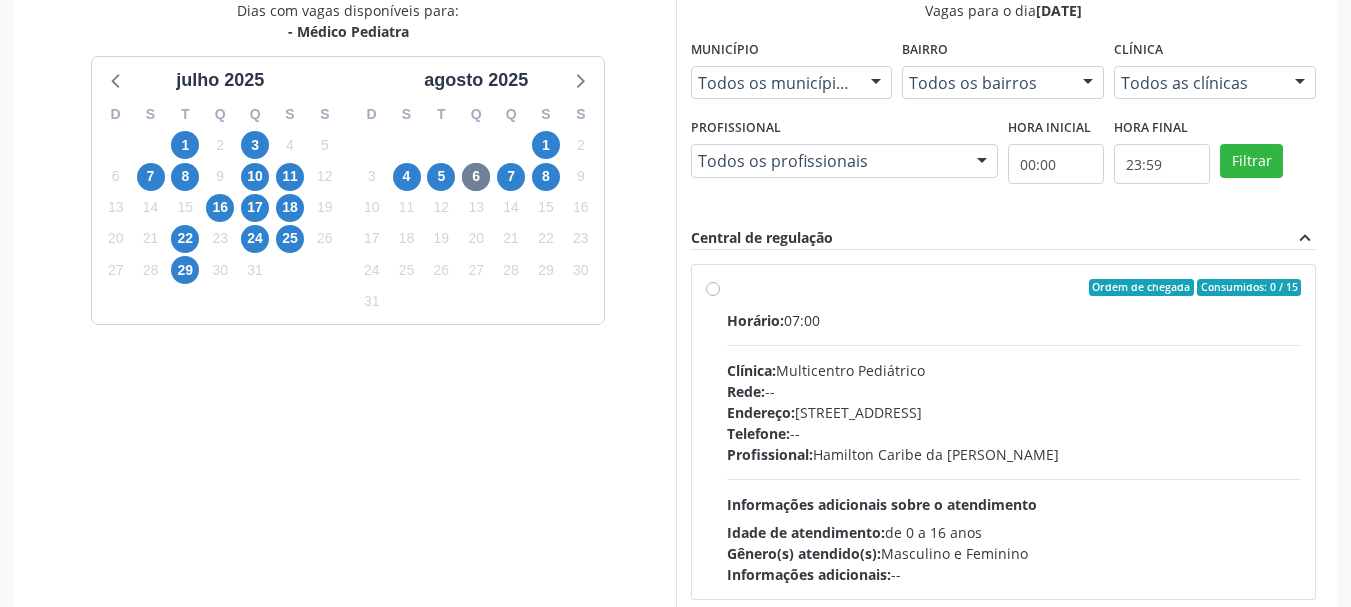click on "Horário:   07:00" at bounding box center [1014, 320] 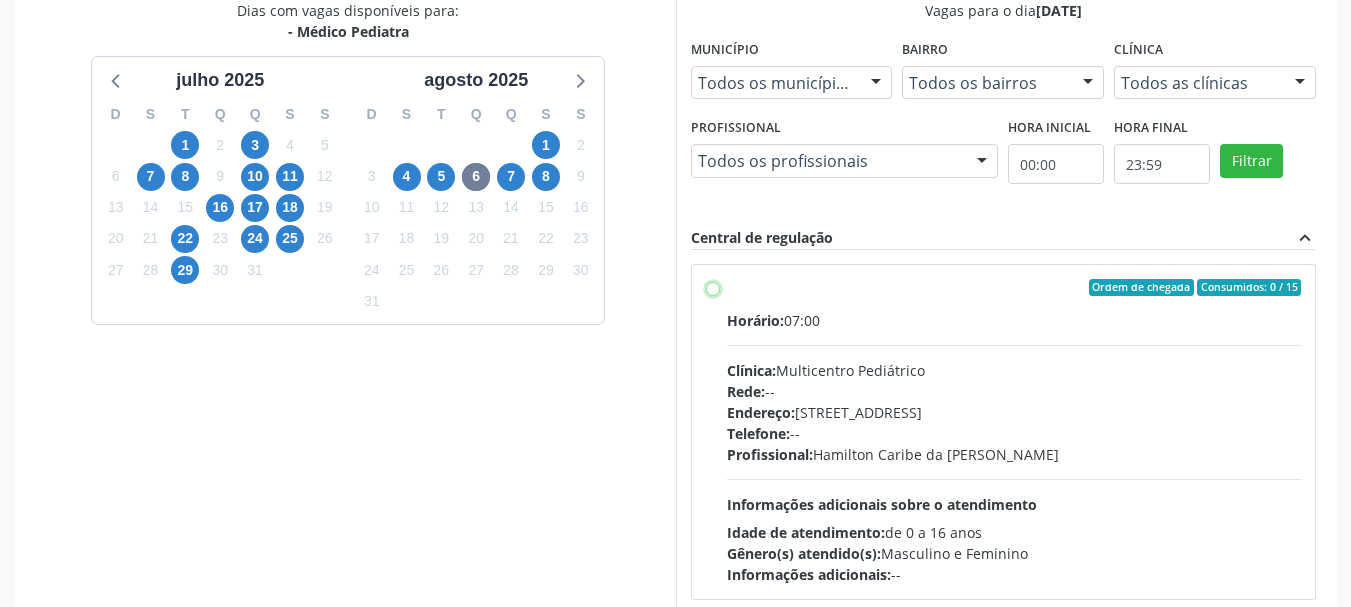 radio on "true" 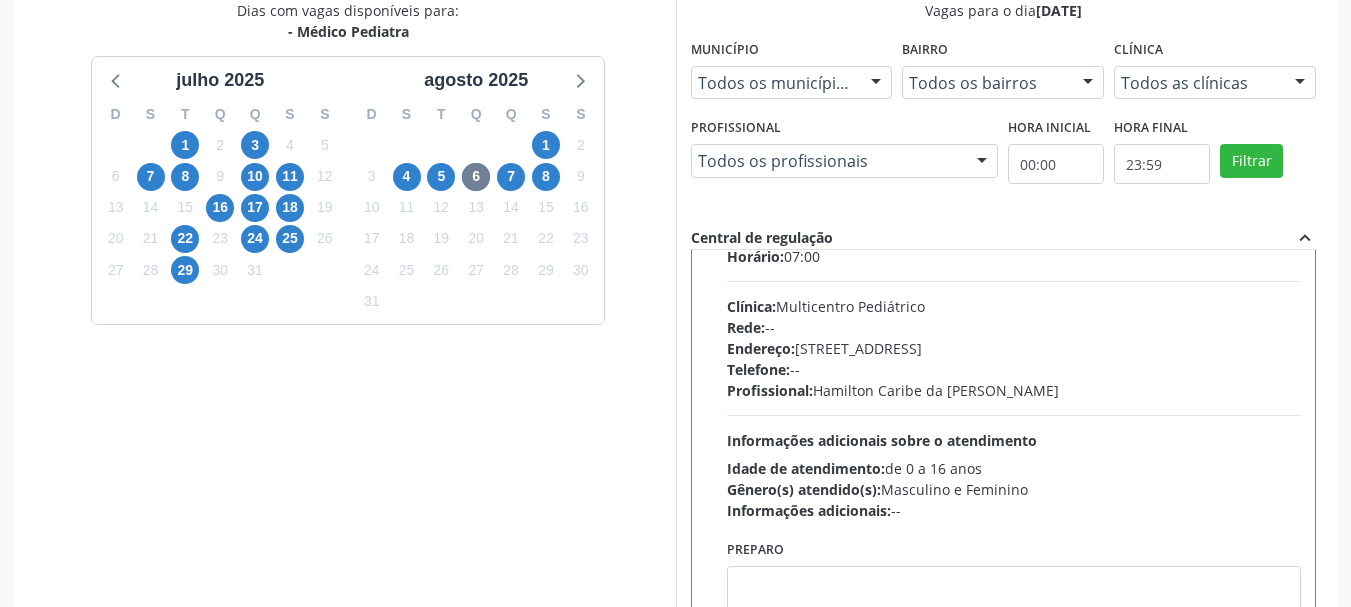 scroll, scrollTop: 99, scrollLeft: 0, axis: vertical 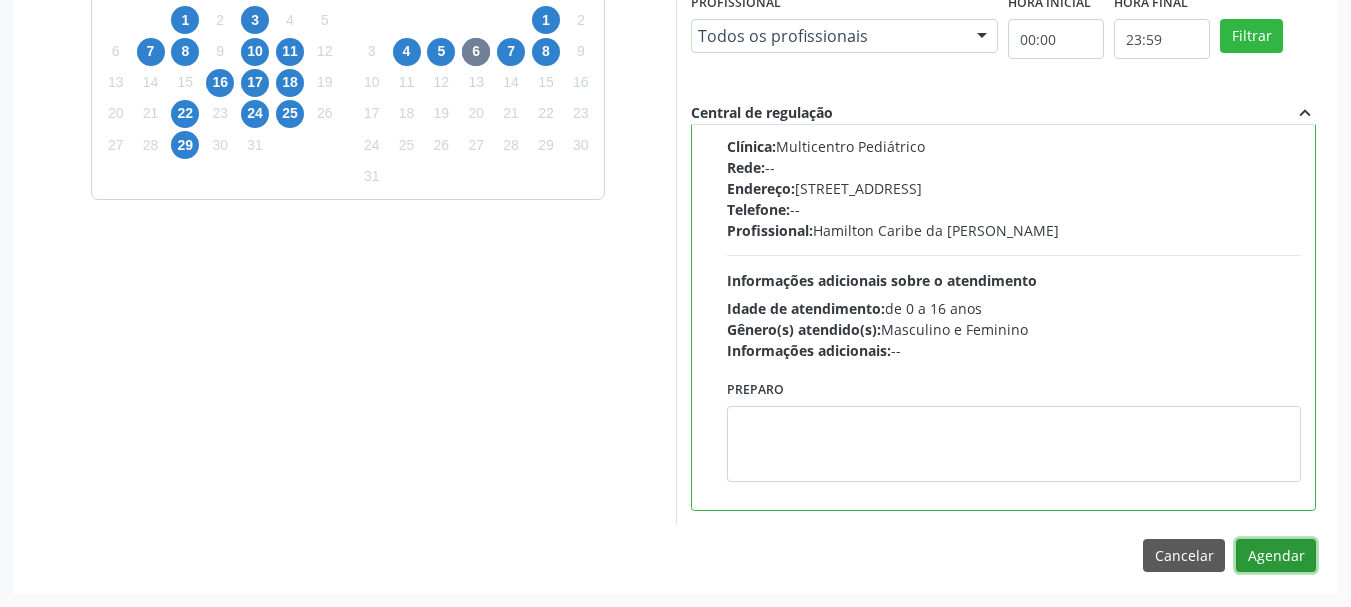 click on "Agendar" at bounding box center (1276, 556) 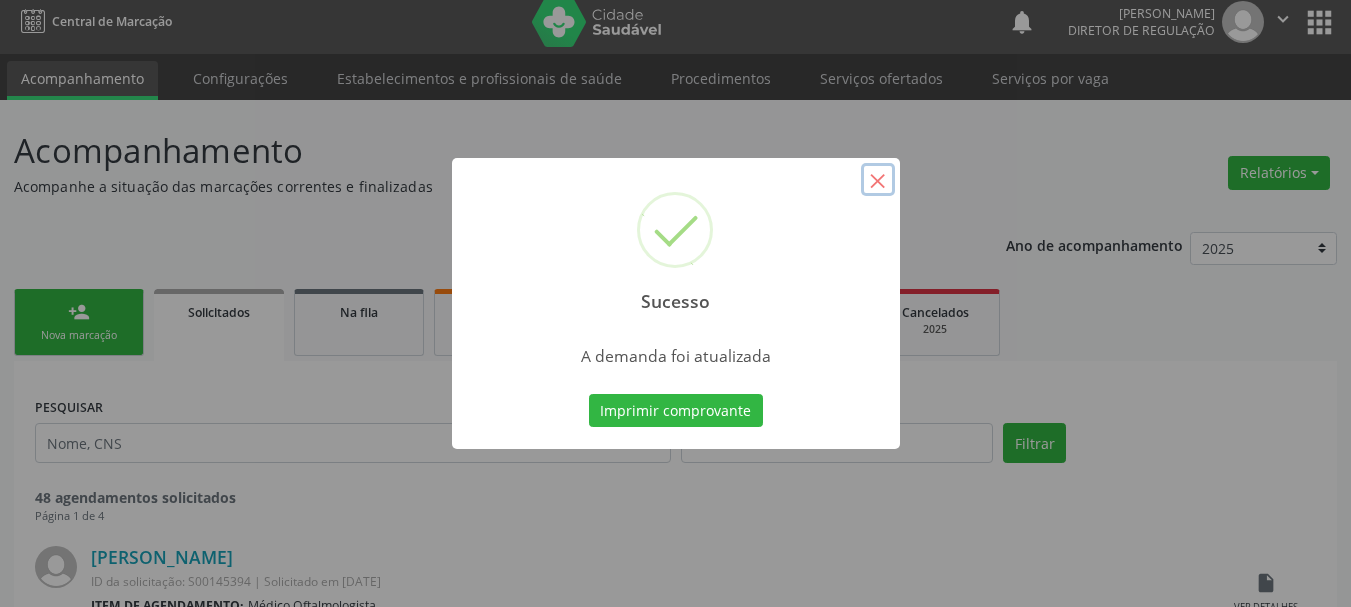 scroll, scrollTop: 776, scrollLeft: 0, axis: vertical 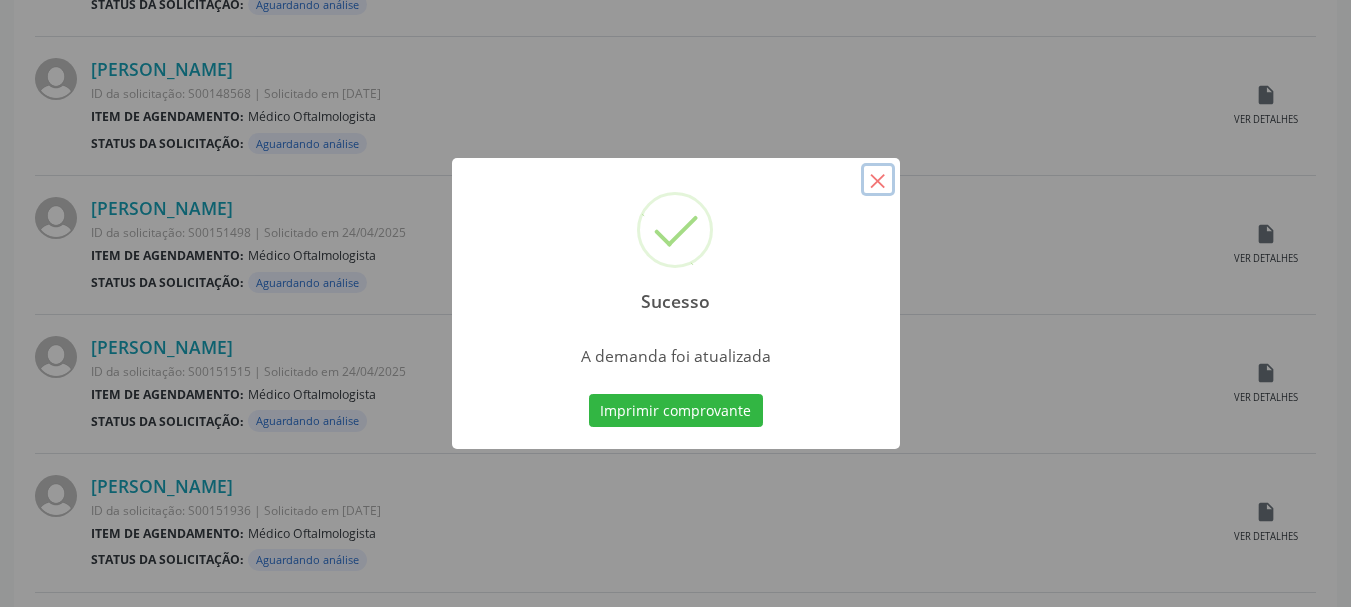 click on "×" at bounding box center (878, 180) 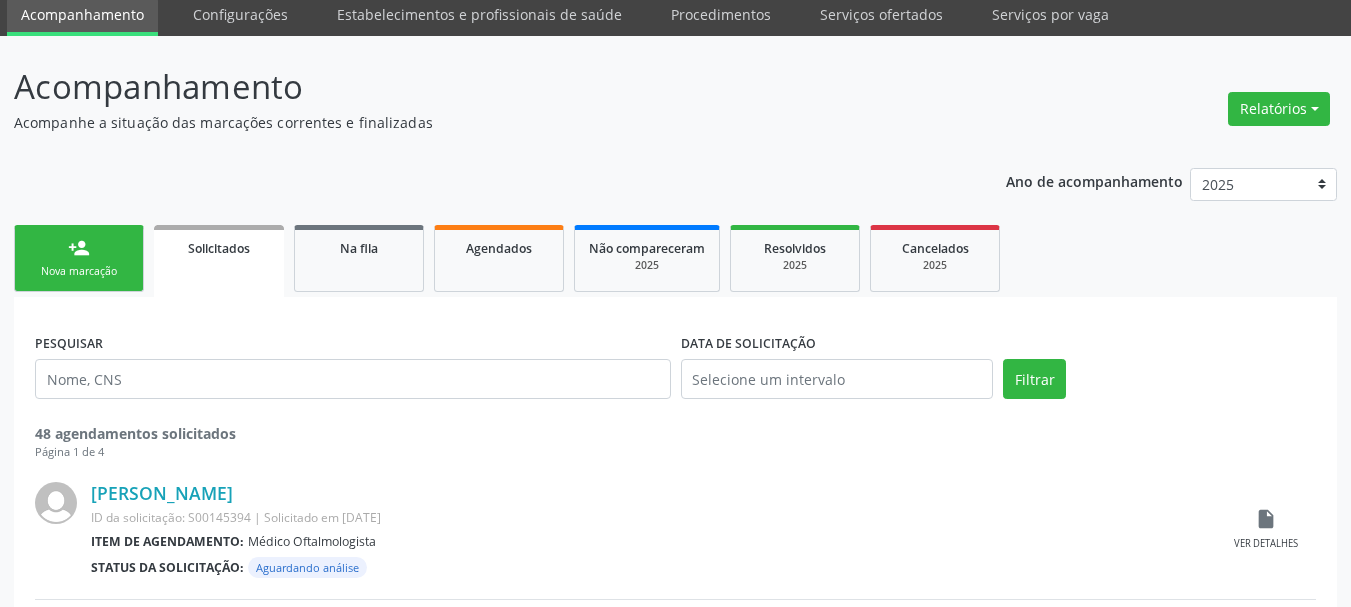 scroll, scrollTop: 0, scrollLeft: 0, axis: both 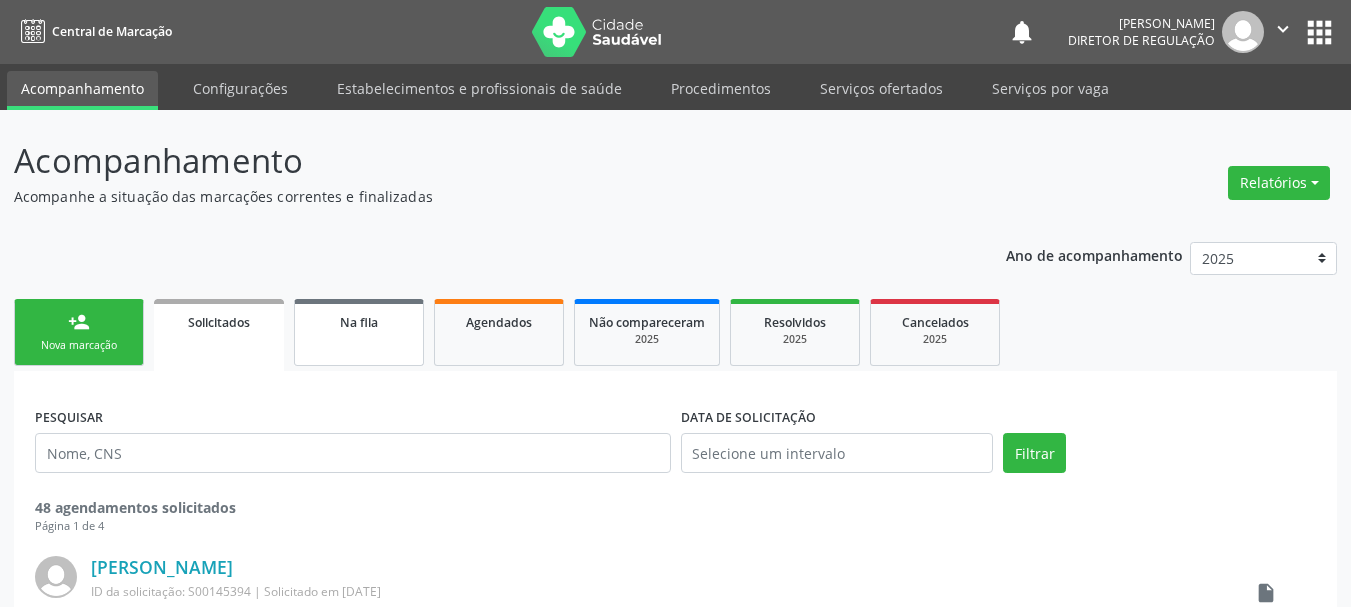click on "Na fila" at bounding box center (359, 332) 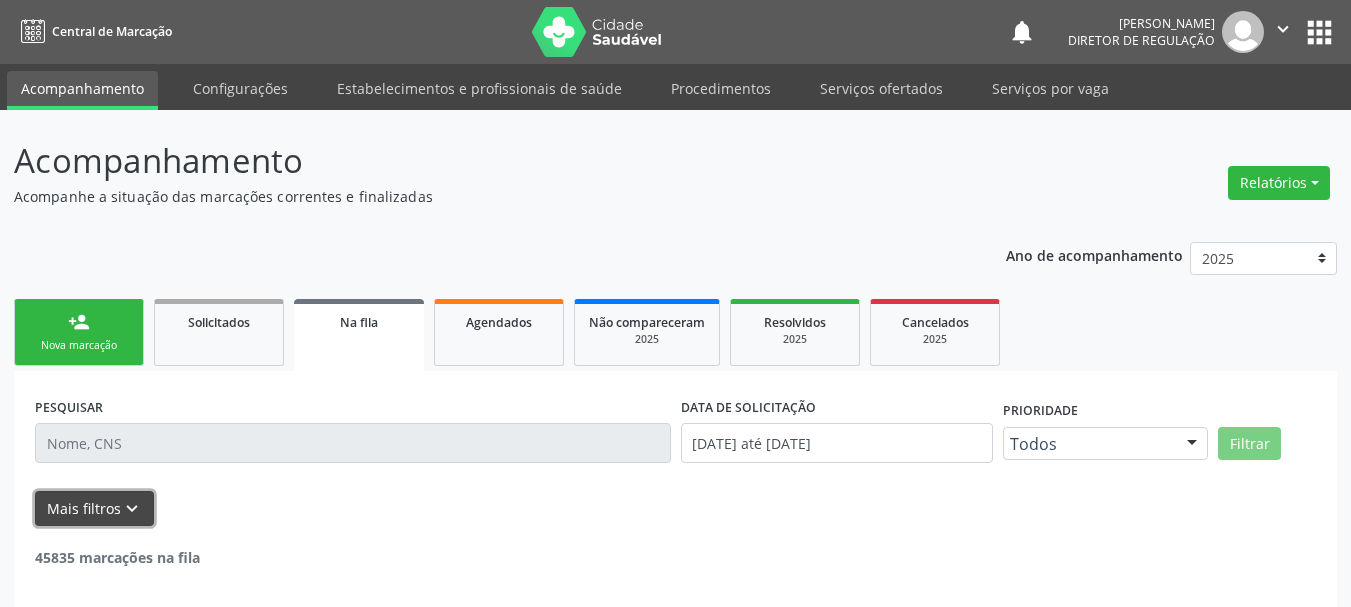 click on "Mais filtros
keyboard_arrow_down" at bounding box center [94, 508] 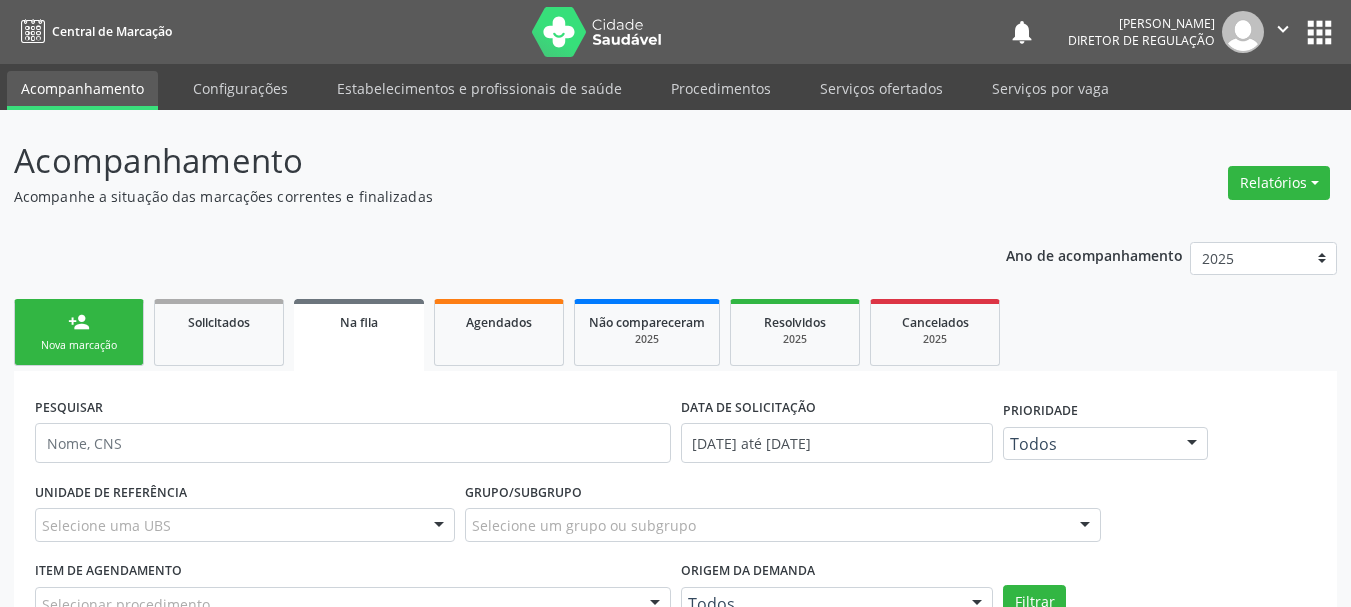 click on "Grupo/Subgrupo
Selecione um grupo ou subgrupo
Todos os grupos e subgrupos
01 - Ações de promoção e prevenção em saúde
01.01 - Ações coletivas/individuais em saúde
01.02 - Vigilância em saúde
02 - Procedimentos com finalidade diagnóstica
02.01 - Coleta de material
02.02 - Diagnóstico em laboratório clínico
02.03 - Diagnóstico por anatomia patológica e citopatologia
02.04 - Diagnóstico por radiologia
02.05 - Diagnóstico por ultrasonografia
02.06 - Diagnóstico por tomografia
02.07 - Diagnóstico por ressonância magnética
02.08 - Diagnóstico por medicina nuclear in vivo
02.09 - Diagnóstico por endoscopia
02.10 - Diagnóstico por radiologia intervencionista
02.14 - Diagnóstico por teste rápido" at bounding box center (783, 516) 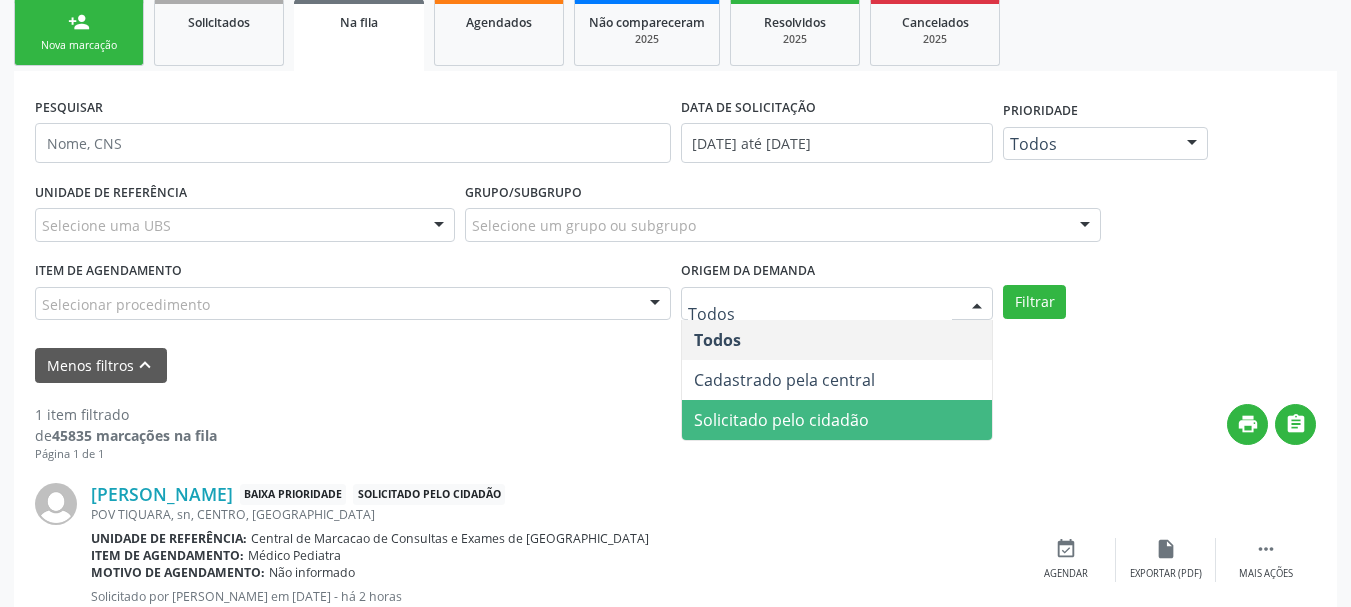 click on "Solicitado pelo cidadão" at bounding box center (781, 420) 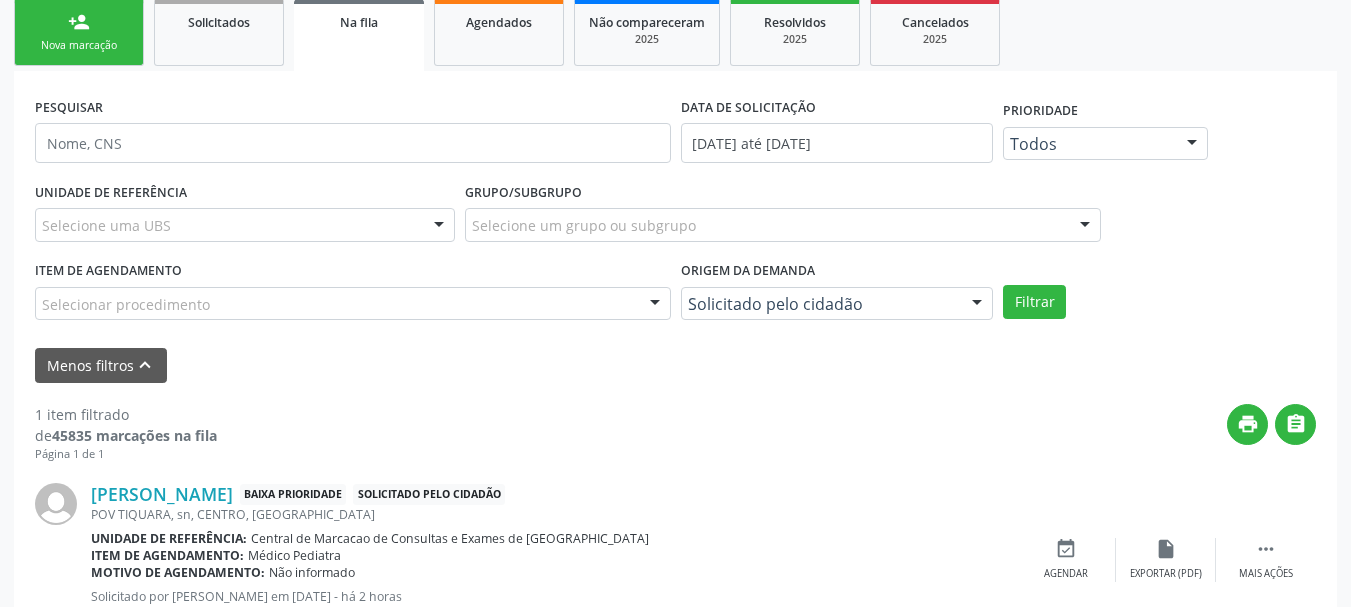 click on "UNIDADE DE REFERÊNCIA
Selecione uma UBS
Todas as UBS   Unidade Basica de Saude da Familia Dr [PERSON_NAME]   Centro de Enfrentamento Para [MEDICAL_DATA] de Campo Formoso   Central de [GEOGRAPHIC_DATA] de Consultas e Exames de [GEOGRAPHIC_DATA]   Vigilancia em Saude de Campo Formoso   PSF Lage dos Negros III   P S da Familia do Povoado de Caraibas   Unidade Basica de Saude da Familia [PERSON_NAME]   P S de Curral da Ponta Psf Oseas Manoel da Silva   Farmacia Basica   Unidade Basica de Saude da Familia de Brejao da Caatinga   P S da Familia do Povoado de Pocos   P S da Familia do Povoado de Tiquara   P S da Familia do Povoado de Sao Tome   P S de Lages dos Negros   P S da Familia do Povoado de Tuiutiba   P S de Curral Velho   Centro de Saude Mutirao   Caps Centro de [GEOGRAPHIC_DATA] Psicossocial   Unidade Odontologica Movel   Unidade Basica de Saude da Familia Limoeiro   Unidade Basica de Saude da Familia Izabel Godinho de Freitas     Samu 192 Campo Formoso   NASF [GEOGRAPHIC_DATA]" at bounding box center [675, 255] 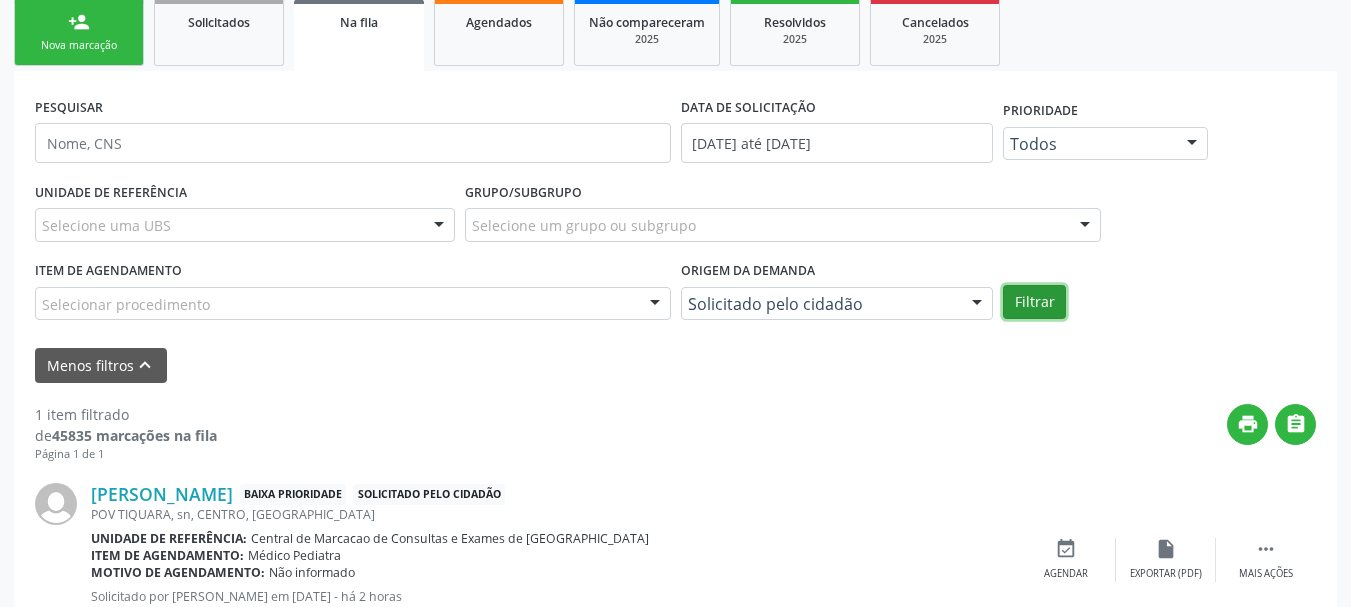 click on "Filtrar" at bounding box center (1034, 302) 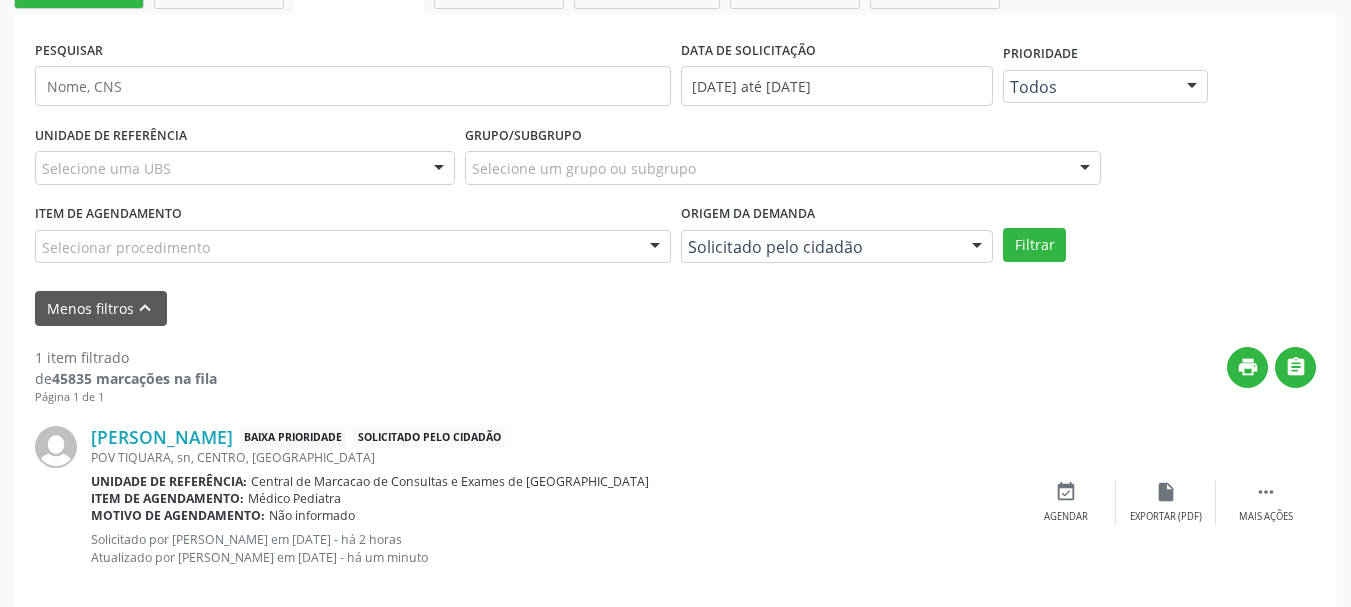 scroll, scrollTop: 386, scrollLeft: 0, axis: vertical 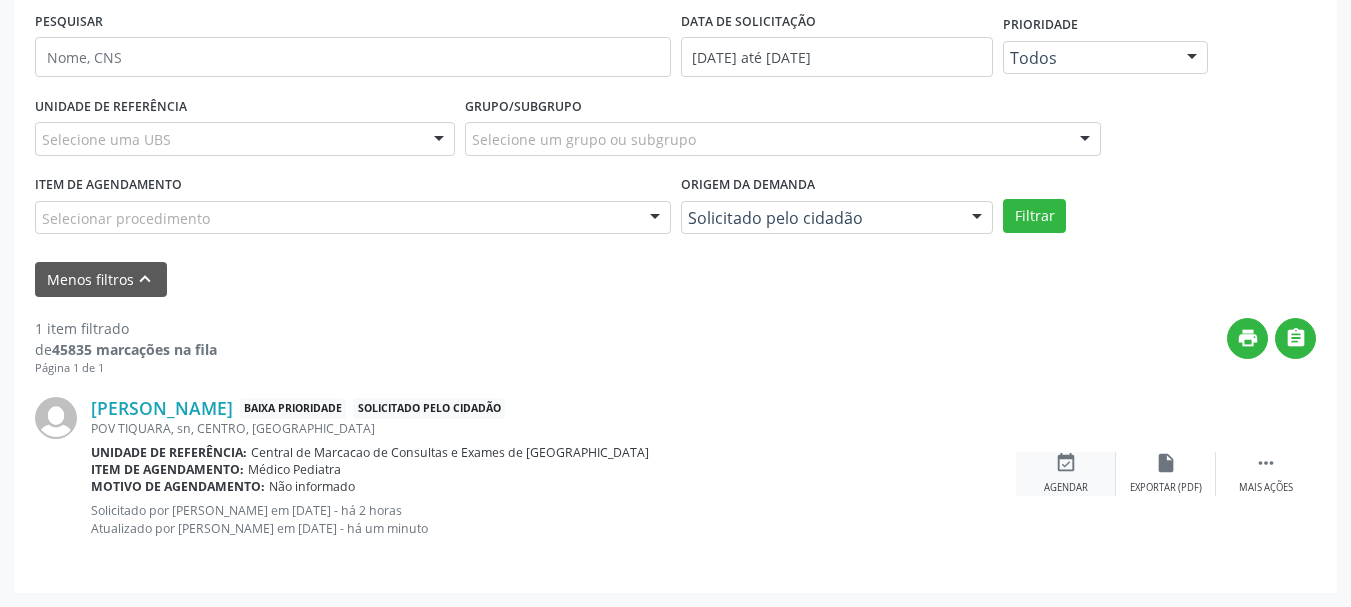 click on "event_available" at bounding box center [1066, 463] 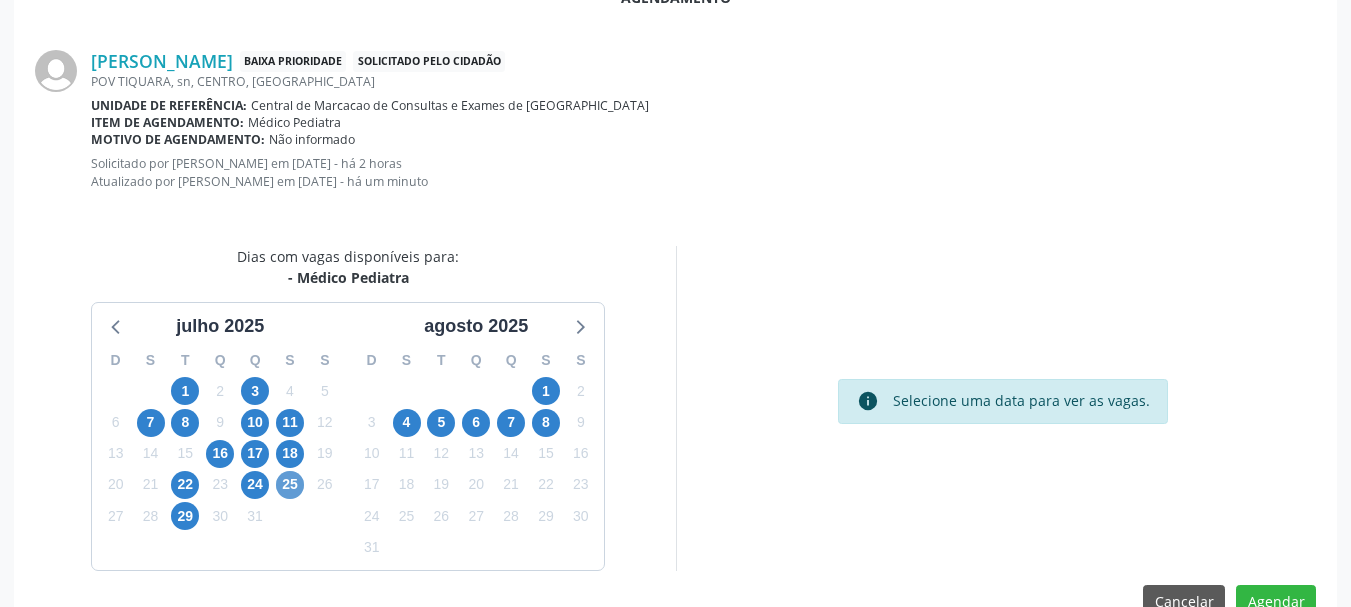 scroll, scrollTop: 451, scrollLeft: 0, axis: vertical 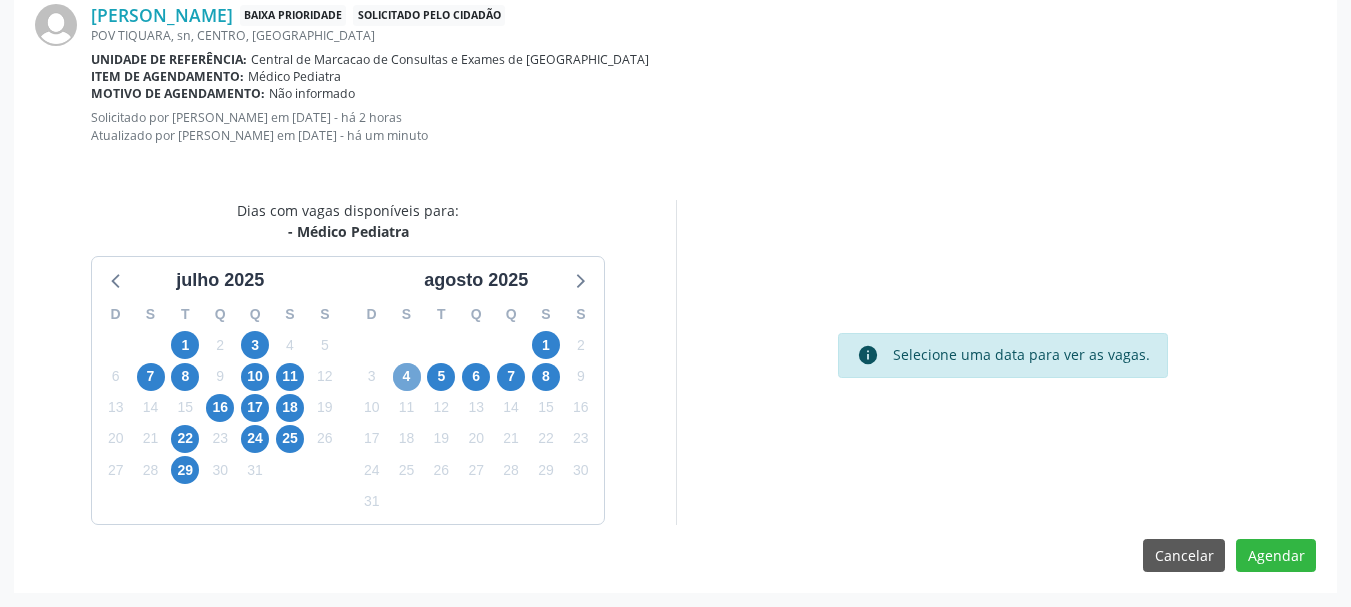 click on "4" at bounding box center [407, 377] 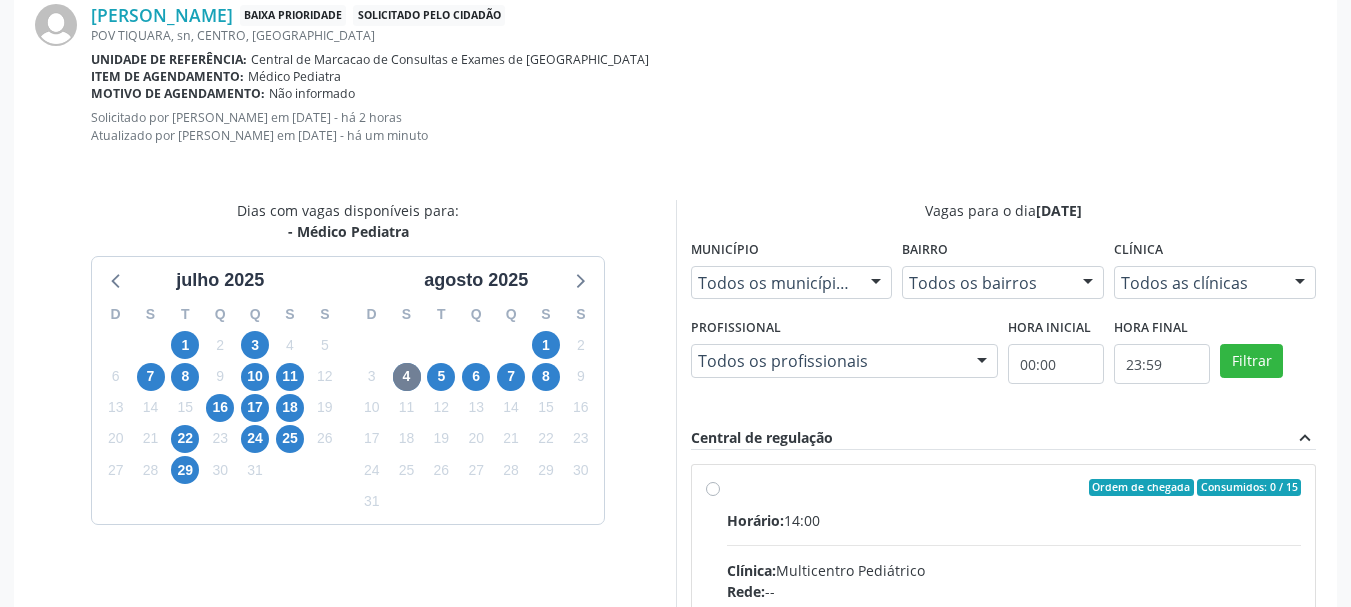 click on "Horário:   14:00" at bounding box center [1014, 520] 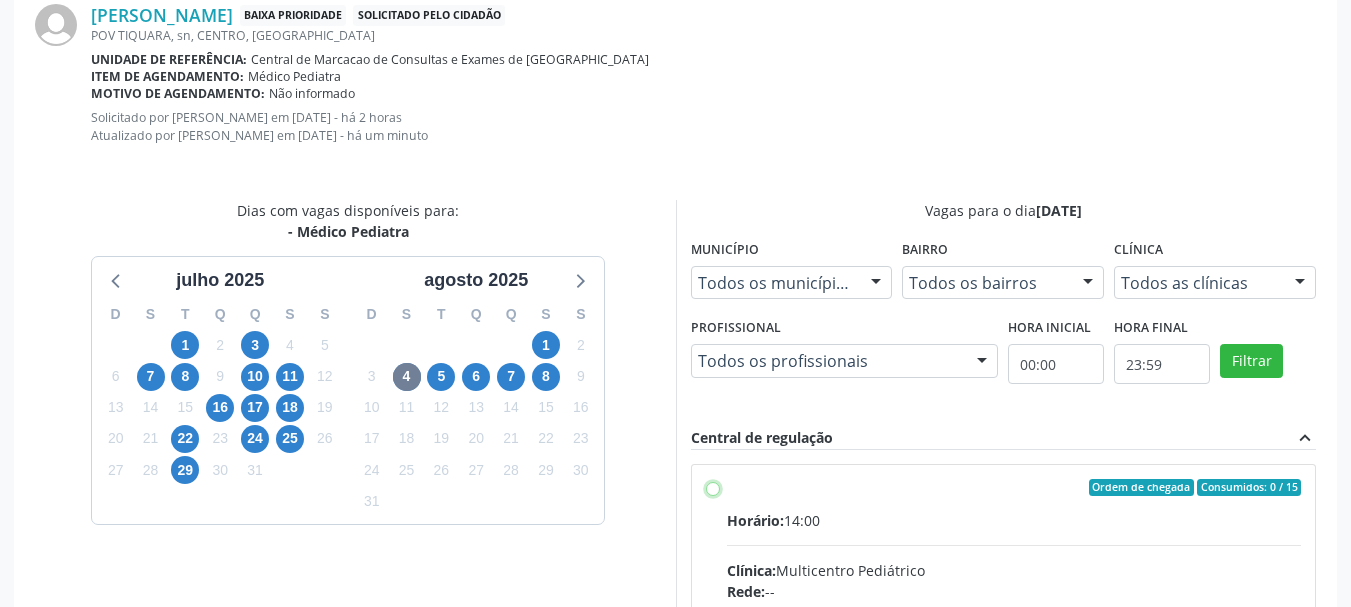 click on "Ordem de chegada
Consumidos: 0 / 15
Horário:   14:00
Clínica:  Multicentro Pediátrico
Rede:
--
Endereço:   [STREET_ADDRESS]
Telefone:   --
Profissional:
[PERSON_NAME]
Informações adicionais sobre o atendimento
Idade de atendimento:
de 0 a 11 anos
Gênero(s) atendido(s):
Masculino e Feminino
Informações adicionais:
--" at bounding box center [713, 488] 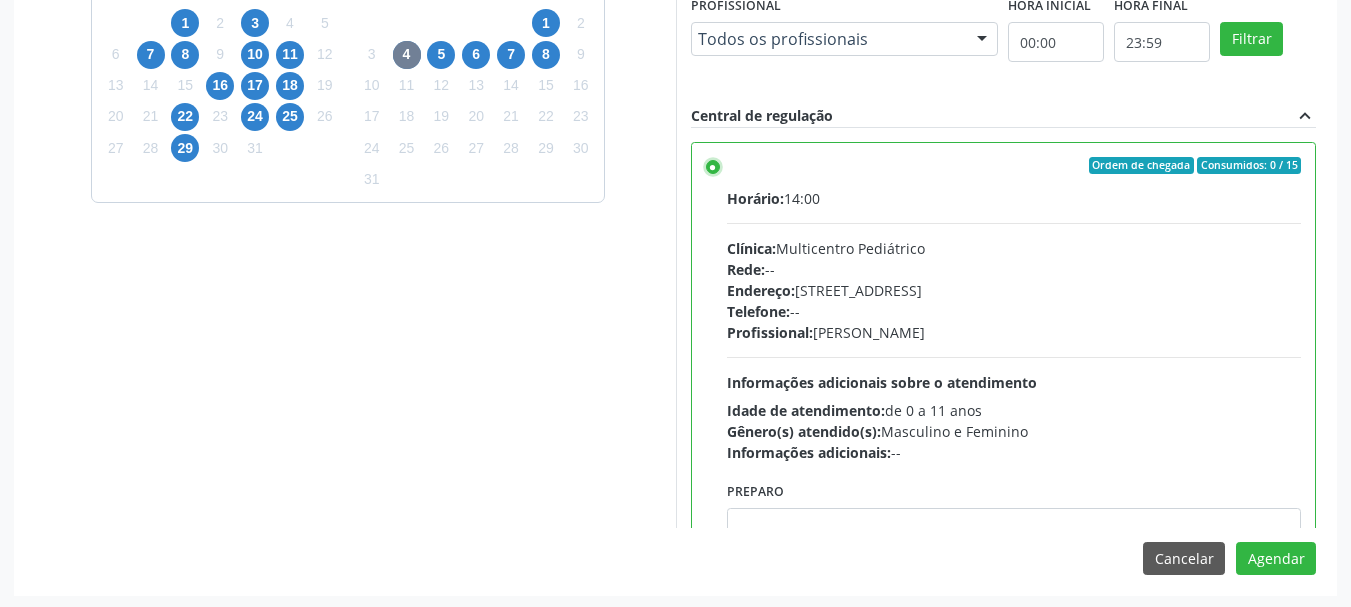 scroll, scrollTop: 776, scrollLeft: 0, axis: vertical 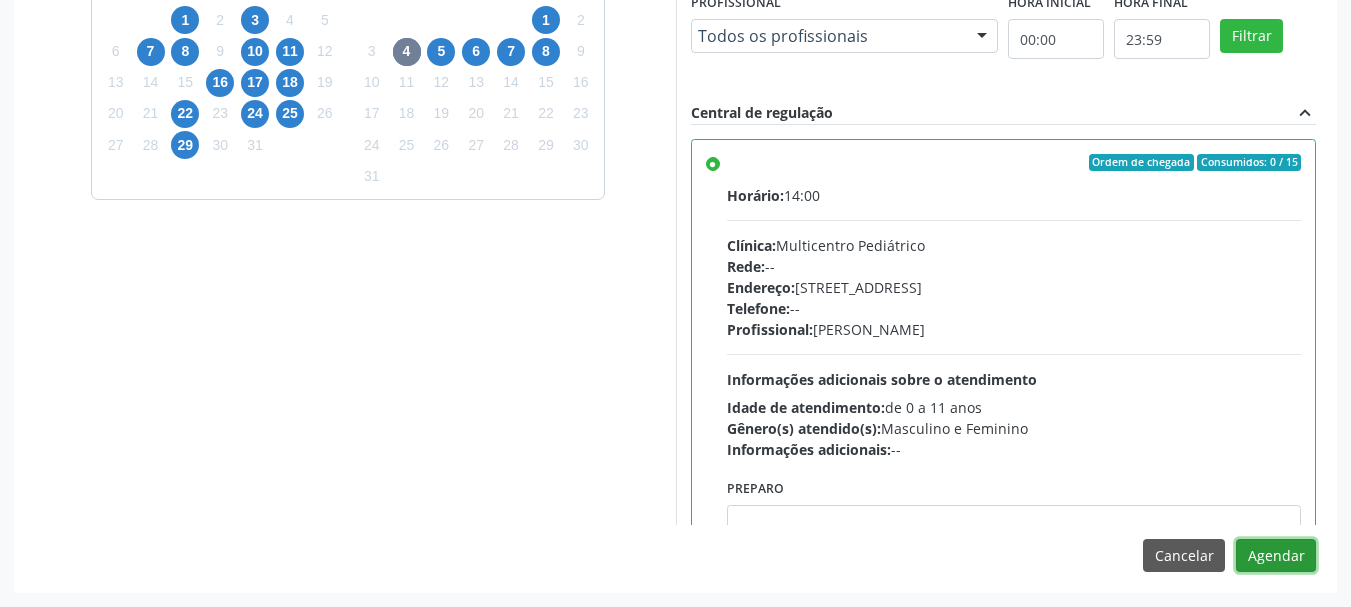click on "Agendar" at bounding box center [1276, 556] 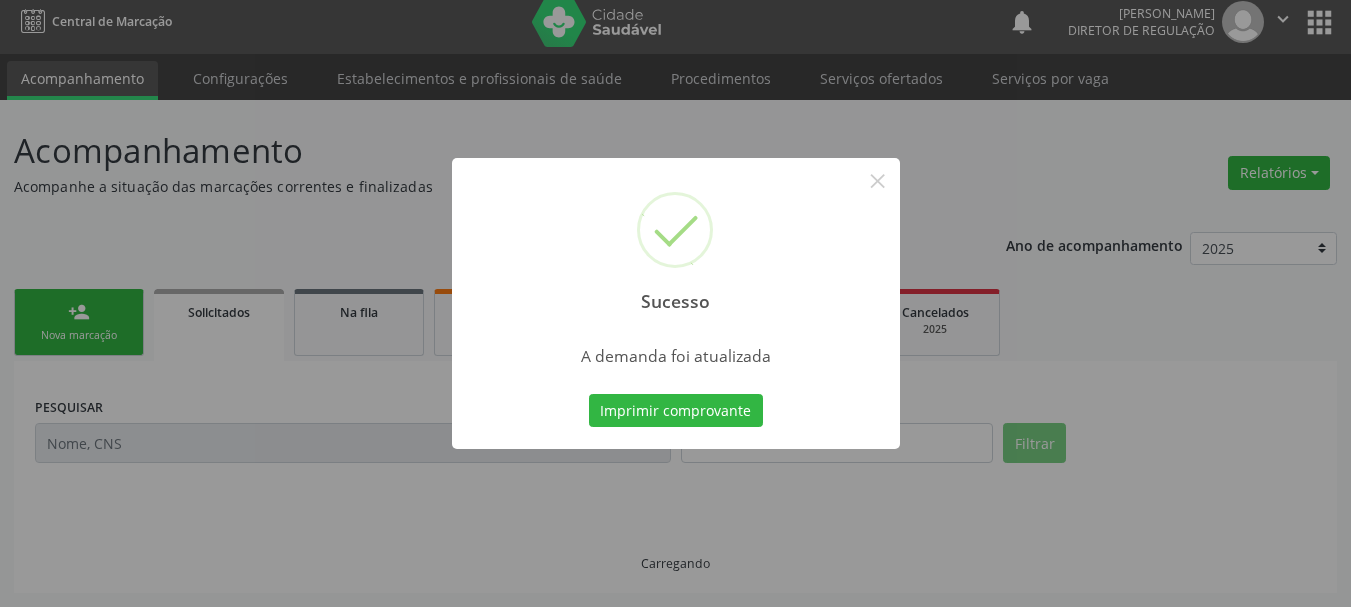scroll, scrollTop: 10, scrollLeft: 0, axis: vertical 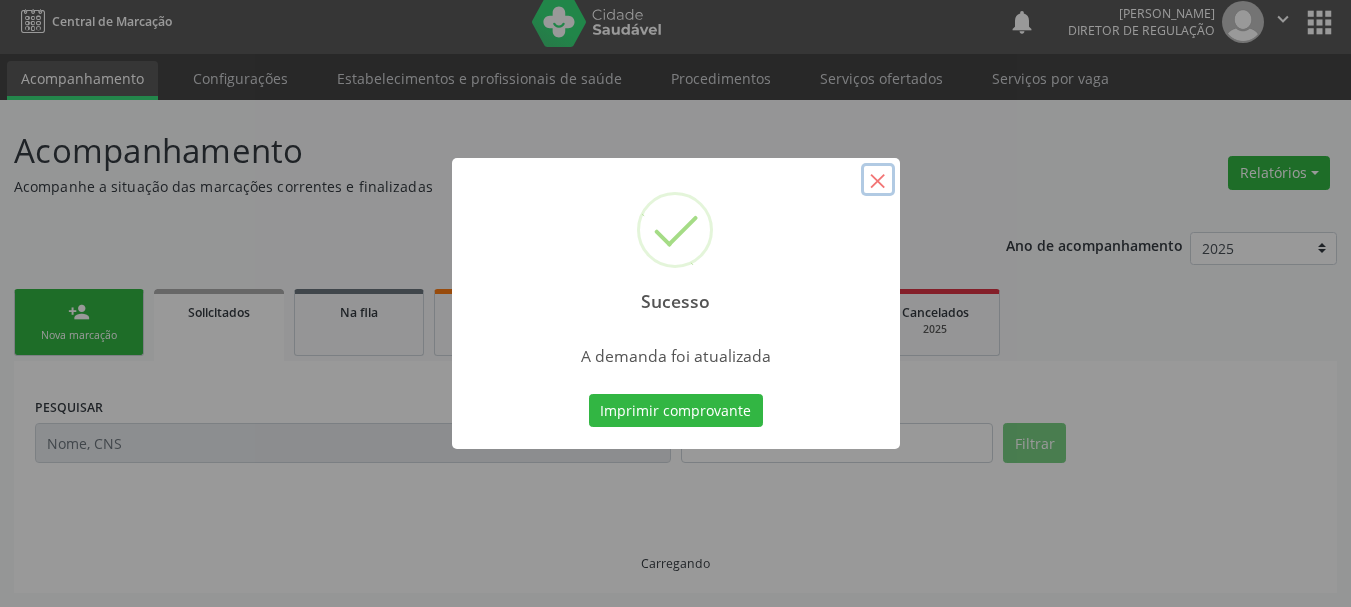 click on "×" at bounding box center [878, 180] 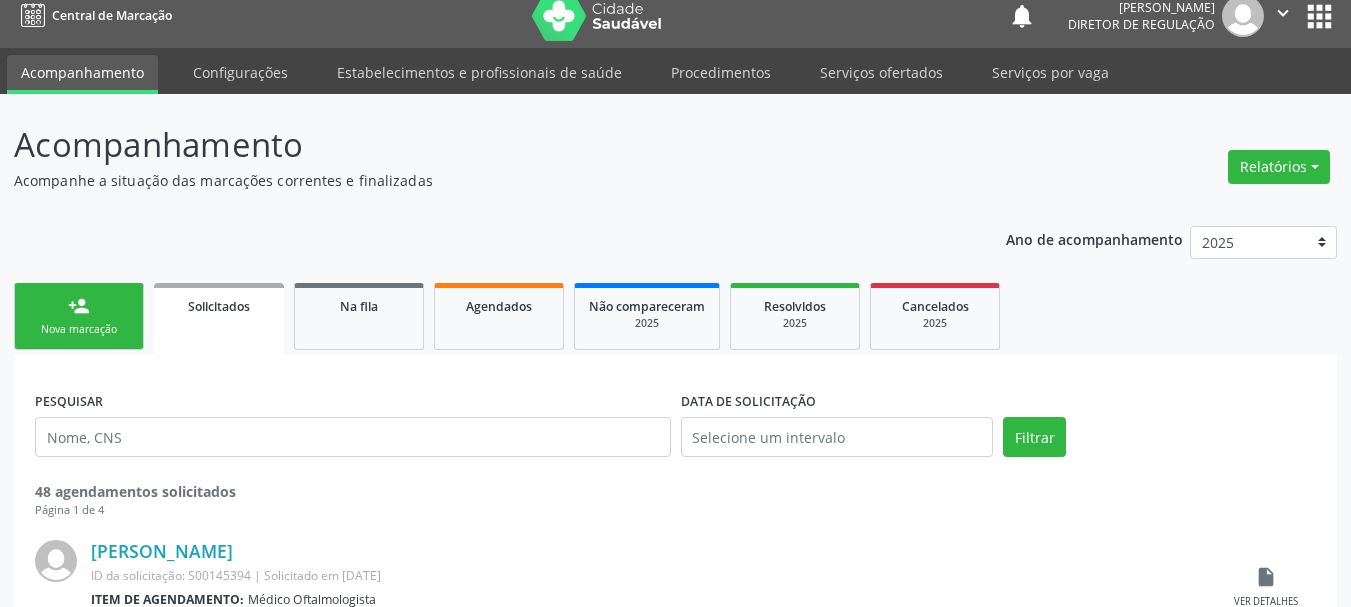 scroll, scrollTop: 10, scrollLeft: 0, axis: vertical 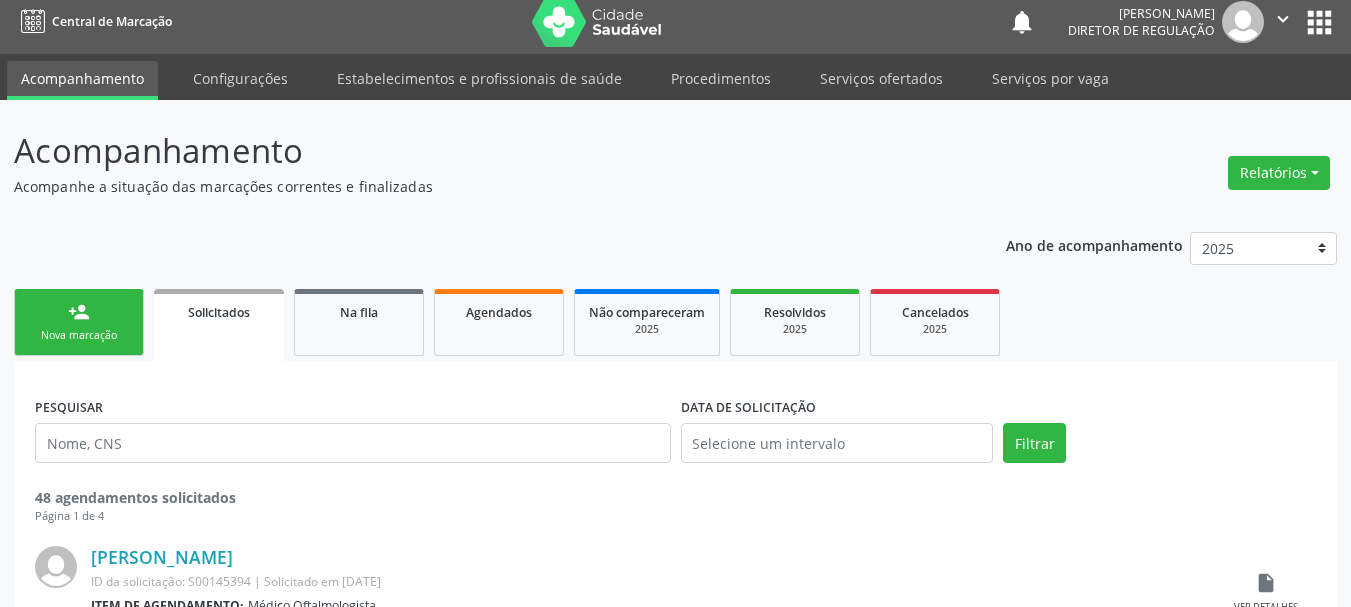 click on "person_add
Nova marcação" at bounding box center [79, 322] 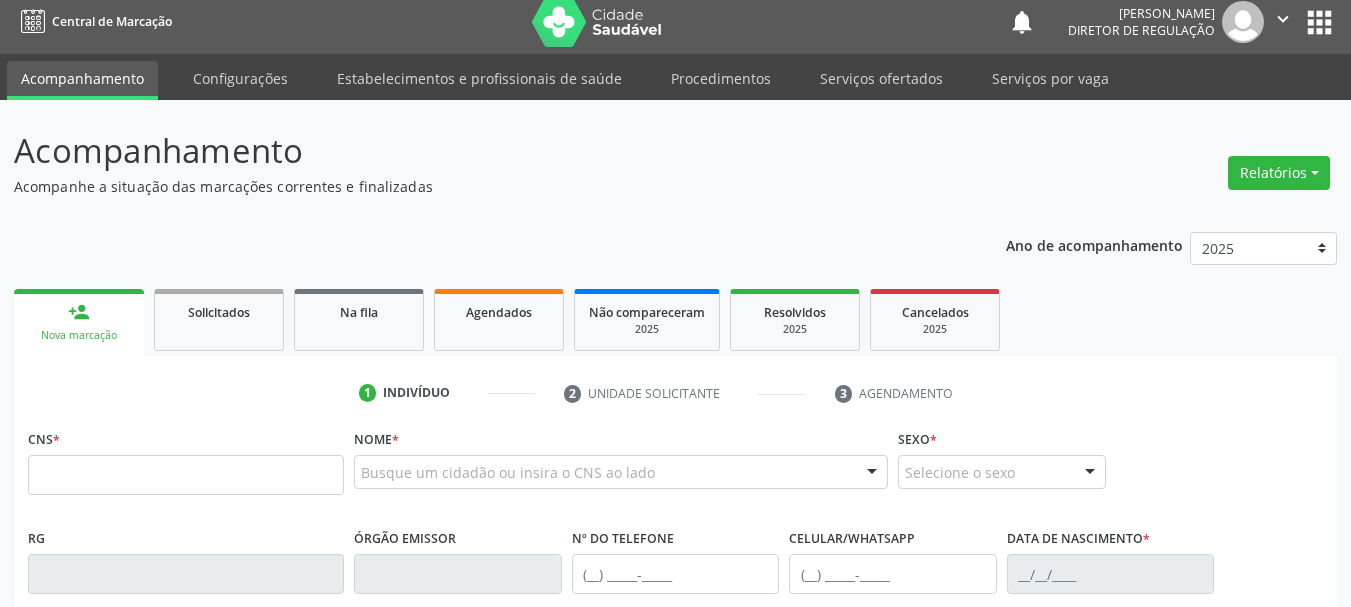 click on "person_add
Nova marcação" at bounding box center (79, 322) 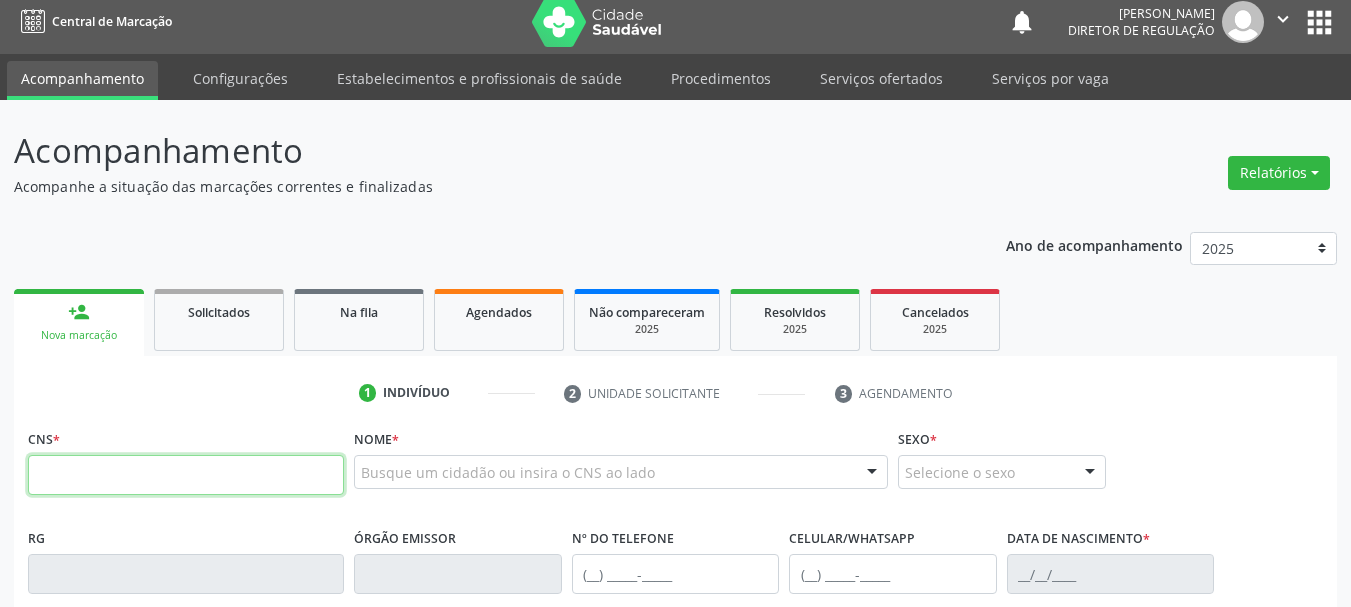 click at bounding box center [186, 475] 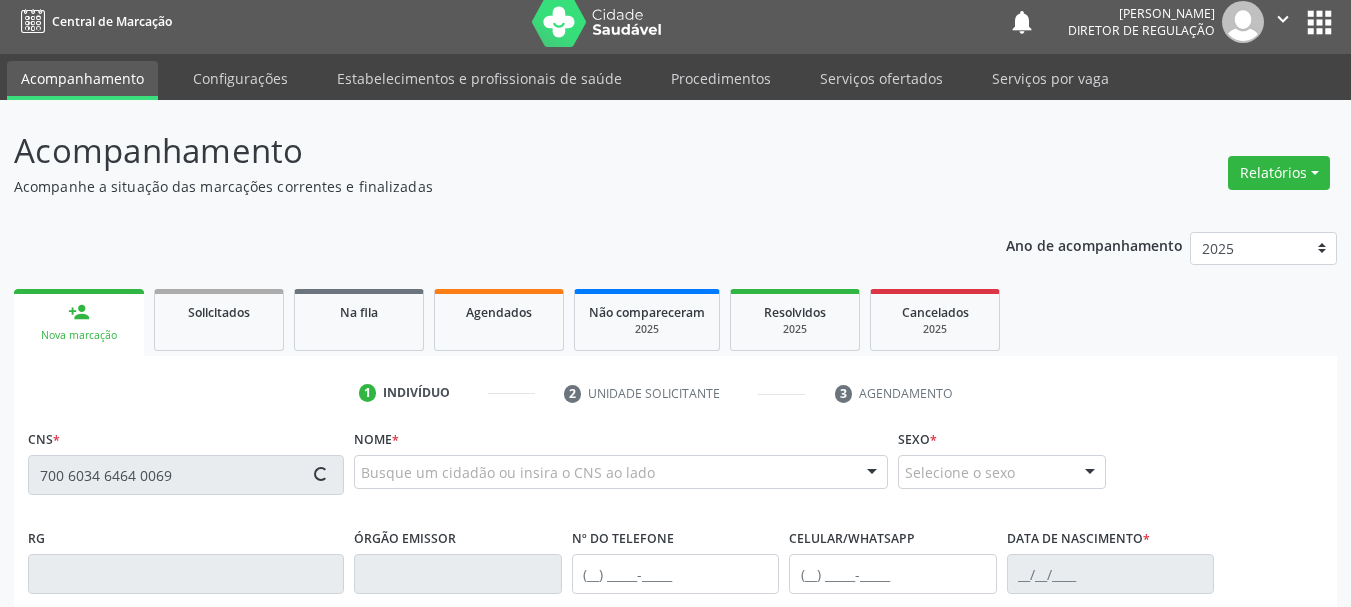type on "700 6034 6464 0069" 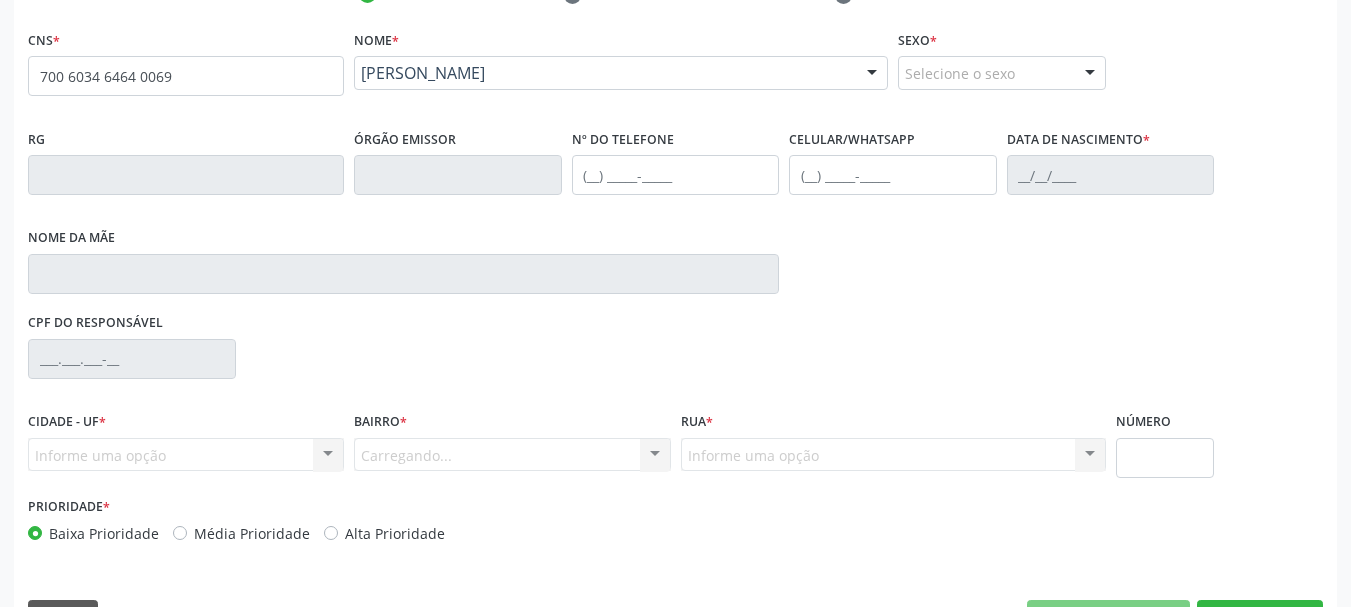 scroll, scrollTop: 410, scrollLeft: 0, axis: vertical 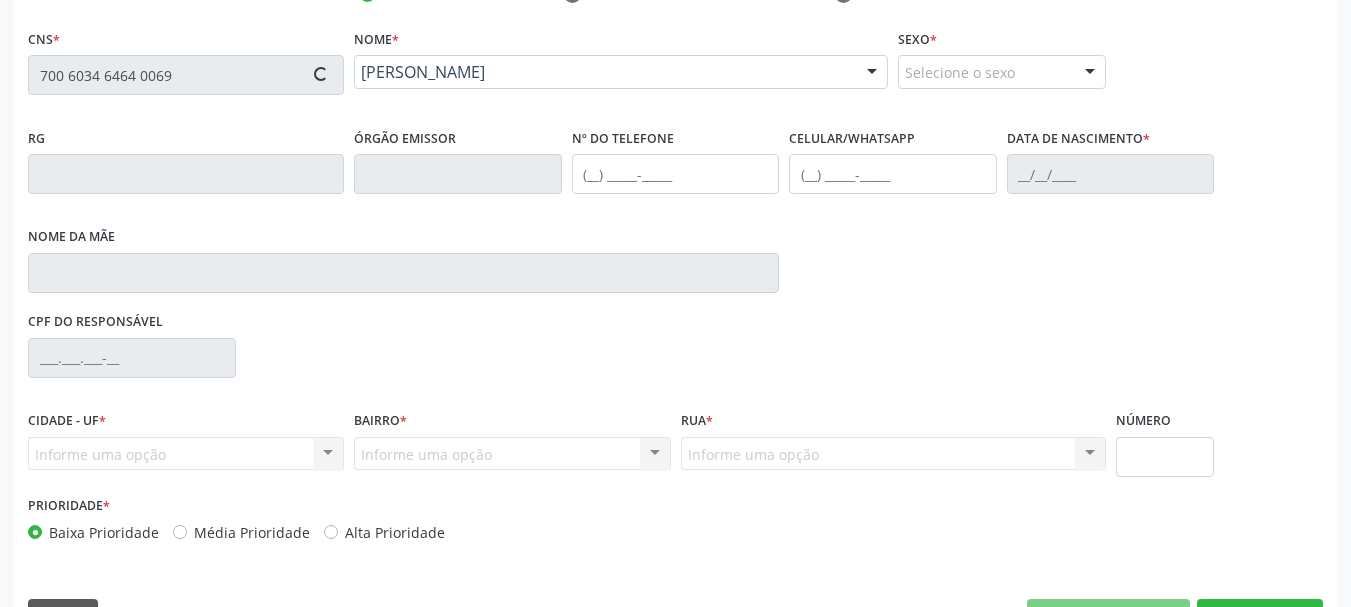 type on "343168601" 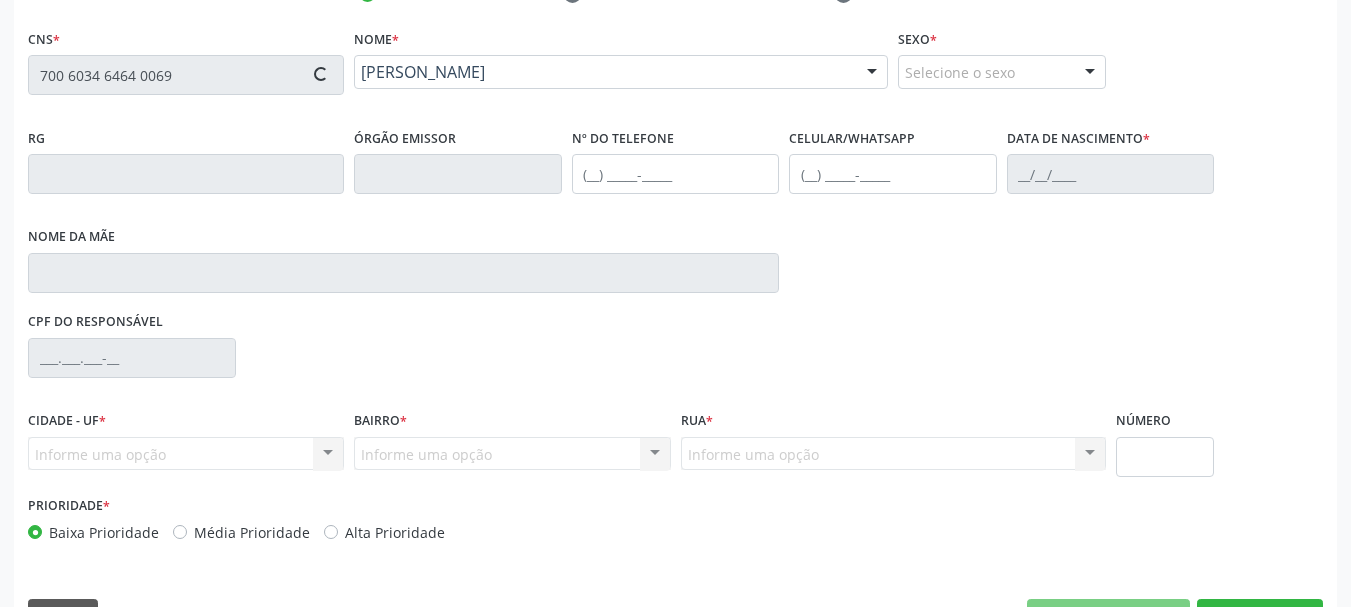 type on "[PHONE_NUMBER]" 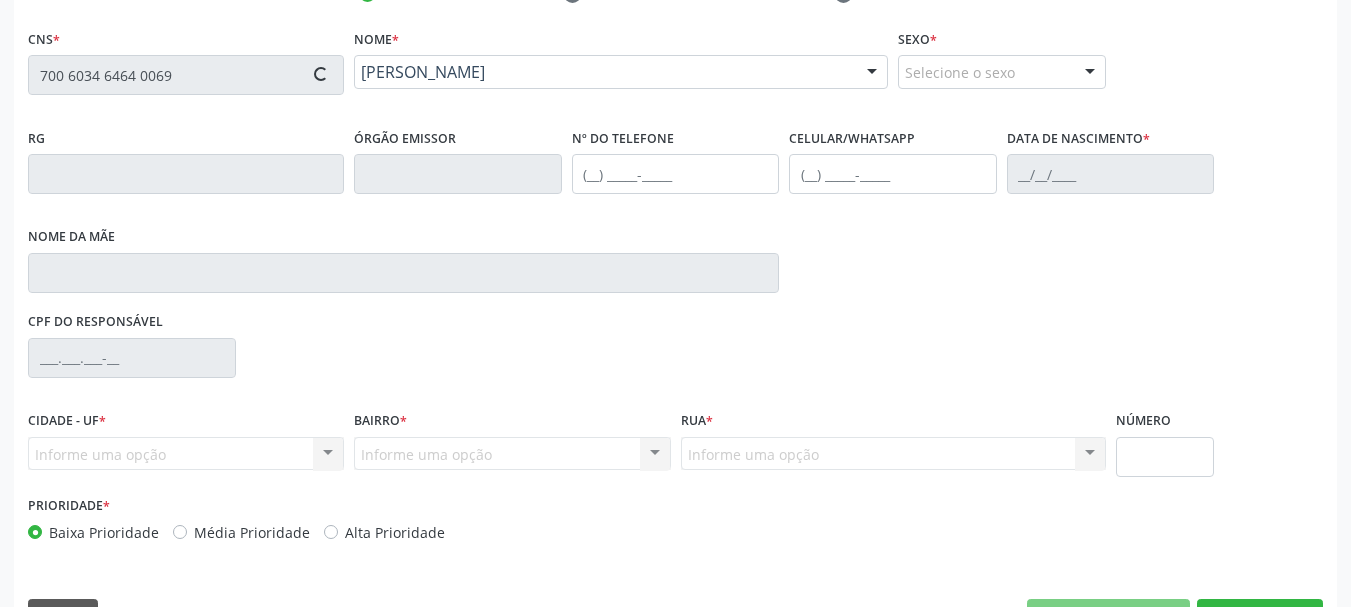 type on "[PERSON_NAME]" 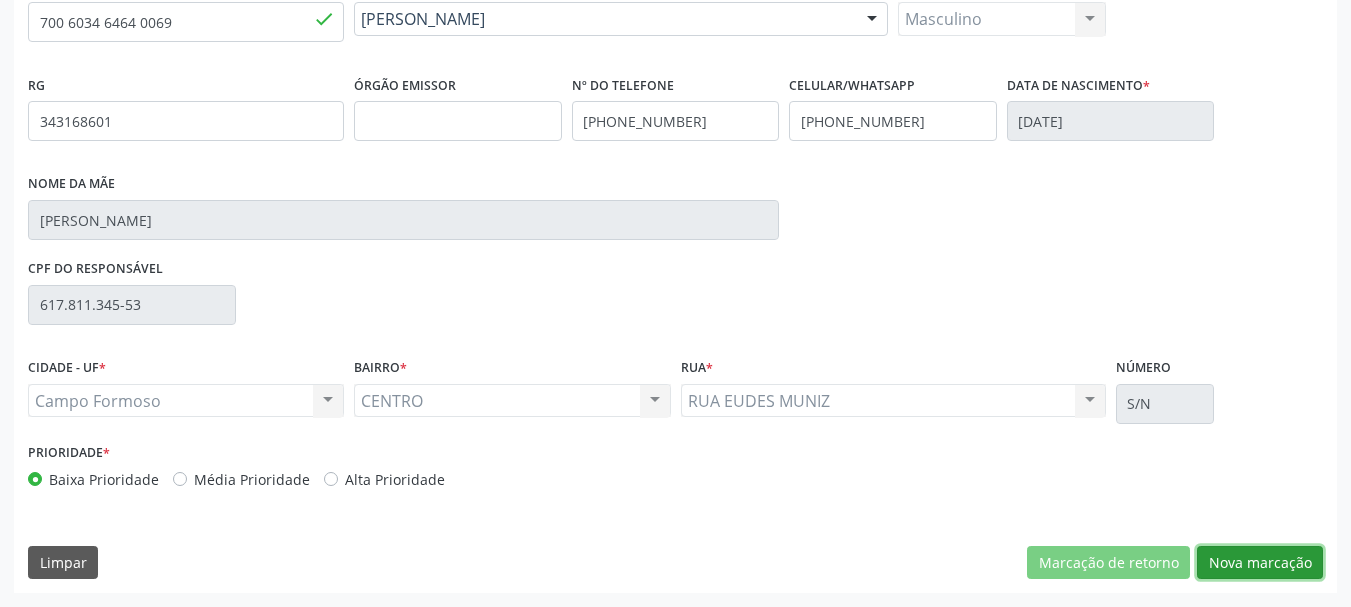 click on "Nova marcação" at bounding box center (1260, 563) 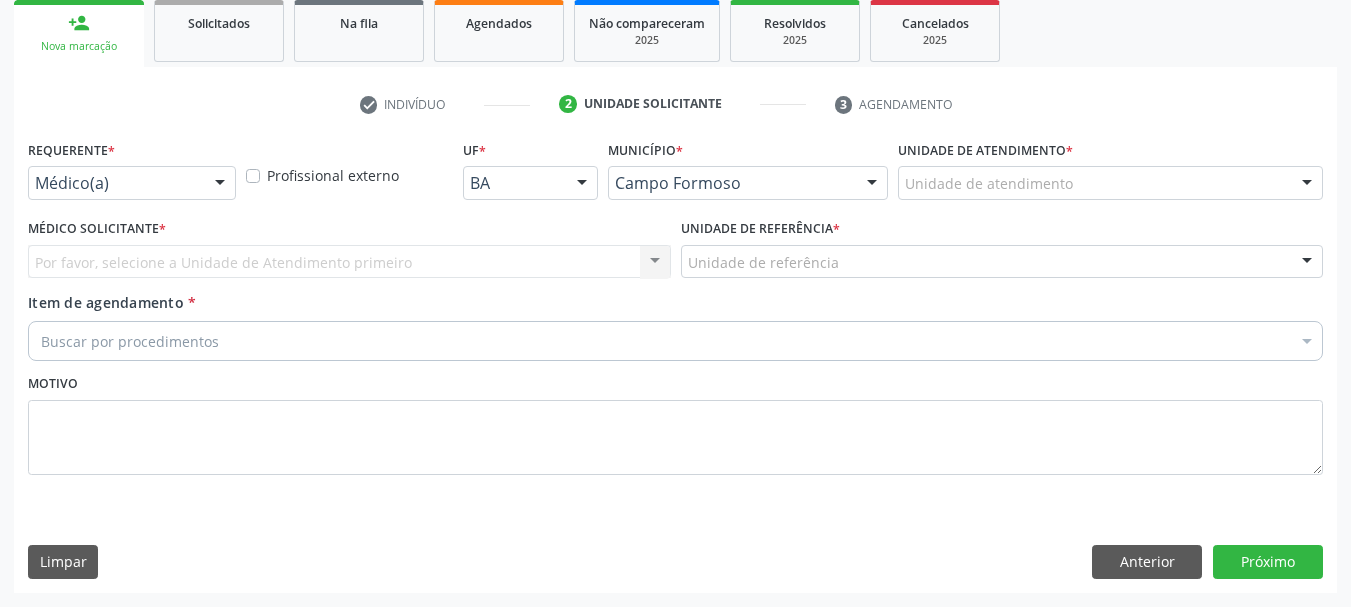 scroll, scrollTop: 299, scrollLeft: 0, axis: vertical 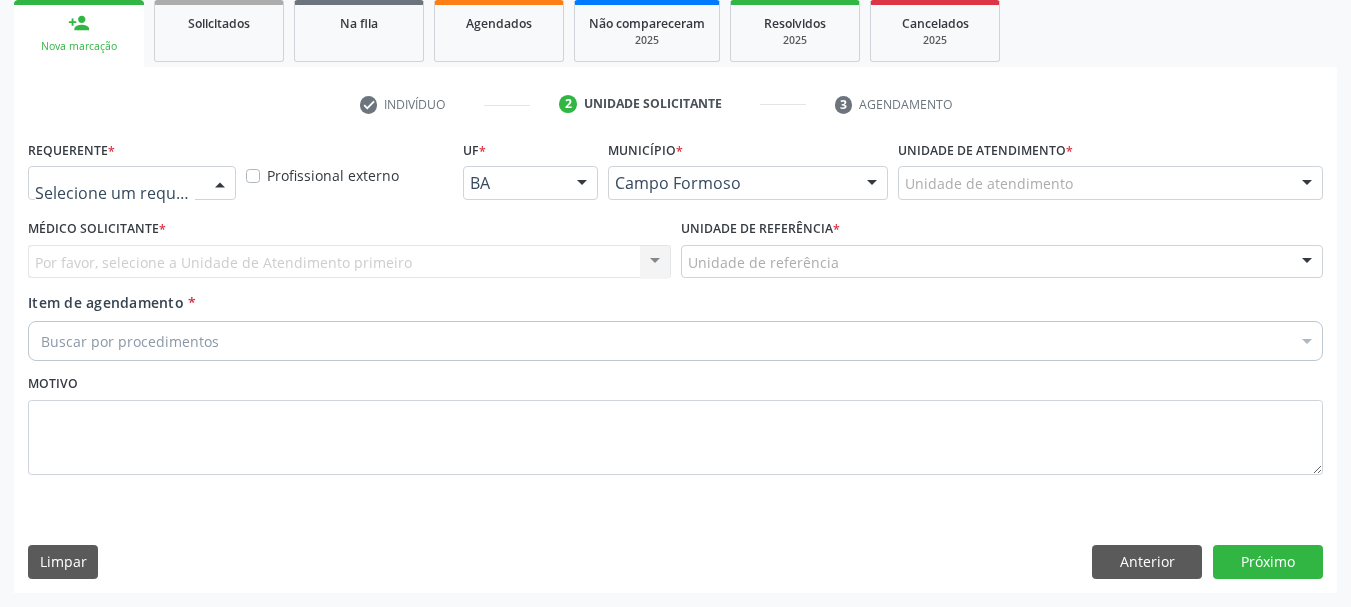 click at bounding box center (132, 183) 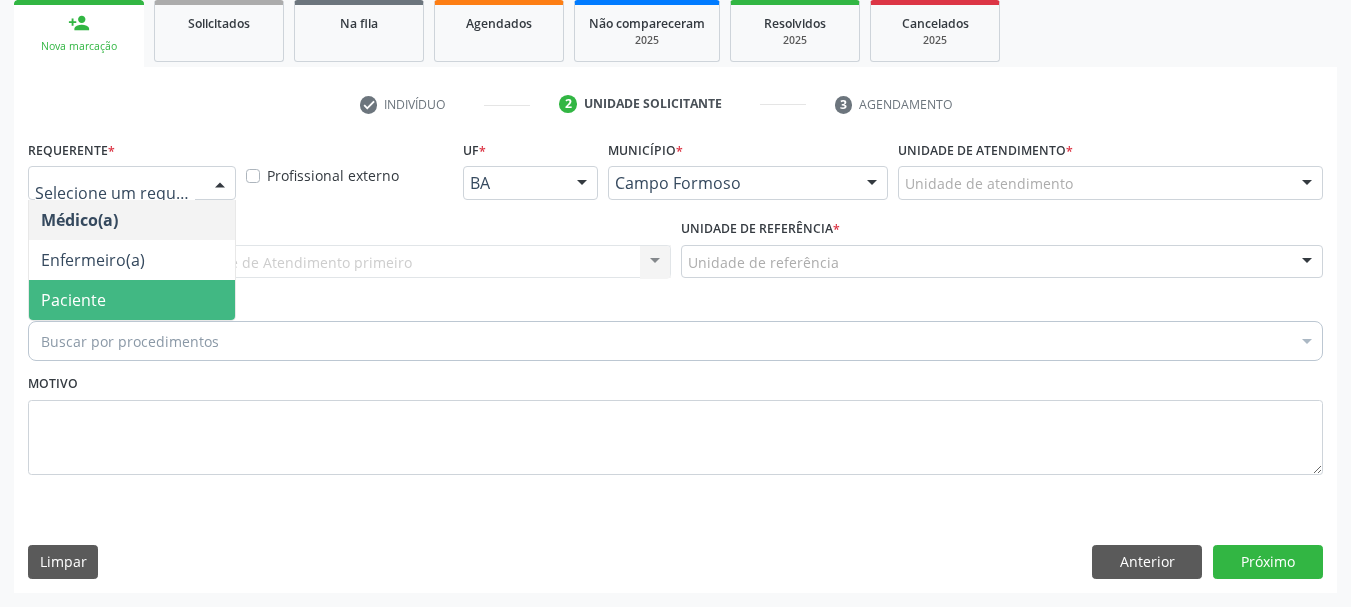 drag, startPoint x: 151, startPoint y: 302, endPoint x: 281, endPoint y: 250, distance: 140.01428 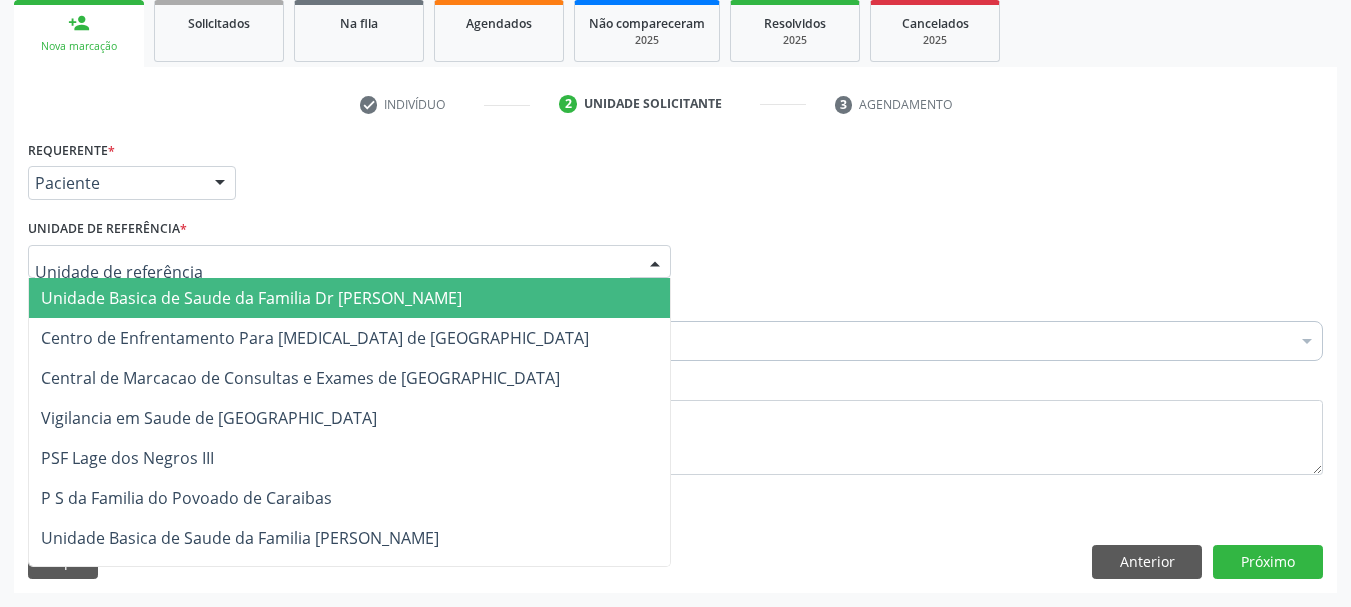 click at bounding box center [349, 262] 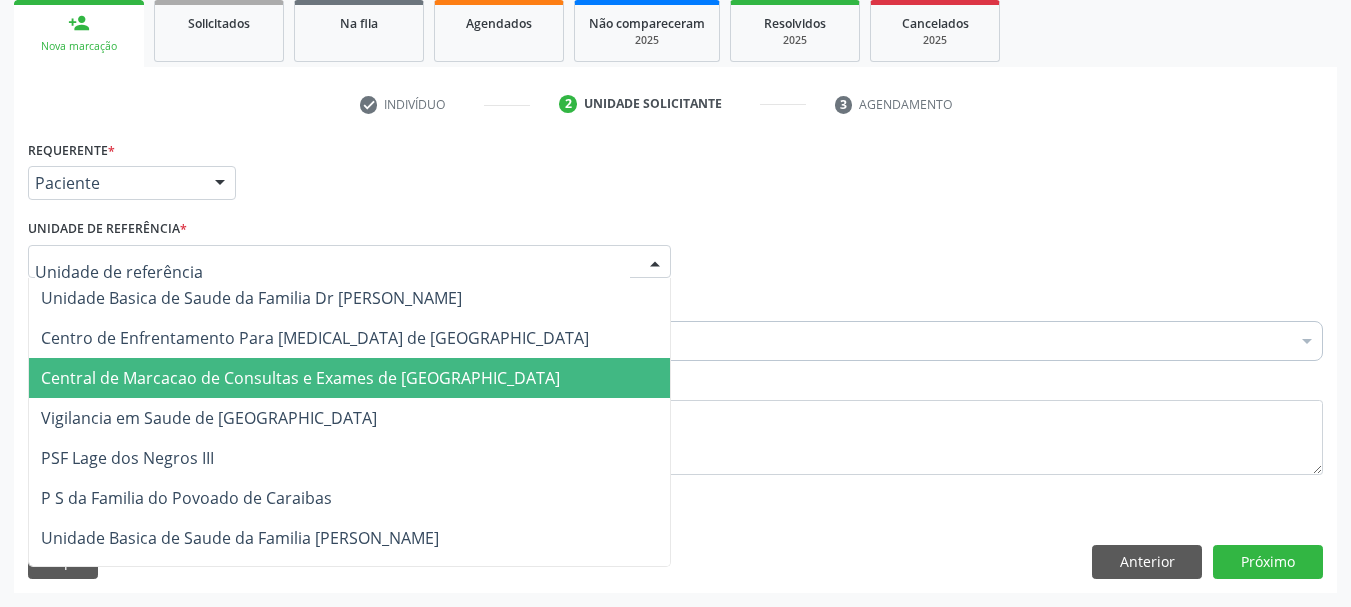 click on "Central de Marcacao de Consultas e Exames de [GEOGRAPHIC_DATA]" at bounding box center (349, 378) 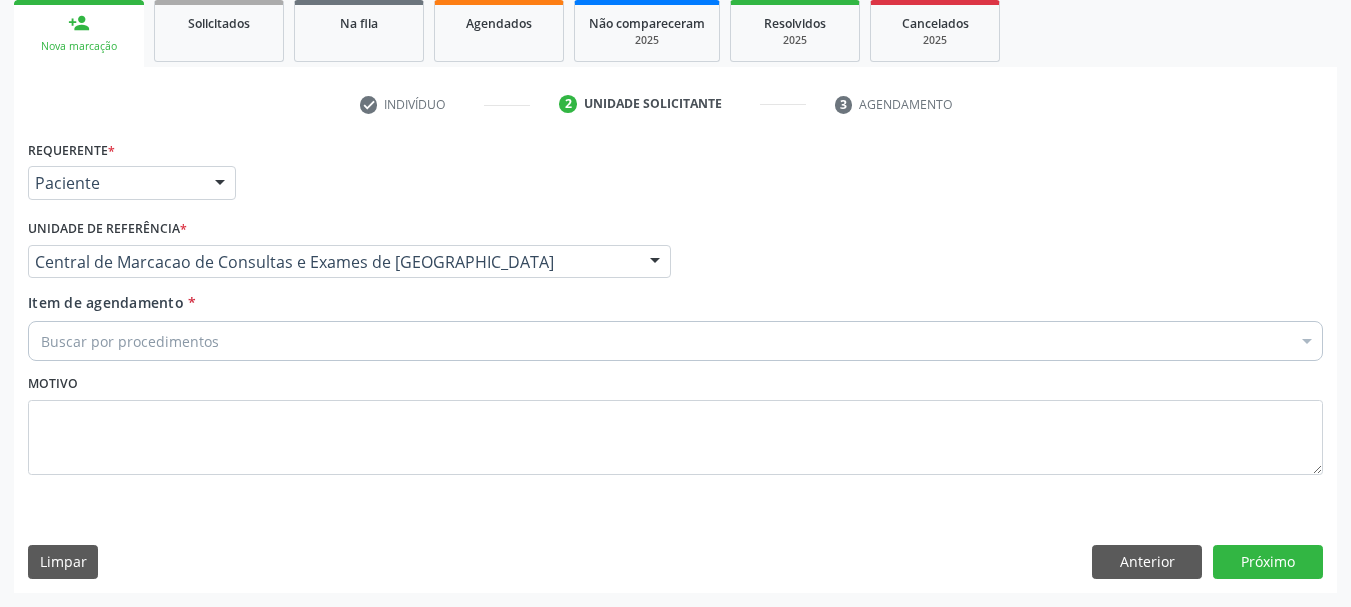 click on "Buscar por procedimentos" at bounding box center (675, 341) 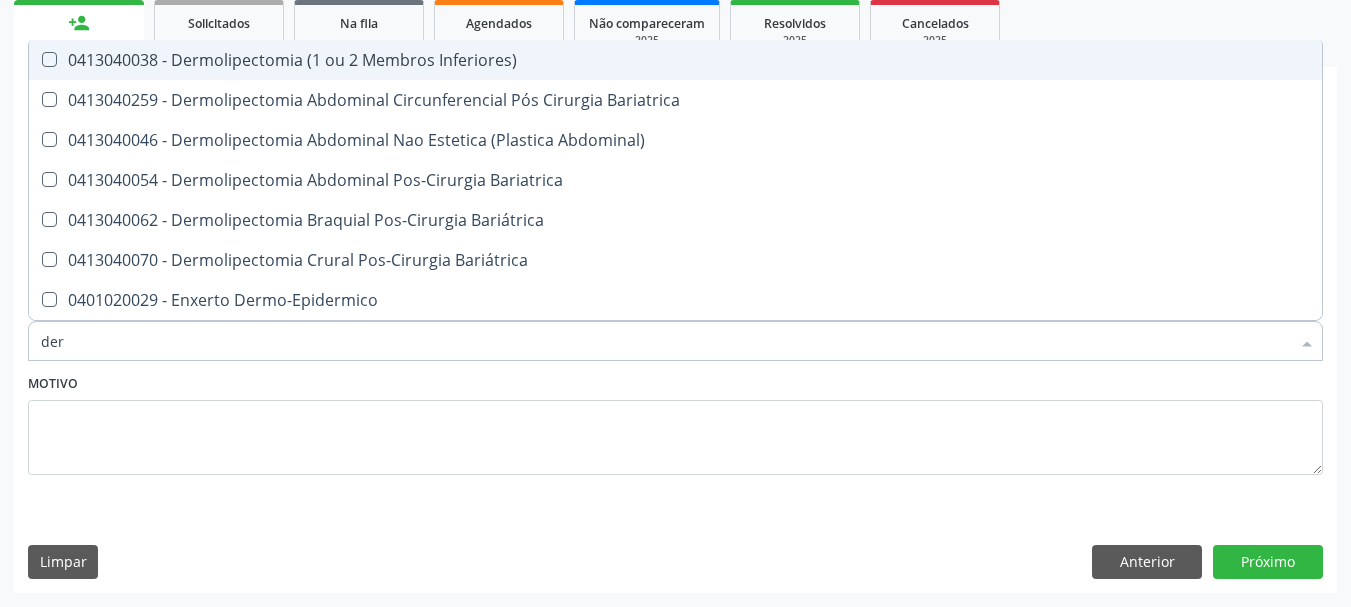 type on "derm" 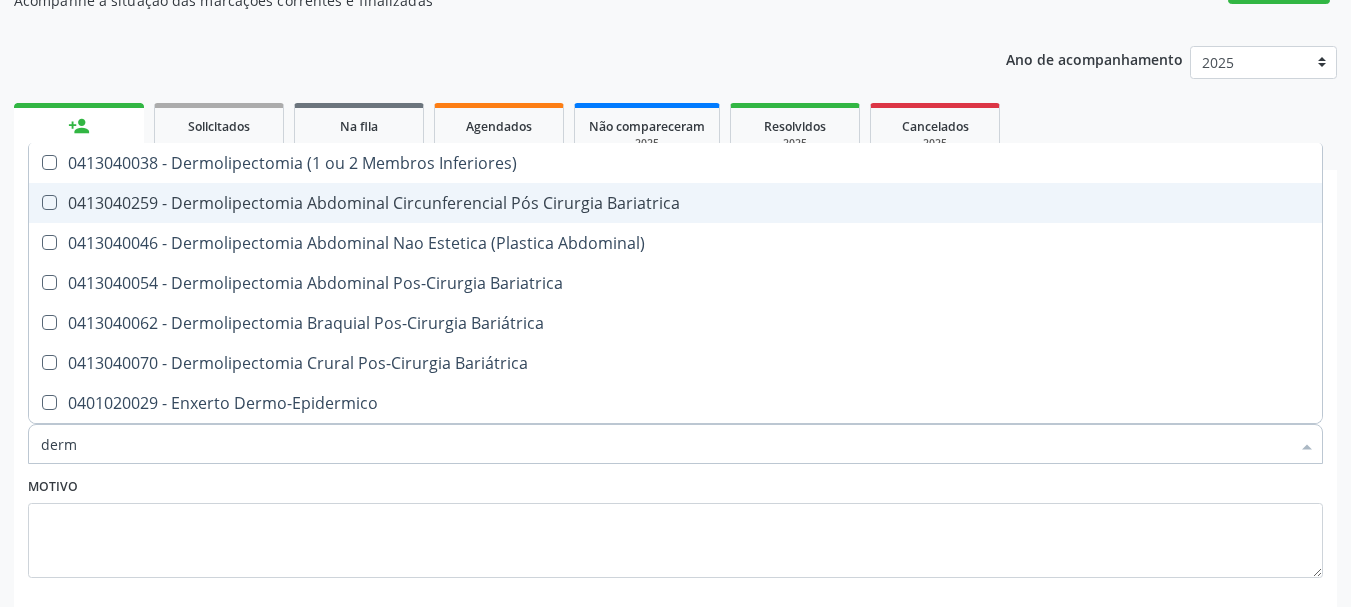 scroll, scrollTop: 200, scrollLeft: 0, axis: vertical 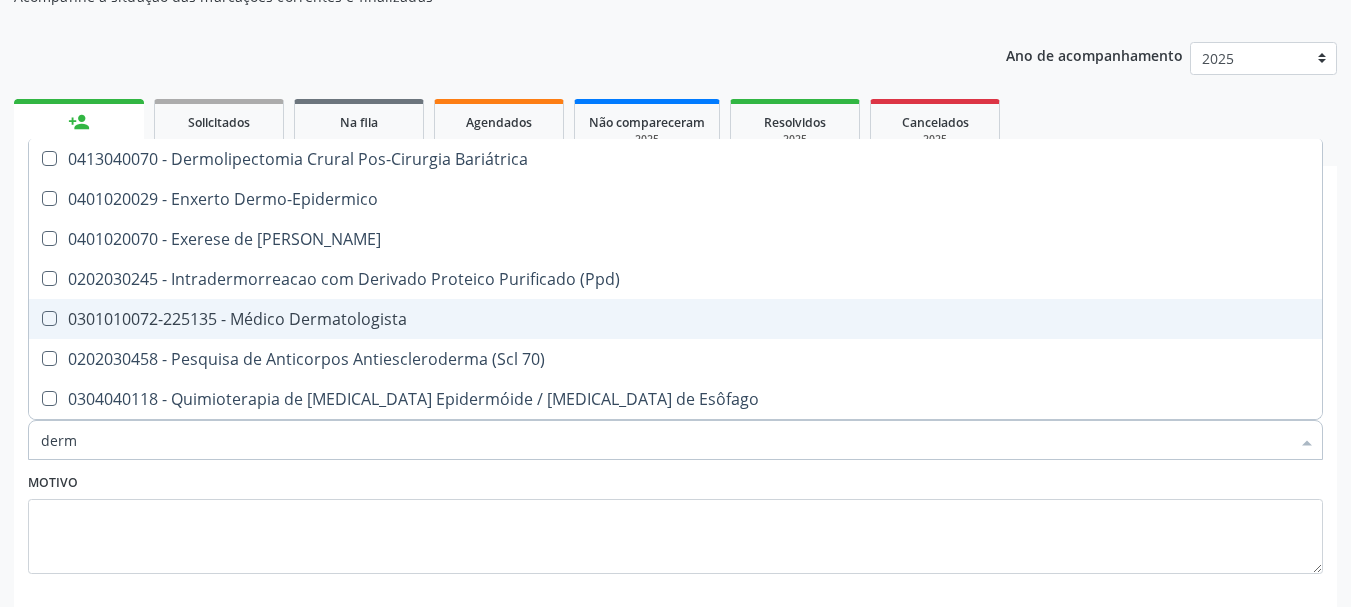 click on "0301010072-225135 - Médico Dermatologista" at bounding box center [675, 319] 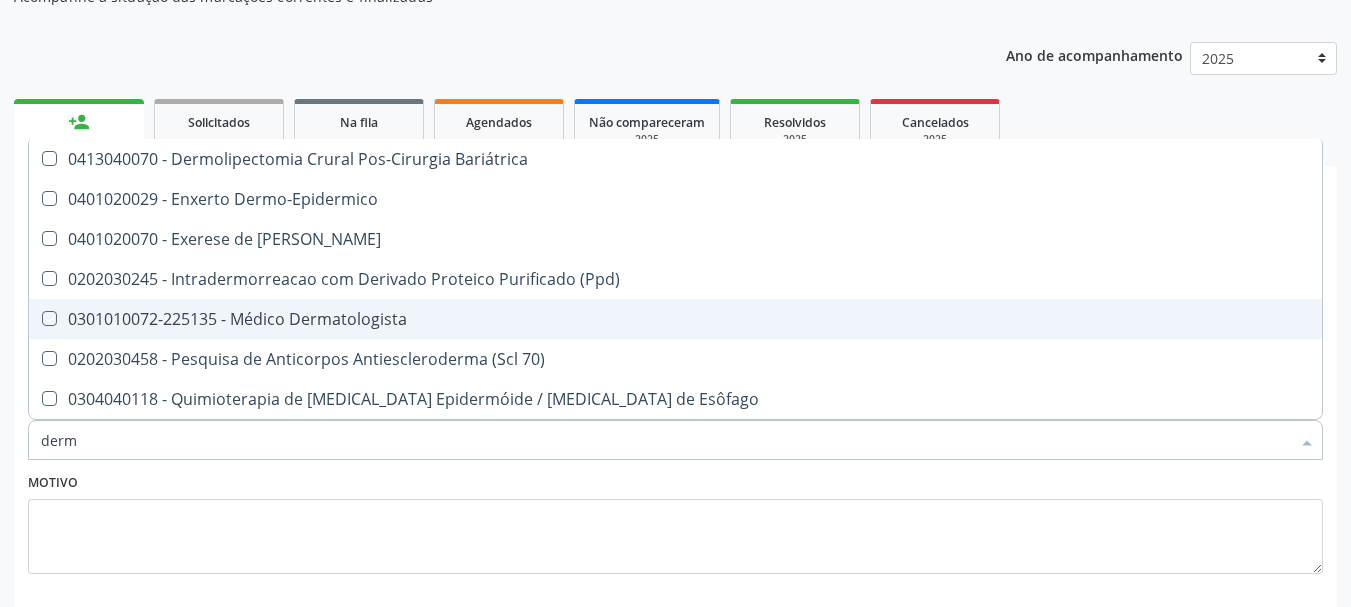 checkbox on "true" 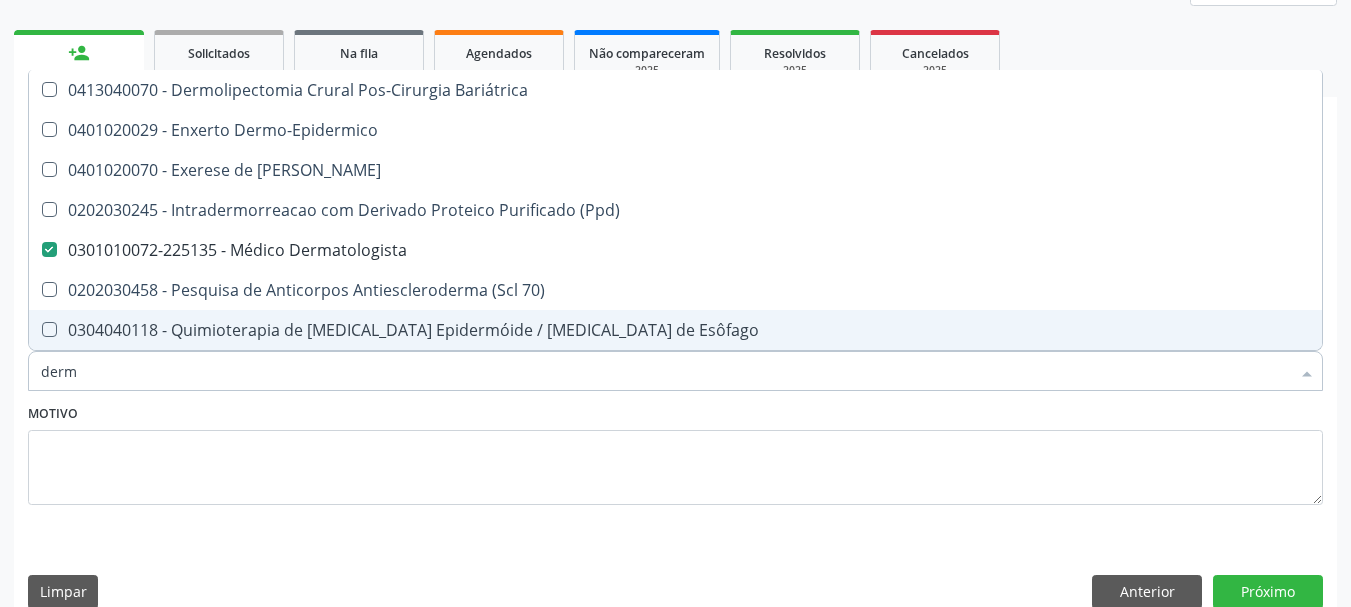 scroll, scrollTop: 299, scrollLeft: 0, axis: vertical 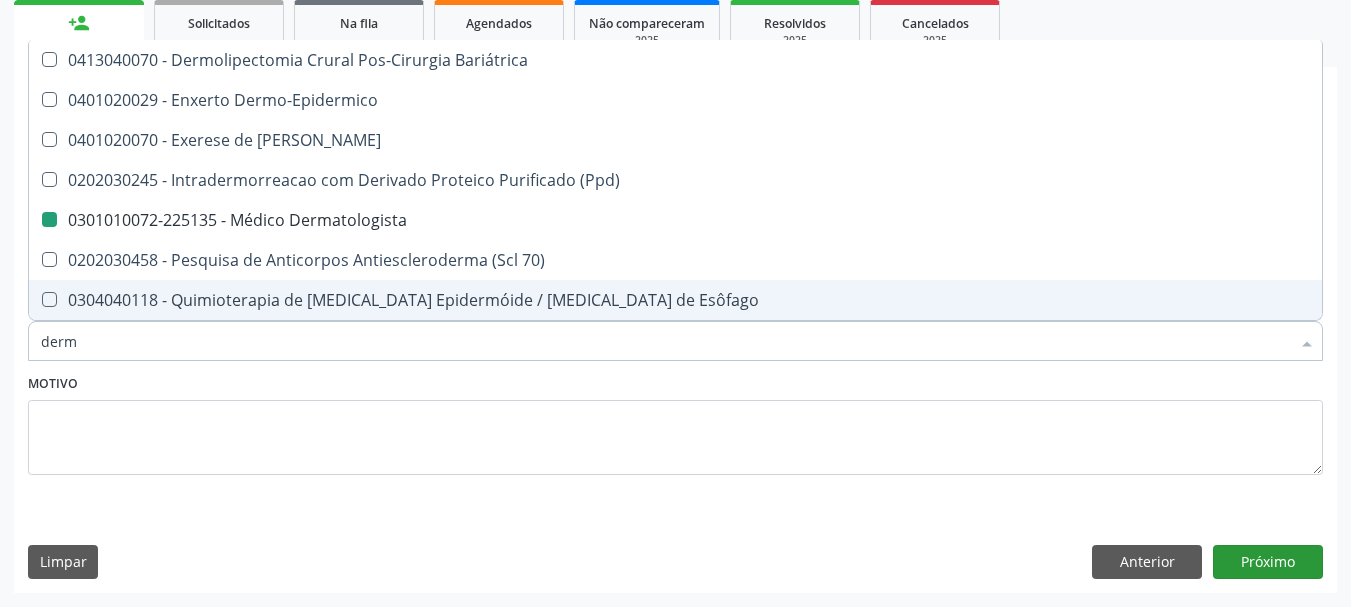 drag, startPoint x: 1333, startPoint y: 576, endPoint x: 1295, endPoint y: 564, distance: 39.849716 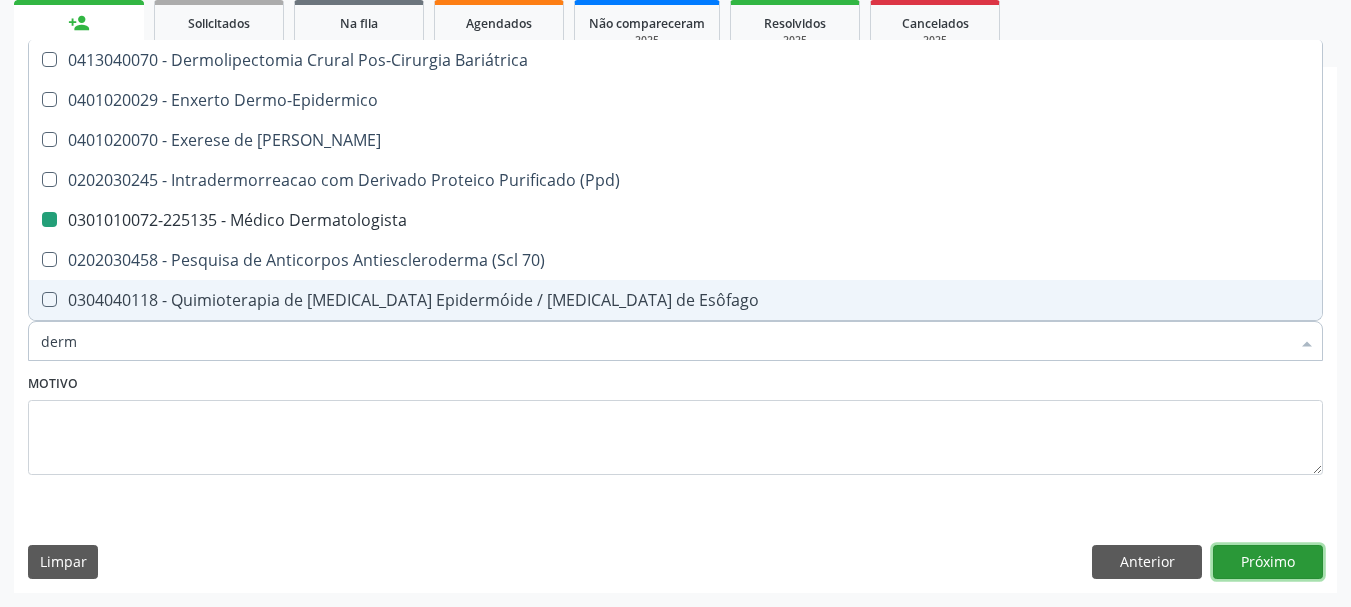 click on "Próximo" at bounding box center (1268, 562) 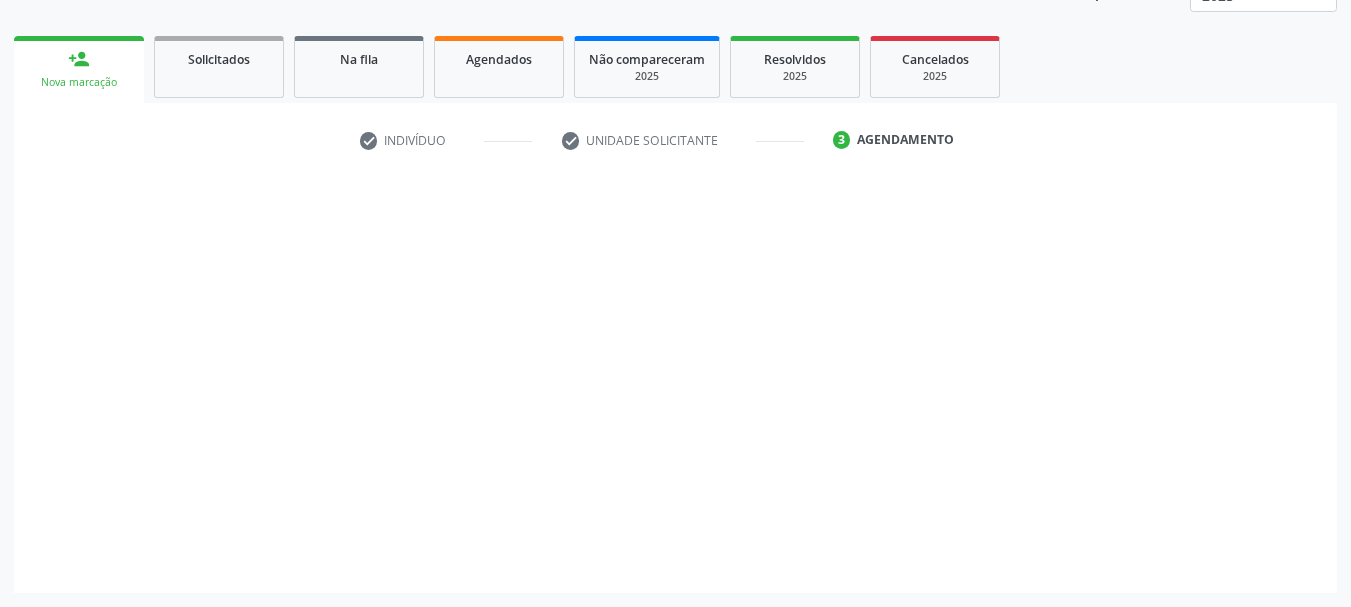 scroll, scrollTop: 263, scrollLeft: 0, axis: vertical 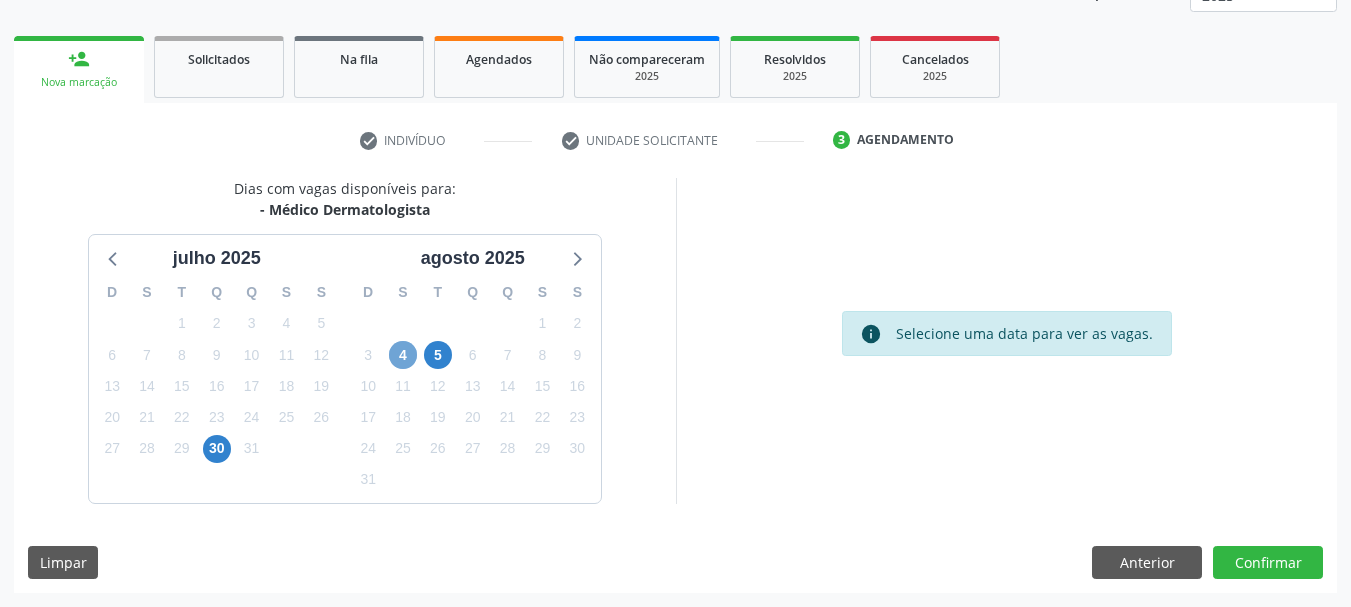 click on "4" at bounding box center [403, 355] 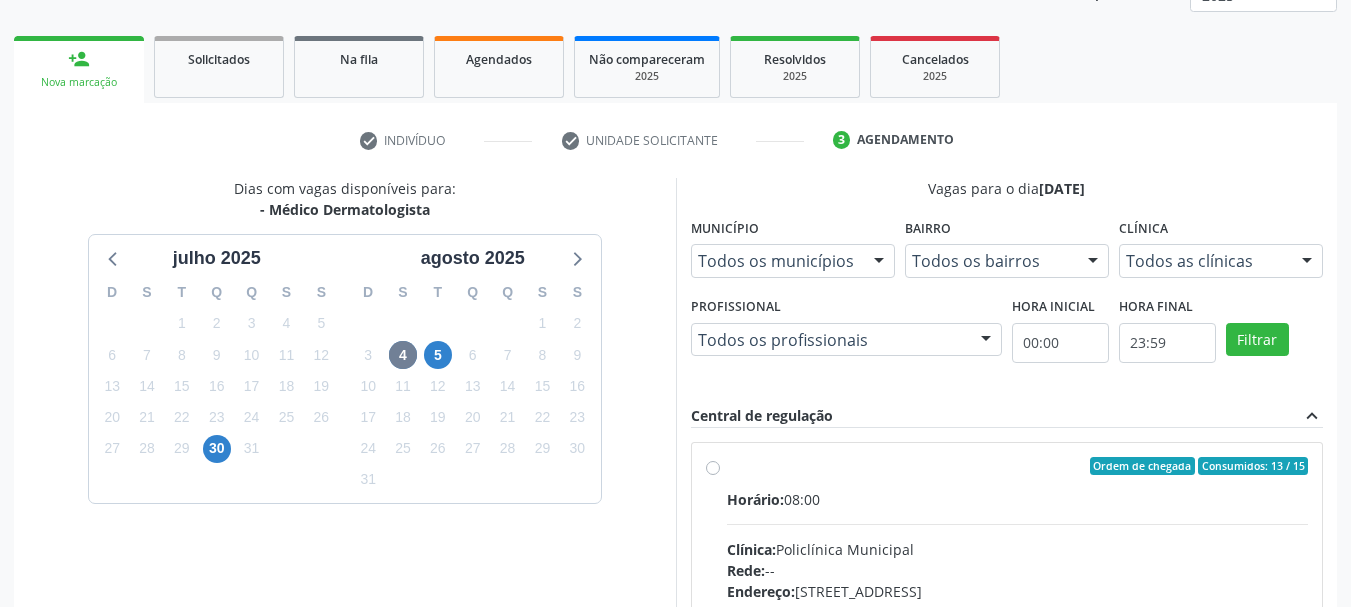 click on "Horário:   08:00" at bounding box center (1018, 499) 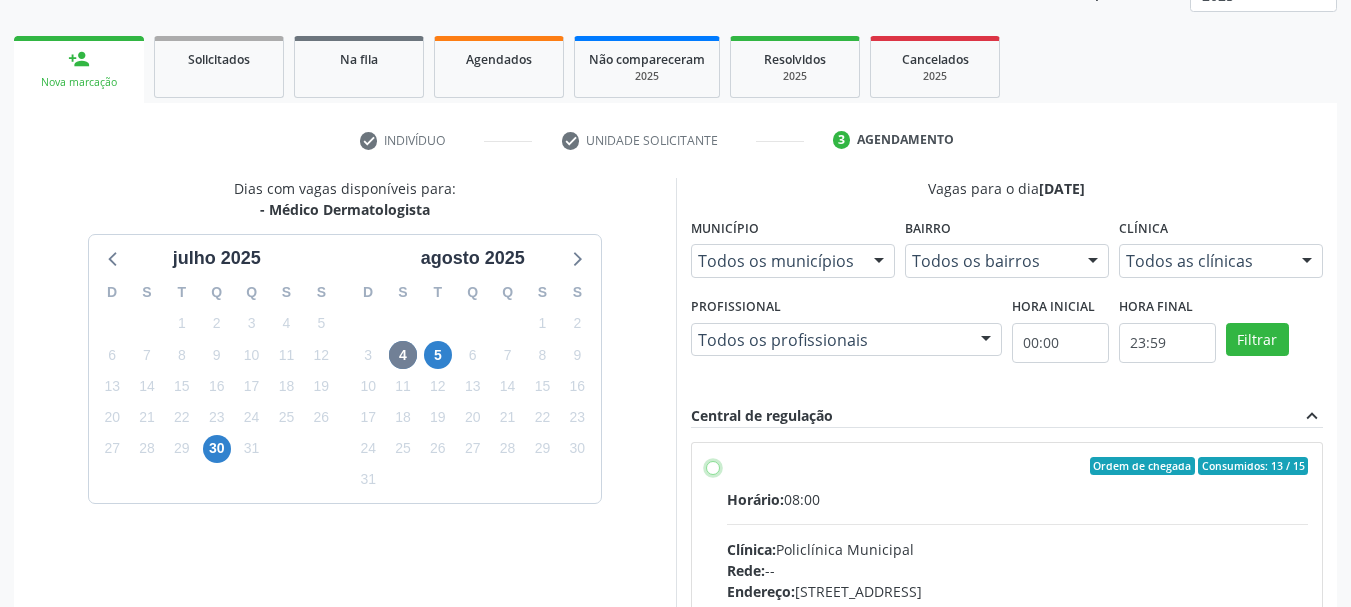 click on "Ordem de chegada
Consumidos: 13 / 15
Horário:   08:00
Clínica:  Policlínica Municipal
Rede:
--
Endereço:   [STREET_ADDRESS]
Telefone:   [PHONE_NUMBER]
Profissional:
[PERSON_NAME]
Informações adicionais sobre o atendimento
Idade de atendimento:
de 0 a 120 anos
Gênero(s) atendido(s):
Masculino e Feminino
Informações adicionais:
--" at bounding box center [713, 466] 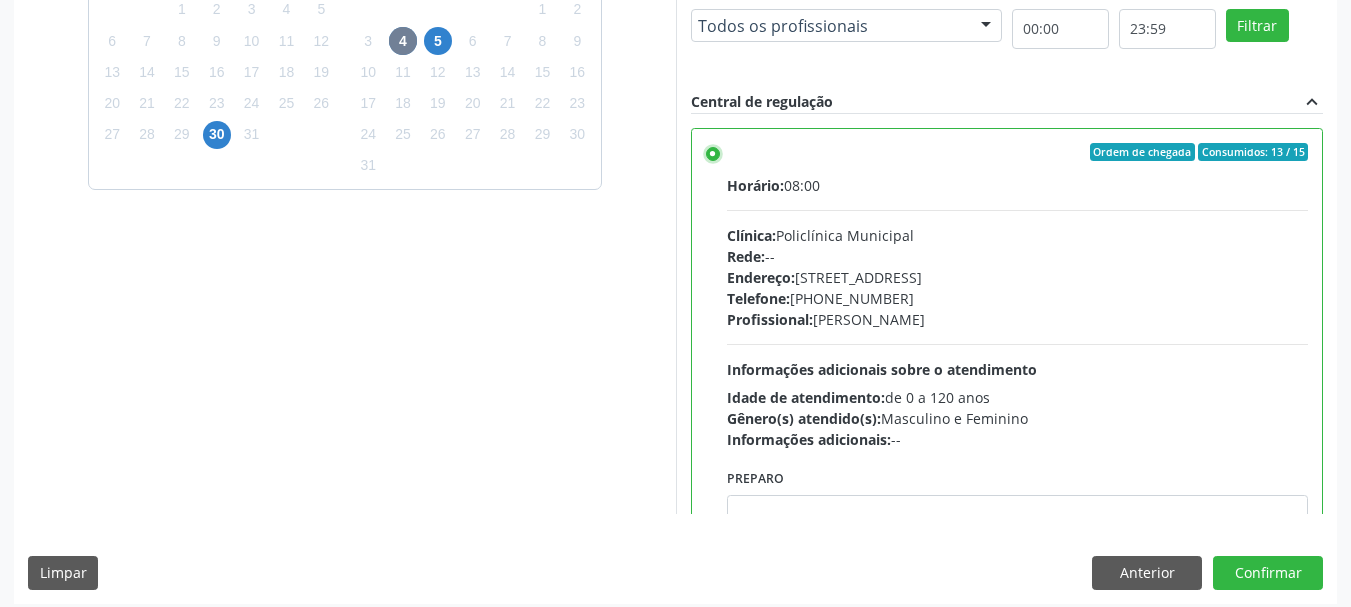 scroll, scrollTop: 588, scrollLeft: 0, axis: vertical 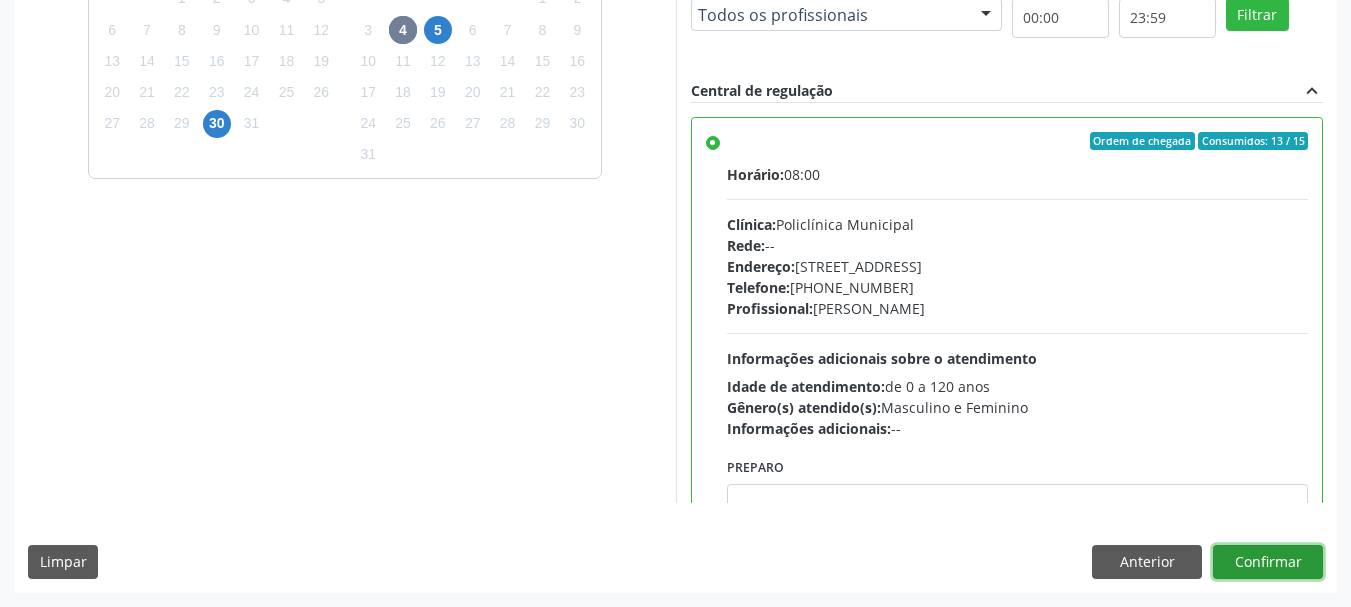 click on "Confirmar" at bounding box center (1268, 562) 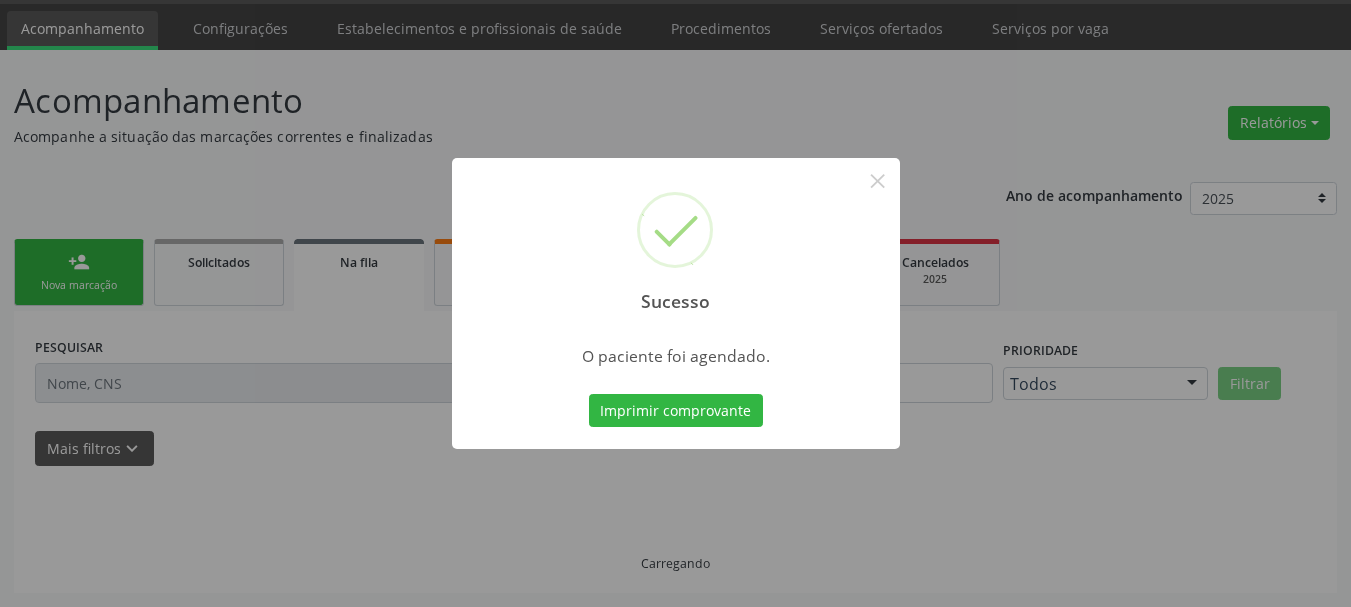 scroll, scrollTop: 60, scrollLeft: 0, axis: vertical 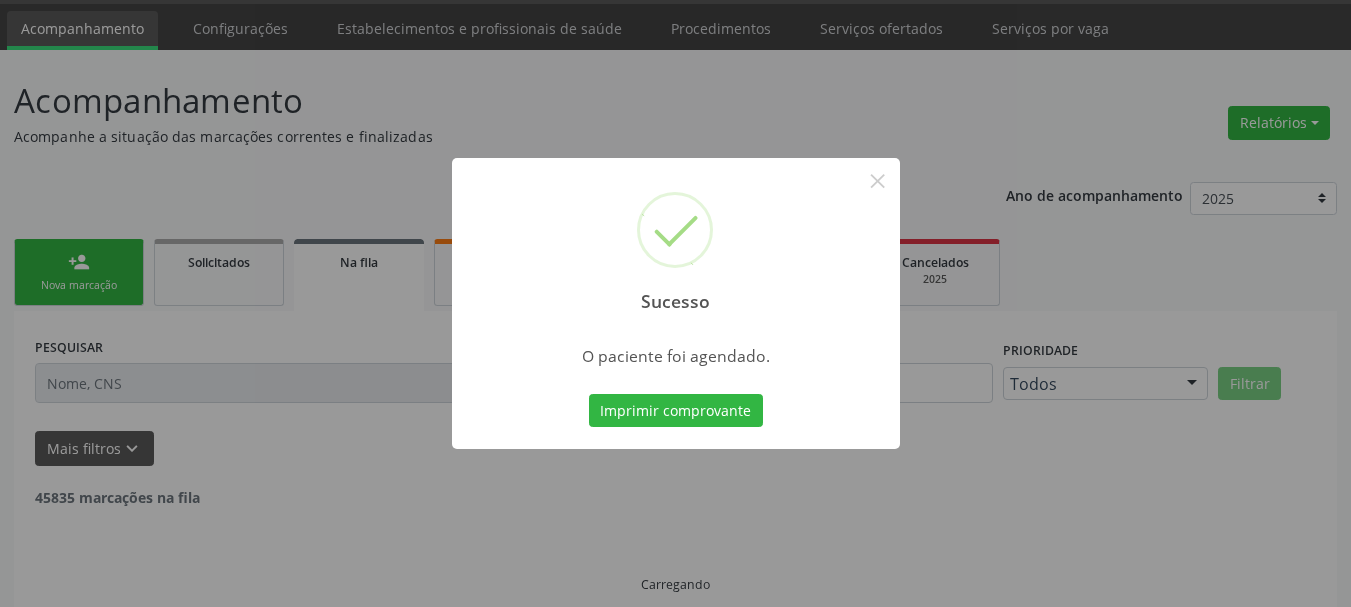 type 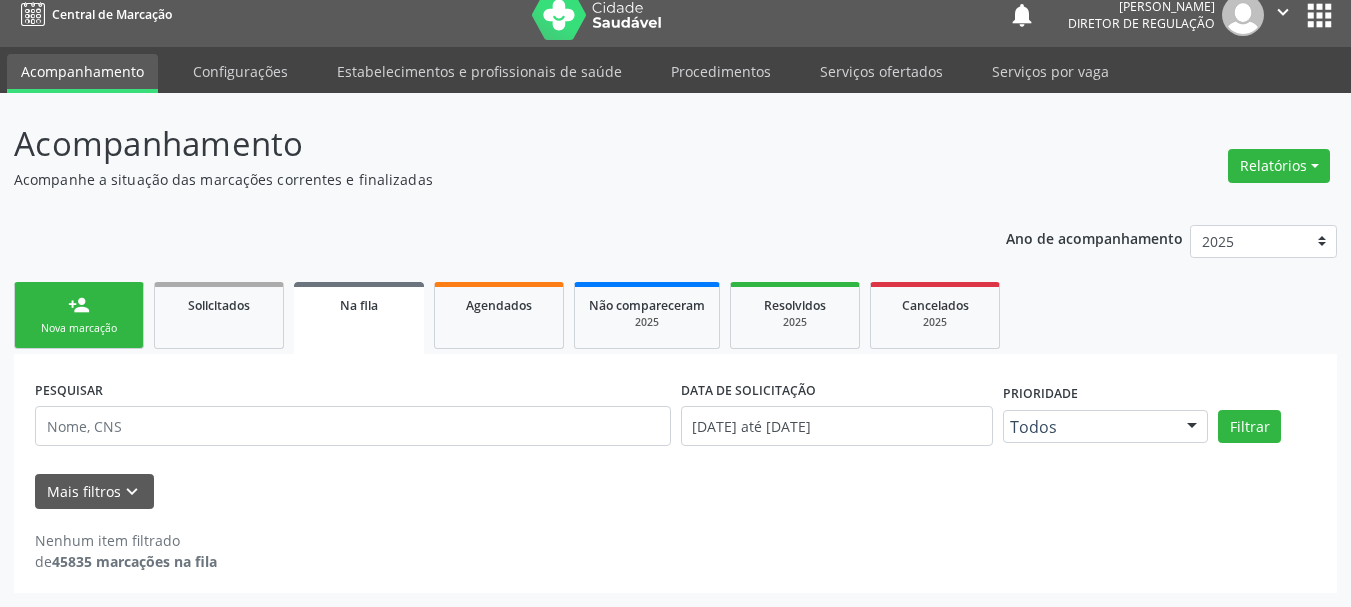 scroll, scrollTop: 17, scrollLeft: 0, axis: vertical 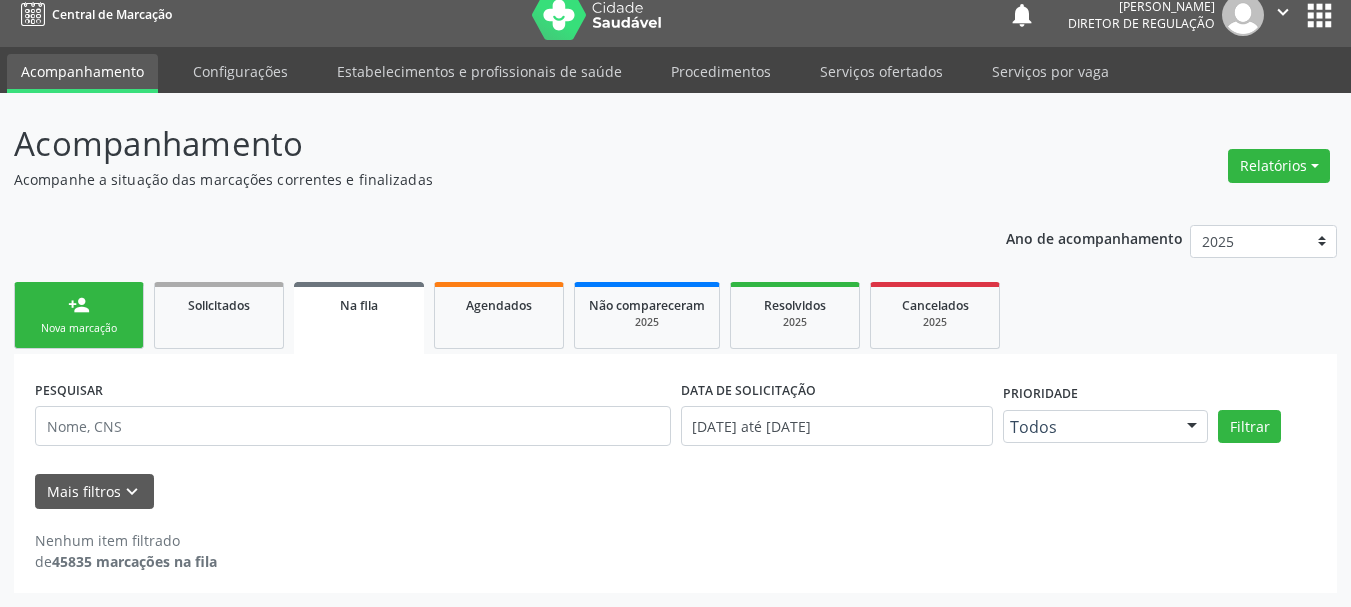 click on "Nova marcação" at bounding box center (79, 328) 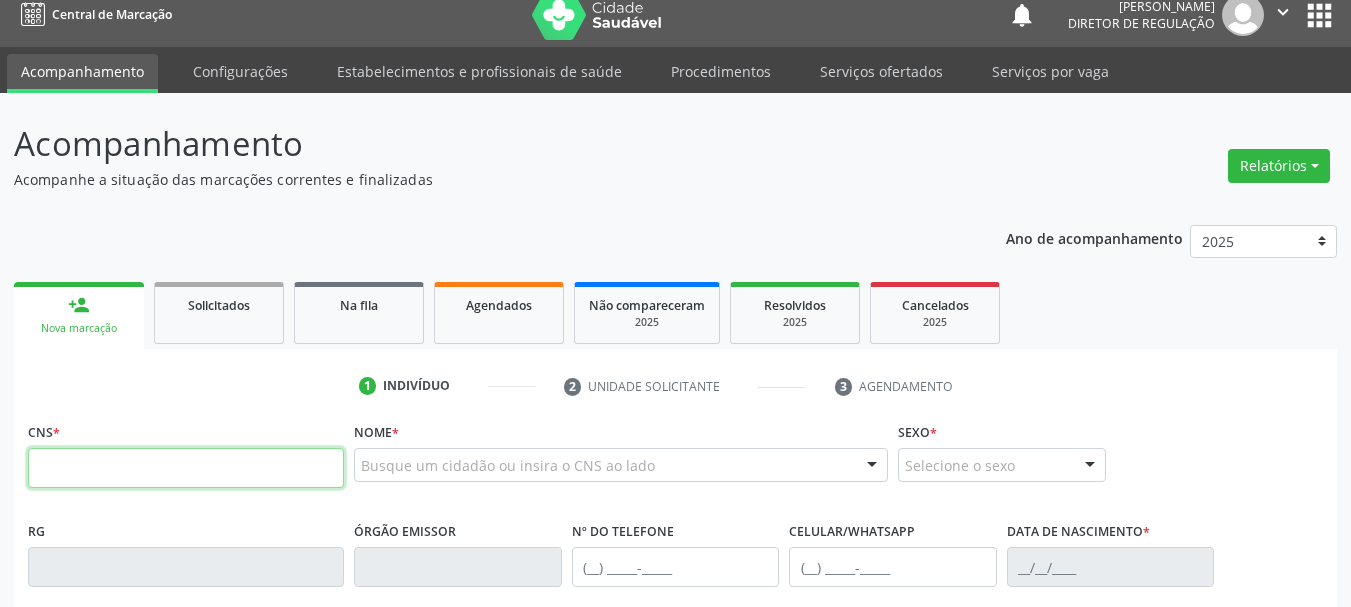 click at bounding box center [186, 468] 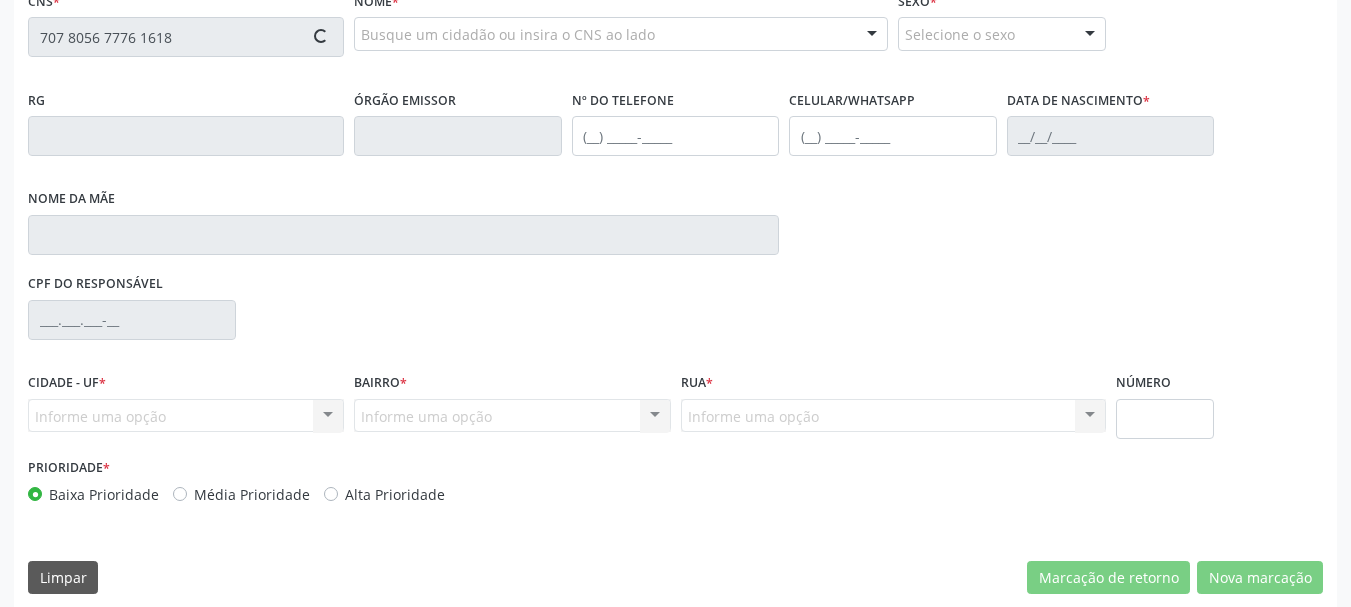 scroll, scrollTop: 463, scrollLeft: 0, axis: vertical 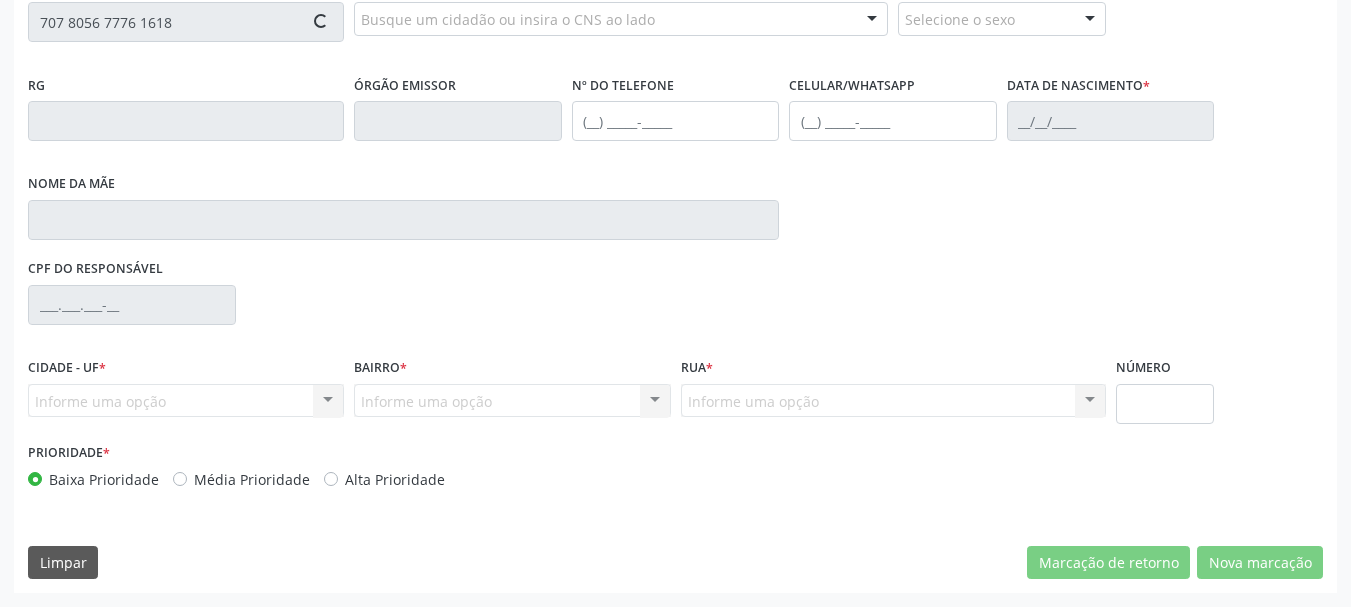type on "707 8056 7776 1618" 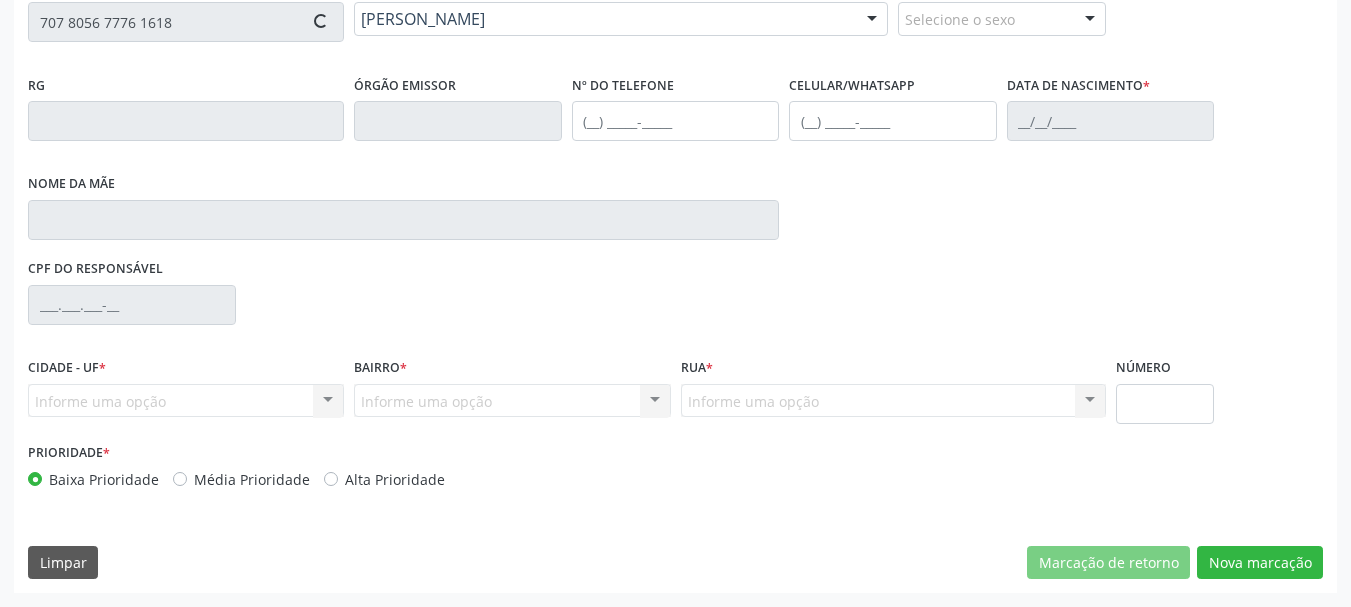 type on "[PHONE_NUMBER]" 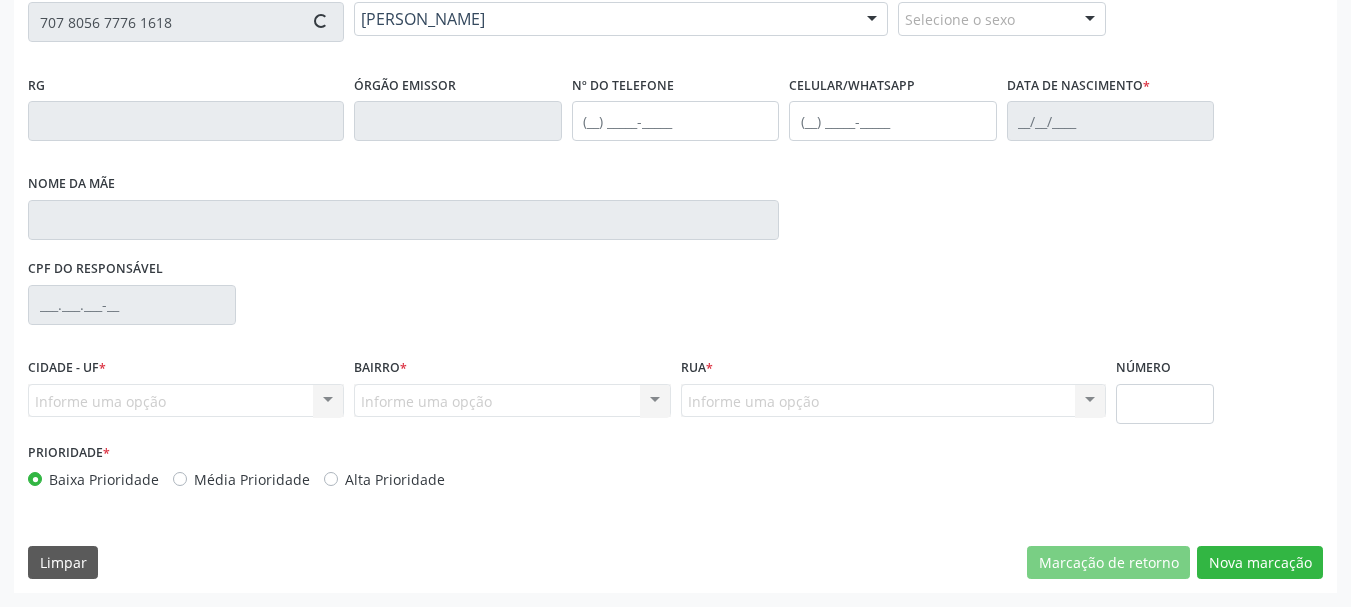 type on "[PHONE_NUMBER]" 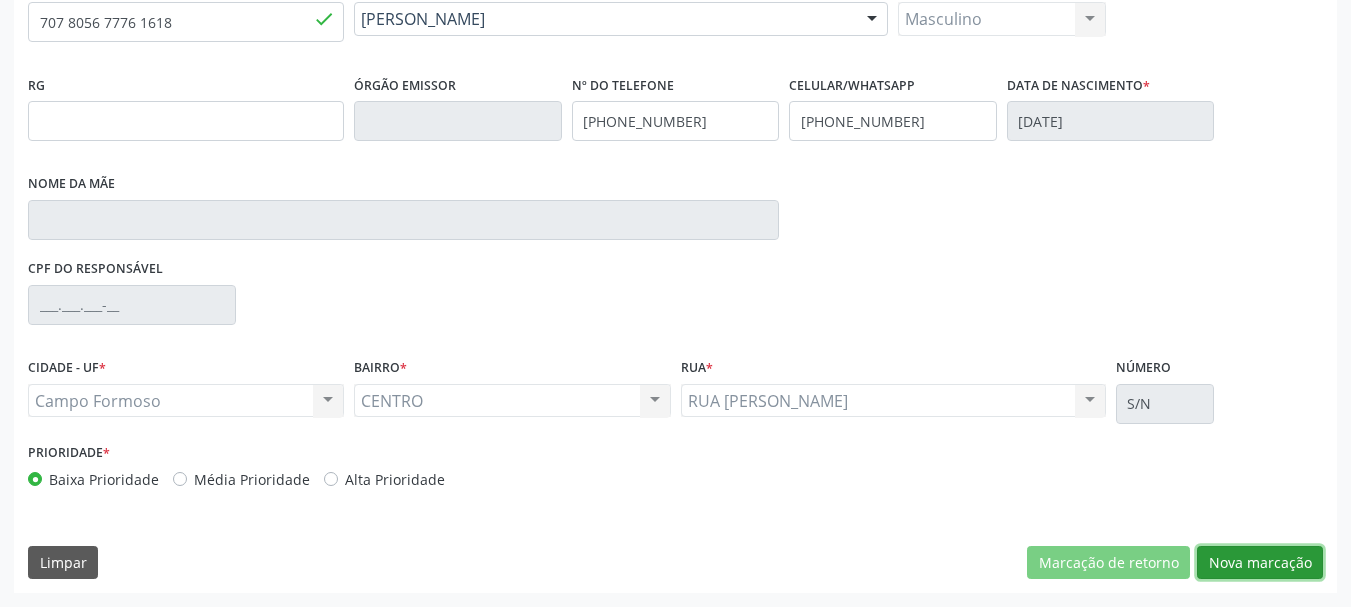 click on "Nova marcação" at bounding box center [1260, 563] 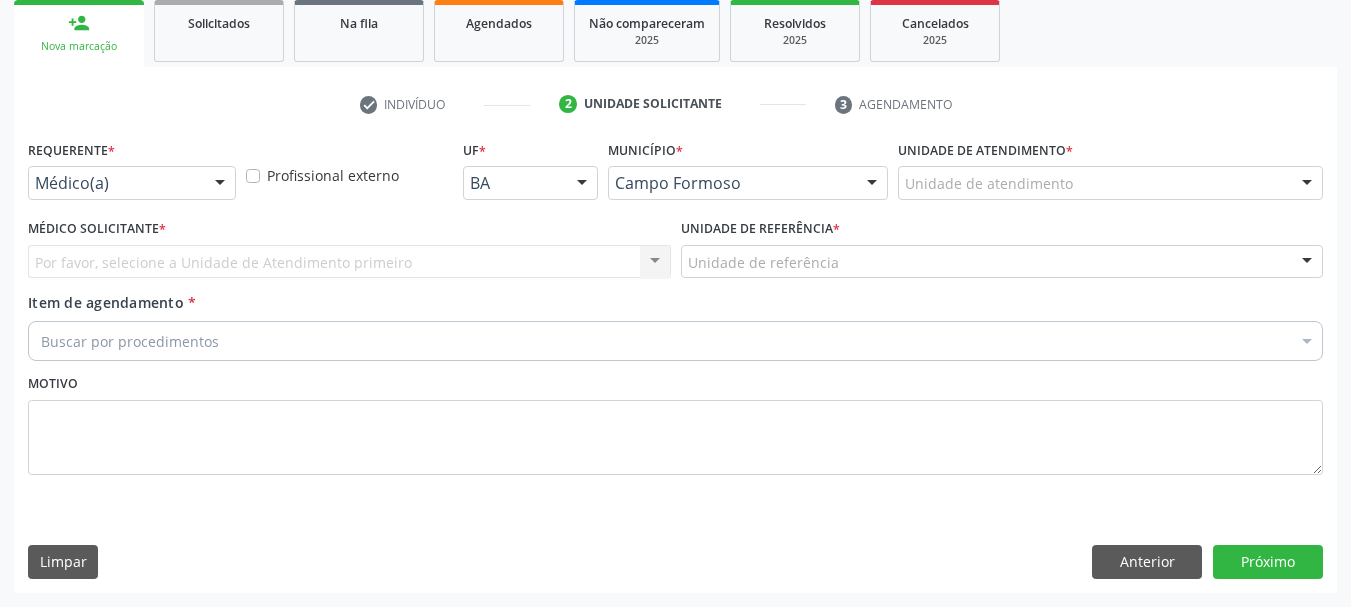 scroll, scrollTop: 299, scrollLeft: 0, axis: vertical 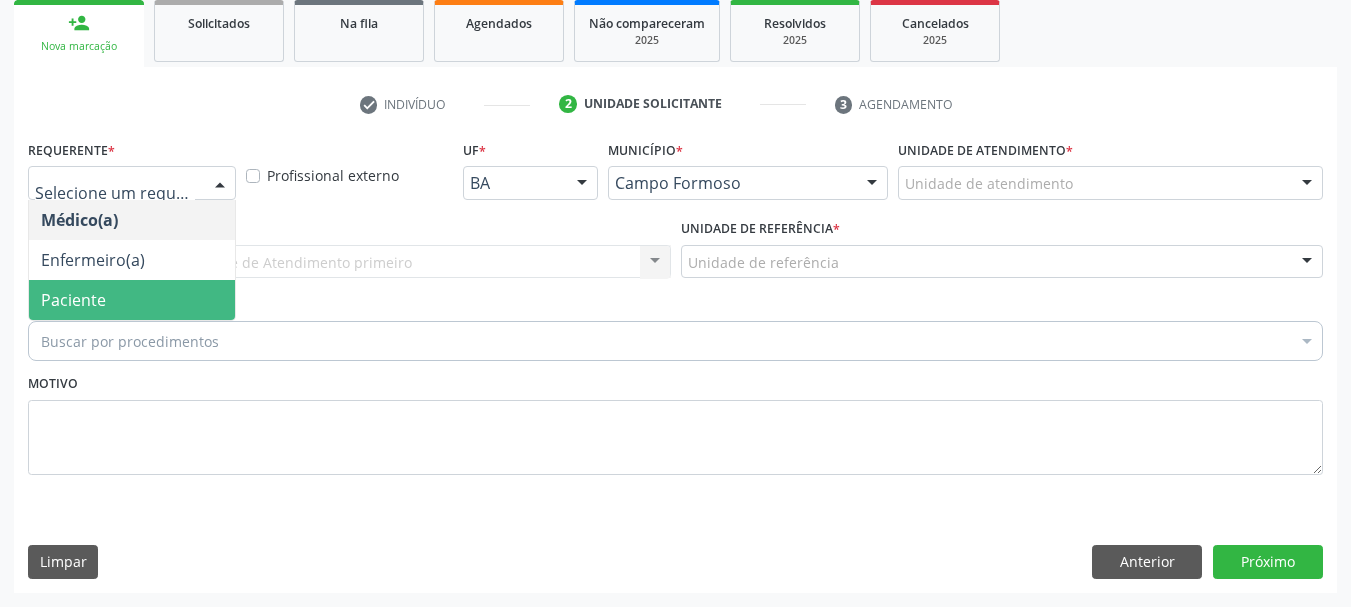 click on "Paciente" at bounding box center (132, 300) 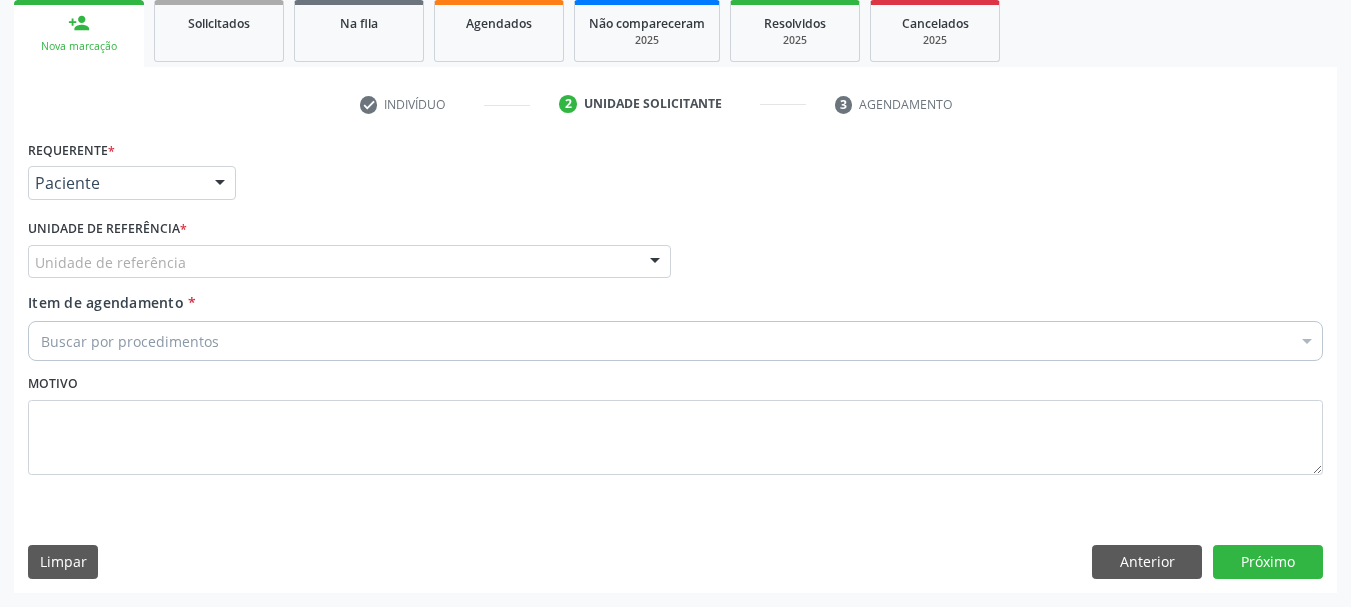 click on "Unidade de referência
*
Unidade de referência
Unidade Basica de Saude da Familia Dr [PERSON_NAME]   Centro de Enfrentamento Para [MEDICAL_DATA] de Campo Formoso   Central de [GEOGRAPHIC_DATA] de Consultas e Exames de Campo Formoso   Vigilancia em Saude de [GEOGRAPHIC_DATA]   PSF Lage dos Negros III   P S da Familia do Povoado de Caraibas   Unidade Basica de Saude da Familia [PERSON_NAME]   P S de Curral da [GEOGRAPHIC_DATA] Oseas Manoel da Silva   Farmacia Basica   Unidade Basica de Saude da Familia de Brejao da Caatinga   P S da Familia do Povoado de Pocos   P S da Familia do Povoado de Tiquara   P S da Familia do Povoado de Sao Tome   P S de Lages dos [DEMOGRAPHIC_DATA]   P S da Familia do Povoado de [GEOGRAPHIC_DATA]   P S de Curral Velho   Centro de Saude Mutirao   Caps Centro de [GEOGRAPHIC_DATA] Psicossocial   Unidade Odontologica Movel   Unidade Basica de Saude da Familia Limoeiro   Unidade Basica de Saude da Familia Izabel Godinho de Freitas   Unidade Basica de Saude da Familia de Olho Dagua das Pombas" at bounding box center [349, 253] 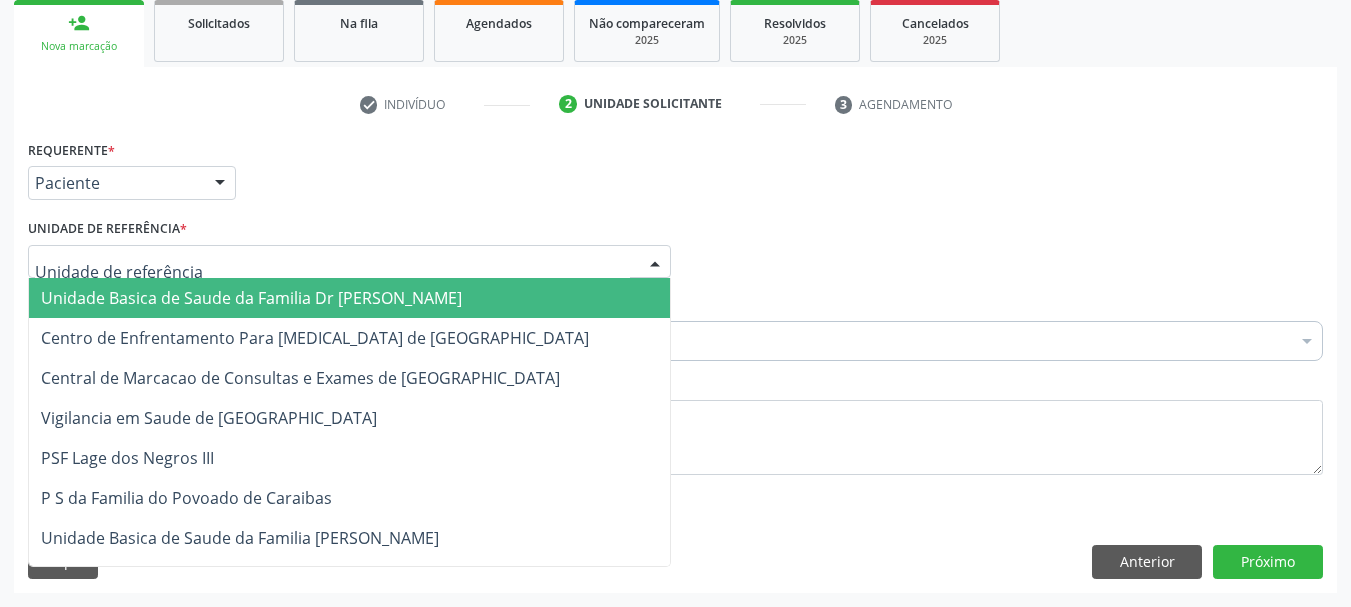 click at bounding box center (349, 262) 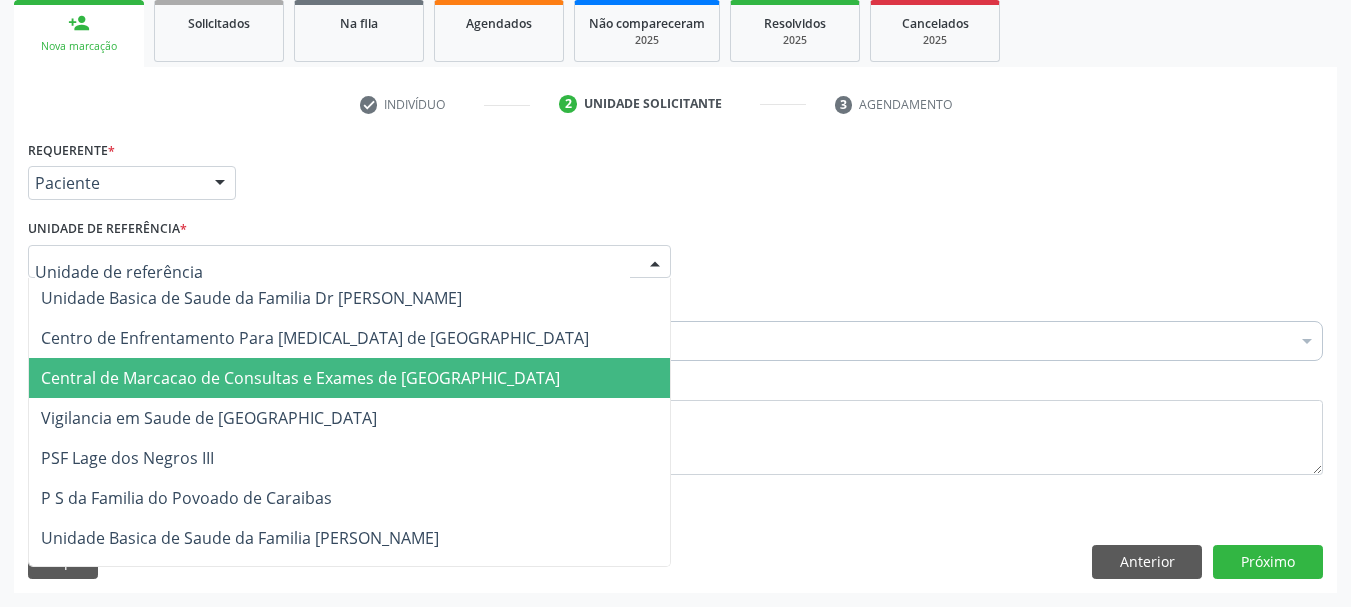 click on "Central de Marcacao de Consultas e Exames de [GEOGRAPHIC_DATA]" at bounding box center (300, 378) 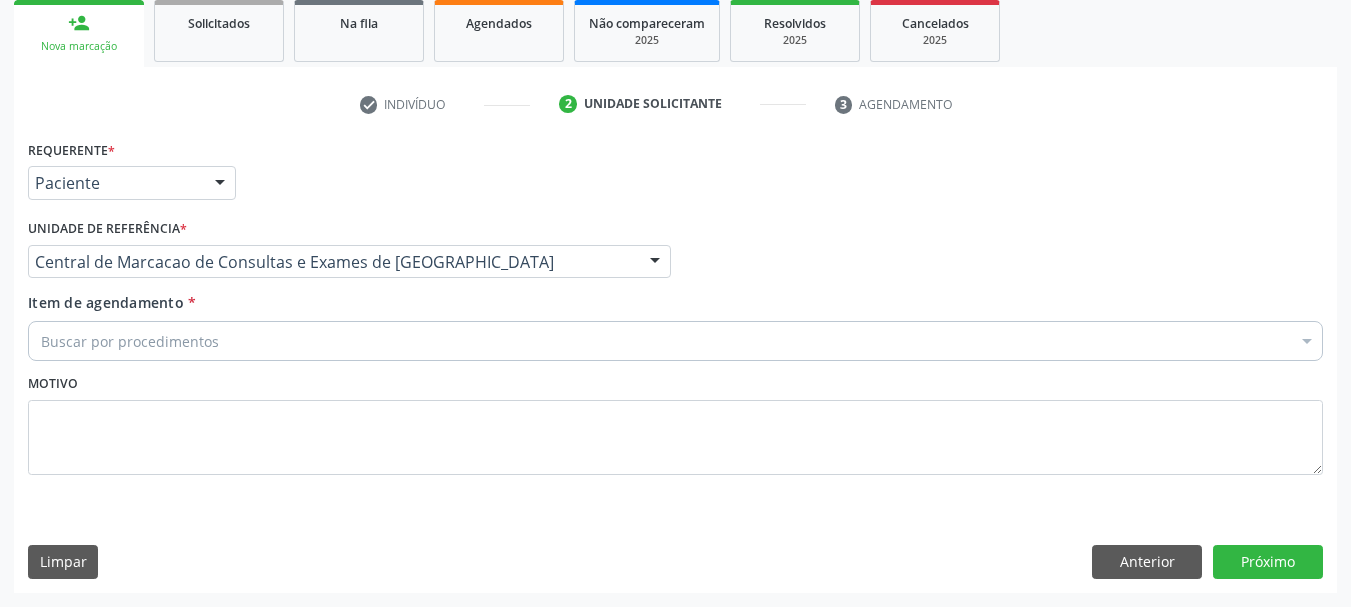 click on "Buscar por procedimentos" at bounding box center (675, 341) 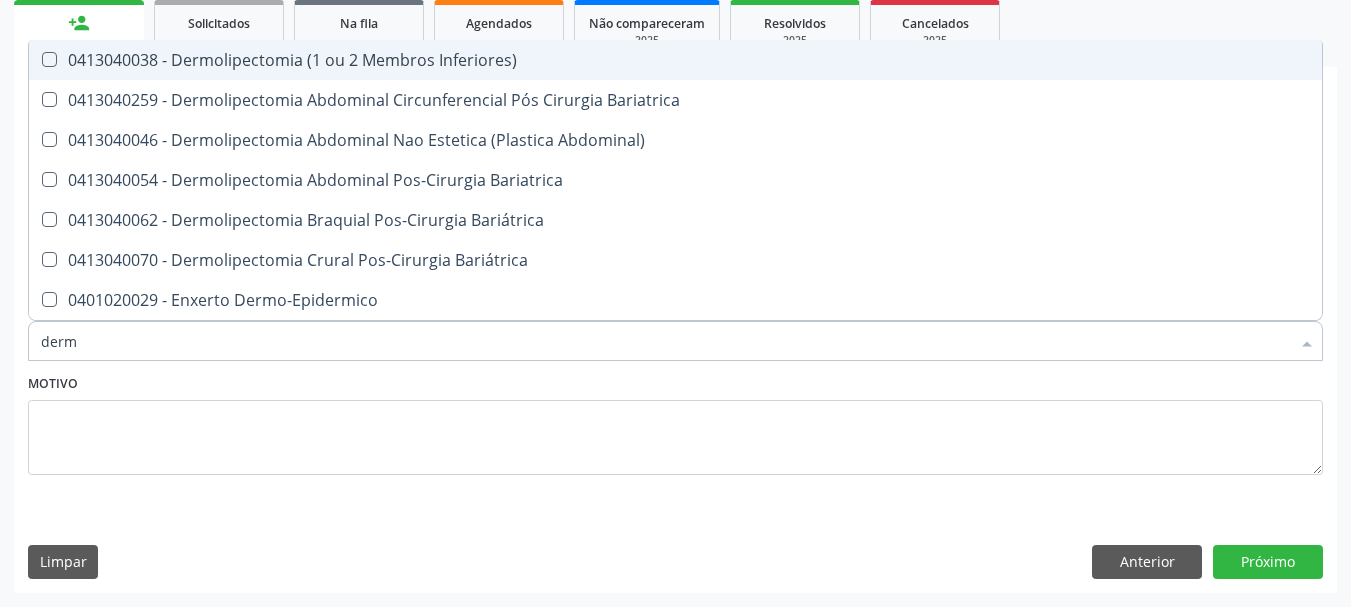 type on "derma" 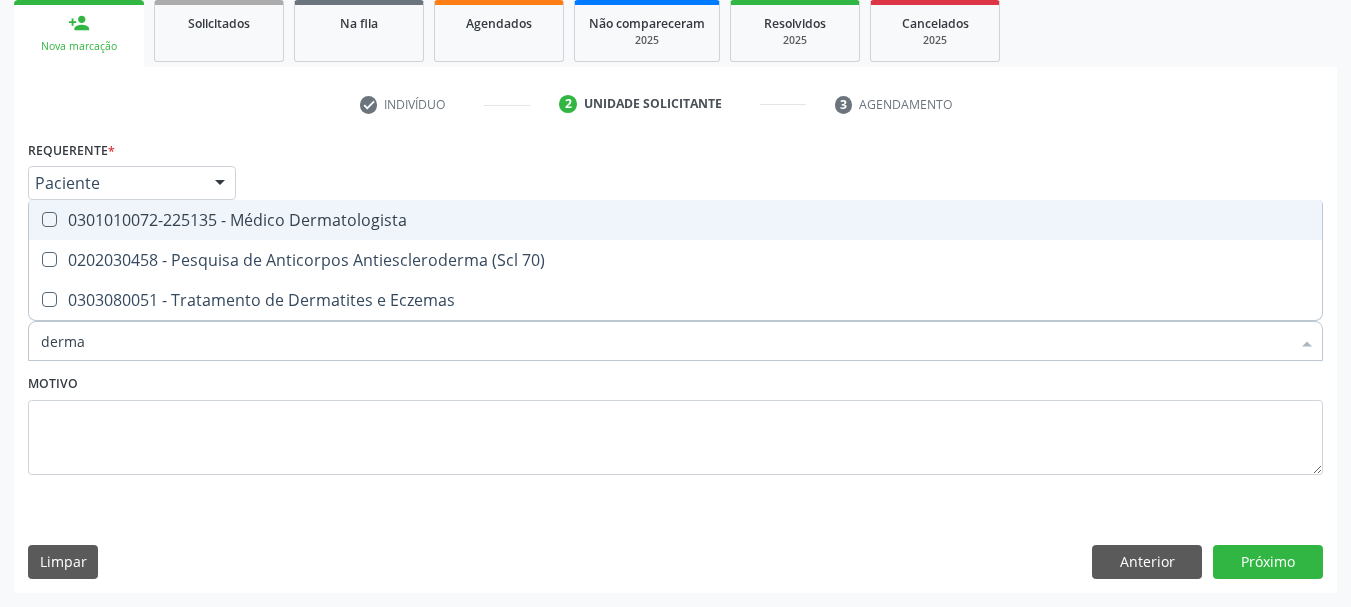 click on "0301010072-225135 - Médico Dermatologista" at bounding box center (675, 220) 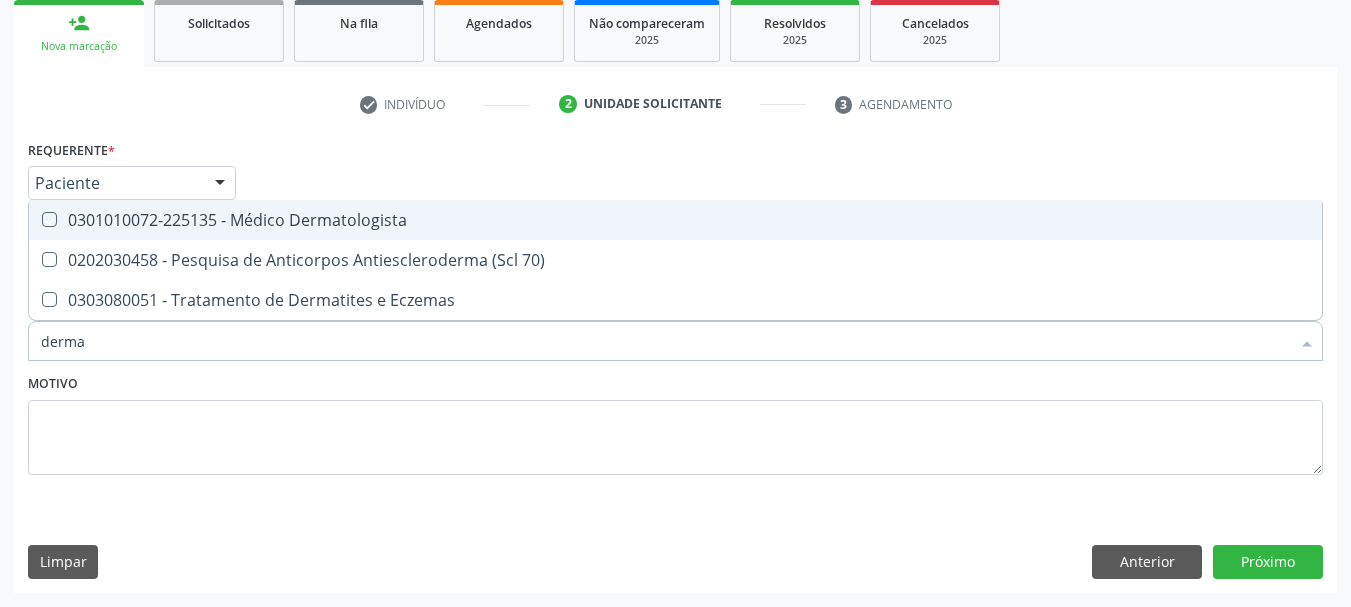 checkbox on "true" 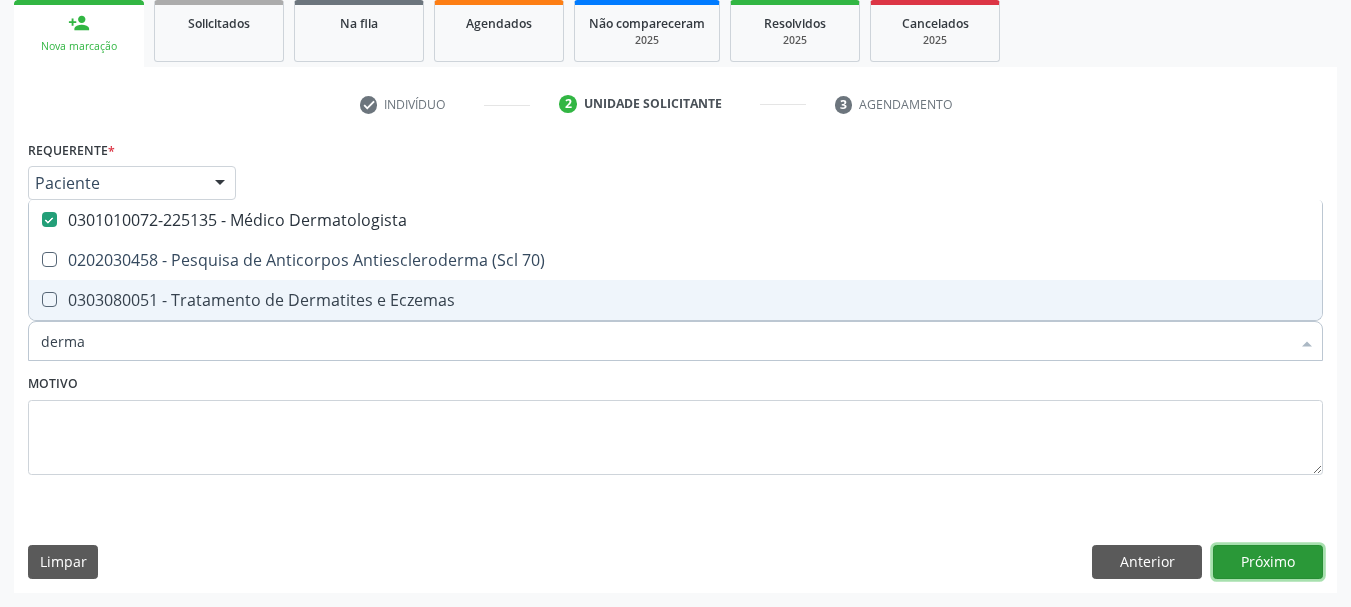 click on "Próximo" at bounding box center (1268, 562) 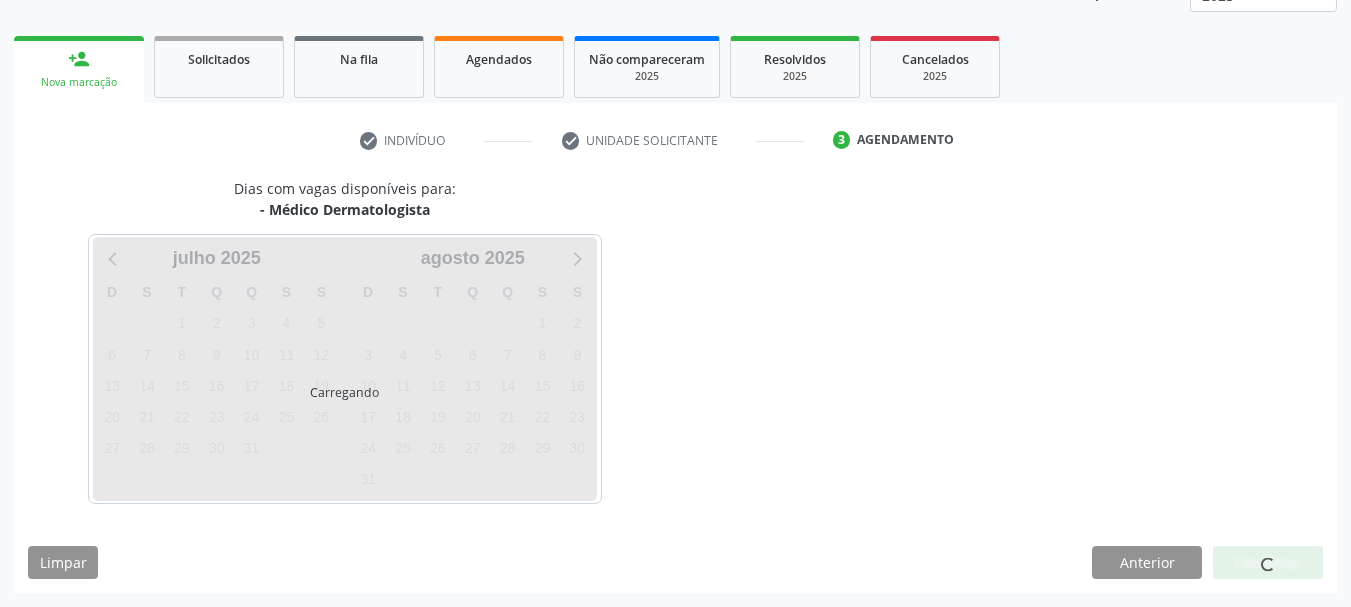 scroll, scrollTop: 263, scrollLeft: 0, axis: vertical 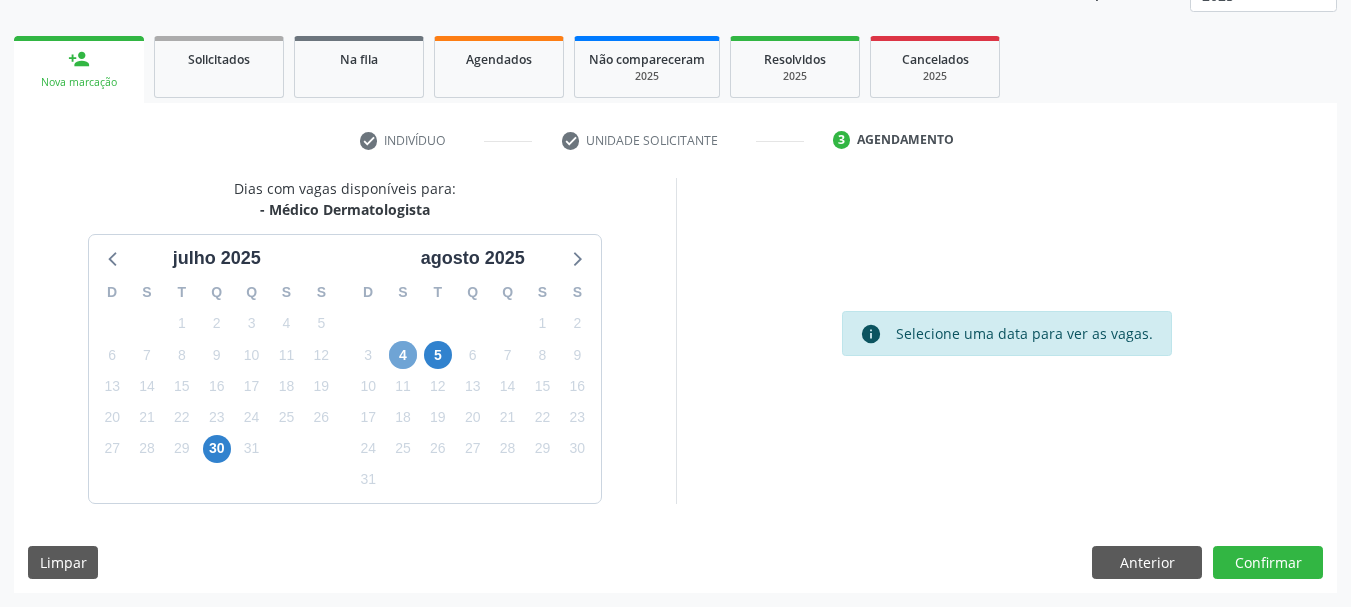 click on "4" at bounding box center [403, 355] 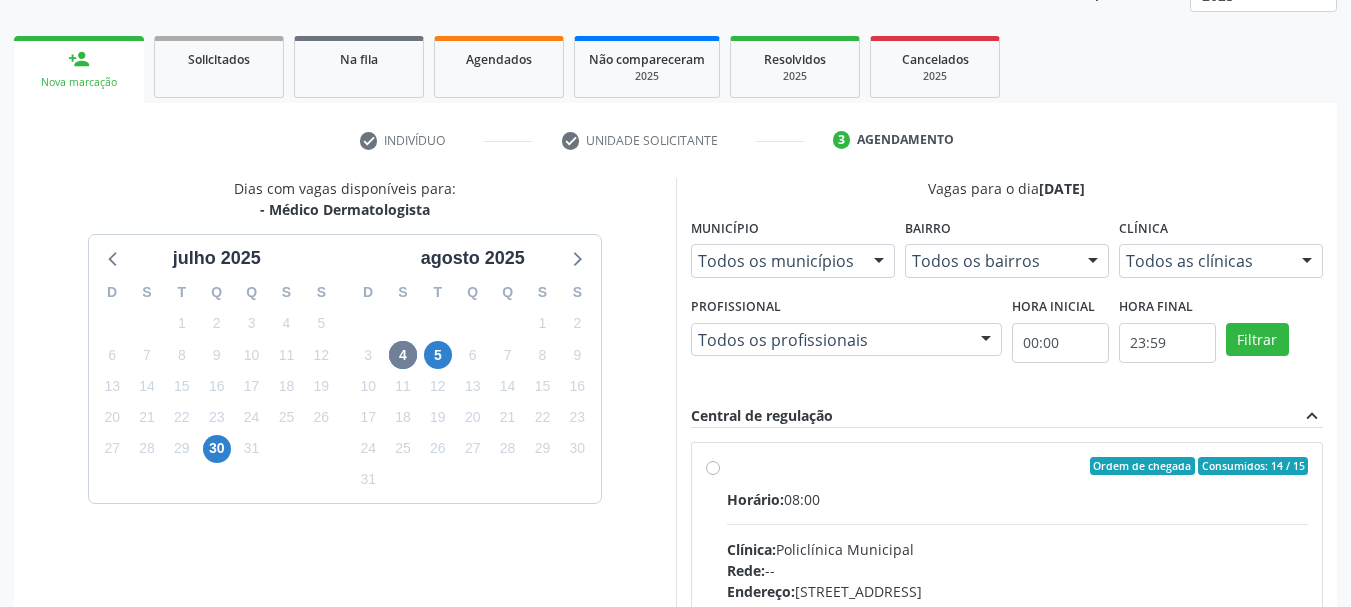 click on "Horário:   08:00" at bounding box center (1018, 499) 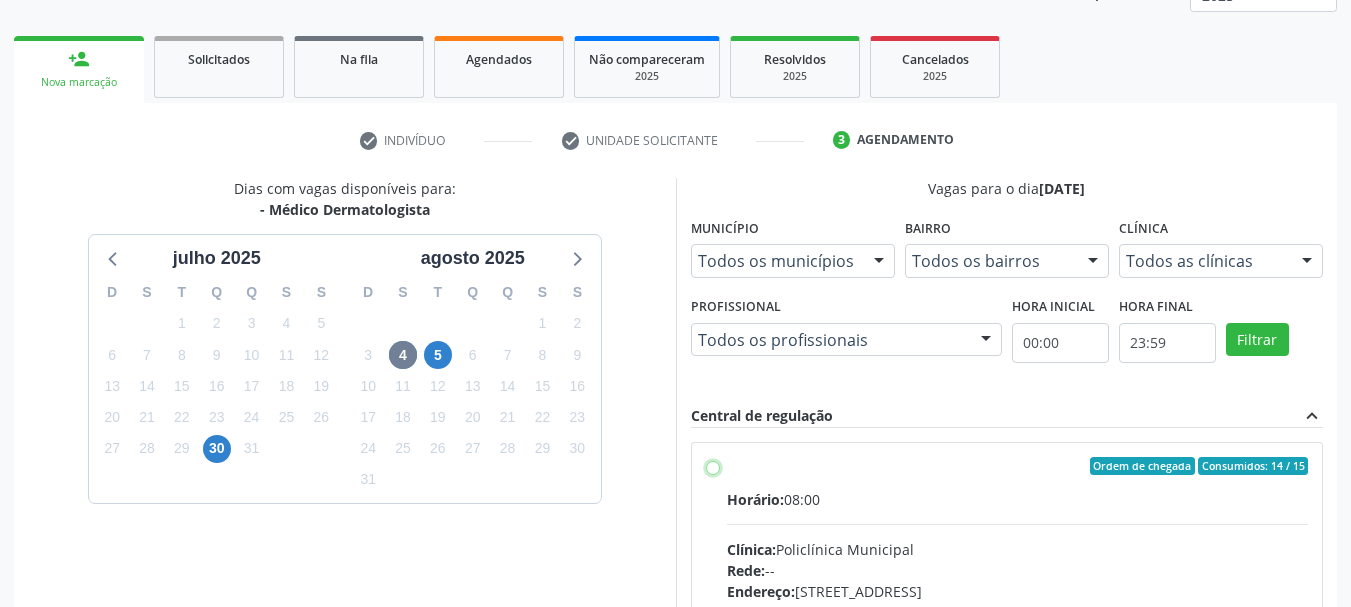 click on "Ordem de chegada
Consumidos: 14 / 15
Horário:   08:00
Clínica:  Policlínica Municipal
Rede:
--
Endereço:   [STREET_ADDRESS]
Telefone:   [PHONE_NUMBER]
Profissional:
[PERSON_NAME]
Informações adicionais sobre o atendimento
Idade de atendimento:
de 0 a 120 anos
Gênero(s) atendido(s):
Masculino e Feminino
Informações adicionais:
--" at bounding box center [713, 466] 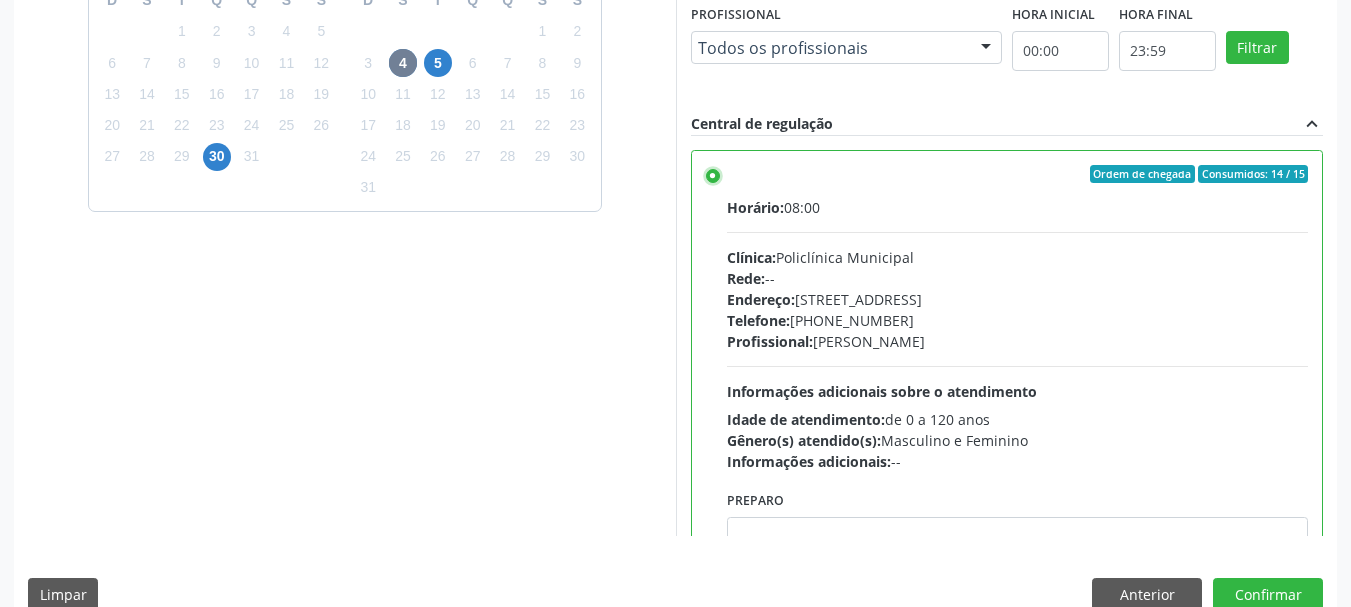 scroll, scrollTop: 588, scrollLeft: 0, axis: vertical 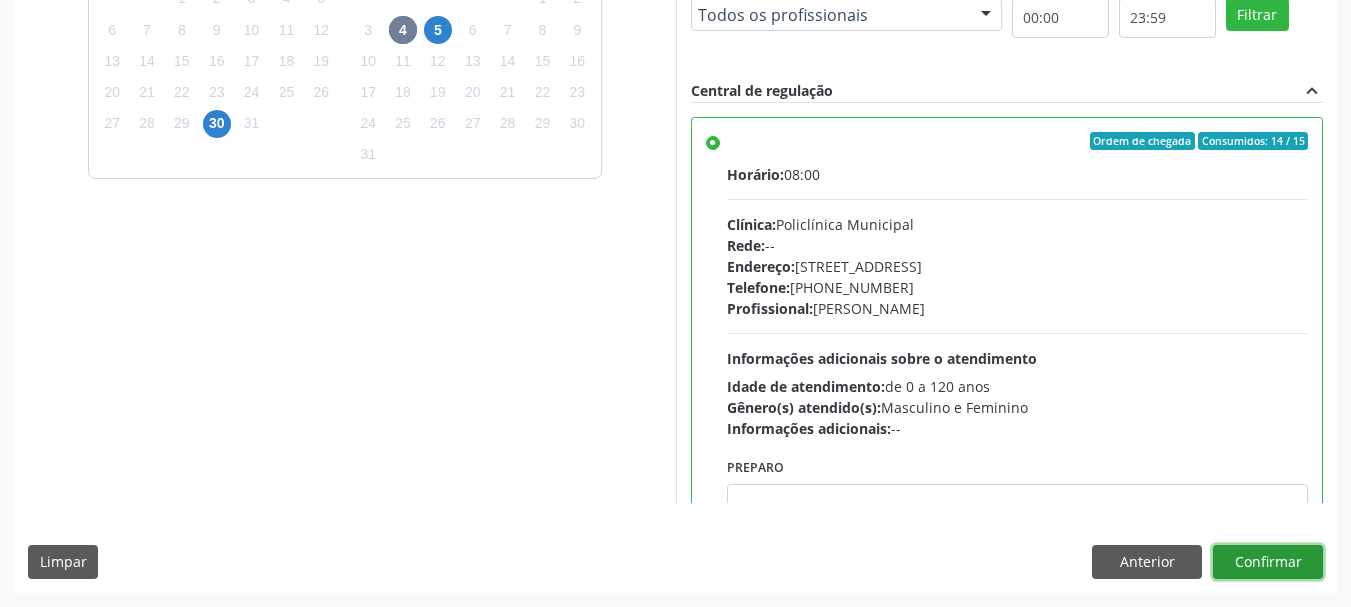 click on "Confirmar" at bounding box center (1268, 562) 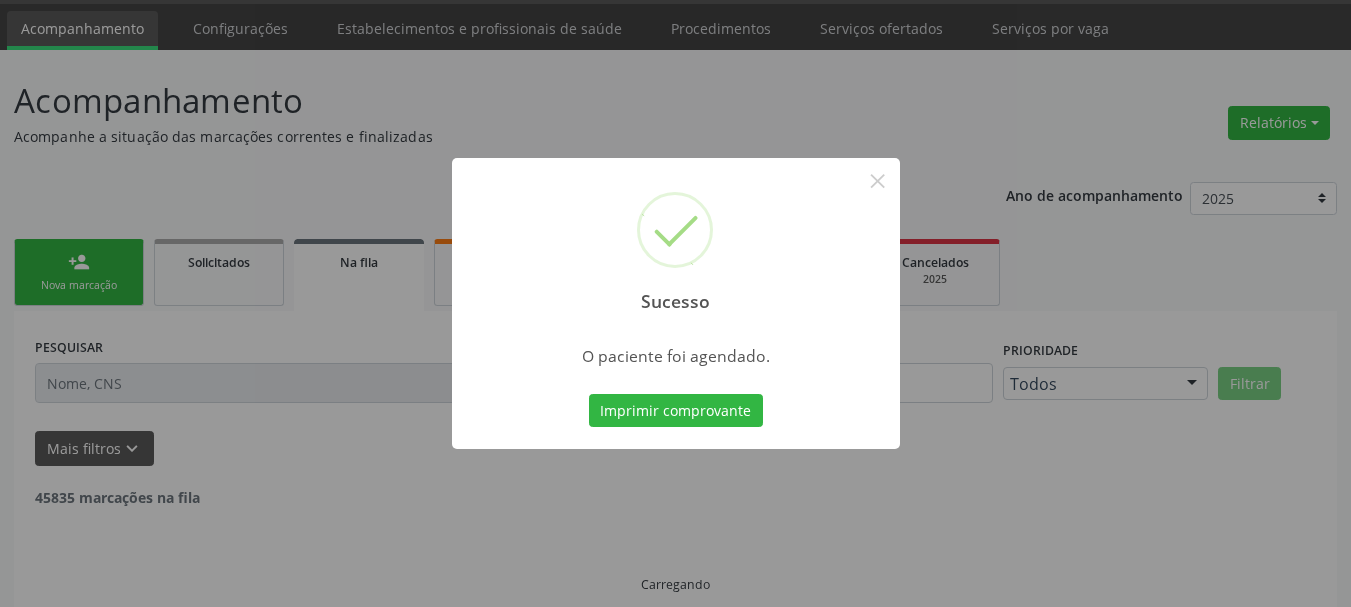 type 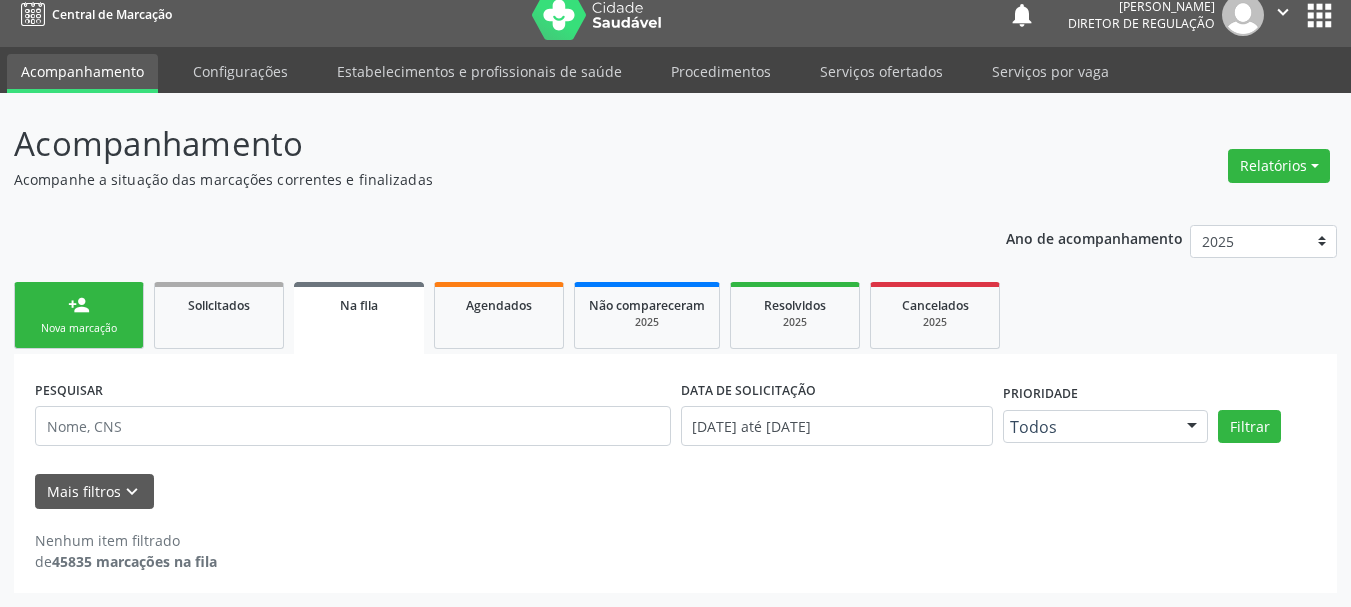 scroll, scrollTop: 17, scrollLeft: 0, axis: vertical 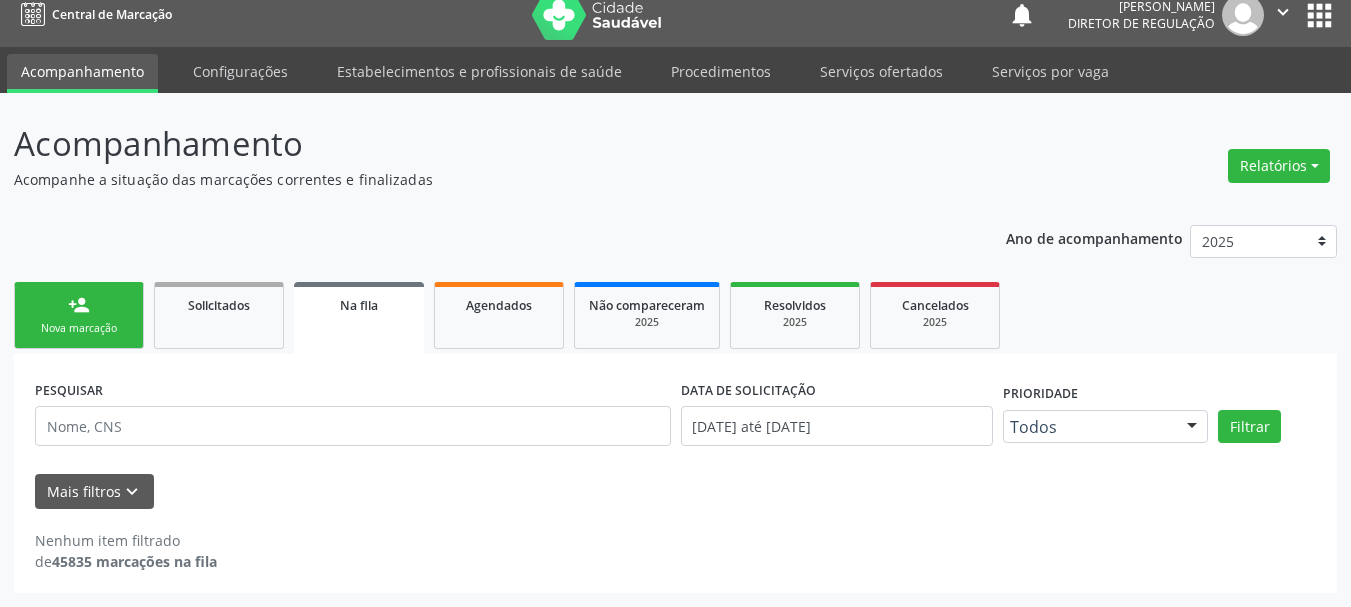 click on "person_add
Nova marcação" at bounding box center [79, 315] 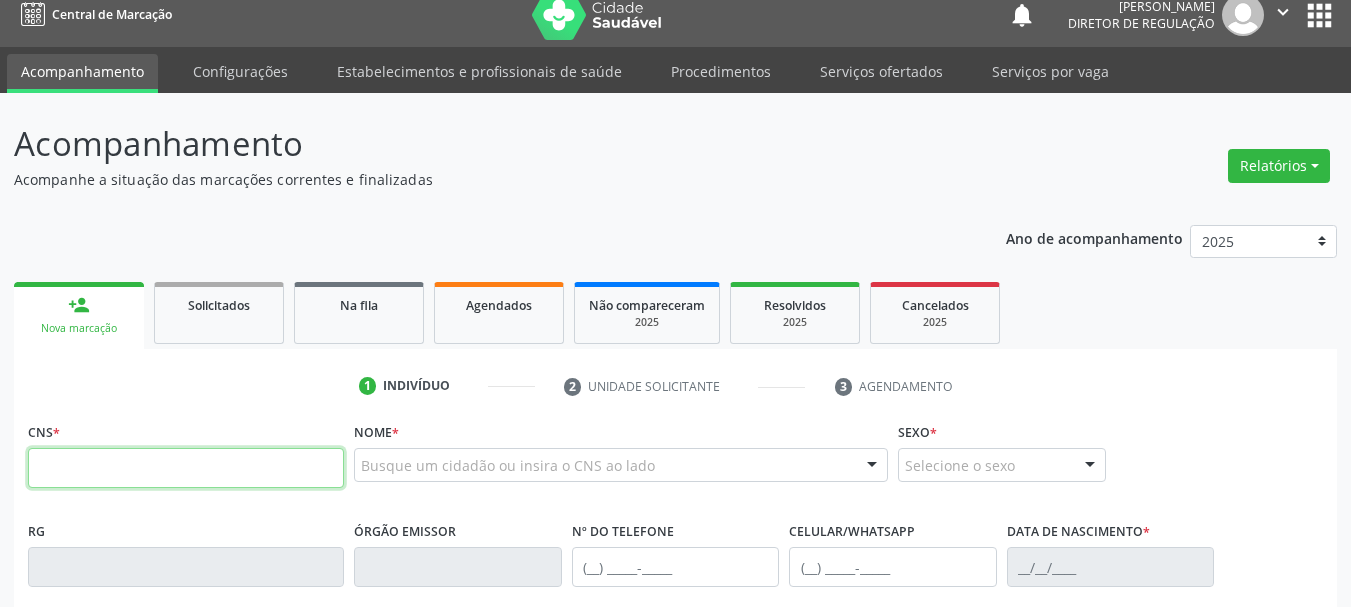 click at bounding box center (186, 468) 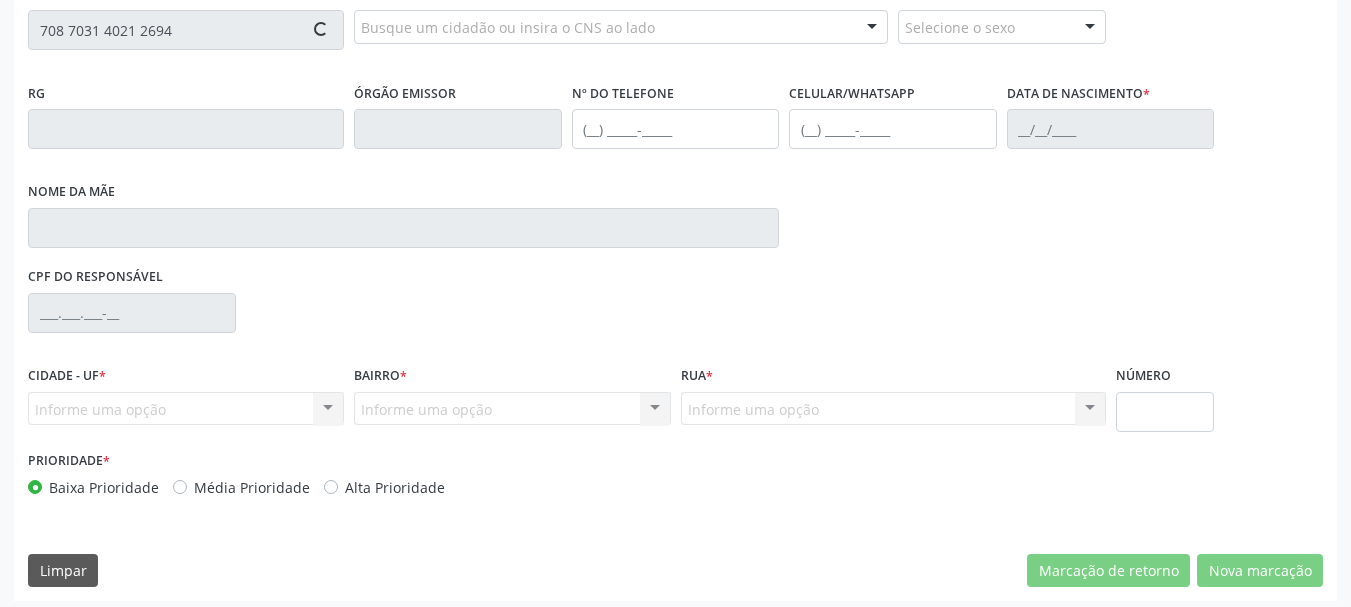 scroll, scrollTop: 463, scrollLeft: 0, axis: vertical 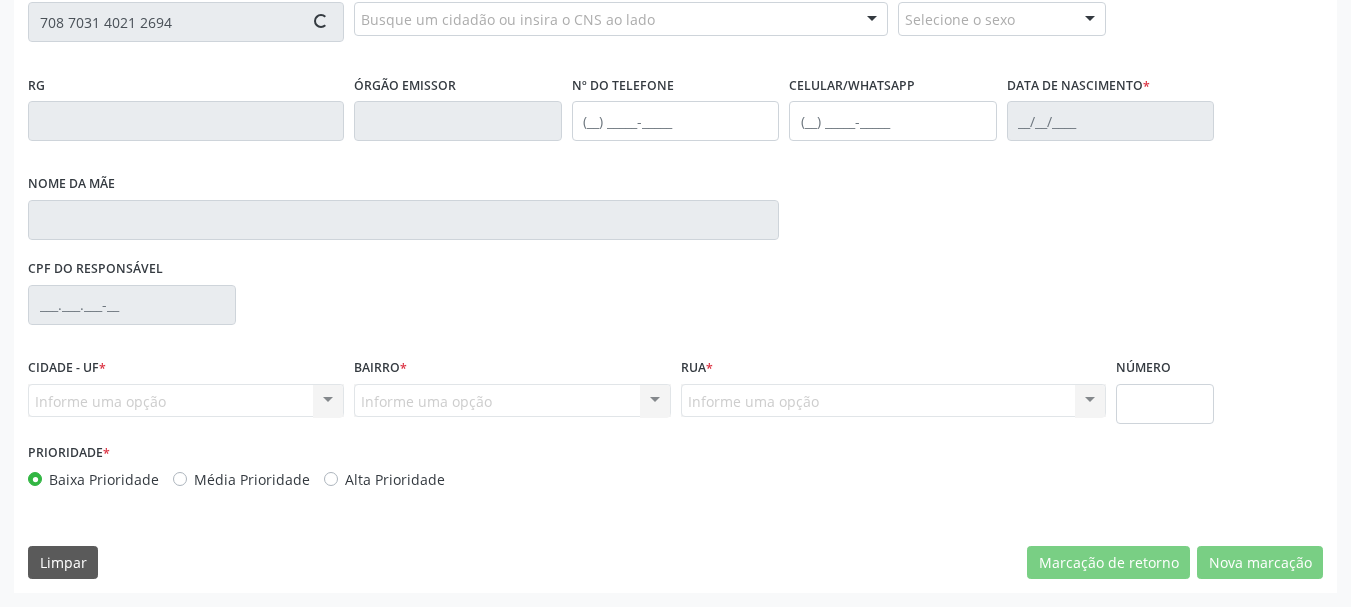type on "708 7031 4021 2694" 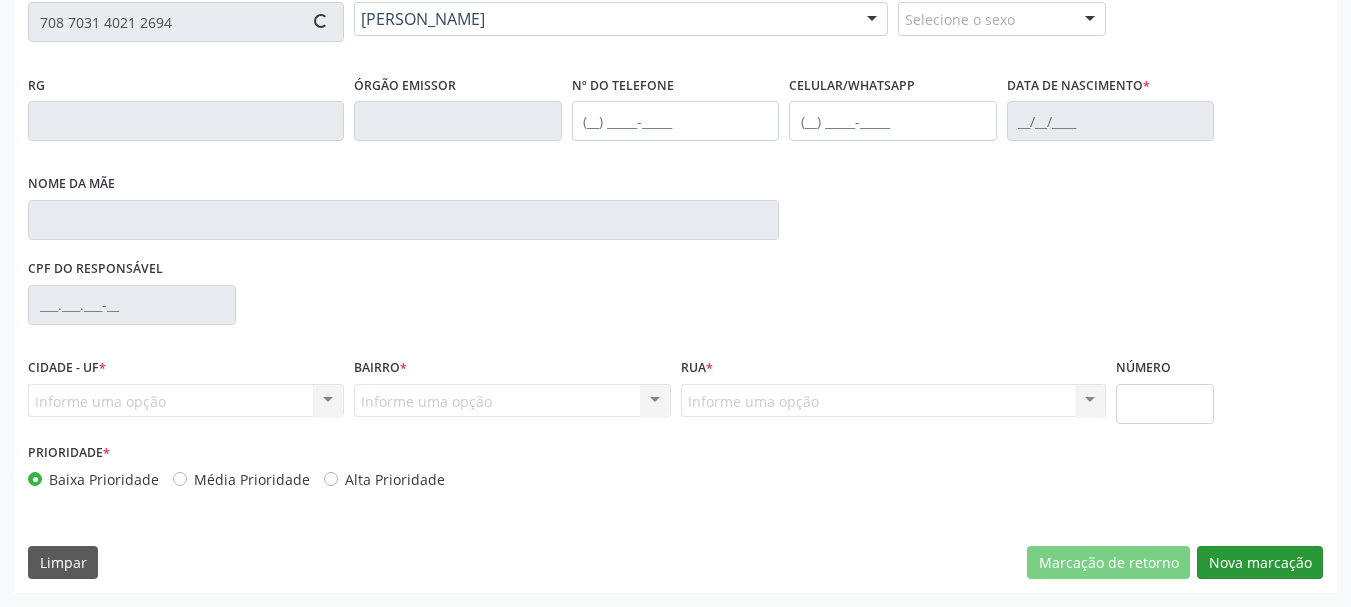 type on "11128088000" 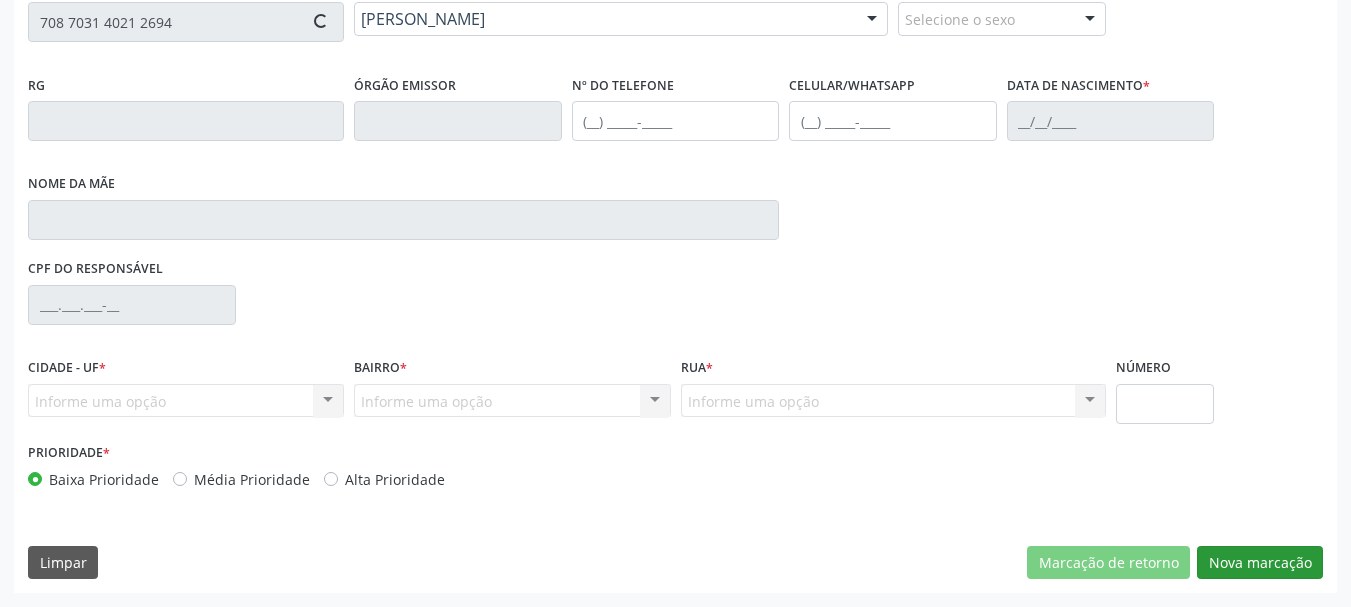type on "[PHONE_NUMBER]" 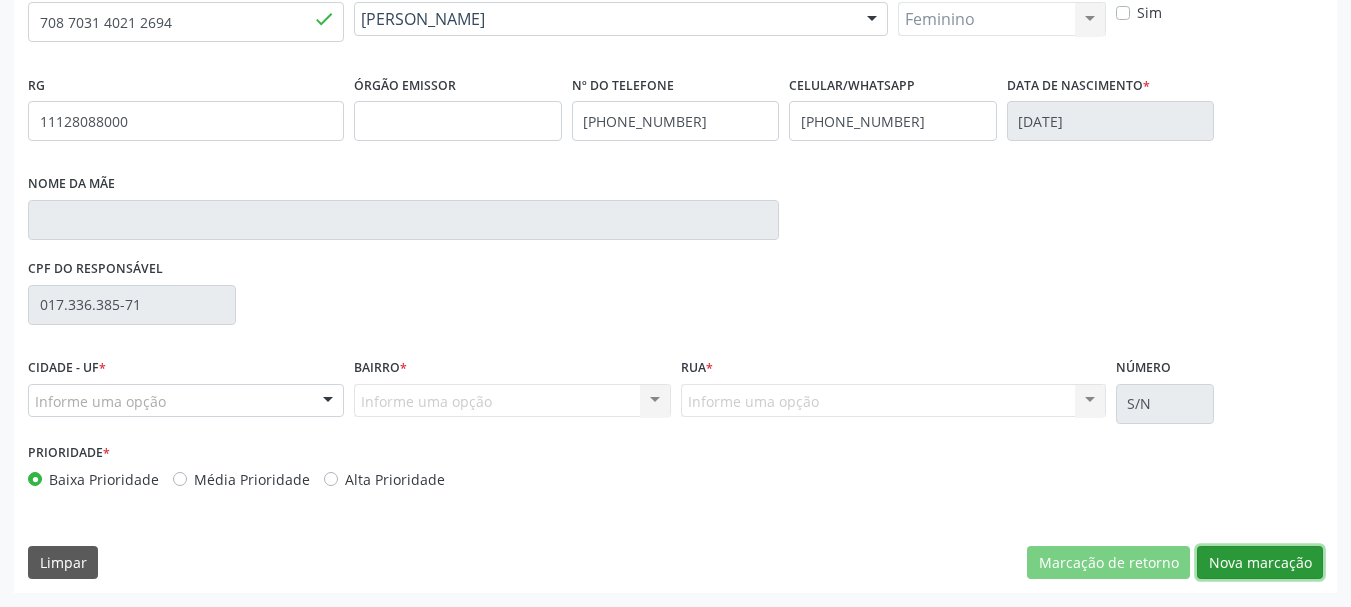 click on "Nova marcação" at bounding box center [1260, 563] 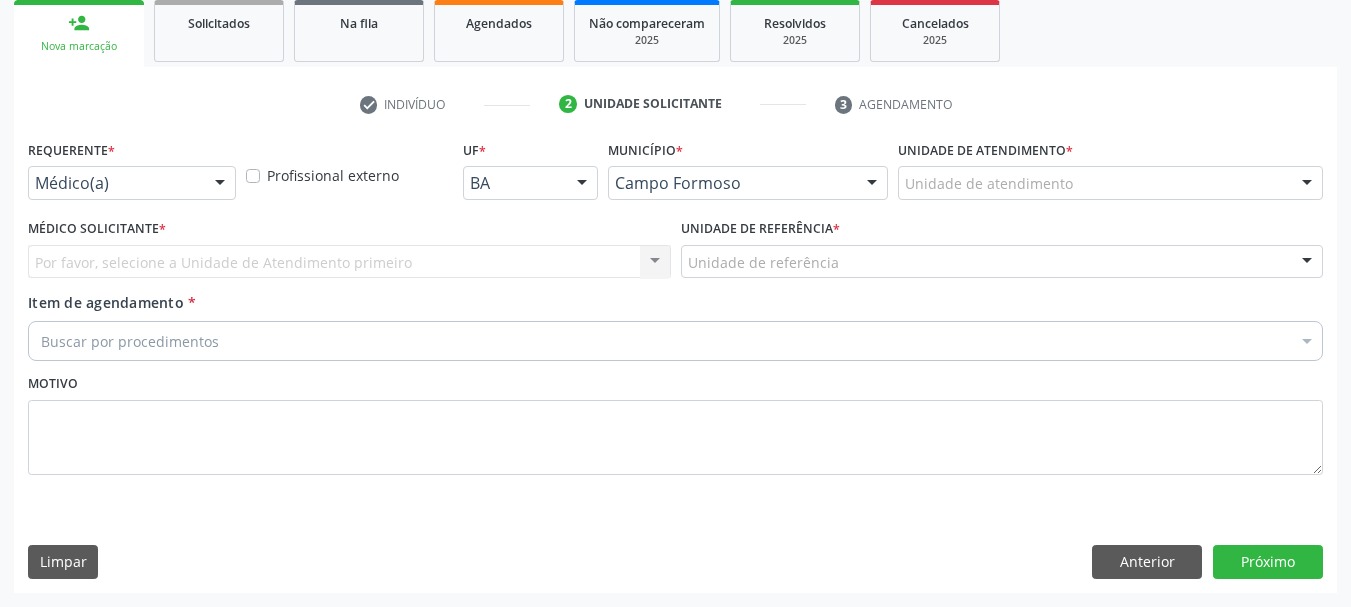 scroll, scrollTop: 299, scrollLeft: 0, axis: vertical 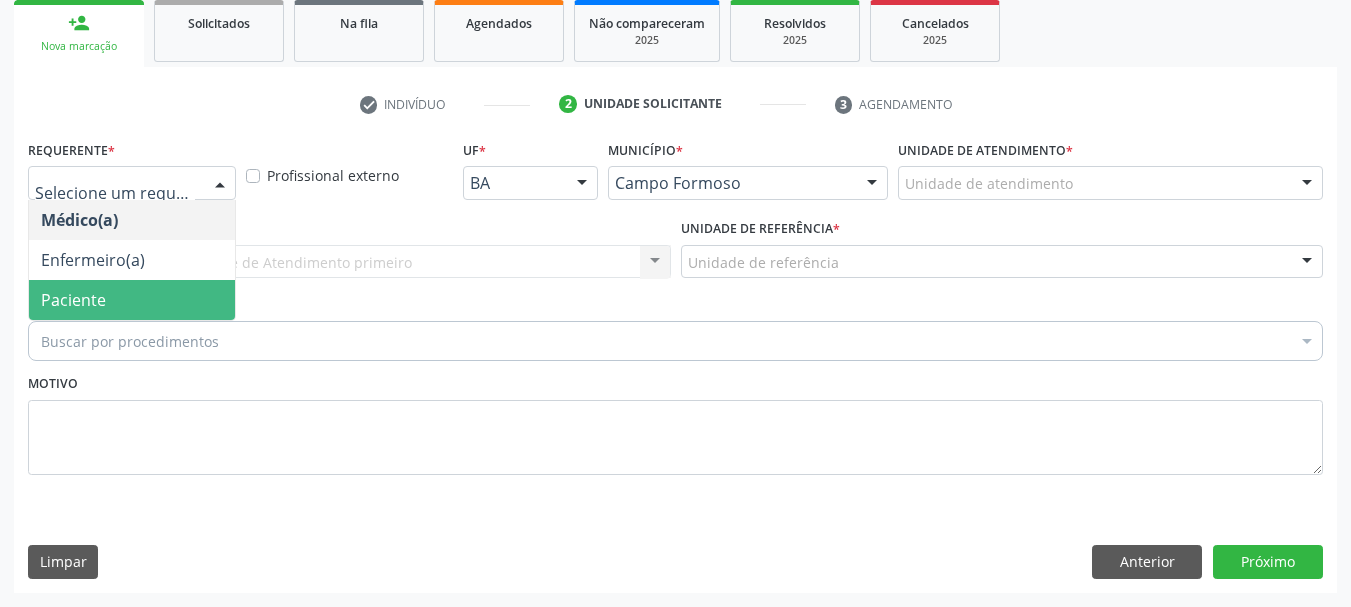 drag, startPoint x: 177, startPoint y: 297, endPoint x: 306, endPoint y: 260, distance: 134.20134 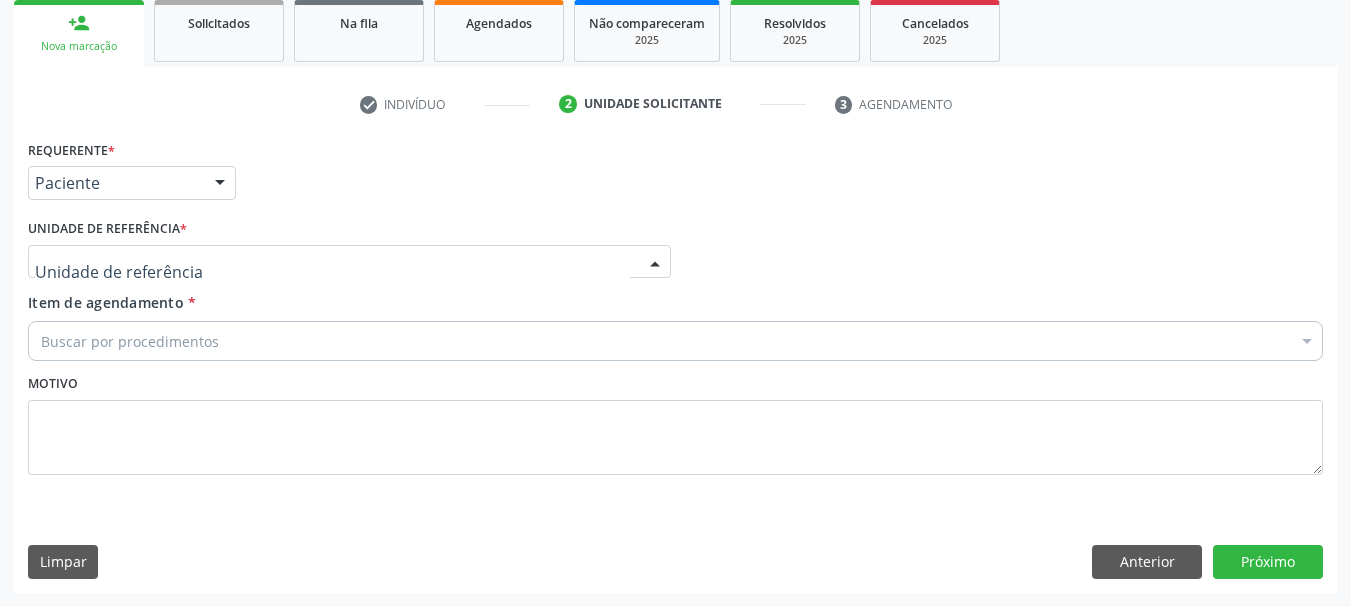 click at bounding box center (349, 262) 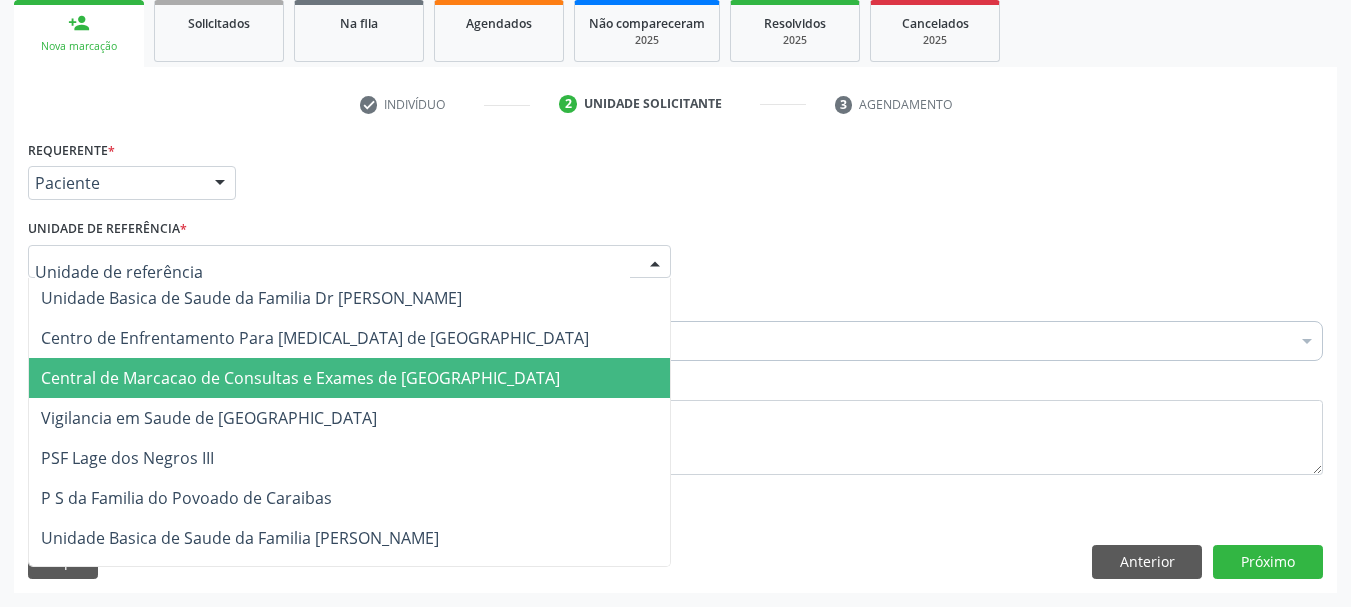 drag, startPoint x: 331, startPoint y: 377, endPoint x: 472, endPoint y: 350, distance: 143.56183 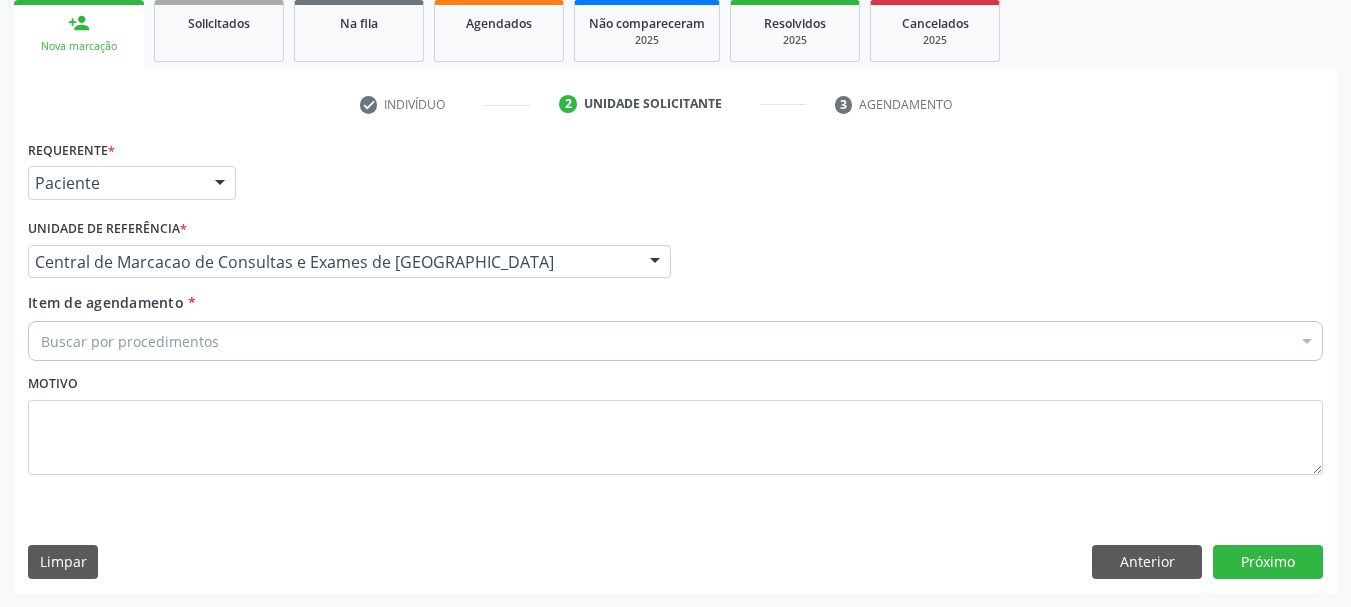 click on "Buscar por procedimentos" at bounding box center (675, 341) 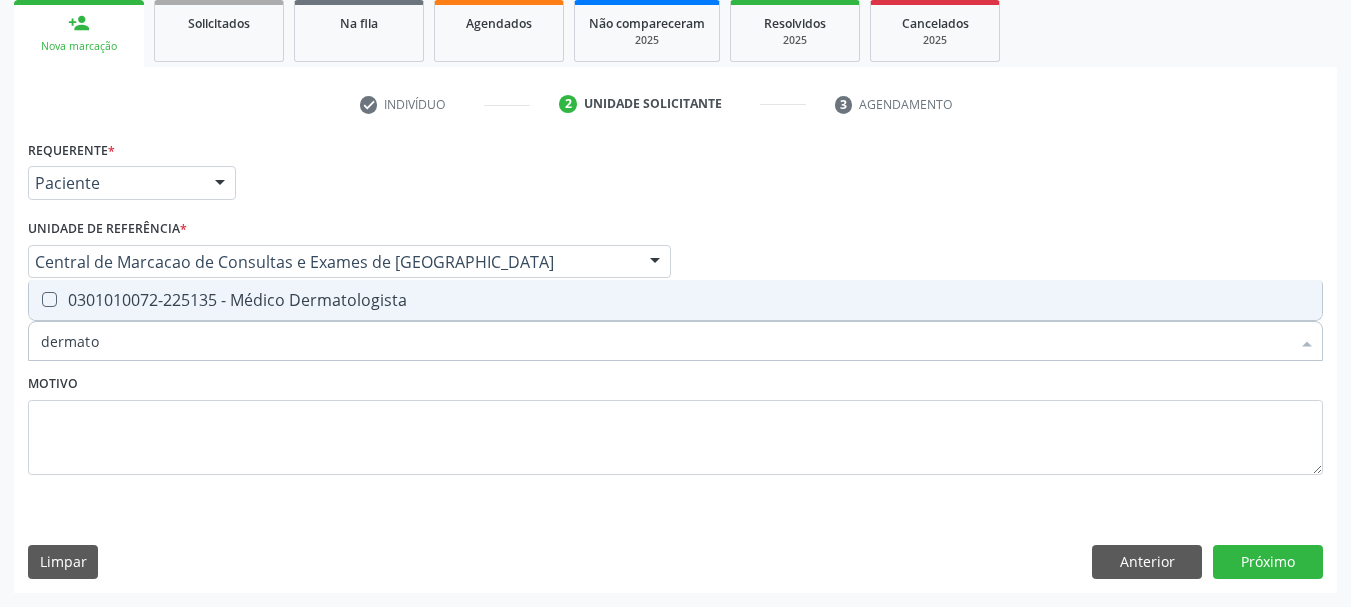 type on "dermatol" 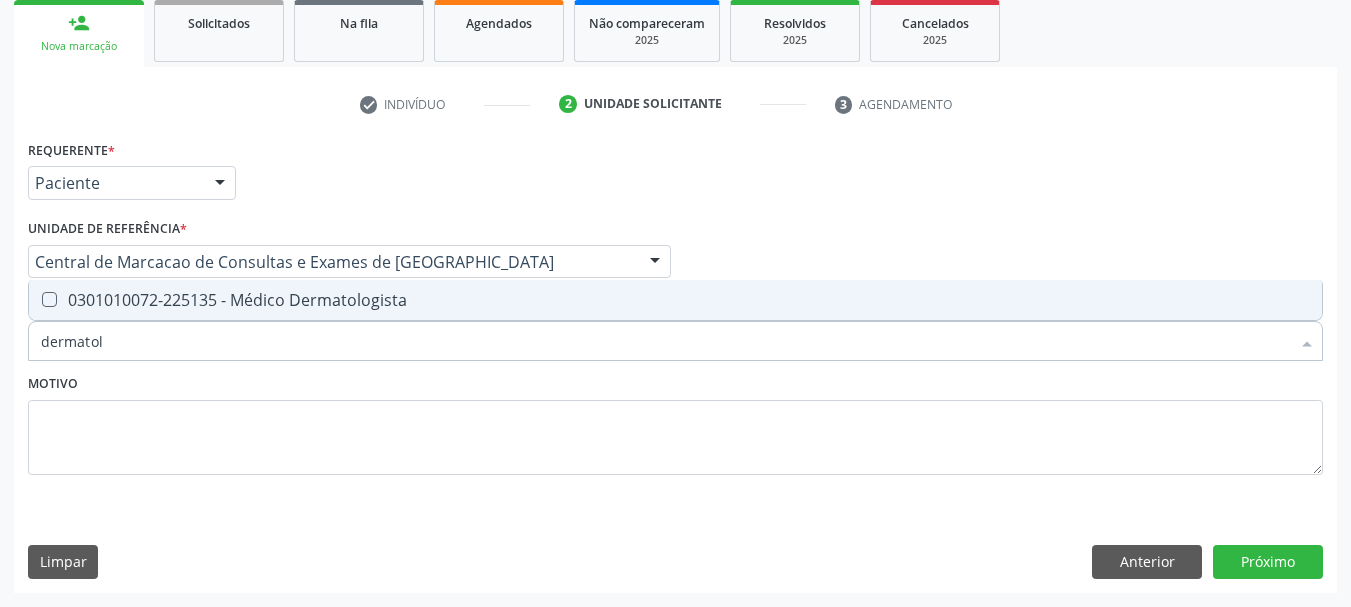 click on "0301010072-225135 - Médico Dermatologista" at bounding box center [675, 300] 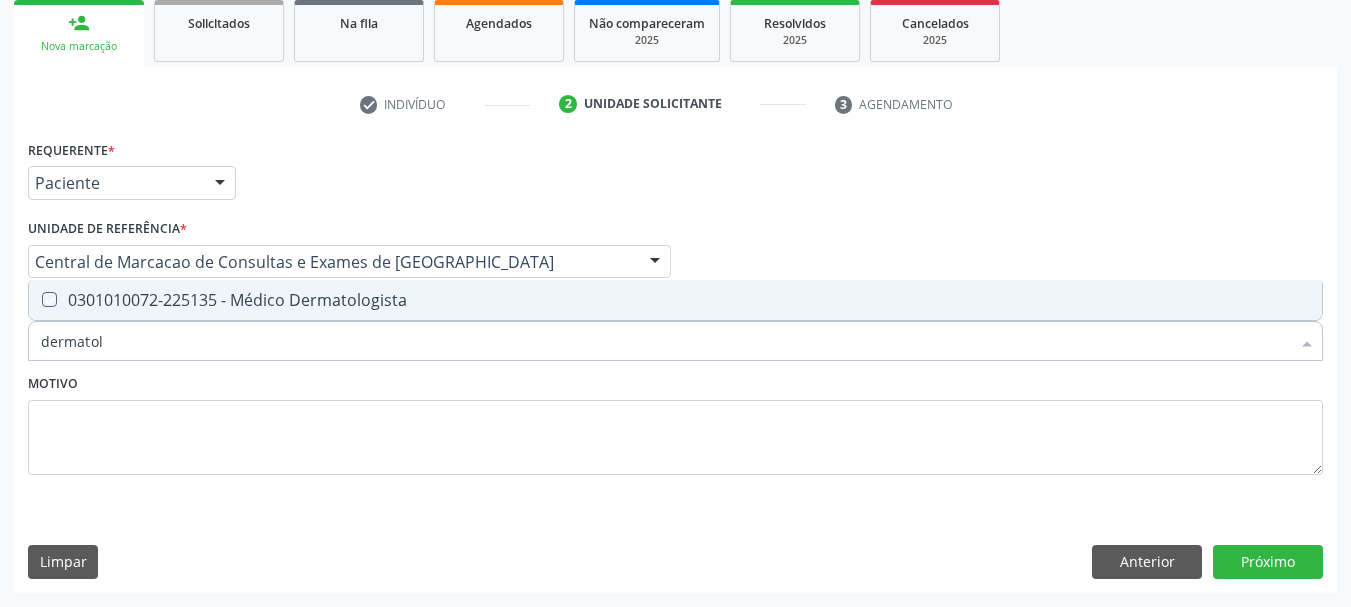 checkbox on "true" 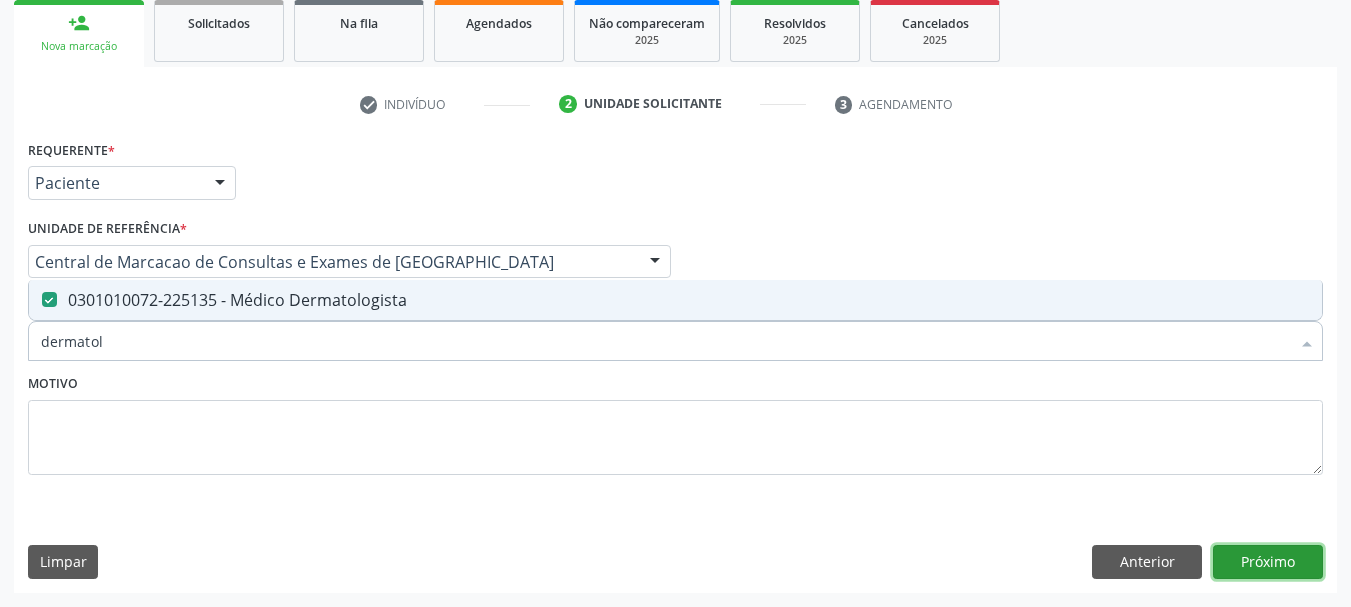 click on "Próximo" at bounding box center (1268, 562) 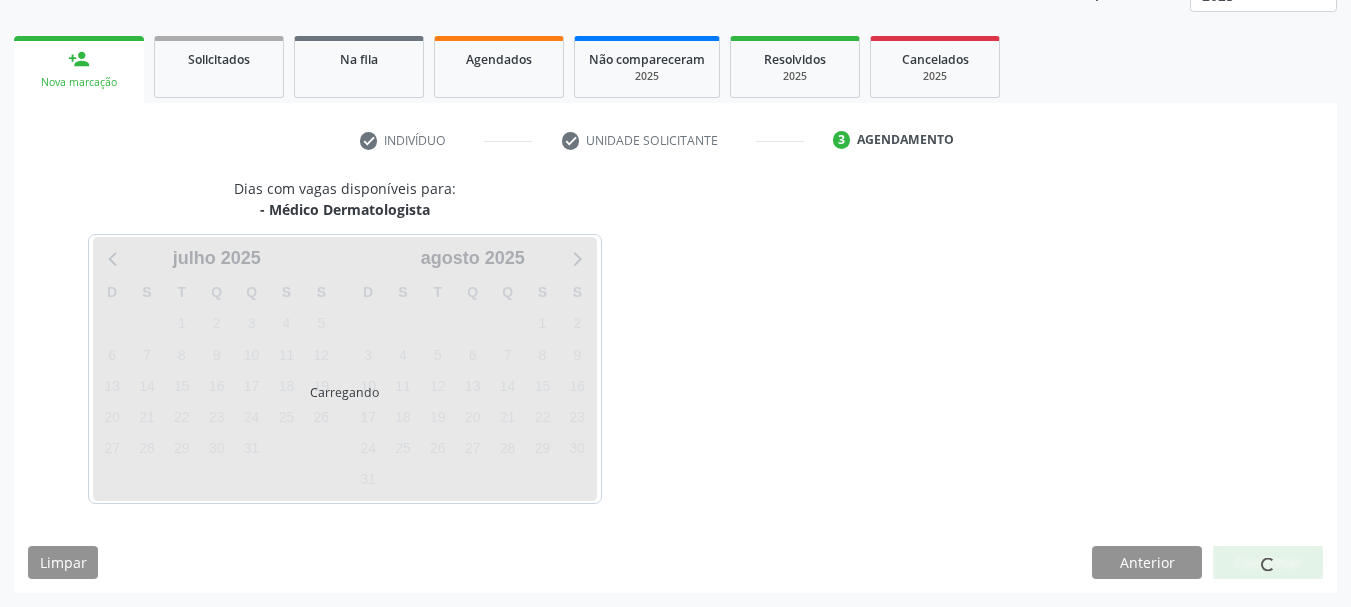 scroll, scrollTop: 263, scrollLeft: 0, axis: vertical 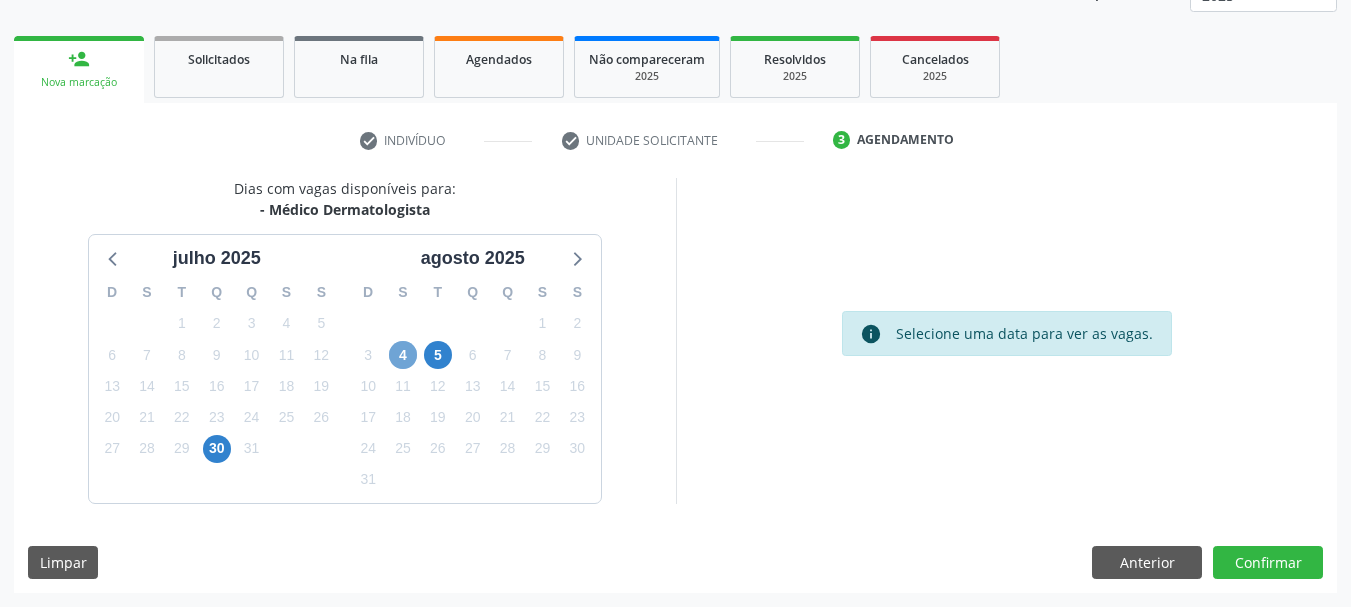 click on "4" at bounding box center (403, 355) 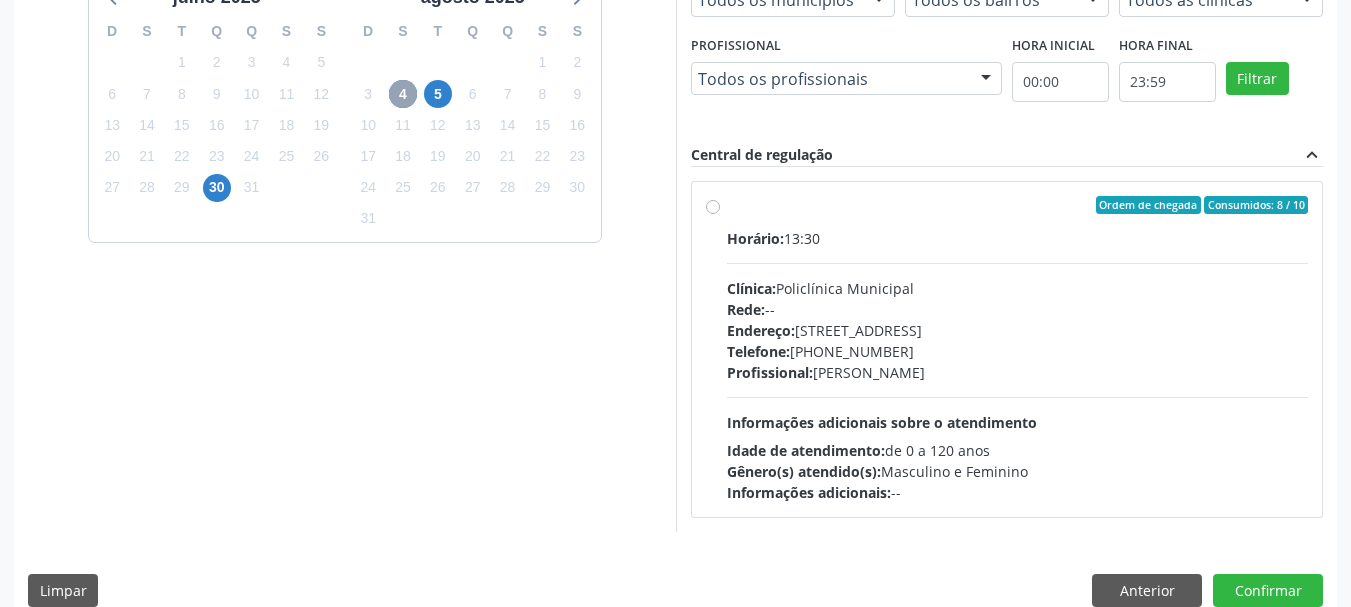 scroll, scrollTop: 552, scrollLeft: 0, axis: vertical 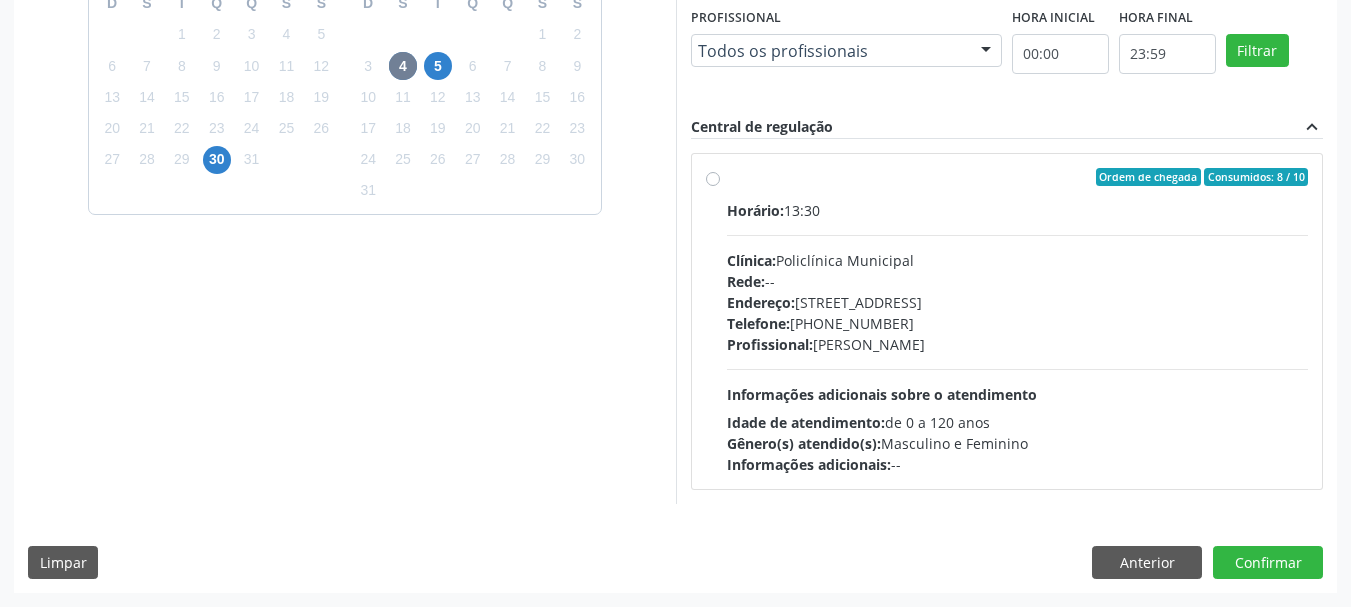 click on "Horário:   13:30" at bounding box center [1018, 210] 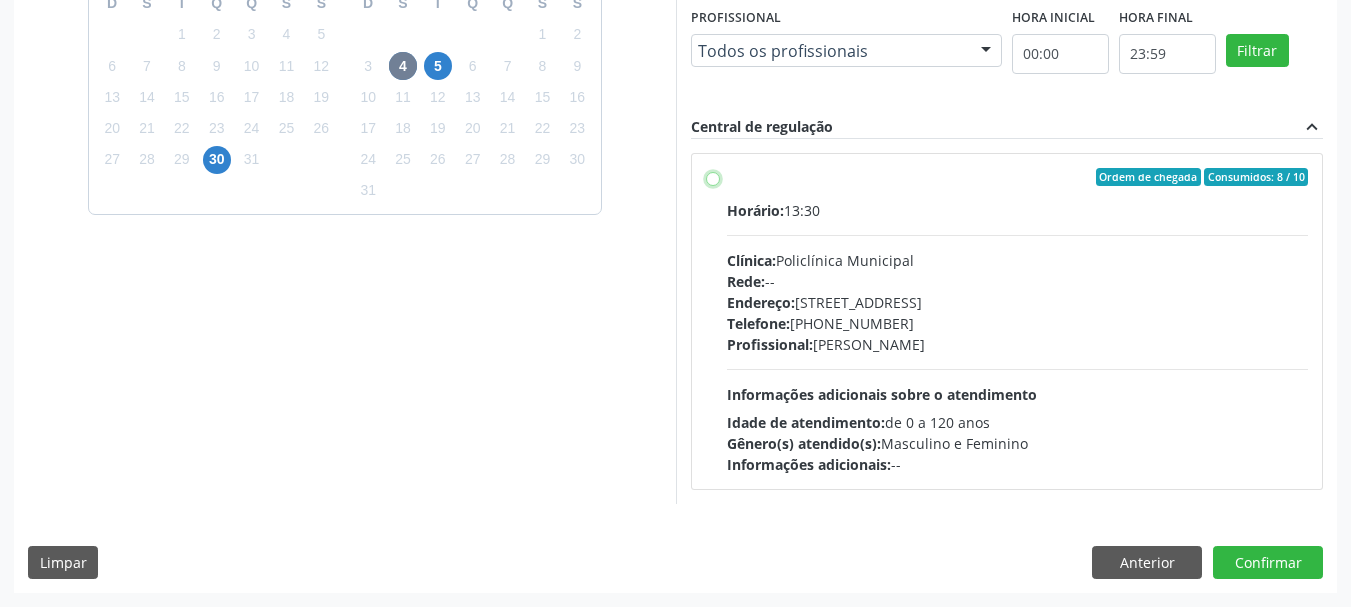 click on "Ordem de chegada
Consumidos: 8 / 10
Horário:   13:30
Clínica:  Policlínica Municipal
Rede:
--
Endereço:   [STREET_ADDRESS]
Telefone:   [PHONE_NUMBER]
Profissional:
[PERSON_NAME]
Informações adicionais sobre o atendimento
Idade de atendimento:
de 0 a 120 anos
Gênero(s) atendido(s):
Masculino e Feminino
Informações adicionais:
--" at bounding box center (713, 177) 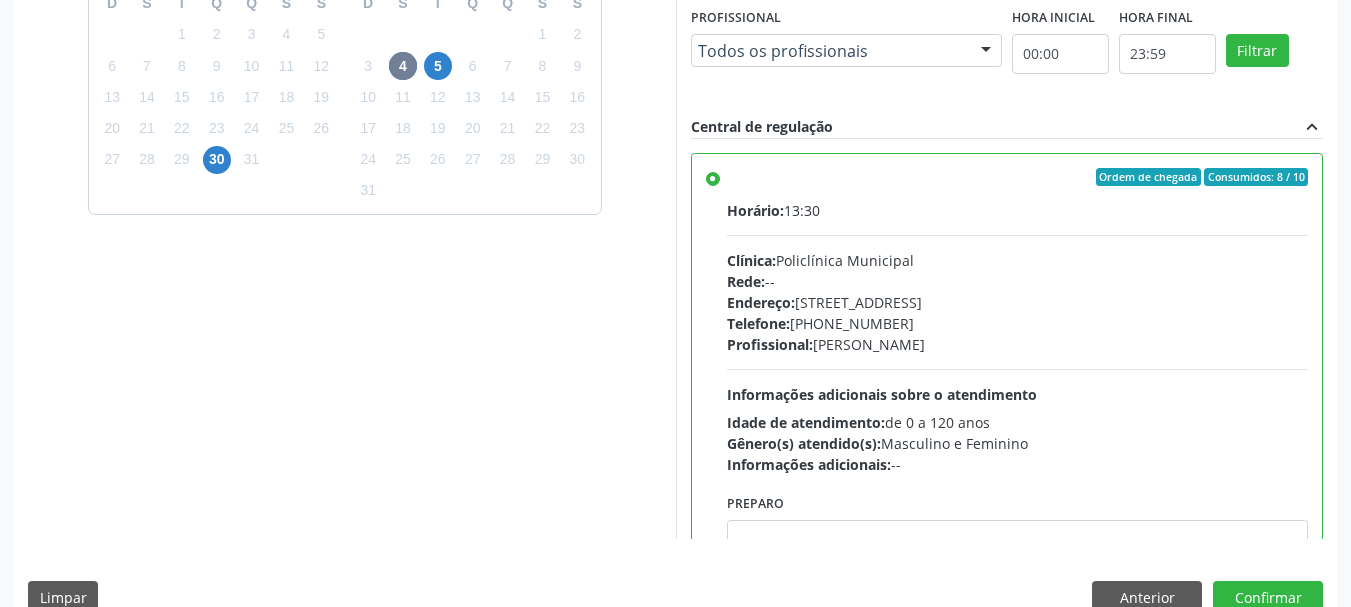 click on "Dias com vagas disponíveis para:
- Médico Dermatologista
[DATE] D S T Q Q S S 29 30 1 2 3 4 5 6 7 8 9 10 11 12 13 14 15 16 17 18 19 20 21 22 23 24 25 26 27 28 29 30 31 1 2 3 4 5 6 7 8 [DATE] D S T Q Q S S 27 28 29 30 31 1 2 3 4 5 6 7 8 9 10 11 12 13 14 15 16 17 18 19 20 21 22 23 24 25 26 27 28 29 30 31 1 2 3 4 5 6
Vagas para o dia
[DATE]
Município
Todos os municípios         Todos os municípios   [GEOGRAPHIC_DATA] resultado encontrado para: "   "
Não há nenhuma opção para ser exibida.
Bairro
Todos os bairros         Todos os bairros   [GEOGRAPHIC_DATA] resultado encontrado para: "   "
Não há nenhuma opção para ser exibida.
Clínica
Todos as clínicas         Todos as clínicas   [GEOGRAPHIC_DATA] resultado encontrado para: "   "
Profissional" at bounding box center [675, 258] 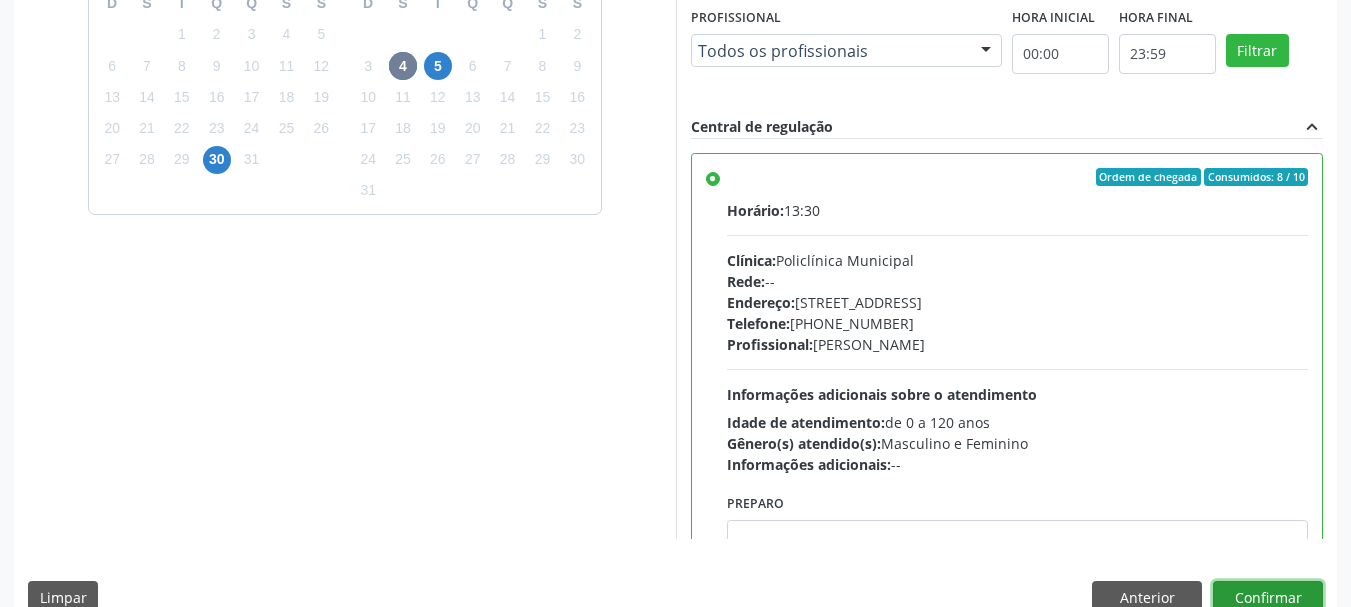 click on "Confirmar" at bounding box center [1268, 598] 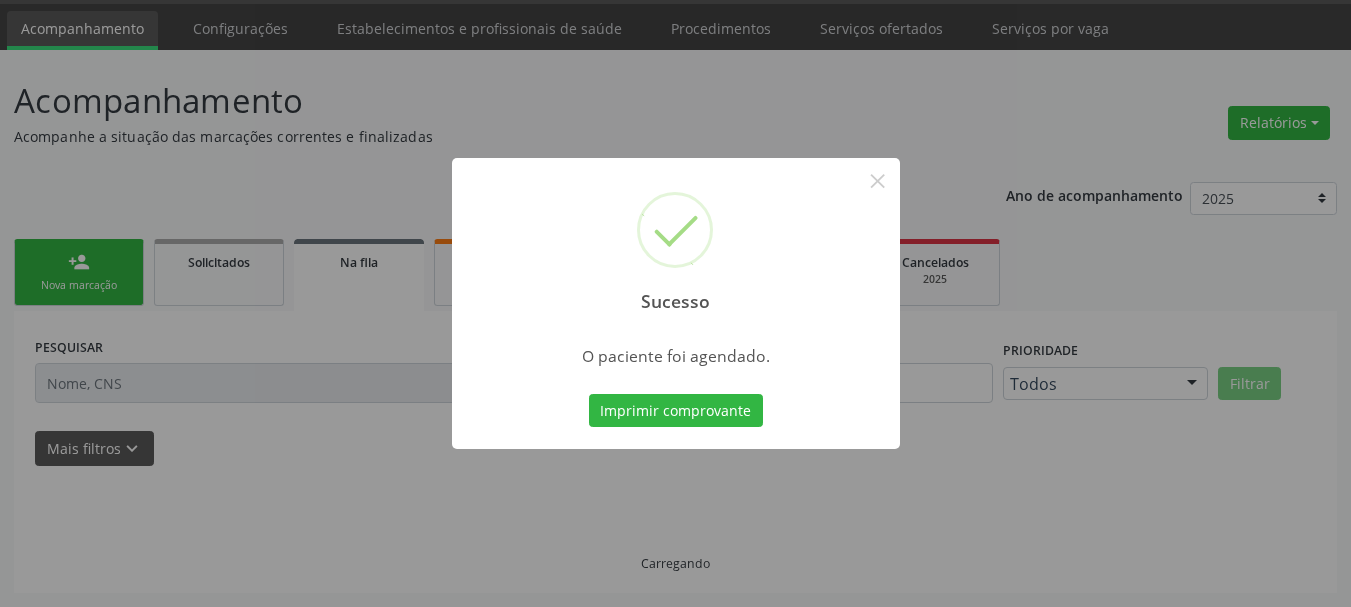 scroll, scrollTop: 60, scrollLeft: 0, axis: vertical 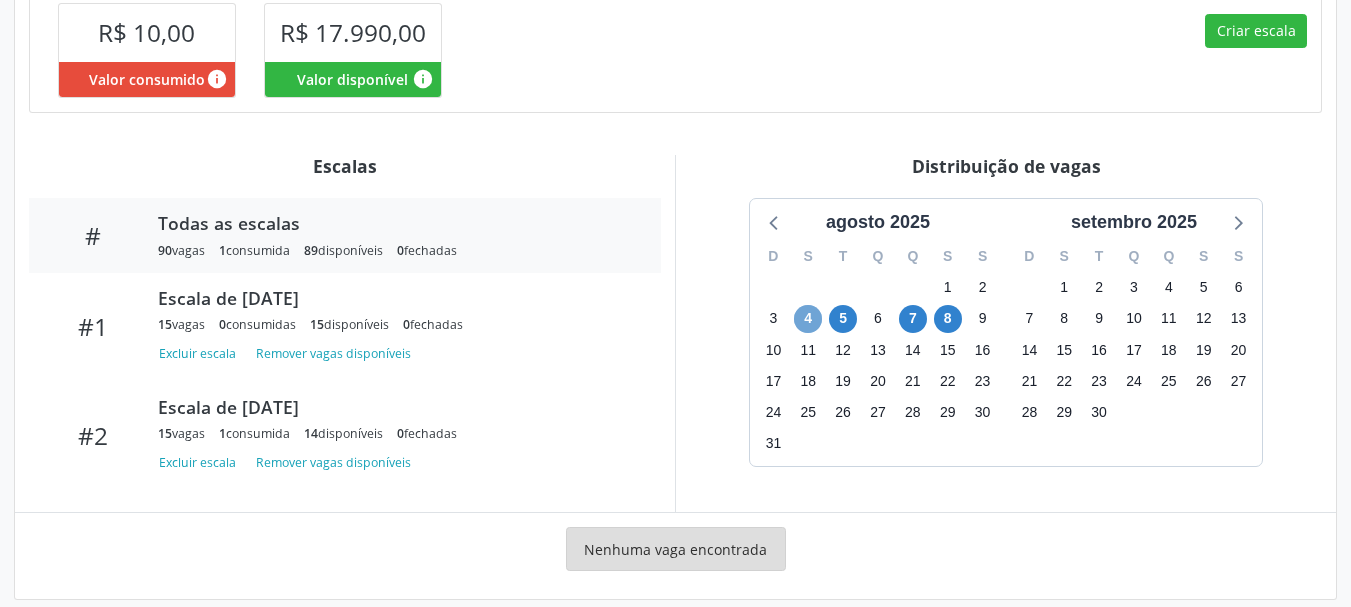 click on "4" at bounding box center (808, 319) 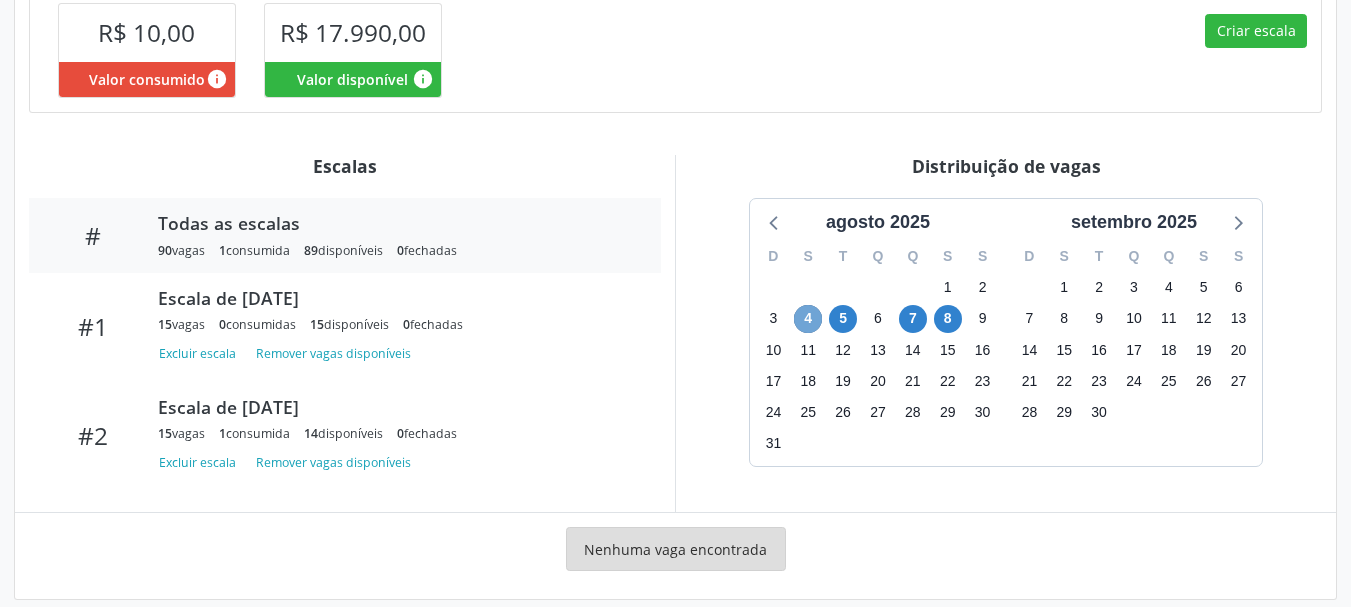 click on "4" at bounding box center (808, 319) 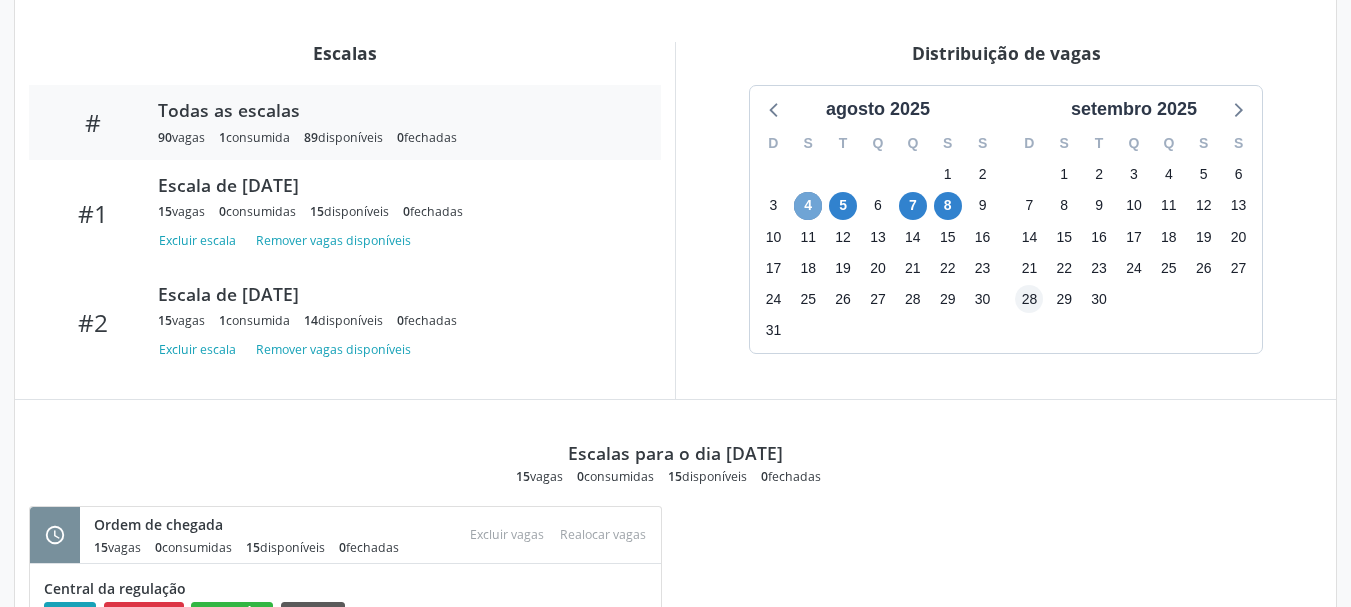 scroll, scrollTop: 675, scrollLeft: 0, axis: vertical 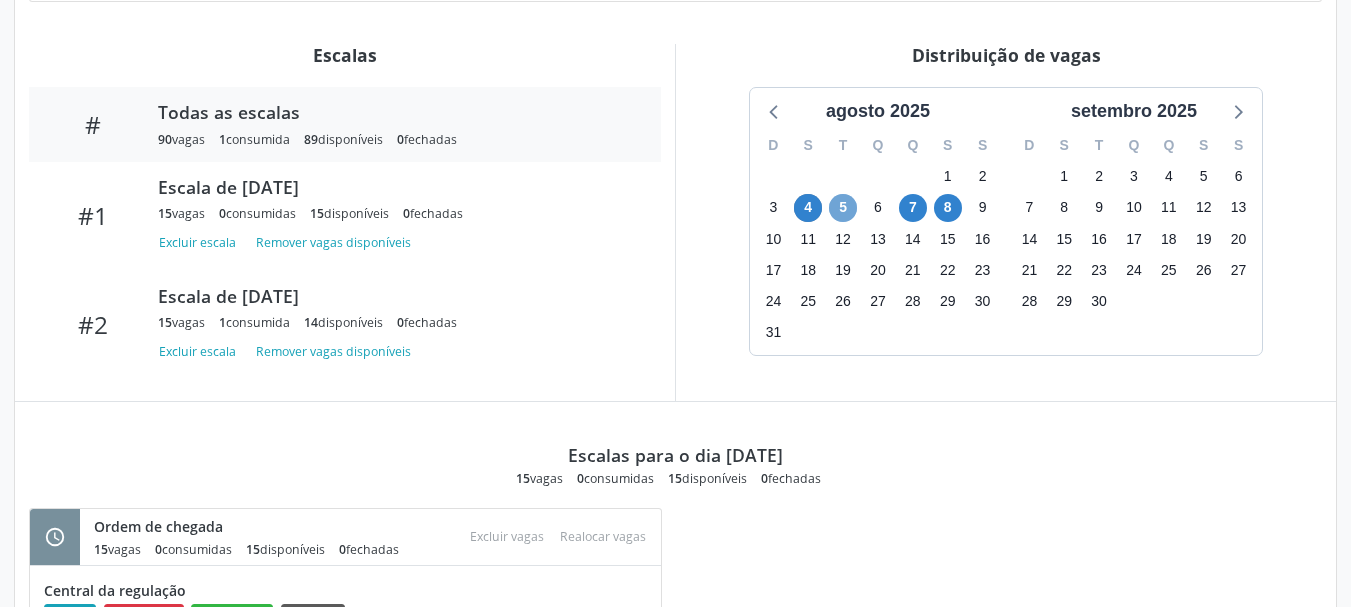 click on "5" at bounding box center [843, 208] 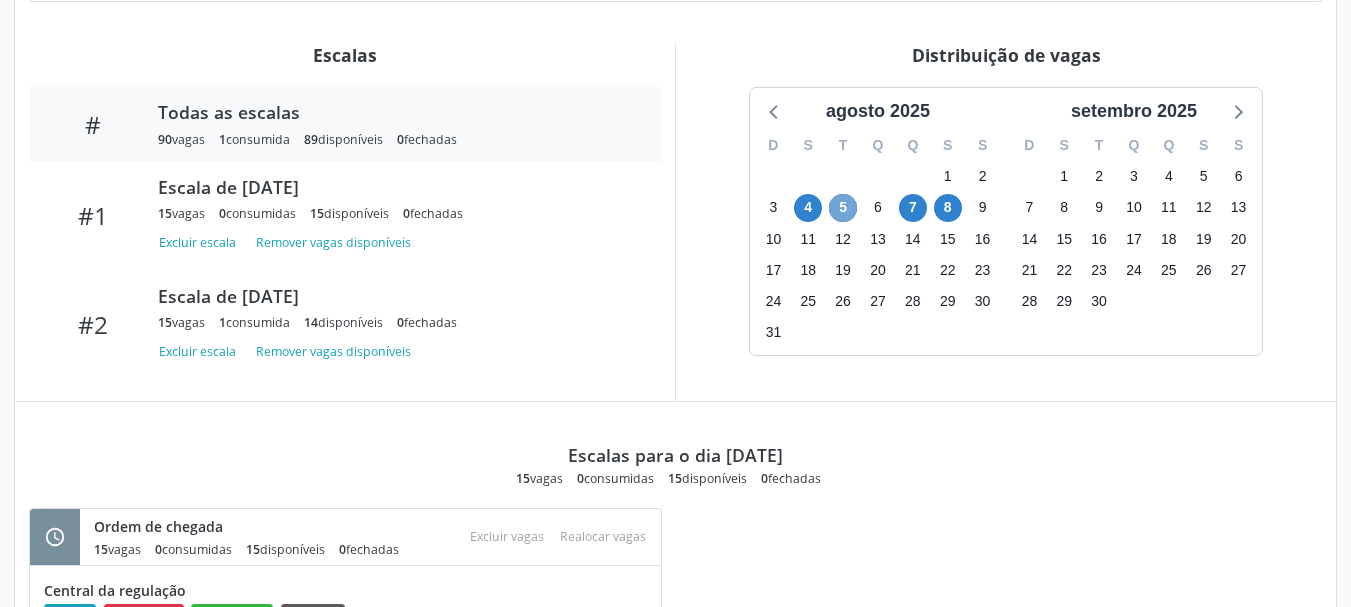 click on "5" at bounding box center (843, 208) 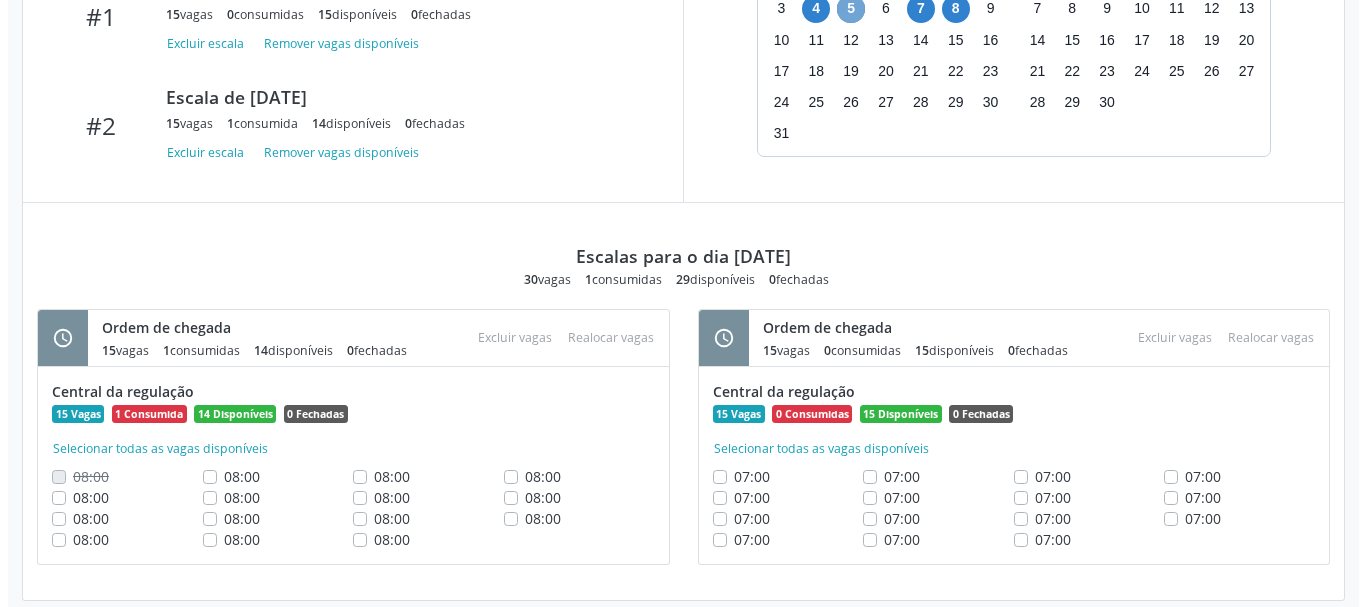 scroll, scrollTop: 875, scrollLeft: 0, axis: vertical 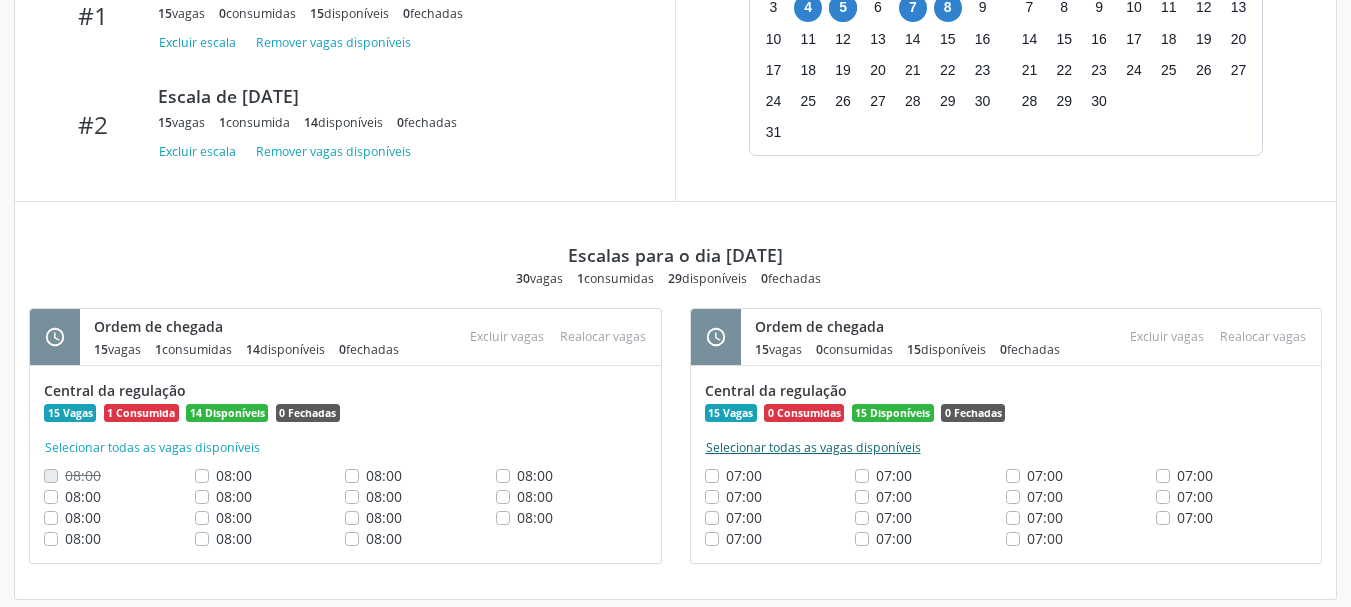 click on "Selecionar todas as vagas disponíveis" at bounding box center [813, 448] 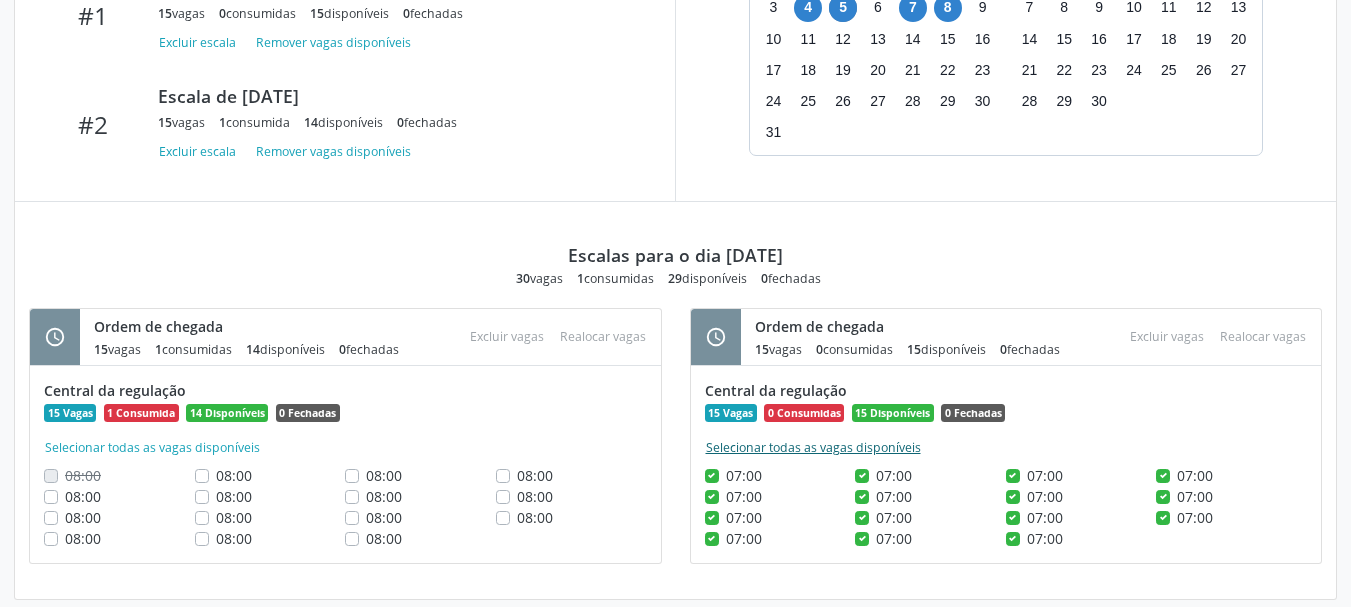 checkbox on "true" 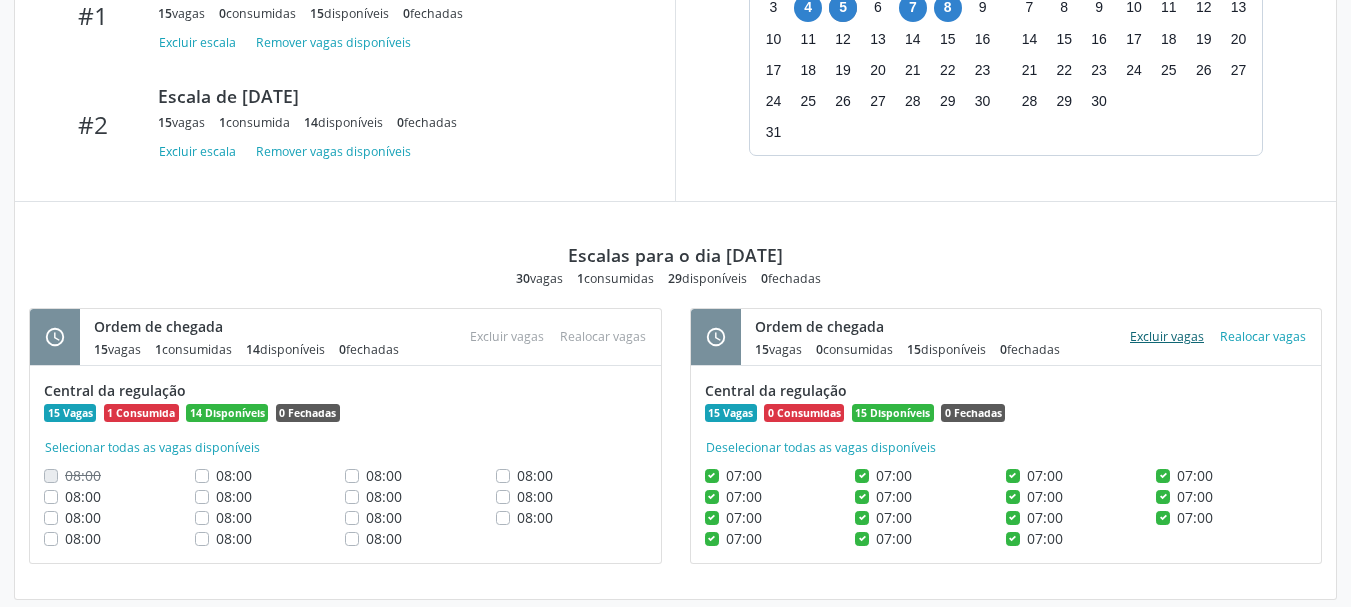 click on "Excluir vagas" at bounding box center (1167, 336) 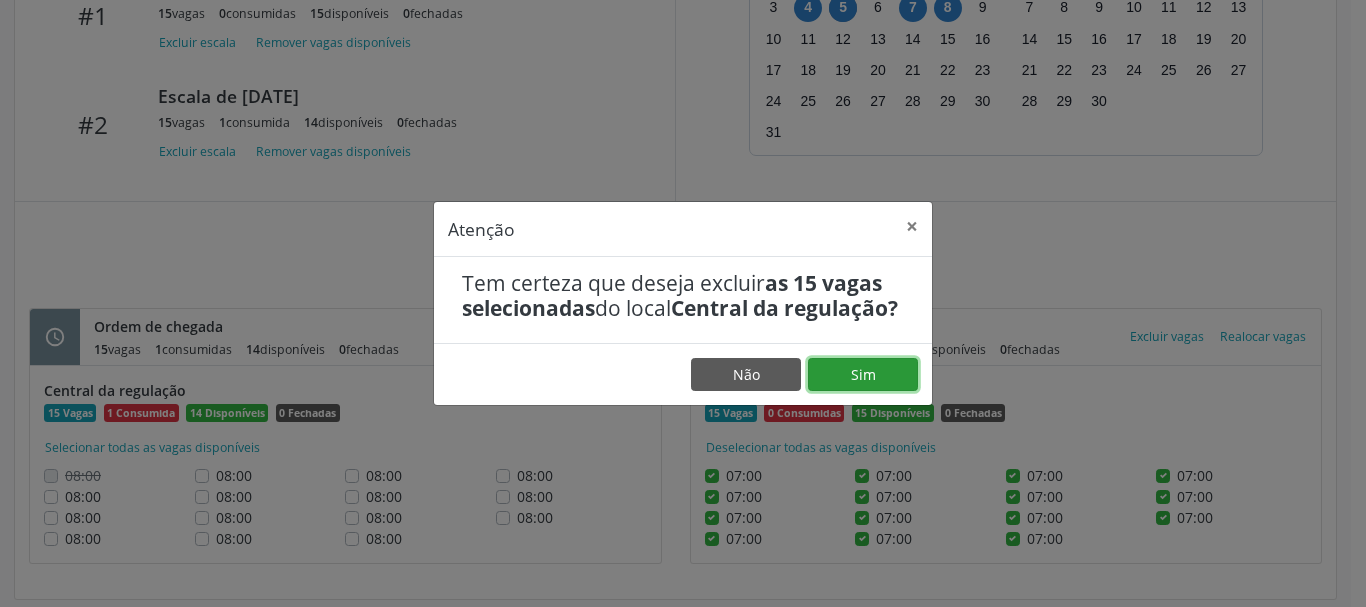 click on "Sim" at bounding box center (863, 375) 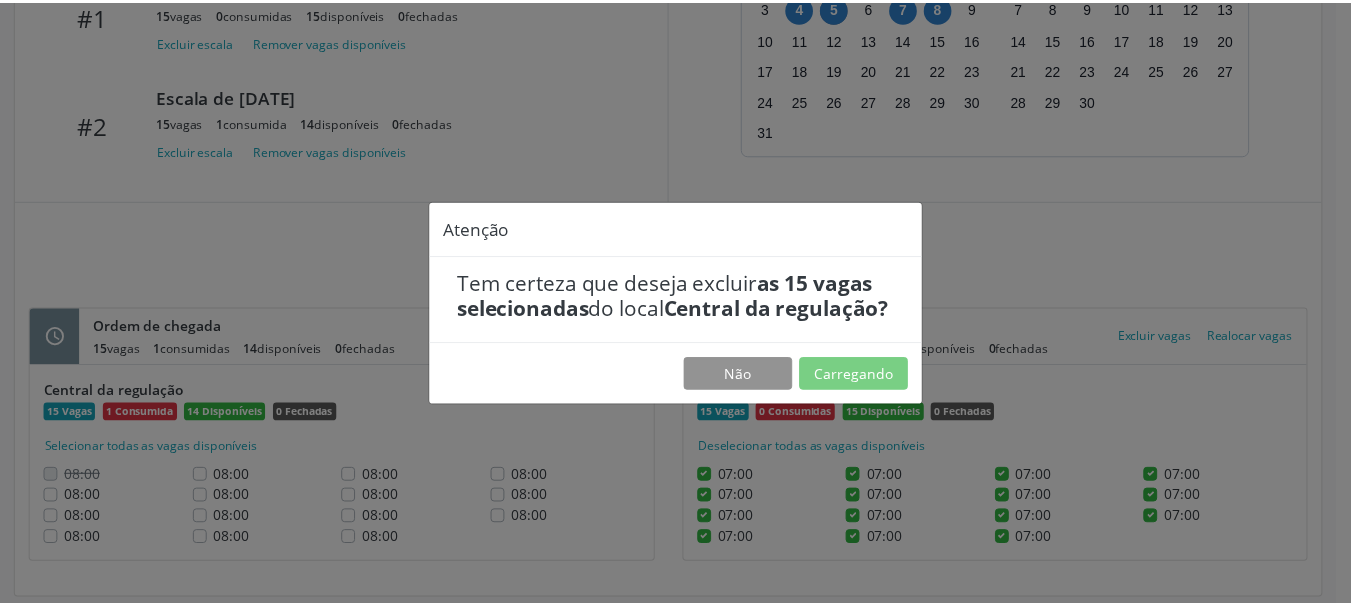 scroll, scrollTop: 0, scrollLeft: 0, axis: both 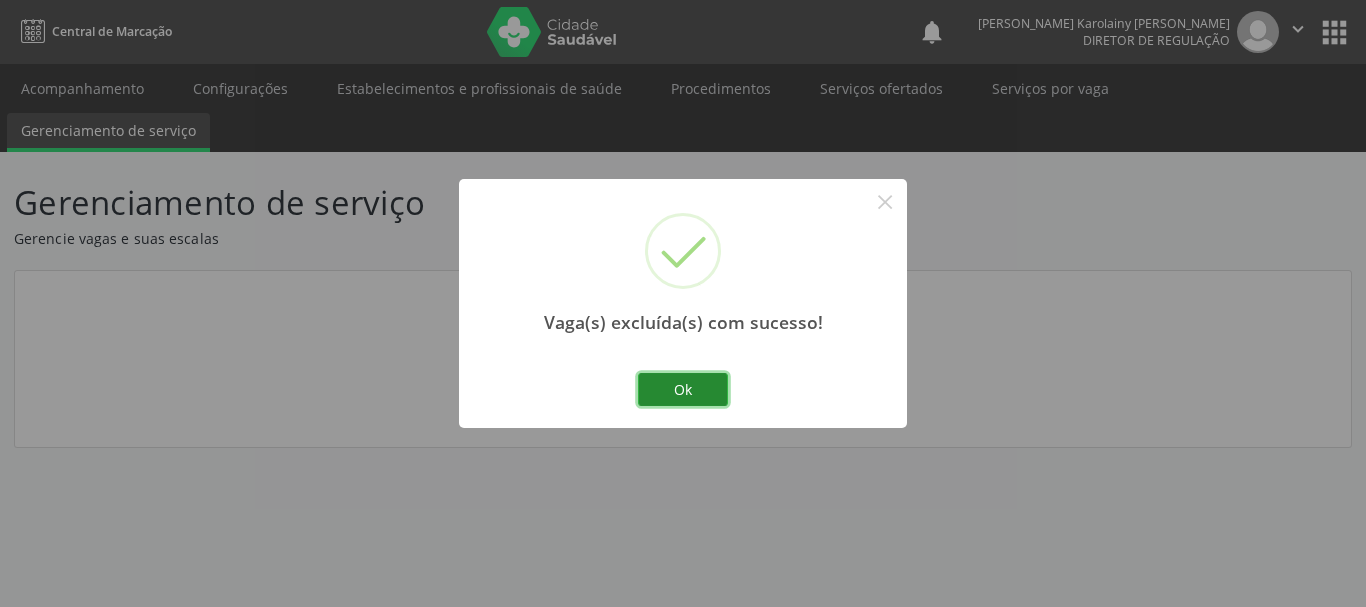 click on "Ok" at bounding box center [683, 390] 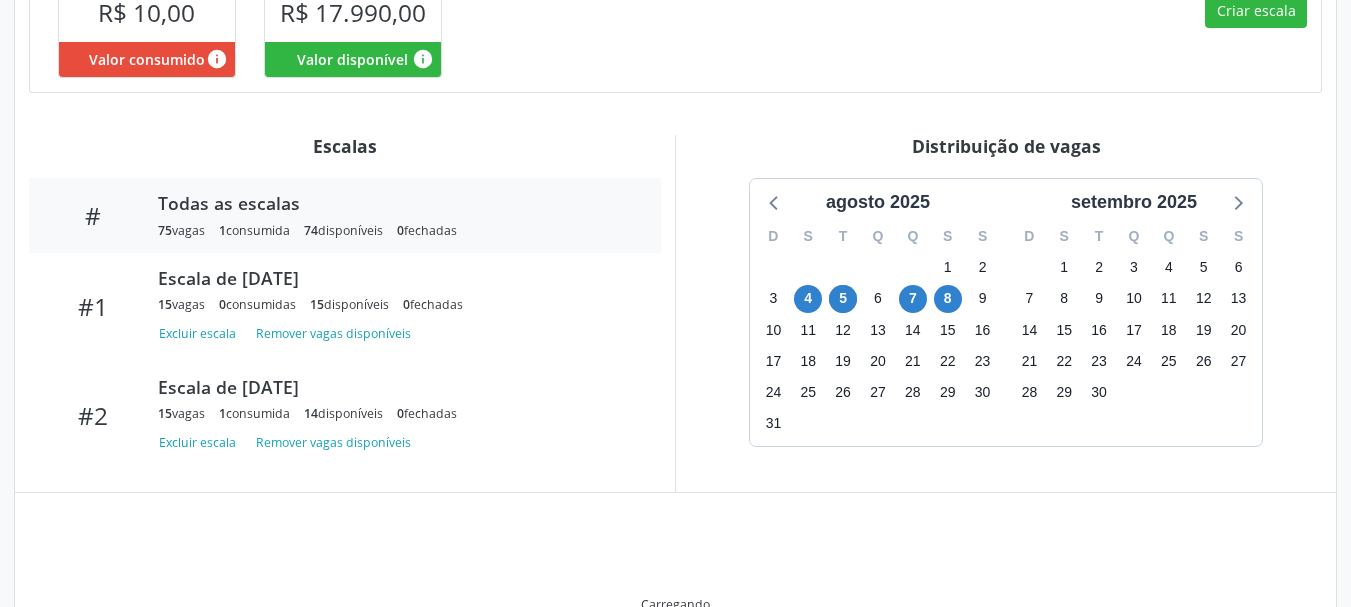scroll, scrollTop: 600, scrollLeft: 0, axis: vertical 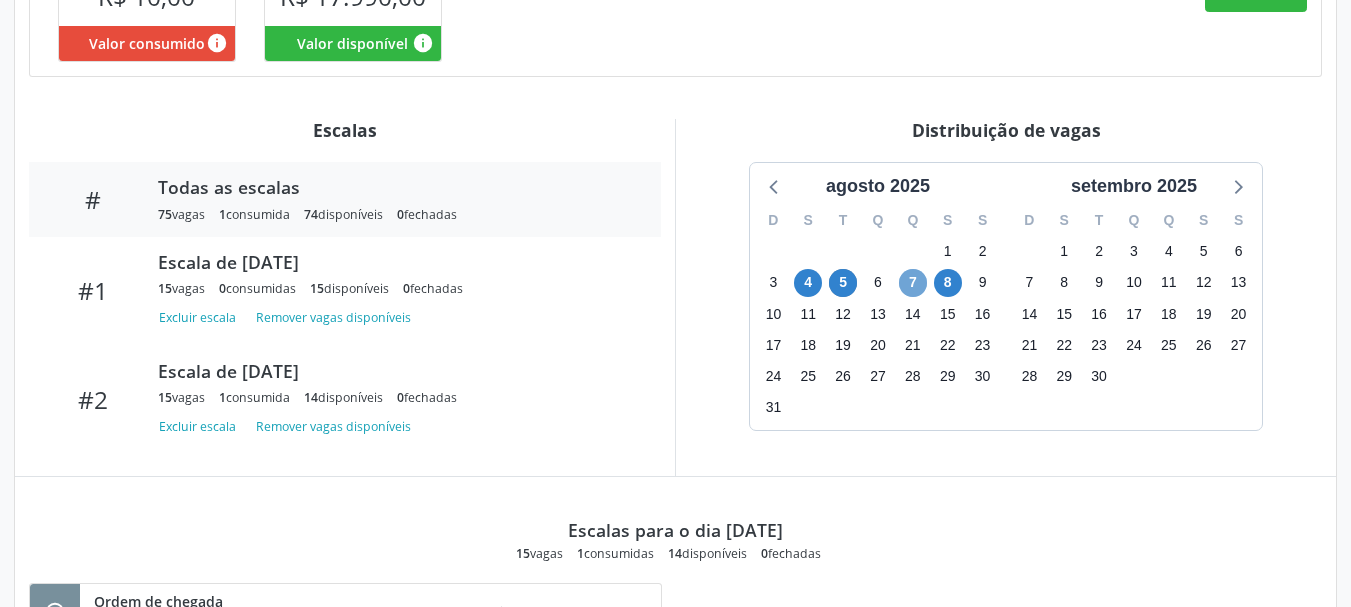 click on "7" at bounding box center (913, 283) 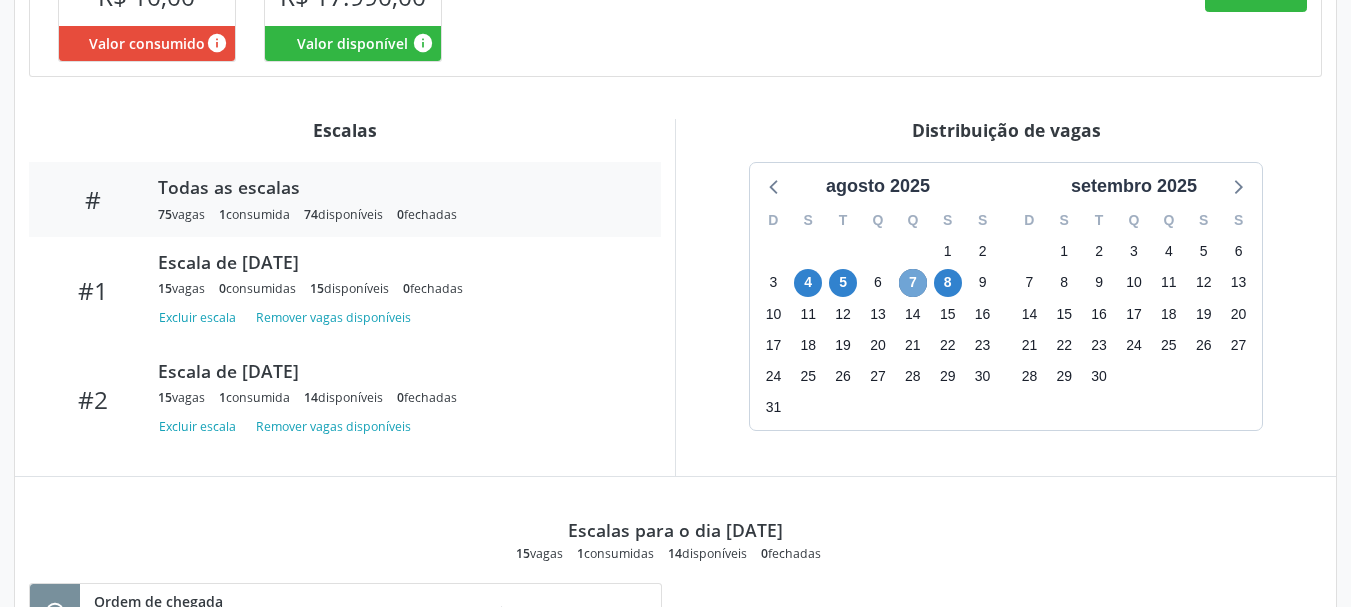 click on "7" at bounding box center [913, 283] 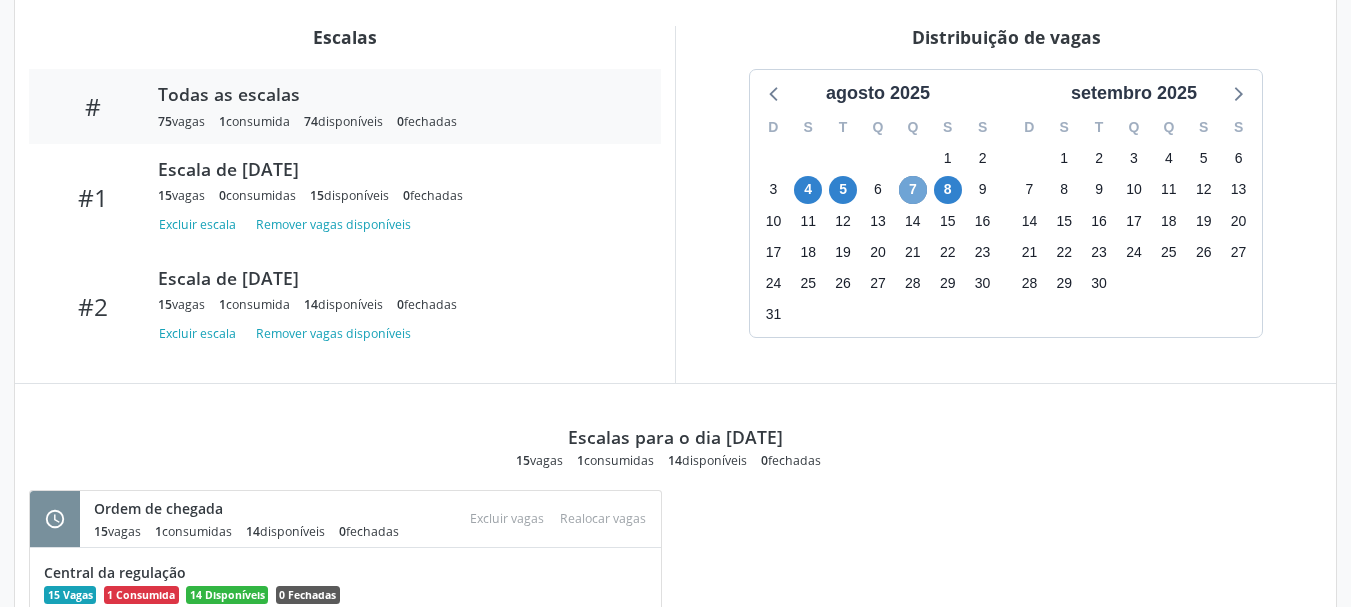 scroll, scrollTop: 875, scrollLeft: 0, axis: vertical 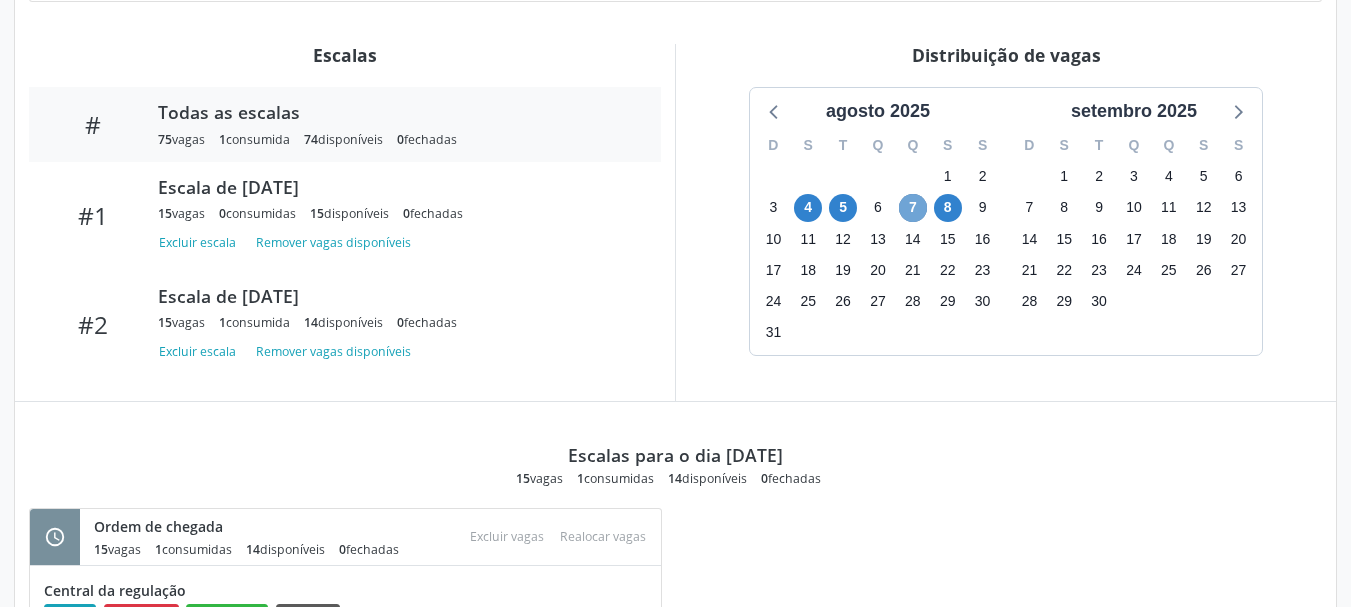 click on "7" at bounding box center [913, 208] 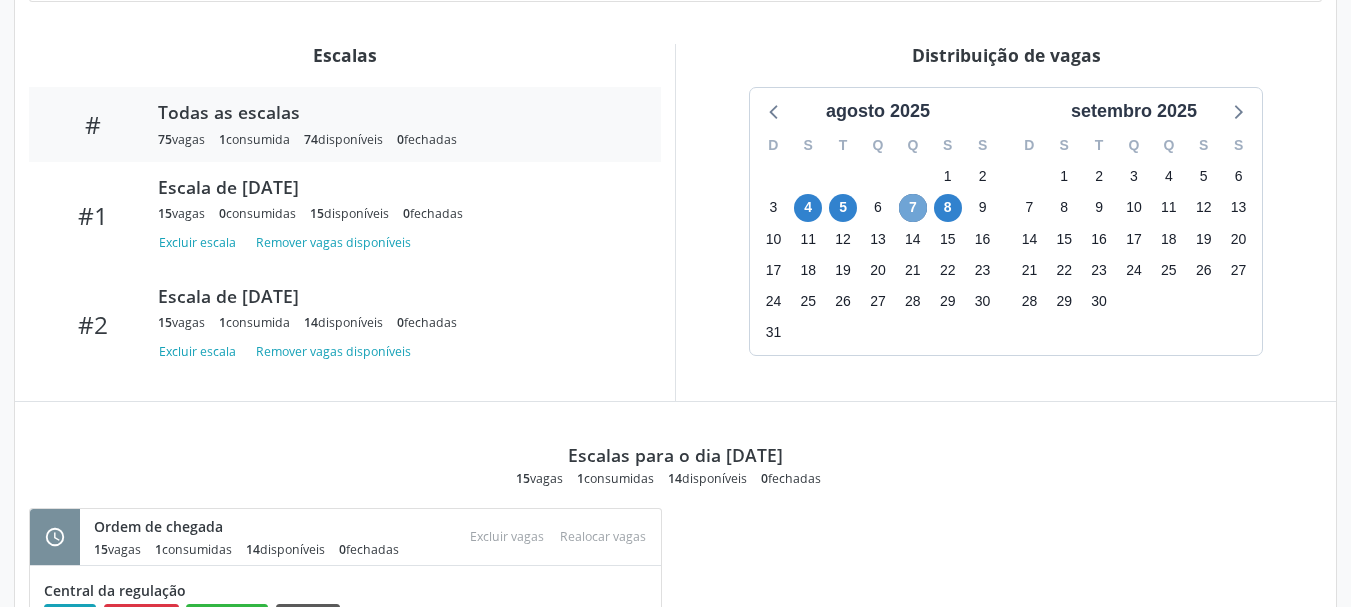 click on "7" at bounding box center (913, 208) 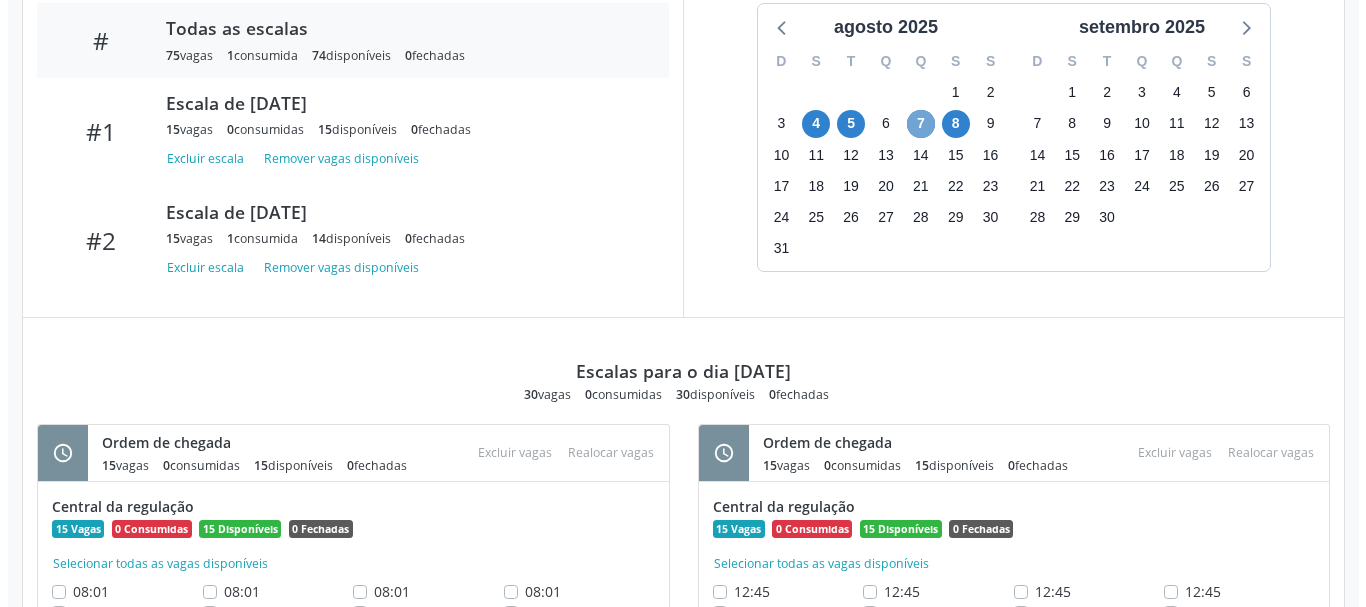 scroll, scrollTop: 875, scrollLeft: 0, axis: vertical 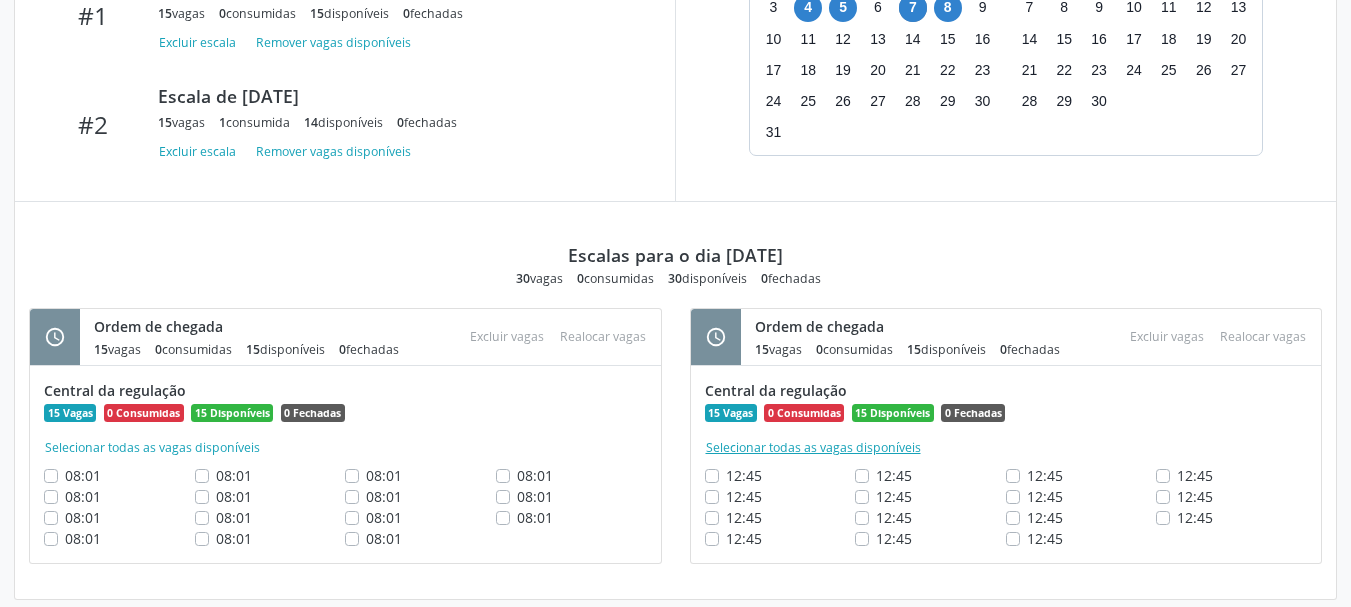 click on "Selecionar todas as vagas disponíveis" at bounding box center [813, 448] 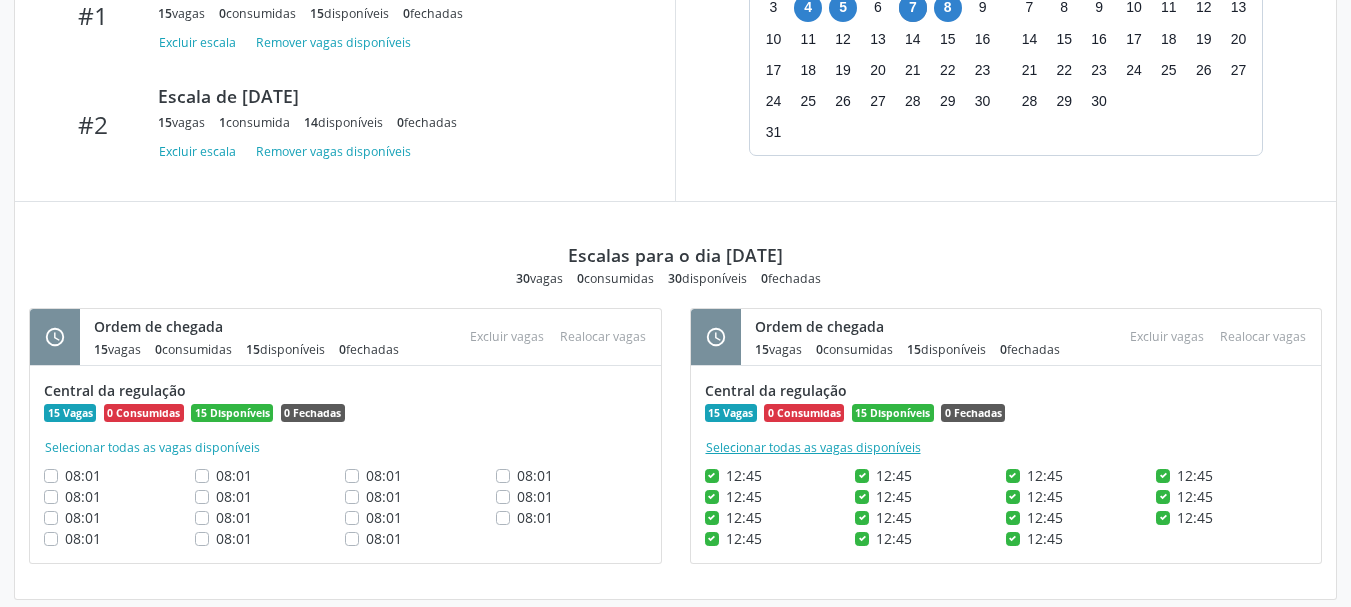 checkbox on "true" 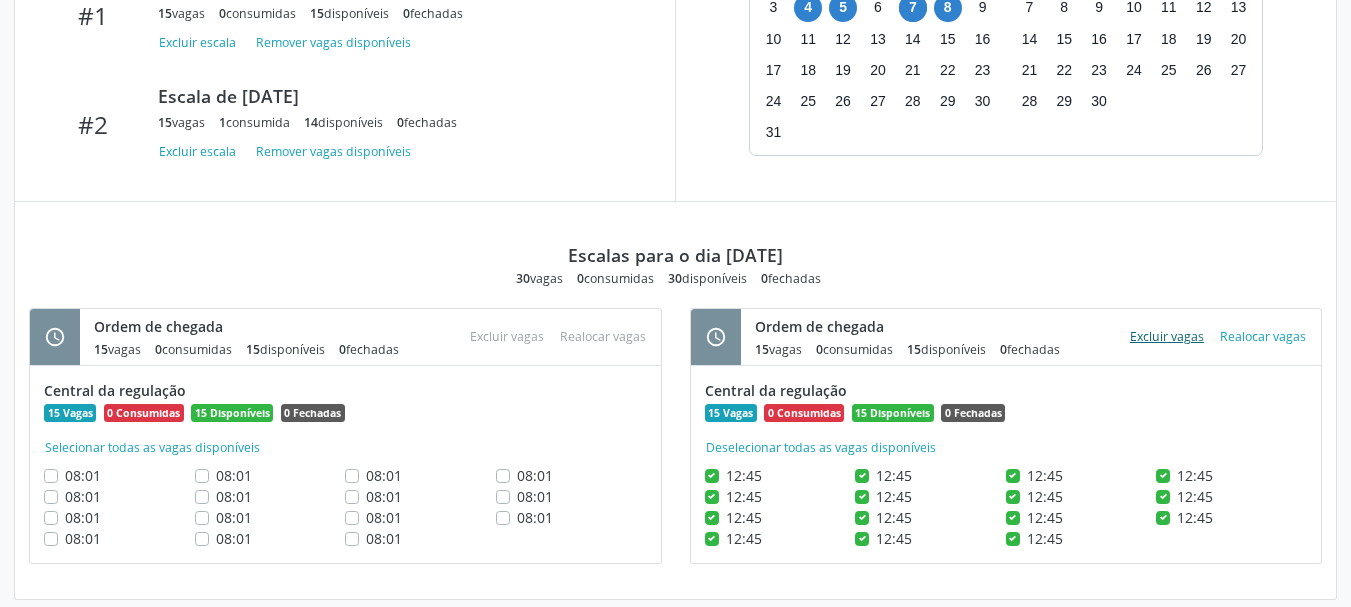 click on "Excluir vagas" at bounding box center (1167, 336) 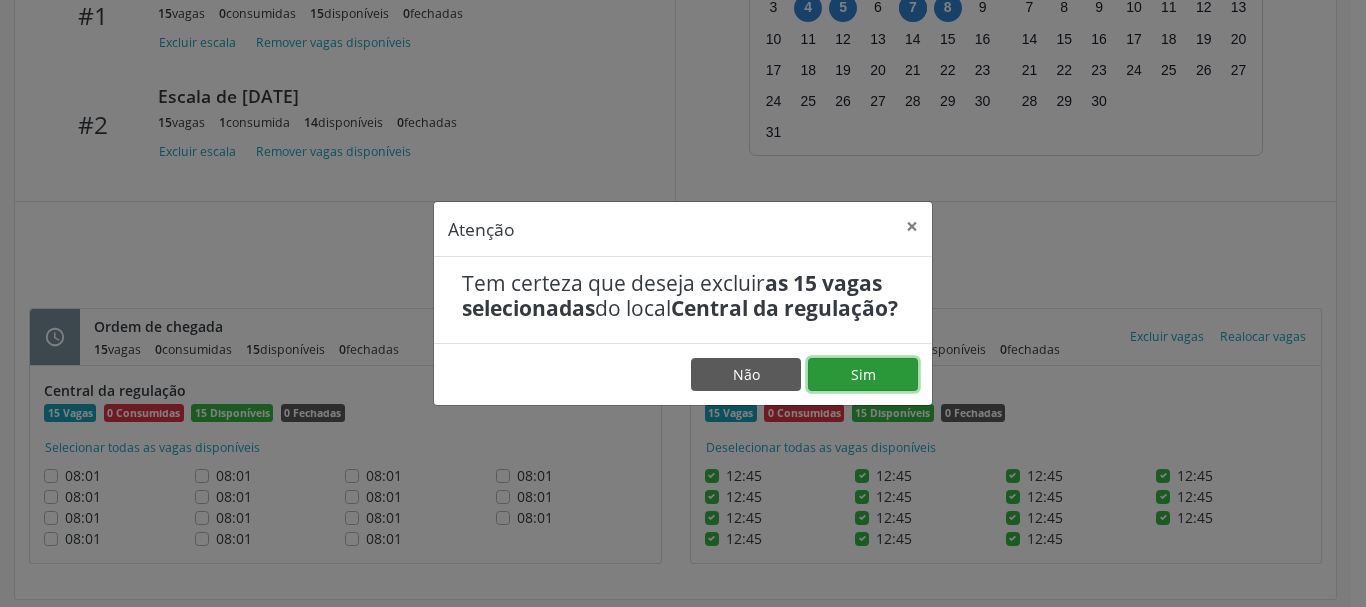 click on "Sim" at bounding box center (863, 375) 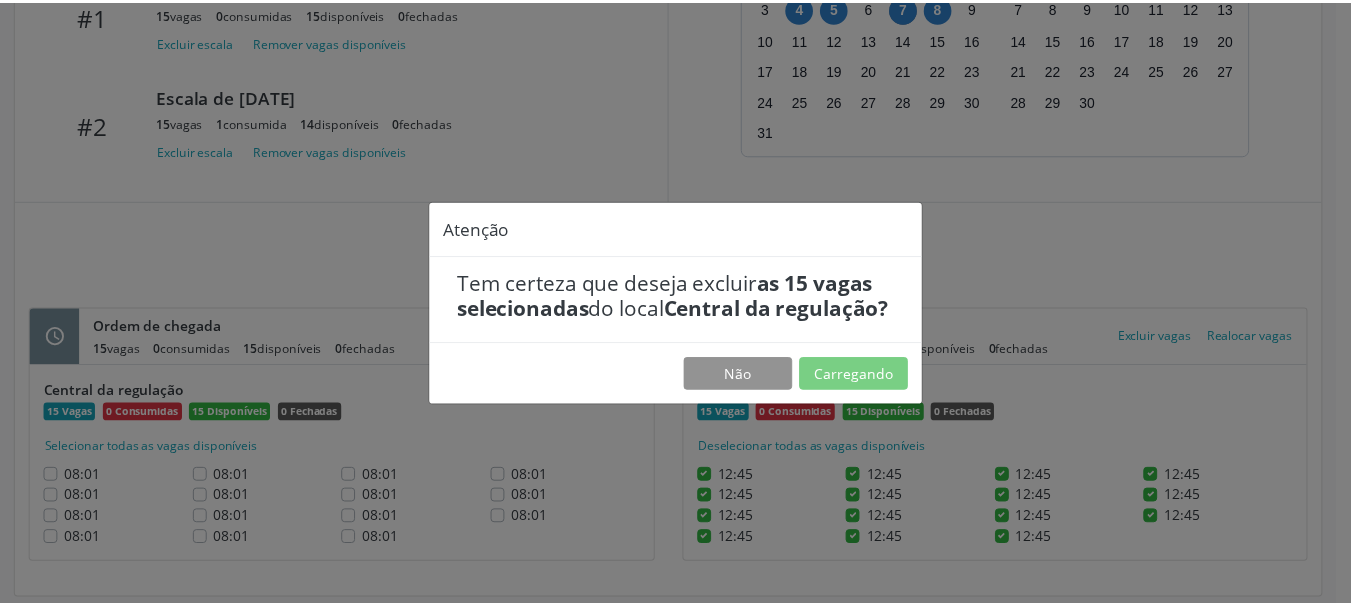 scroll, scrollTop: 0, scrollLeft: 0, axis: both 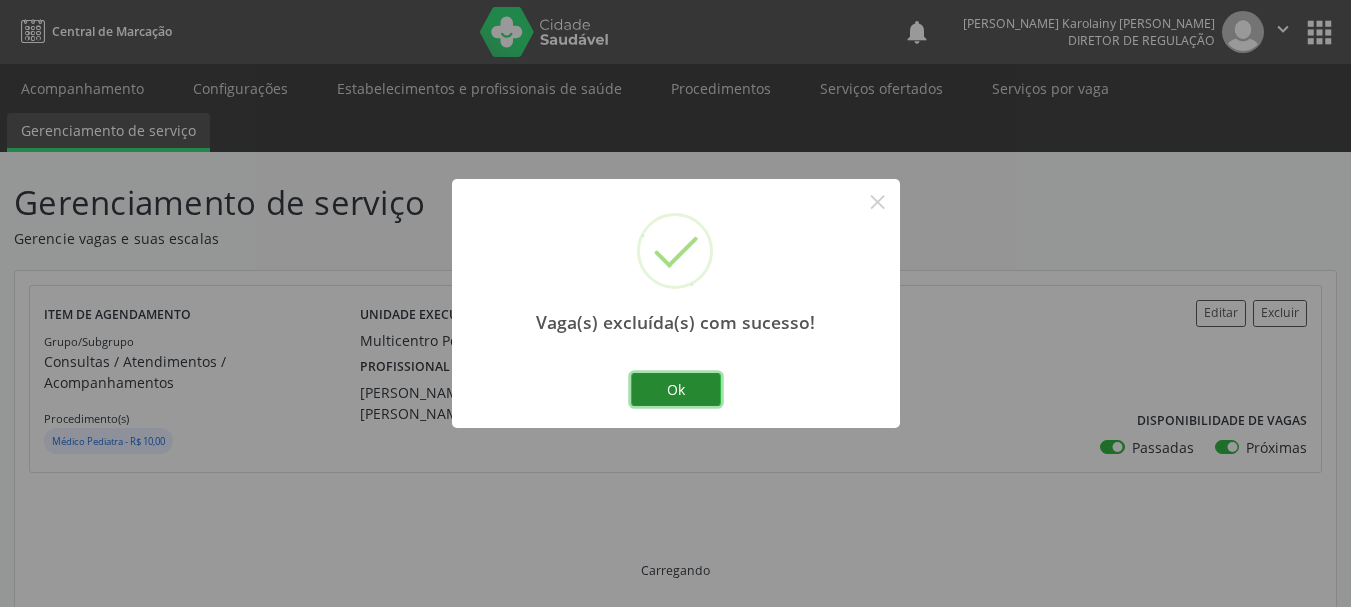 click on "Ok" at bounding box center [676, 390] 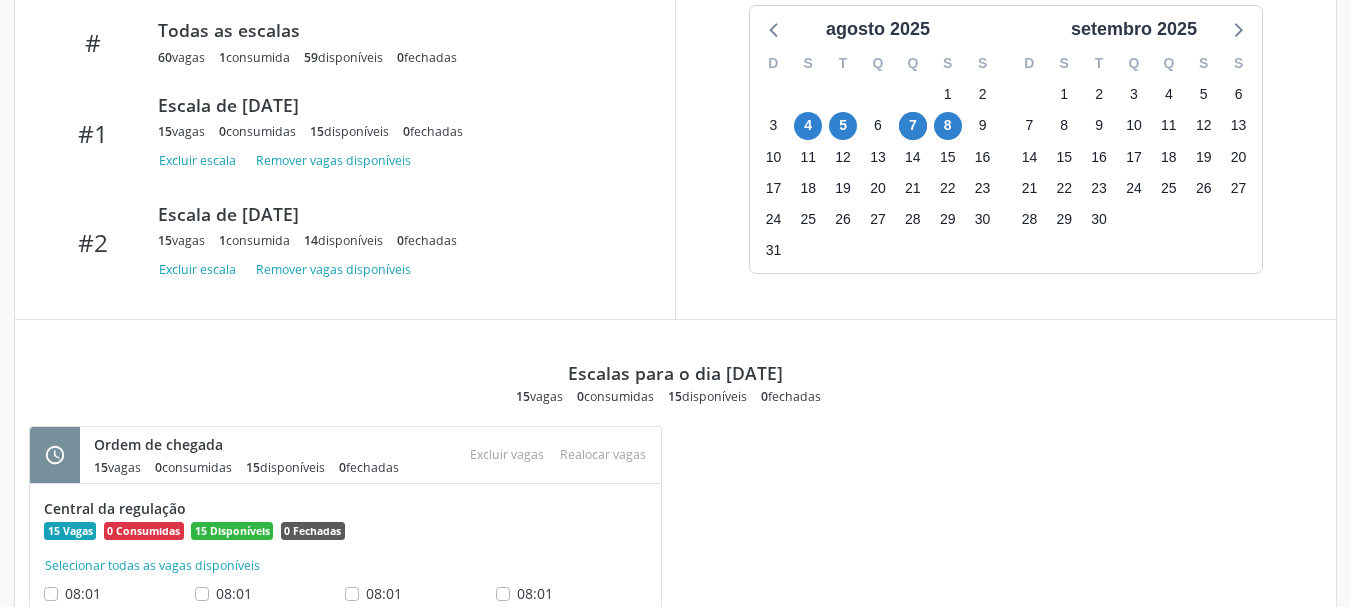 scroll, scrollTop: 475, scrollLeft: 0, axis: vertical 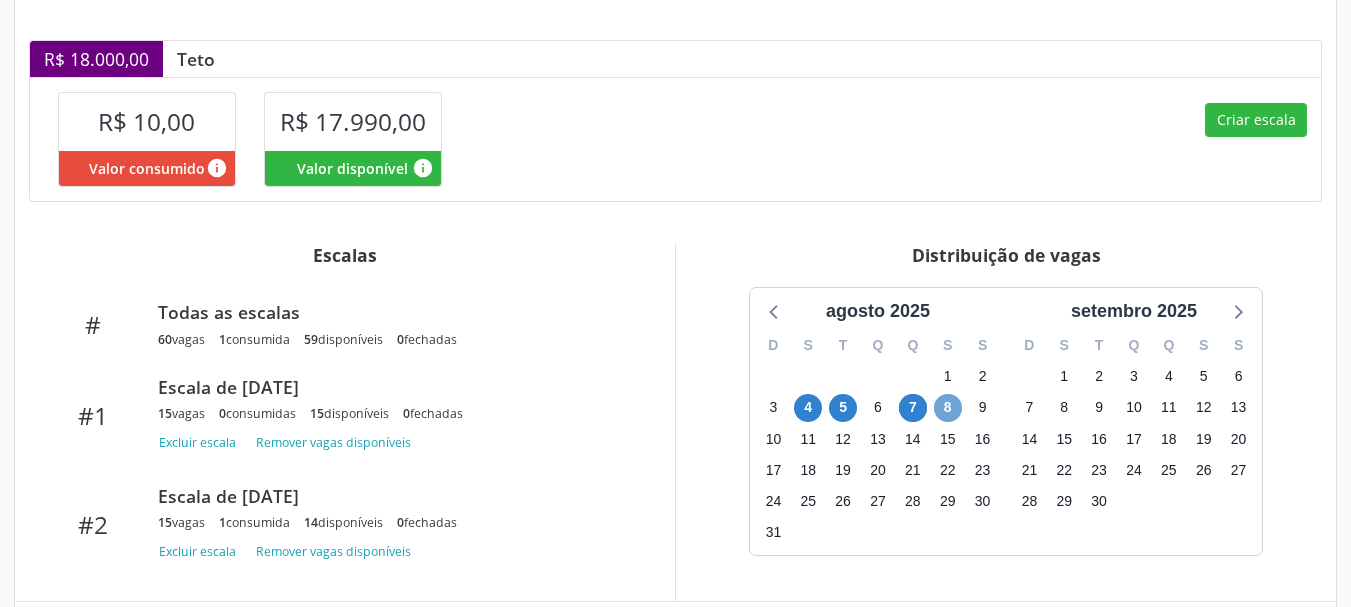 click on "8" at bounding box center (948, 408) 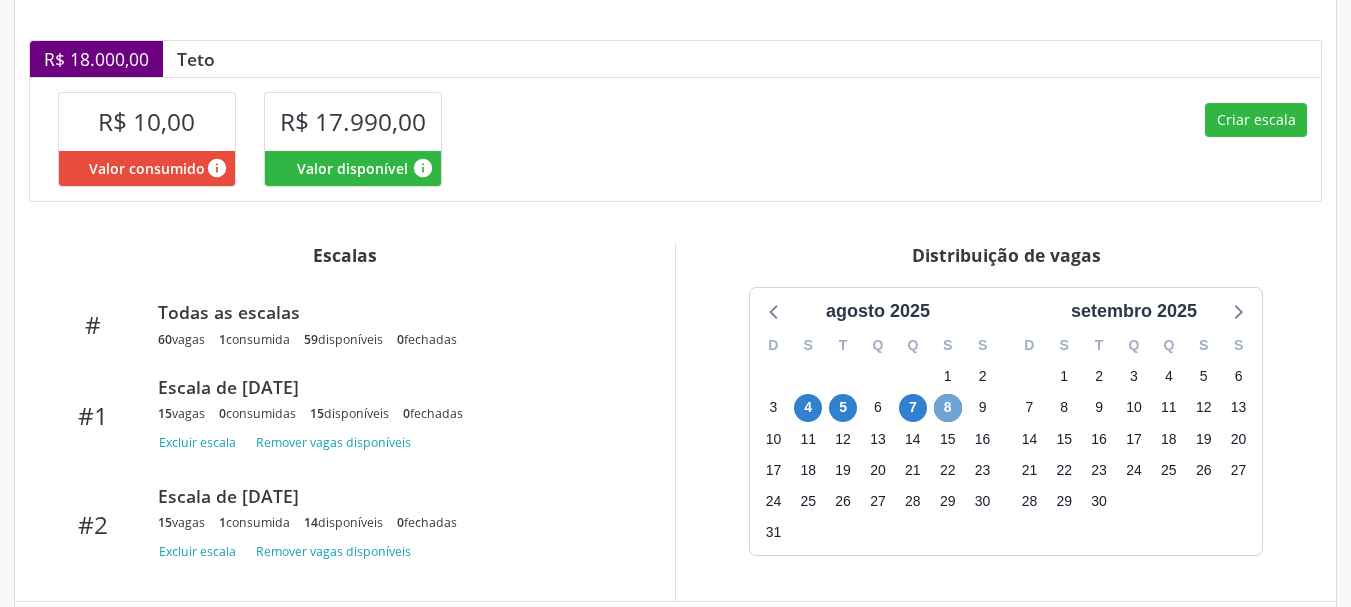 click on "8" at bounding box center (948, 408) 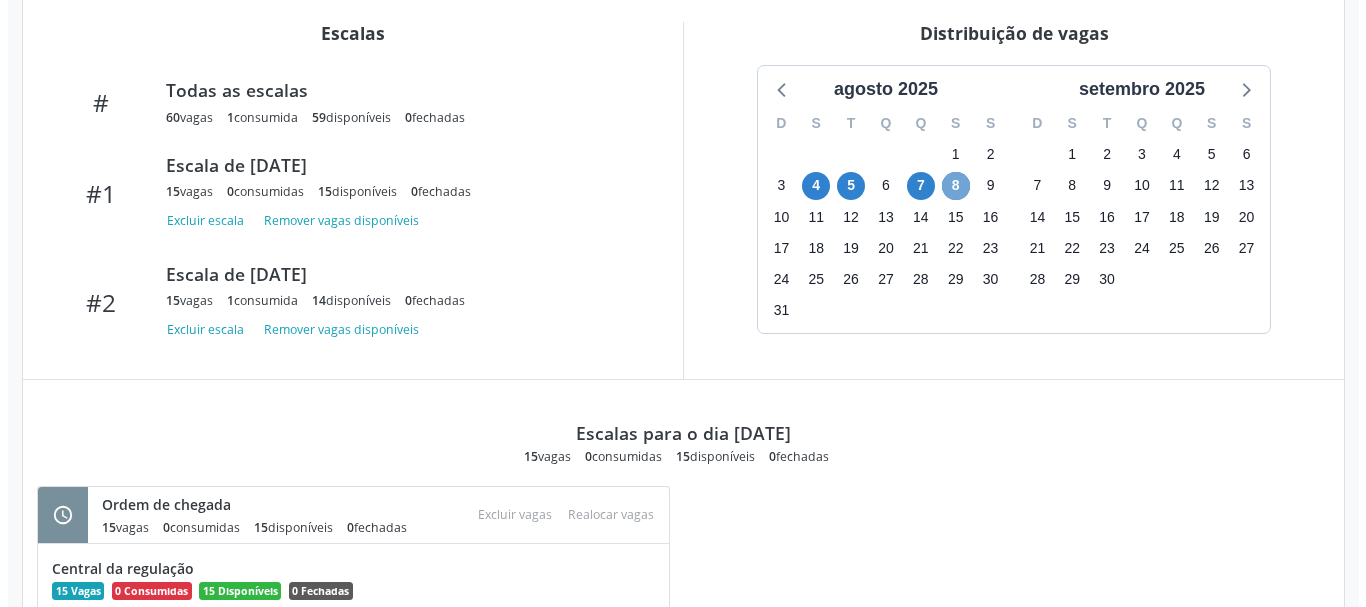 scroll, scrollTop: 875, scrollLeft: 0, axis: vertical 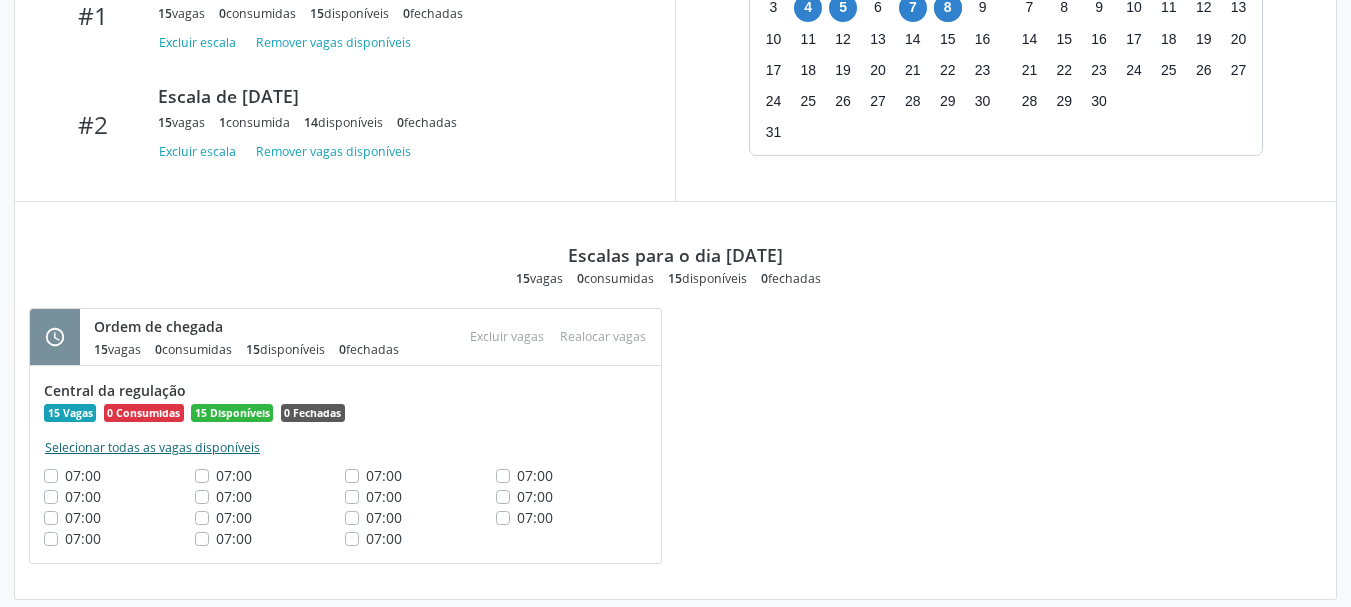 click on "Selecionar todas as vagas disponíveis" at bounding box center [152, 448] 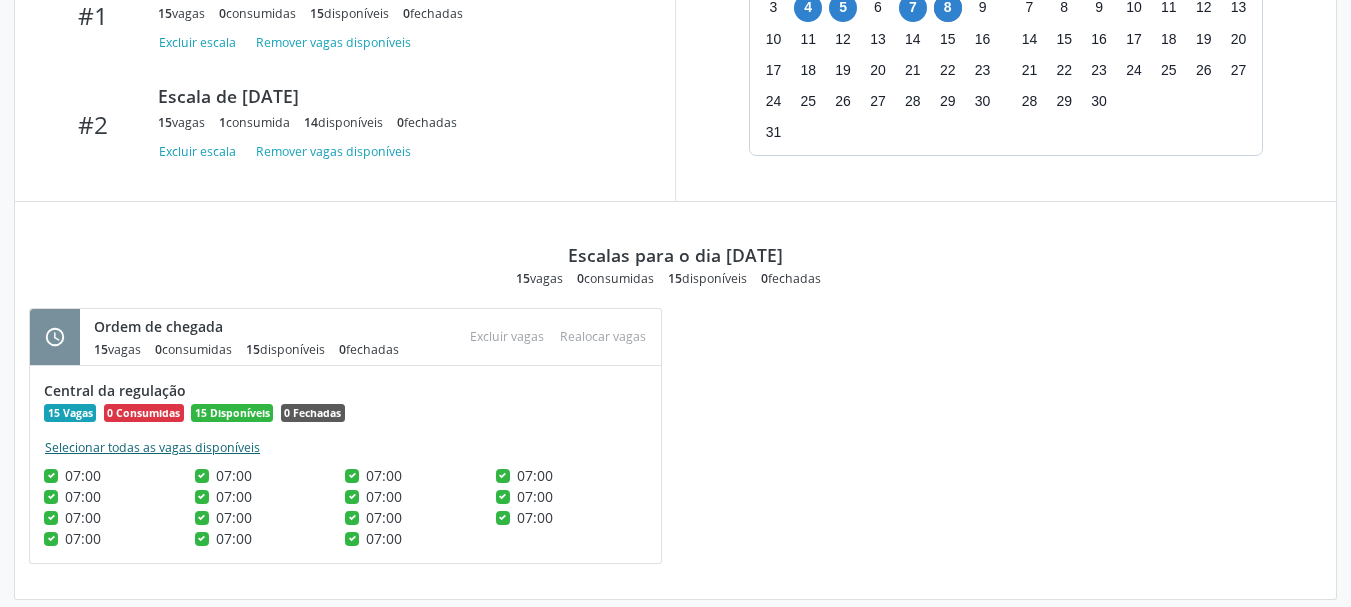 checkbox on "true" 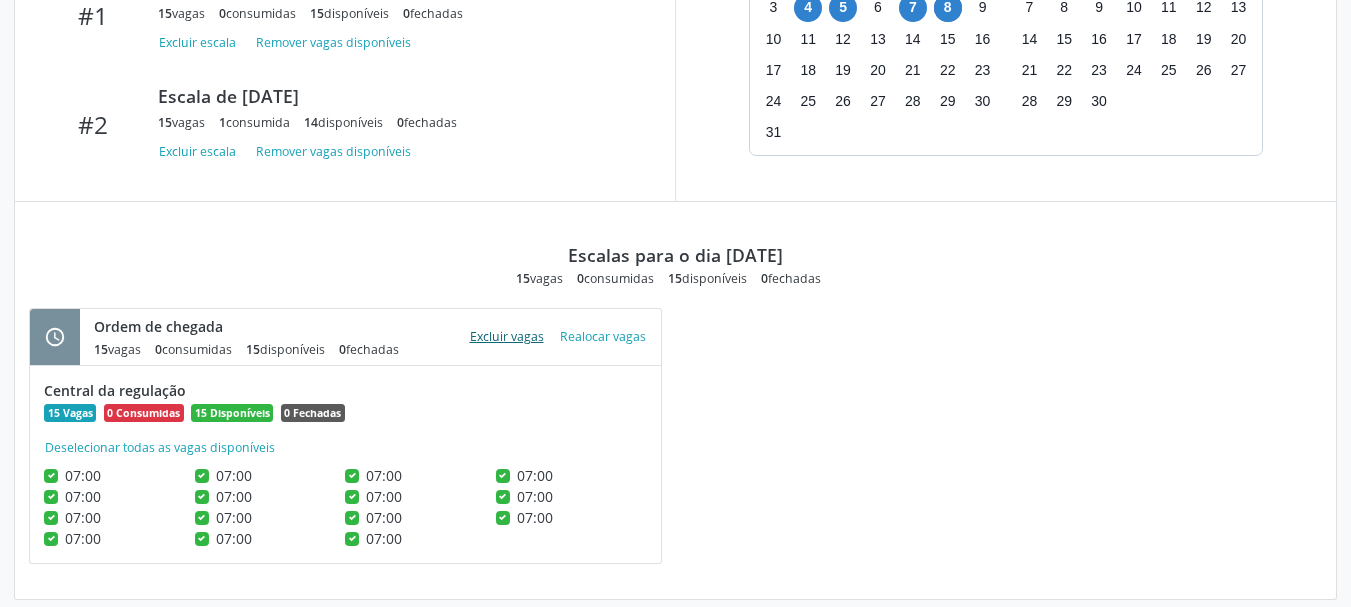 click on "Excluir vagas" at bounding box center (507, 336) 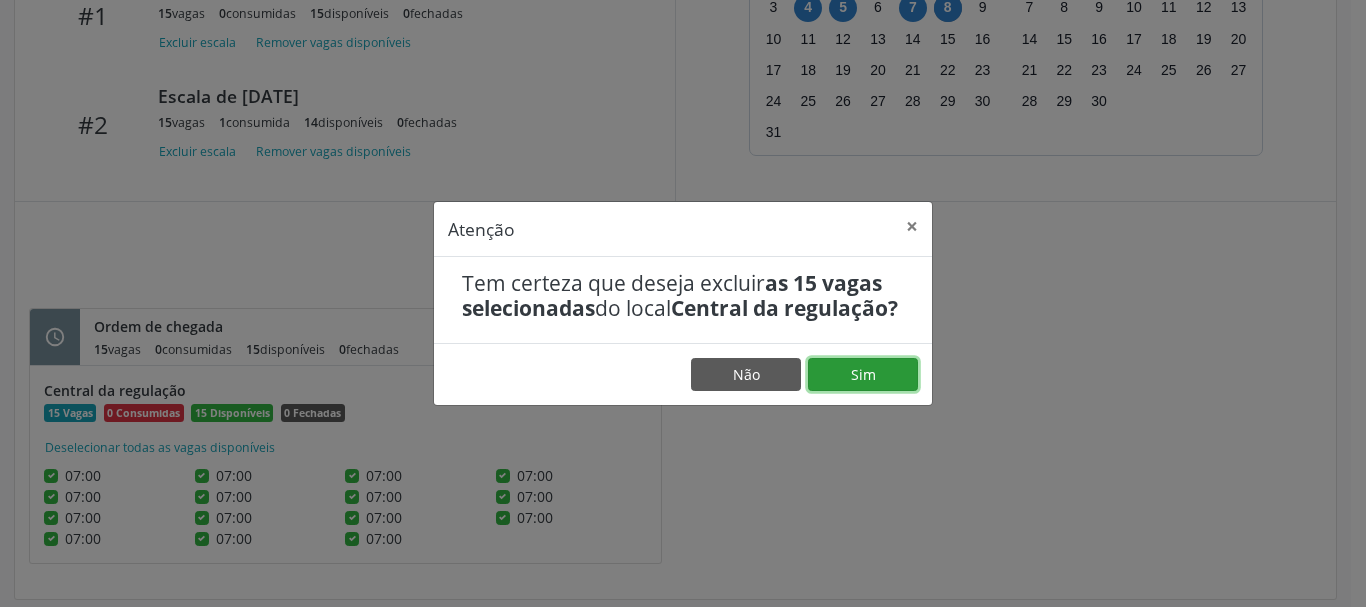 click on "Sim" at bounding box center [863, 375] 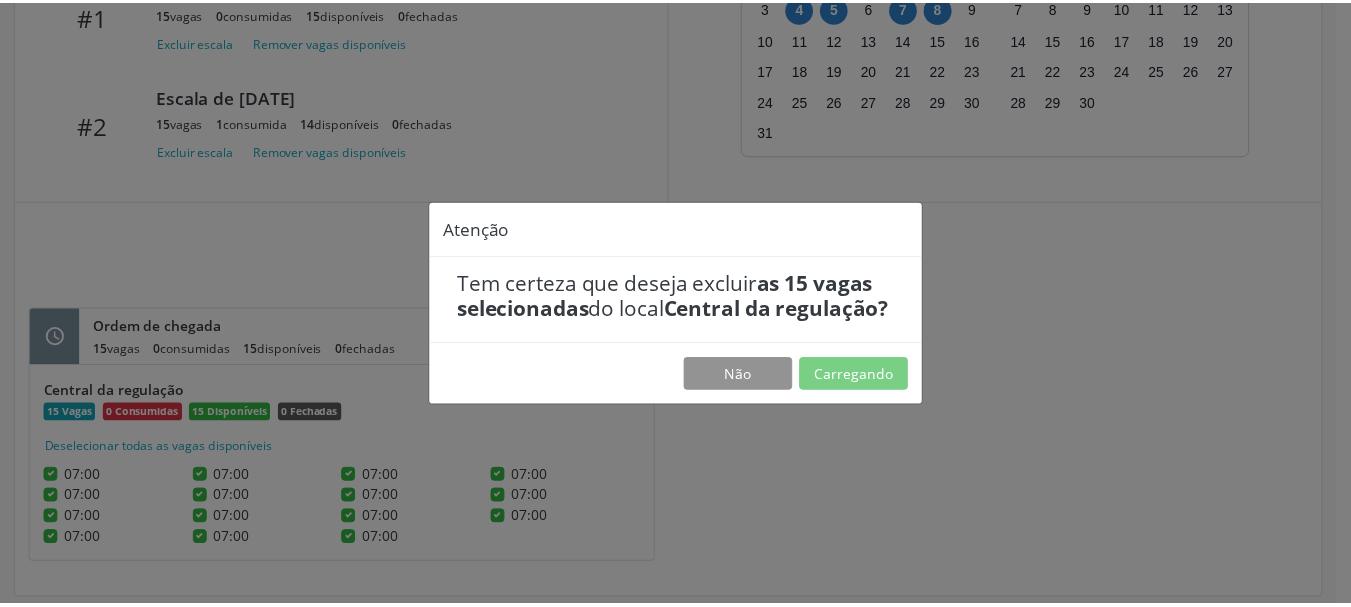 scroll, scrollTop: 0, scrollLeft: 0, axis: both 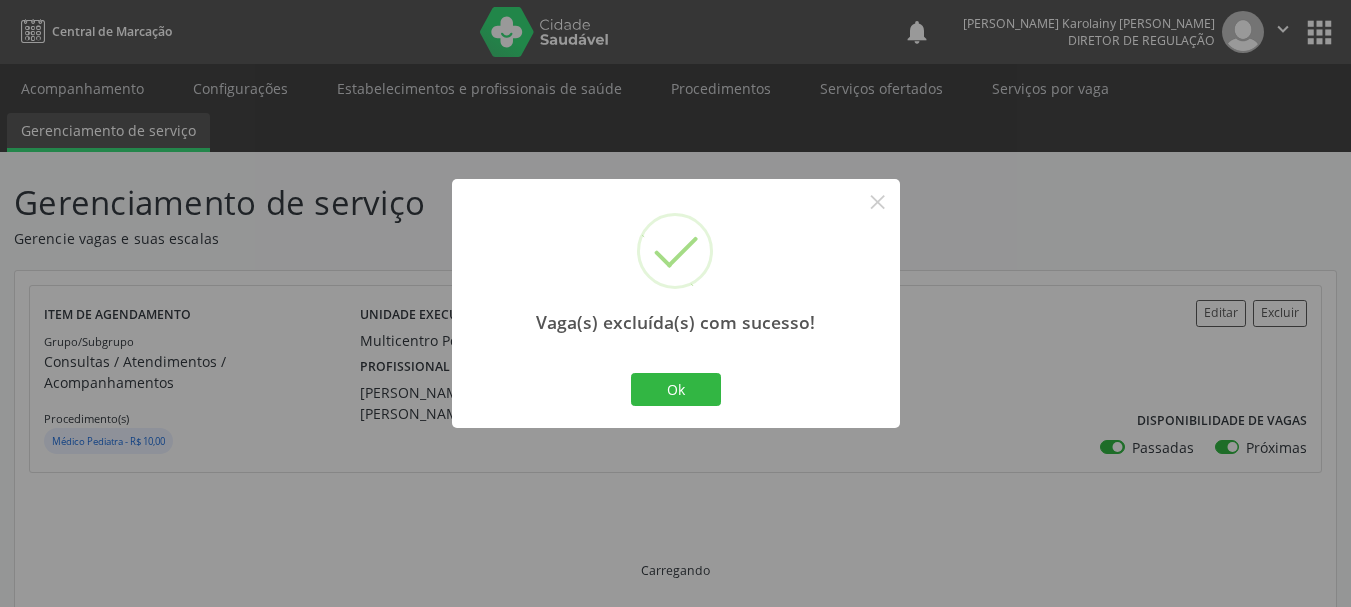 click on "Vaga(s) excluída(s) com sucesso! × Ok Cancel" at bounding box center [676, 303] 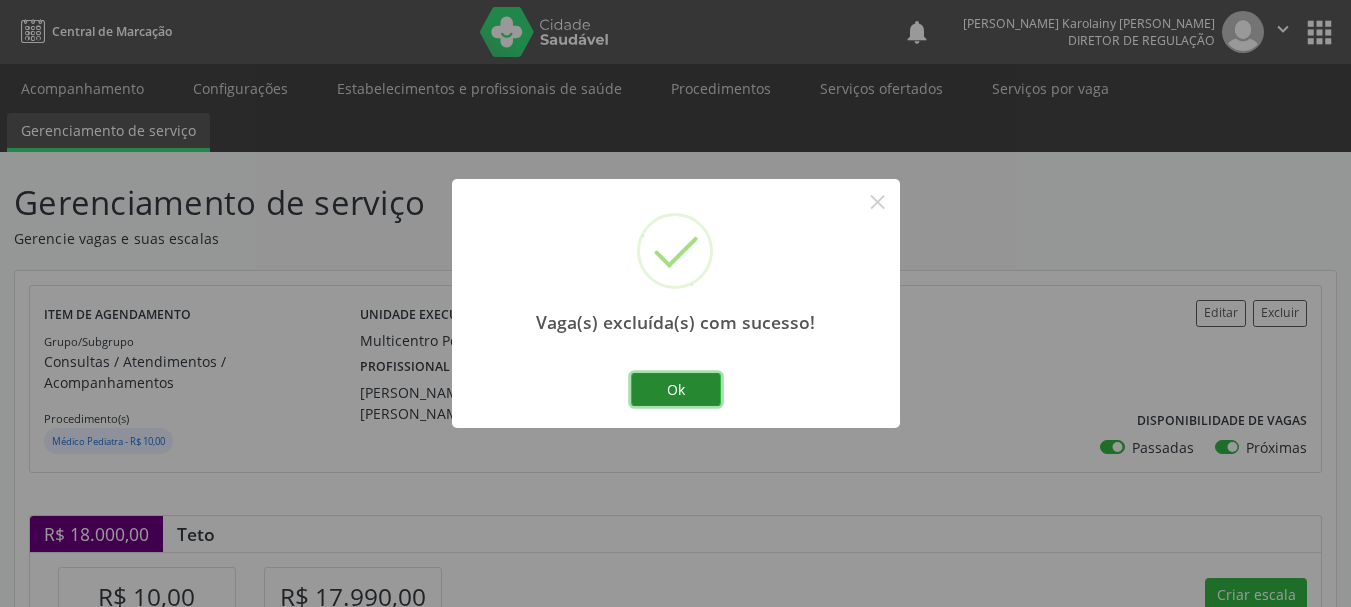 click on "Ok" at bounding box center (676, 390) 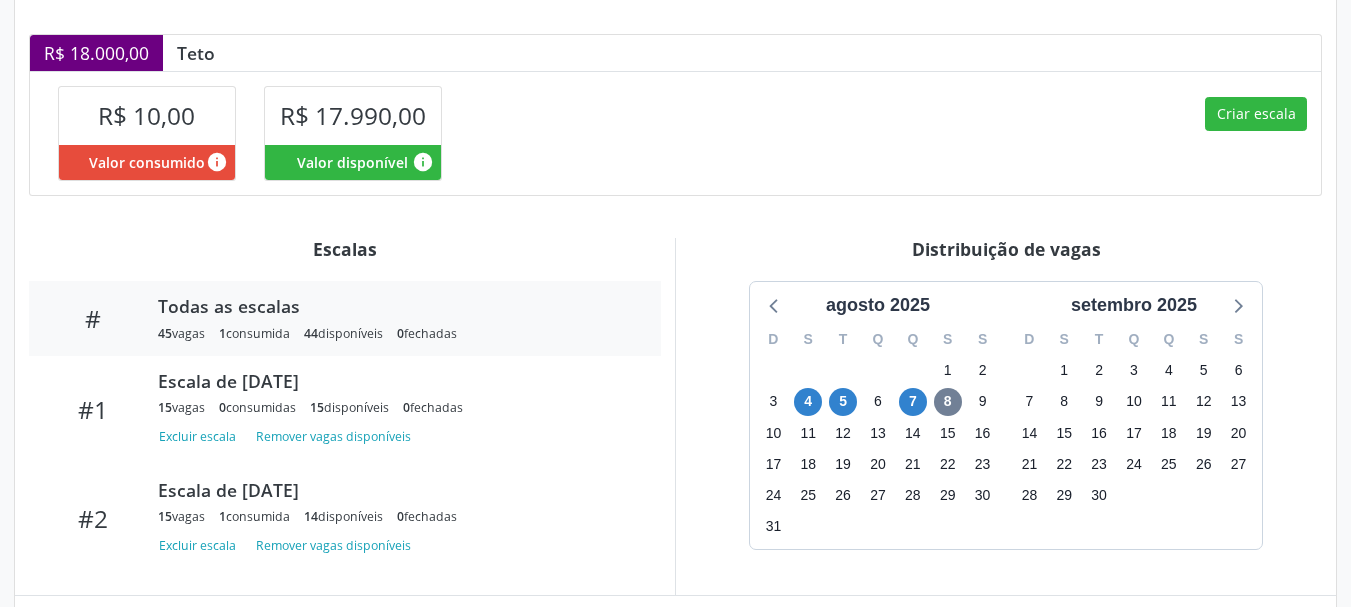 scroll, scrollTop: 564, scrollLeft: 0, axis: vertical 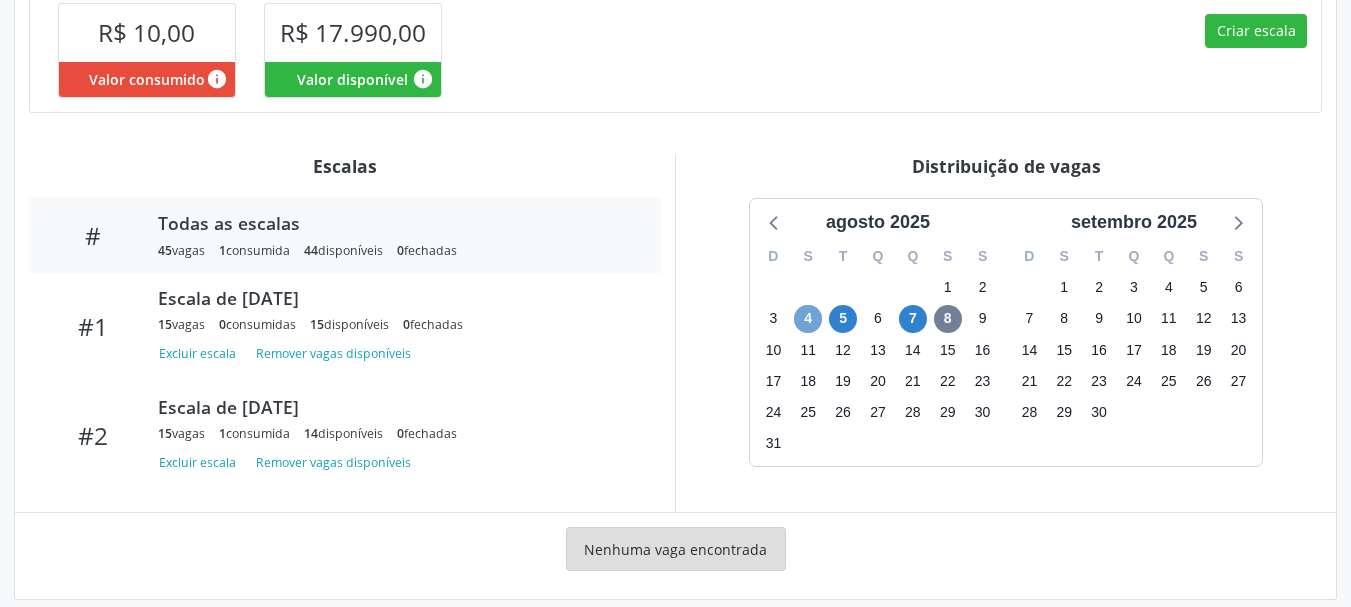 click on "4" at bounding box center [808, 319] 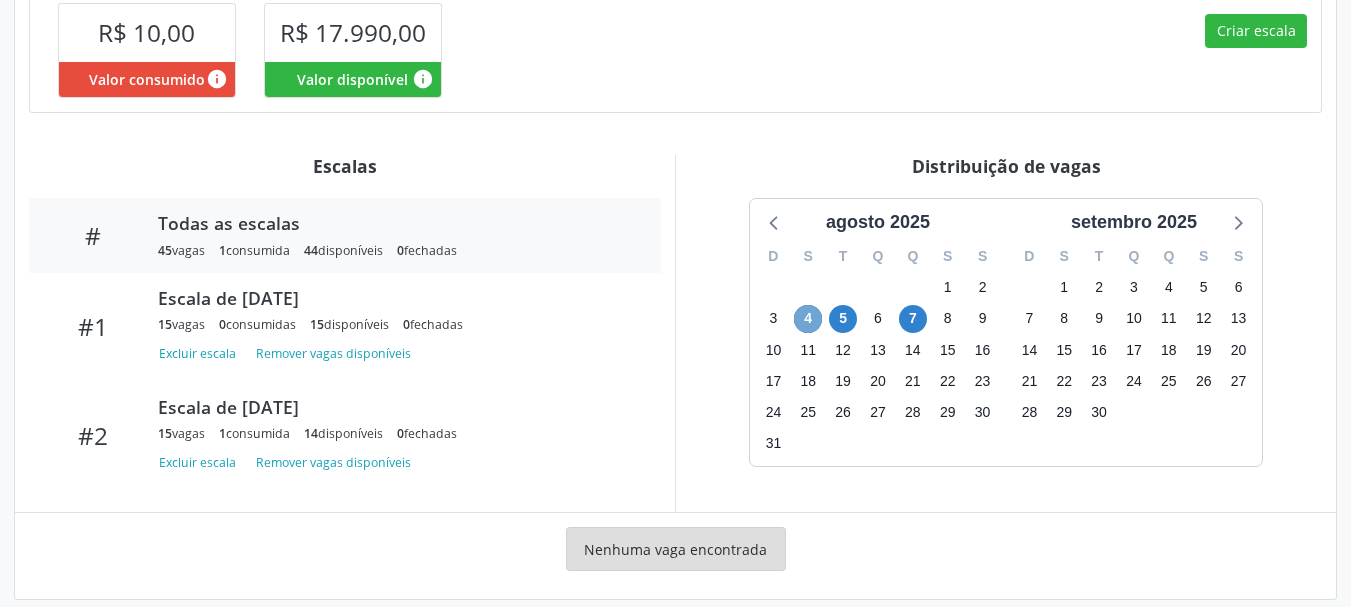 click on "4" at bounding box center [808, 319] 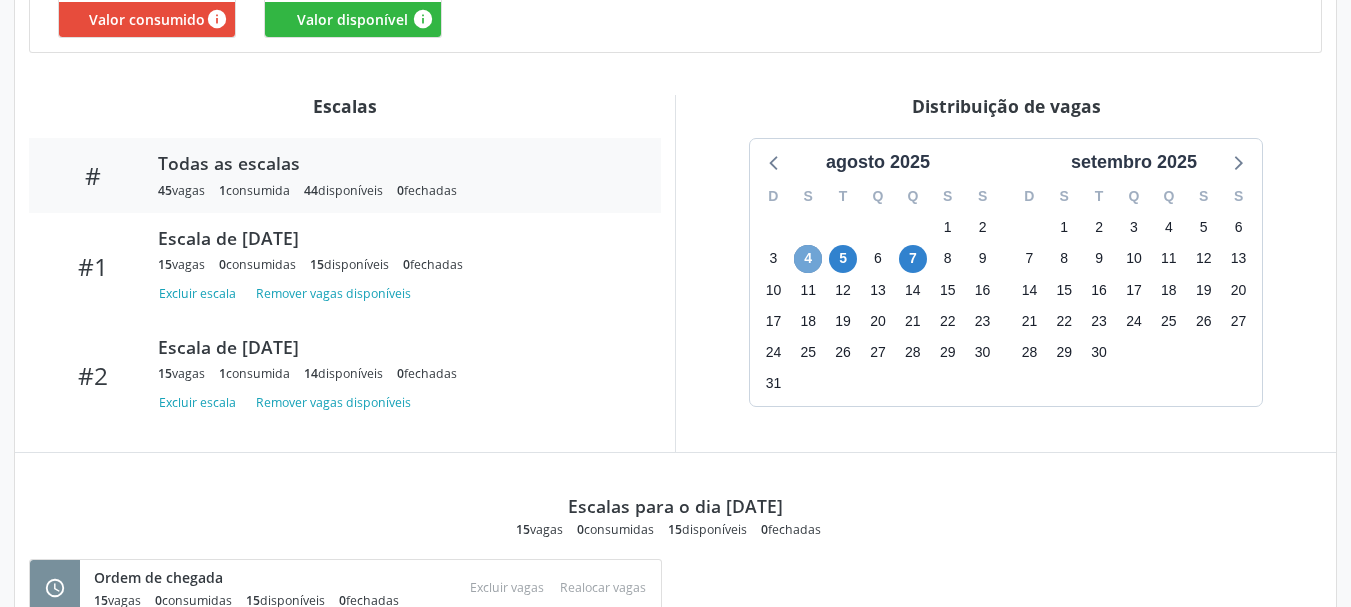 scroll, scrollTop: 575, scrollLeft: 0, axis: vertical 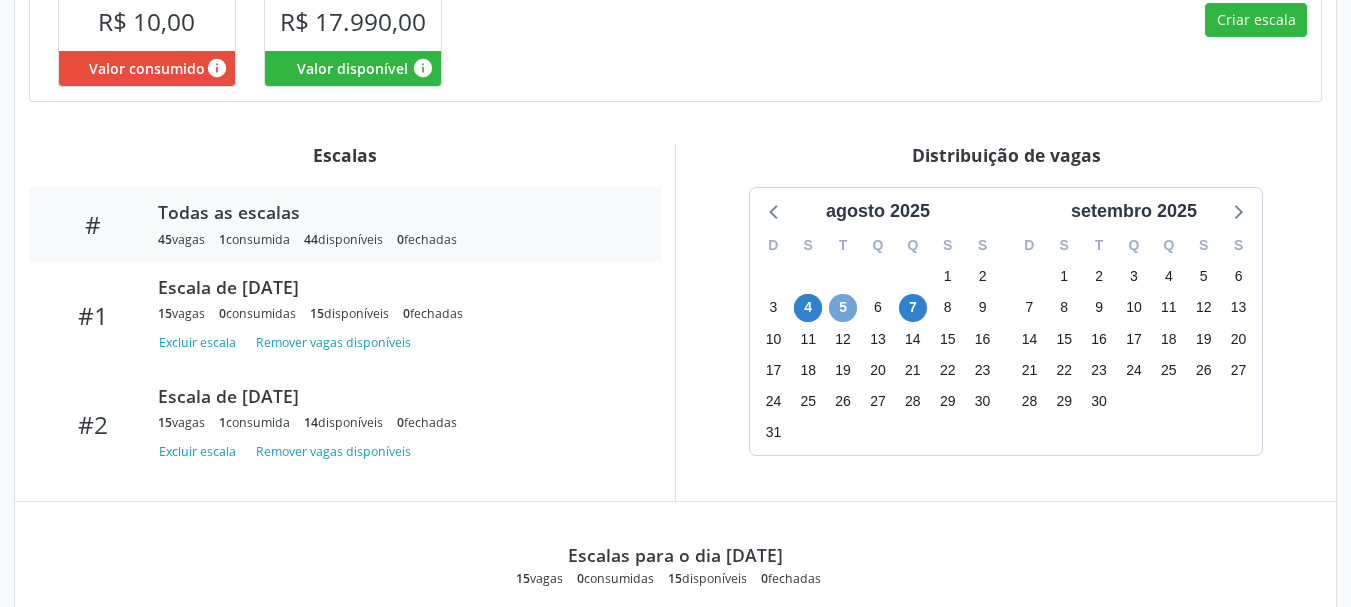 click on "5" at bounding box center [843, 308] 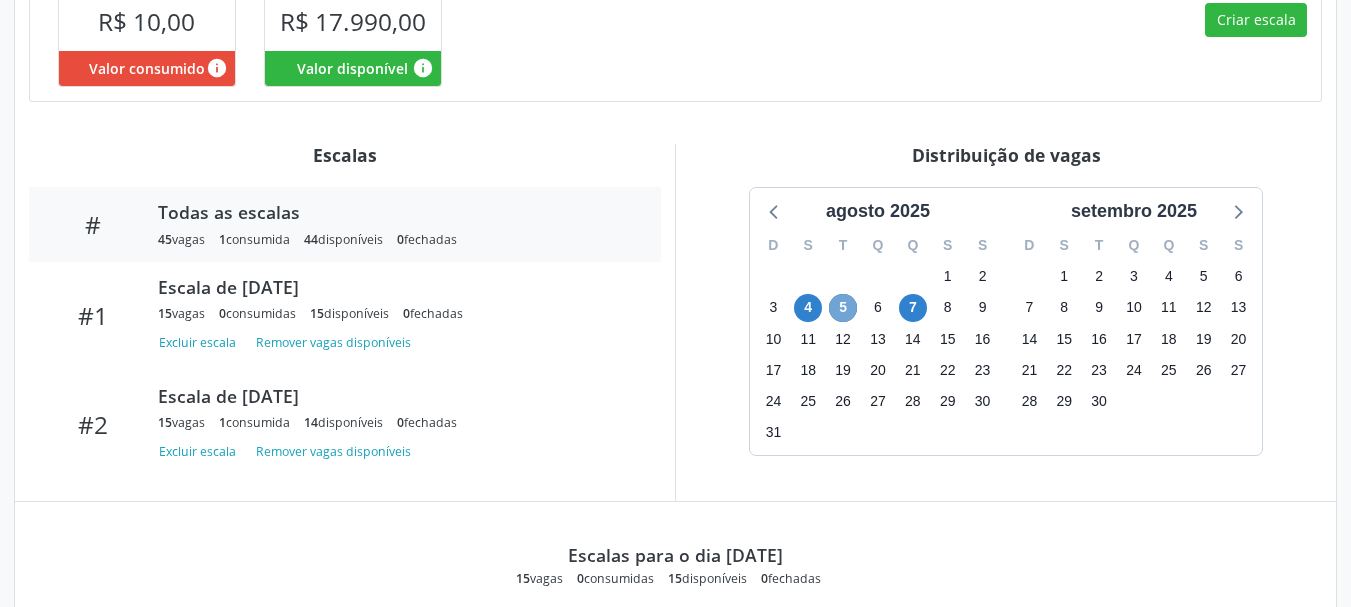 click on "5" at bounding box center (843, 308) 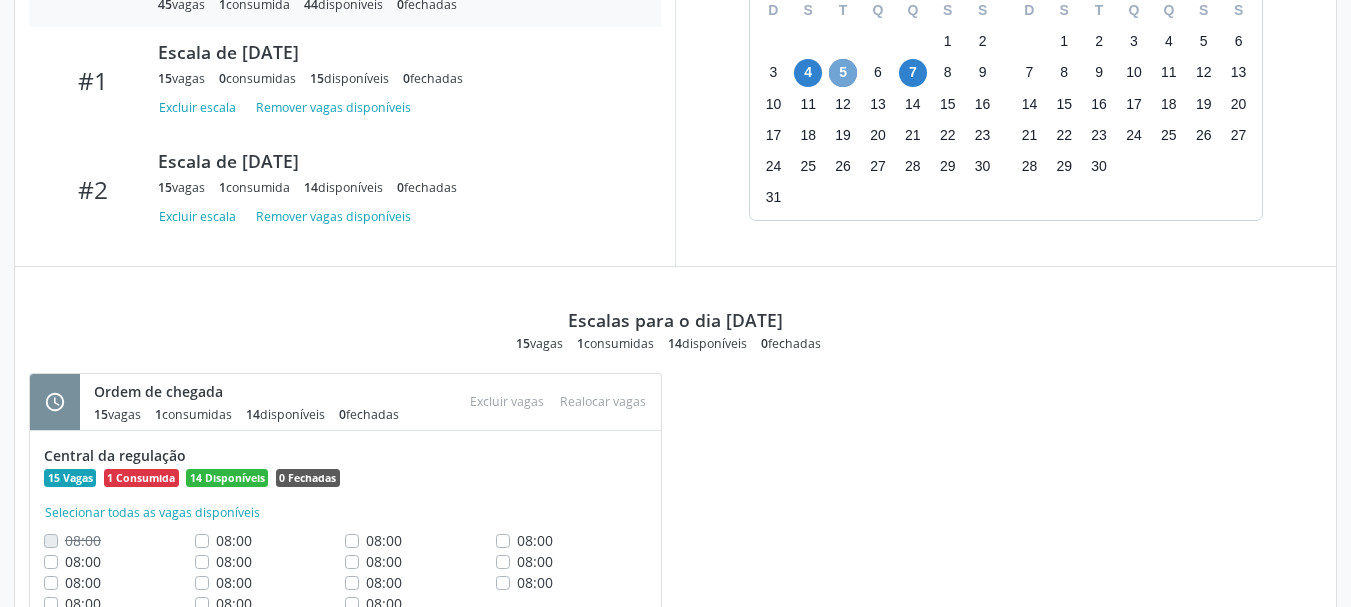 scroll, scrollTop: 775, scrollLeft: 0, axis: vertical 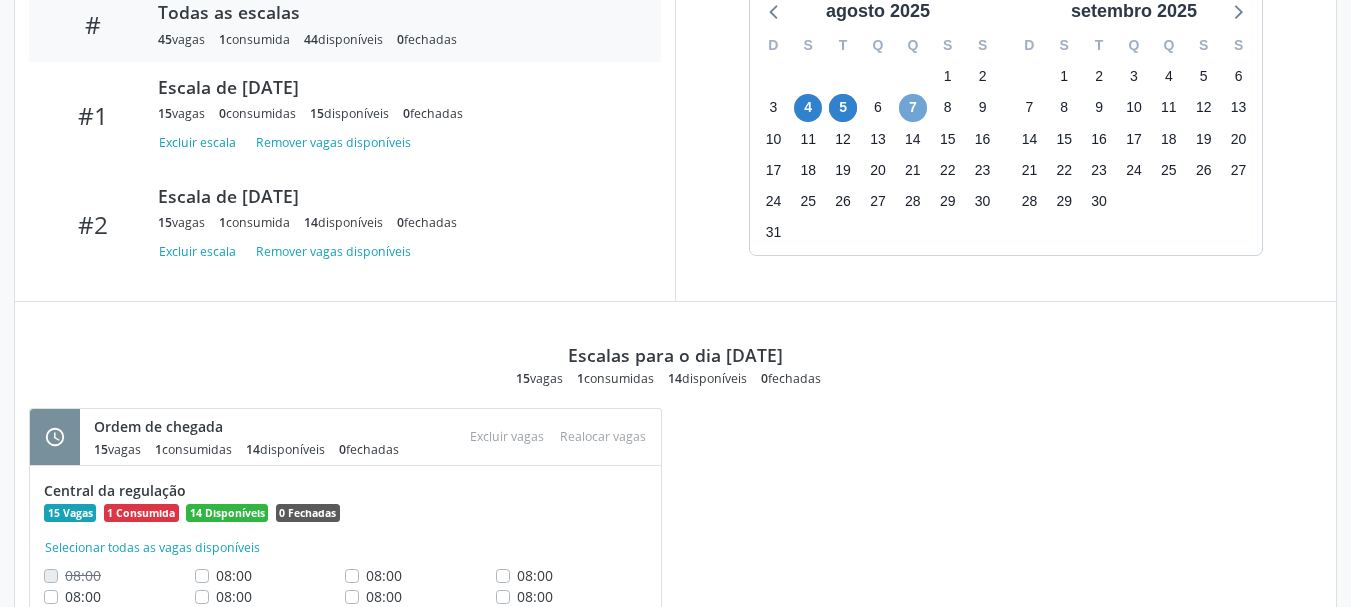 click on "7" at bounding box center [913, 108] 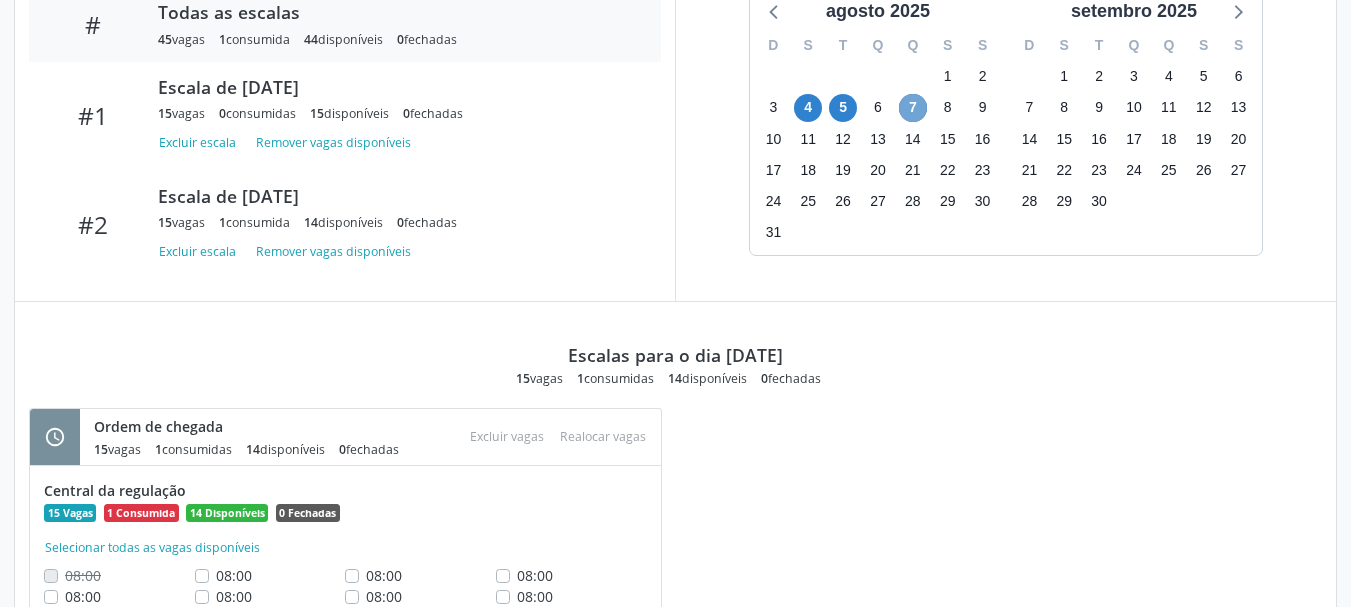 click on "7" at bounding box center (913, 108) 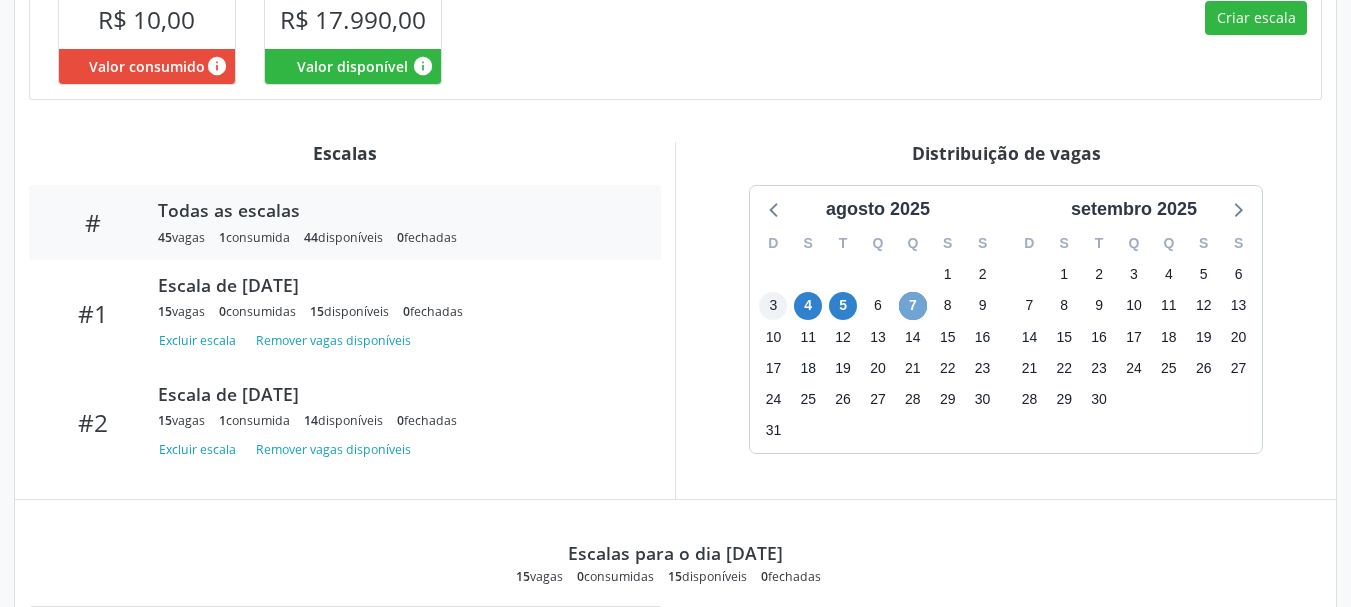 scroll, scrollTop: 575, scrollLeft: 0, axis: vertical 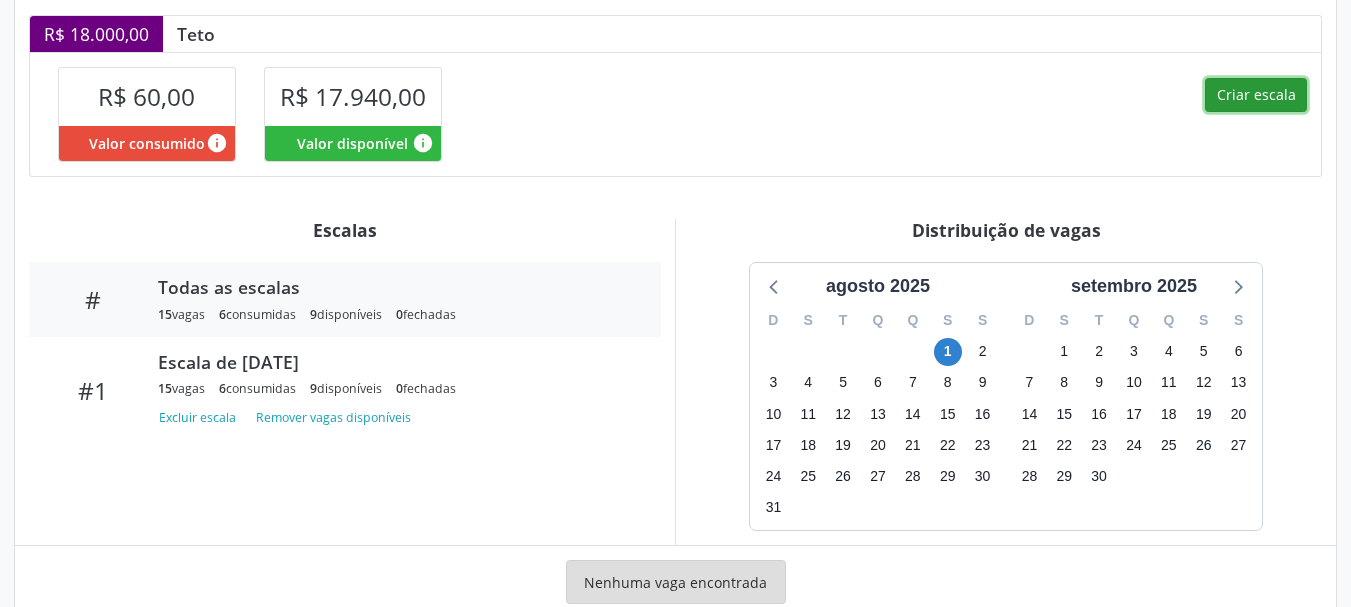 click on "Criar escala" at bounding box center [1256, 95] 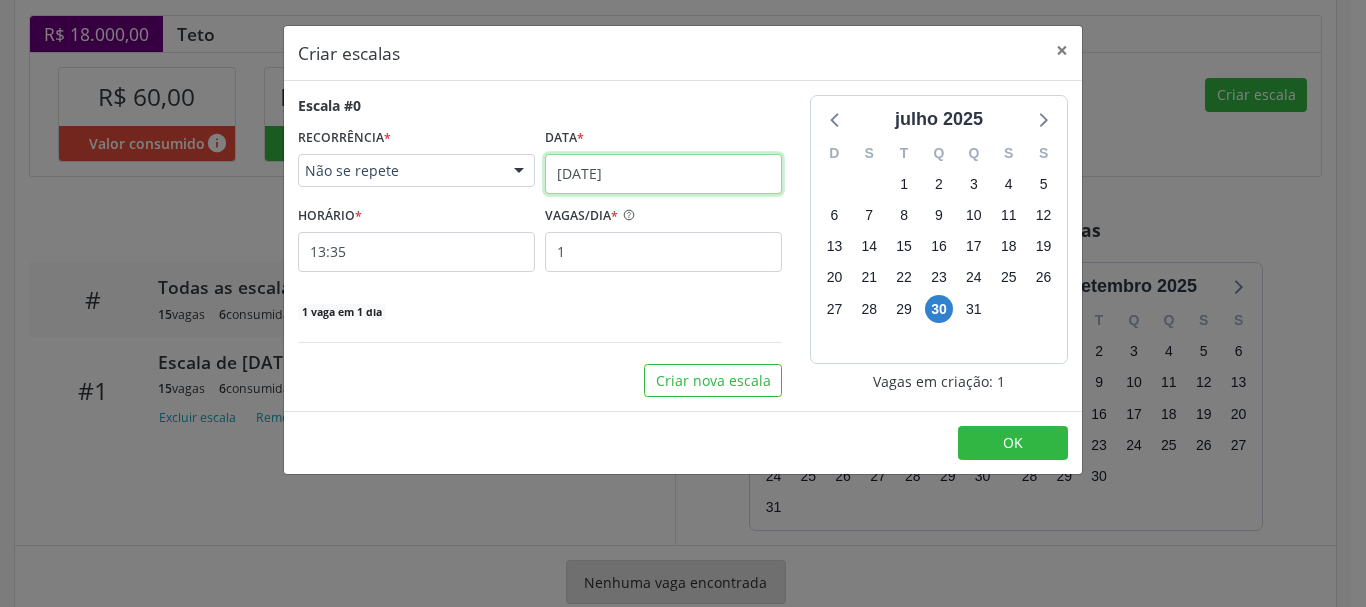 click on "30/07/2025" at bounding box center [663, 174] 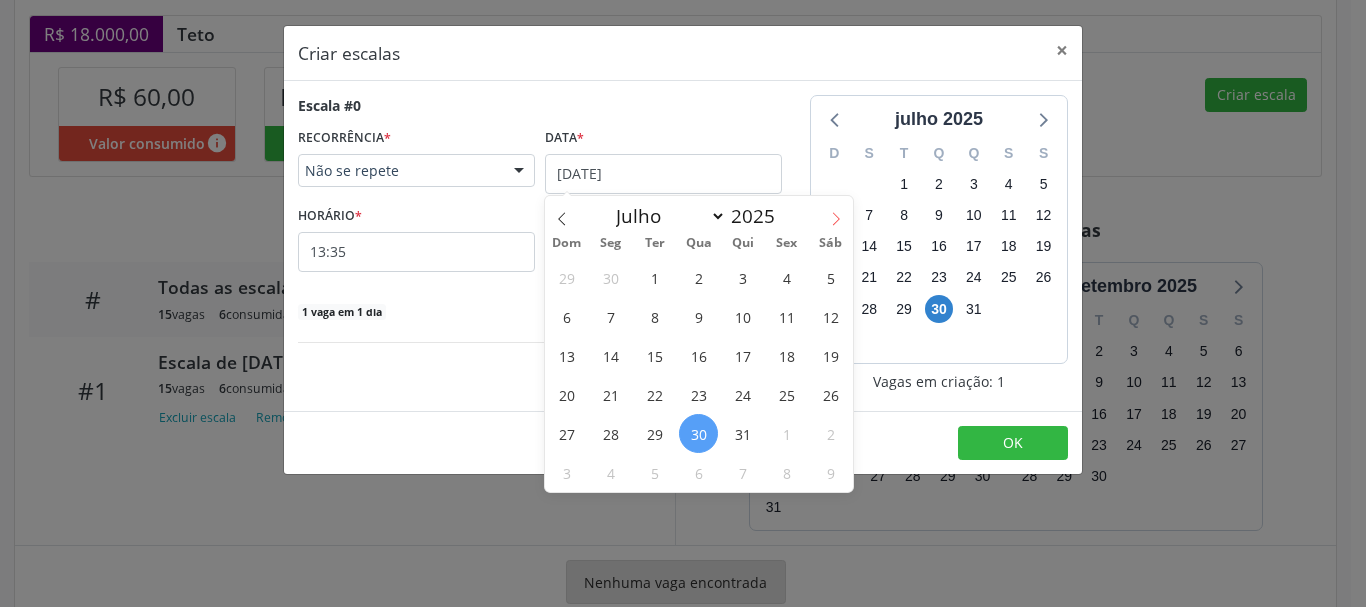 click 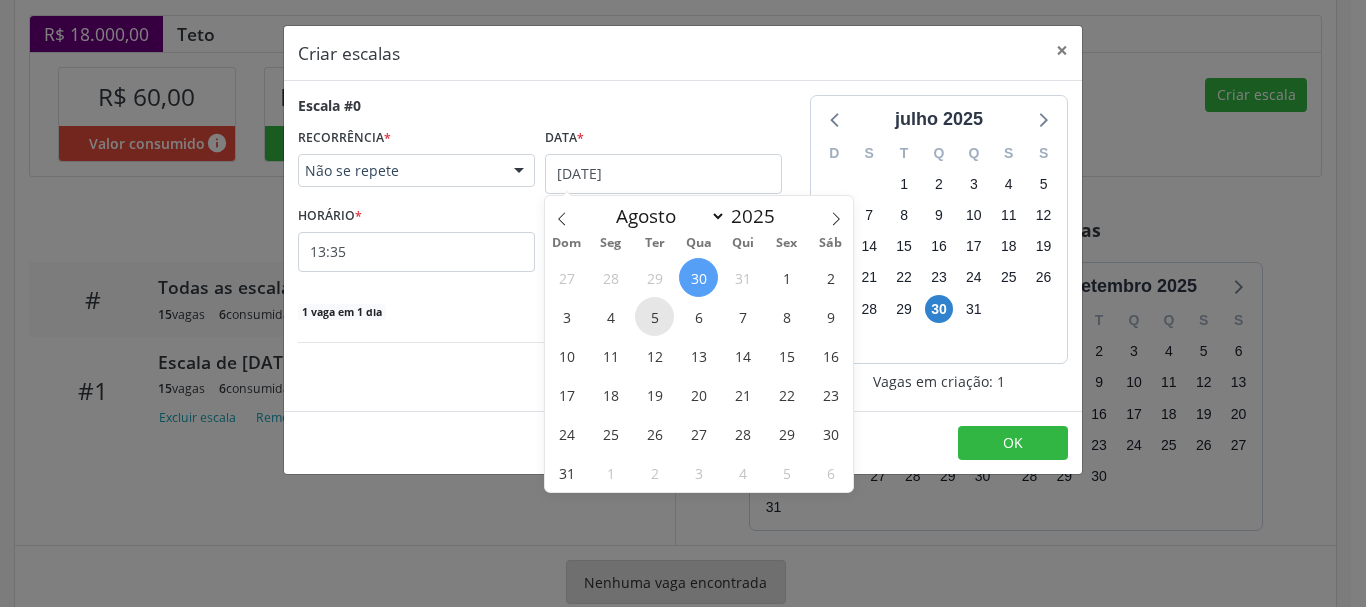 click on "5" at bounding box center (654, 316) 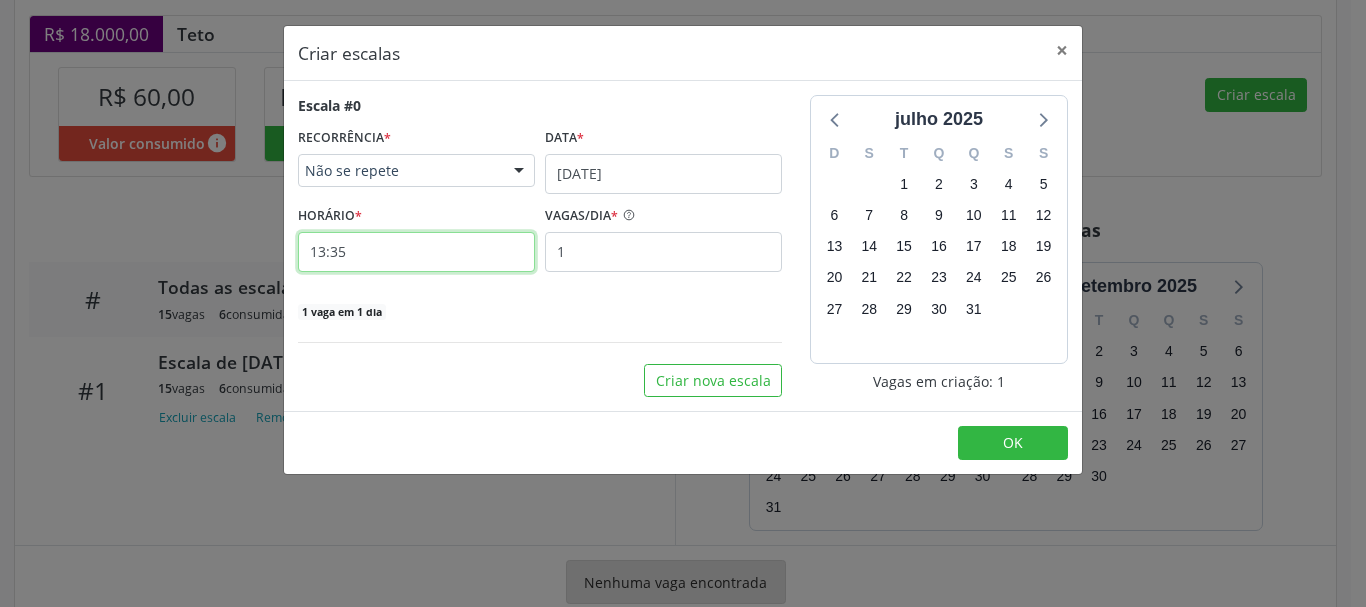 click on "13:35" at bounding box center (416, 252) 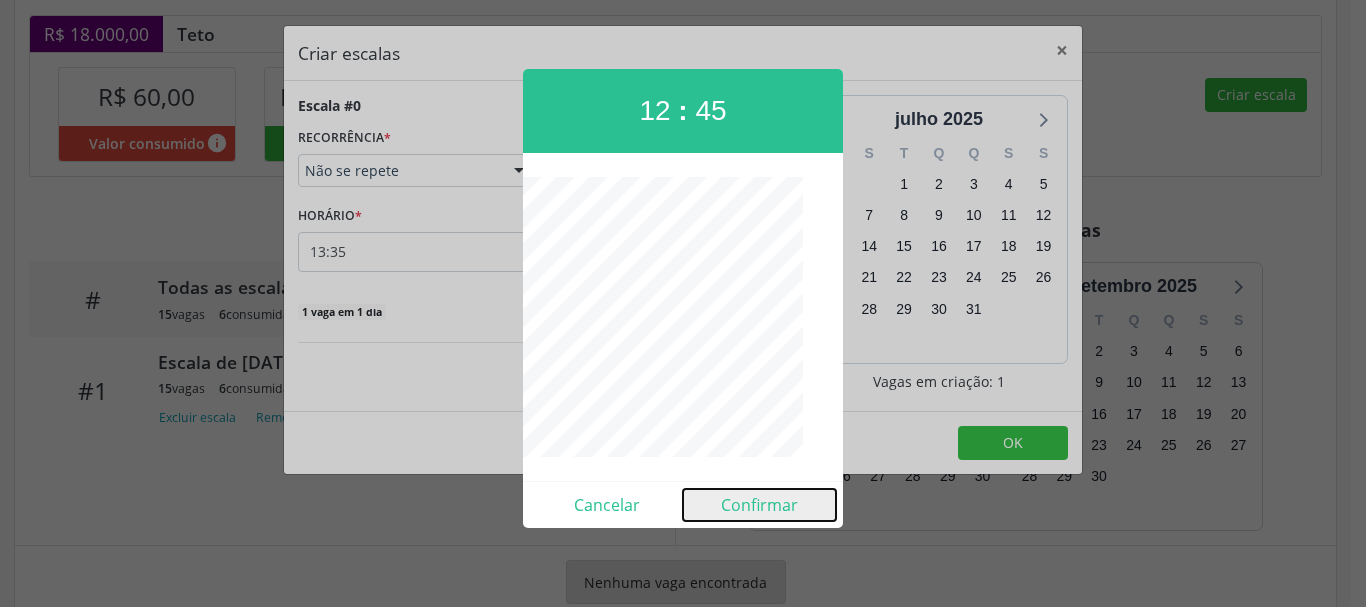 click on "Confirmar" at bounding box center [759, 505] 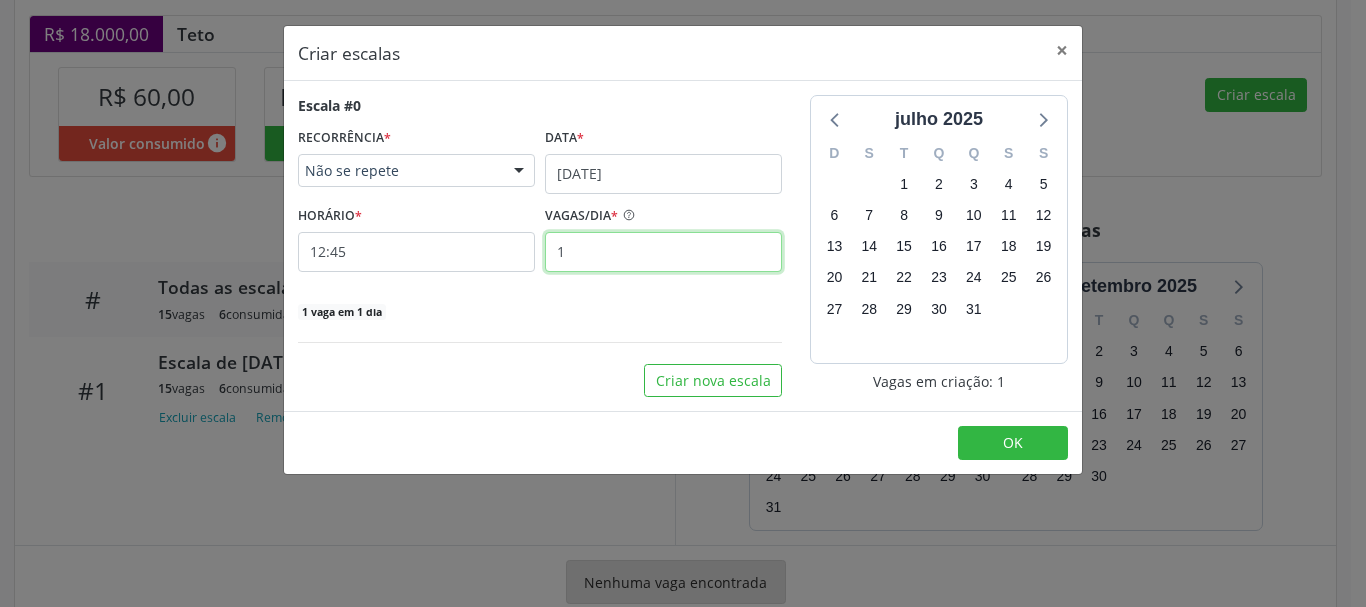 click on "1" at bounding box center (663, 252) 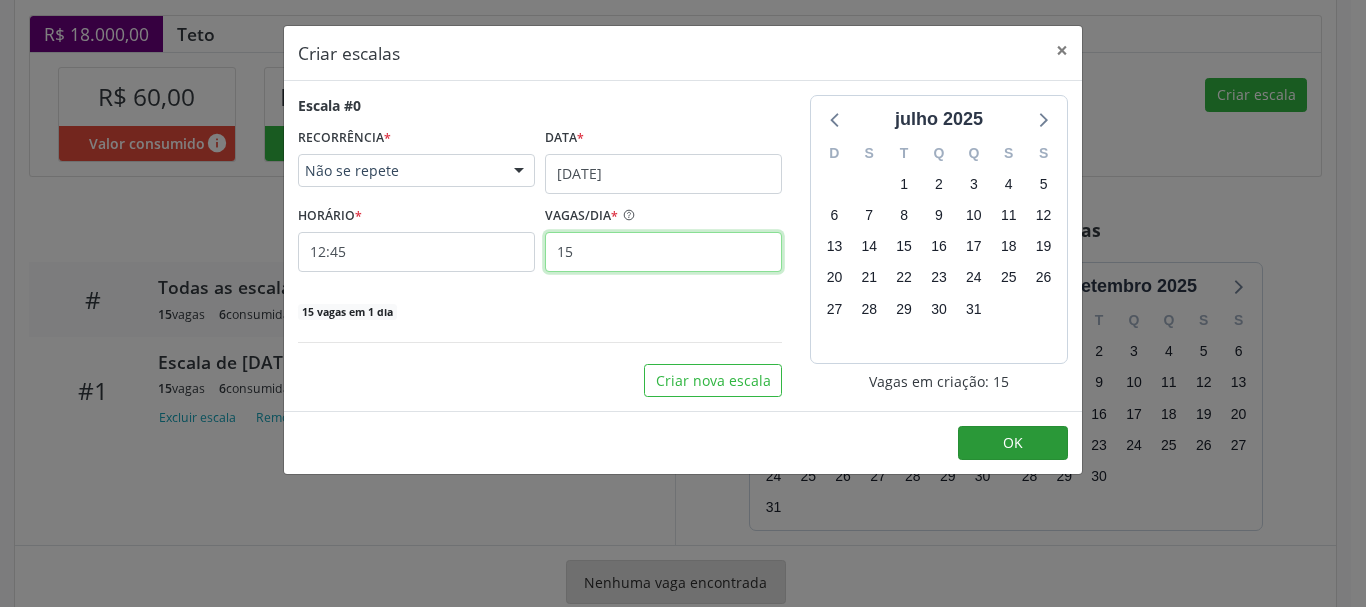 type on "15" 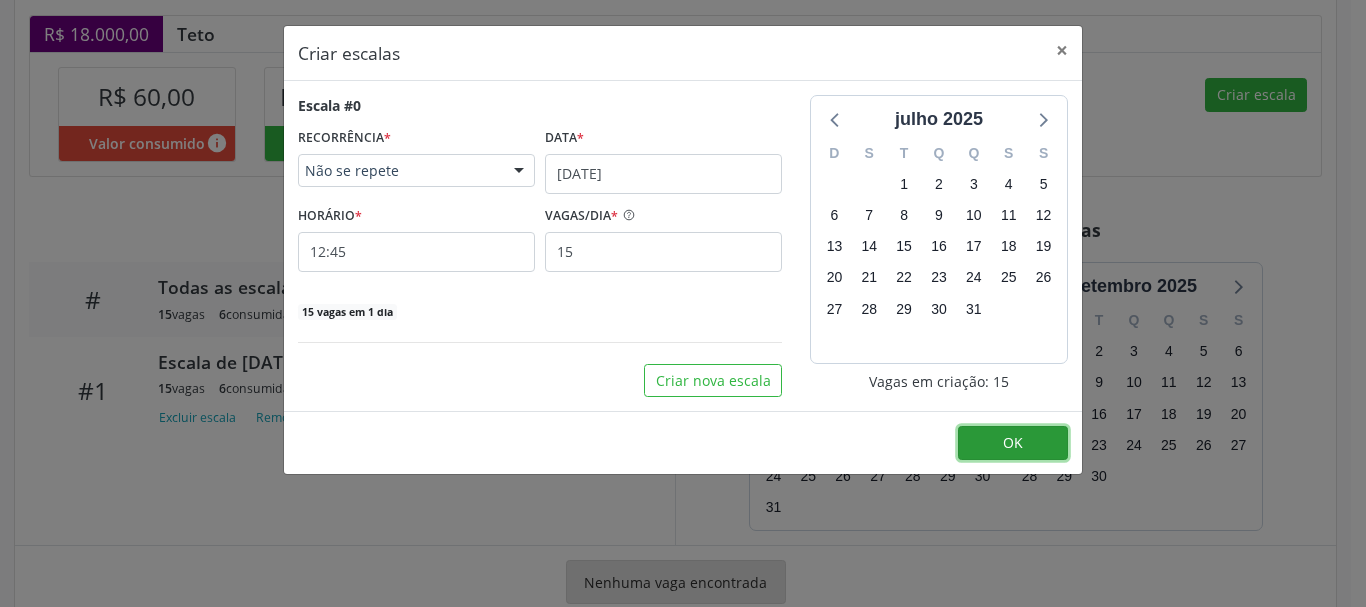click on "OK" at bounding box center (1013, 443) 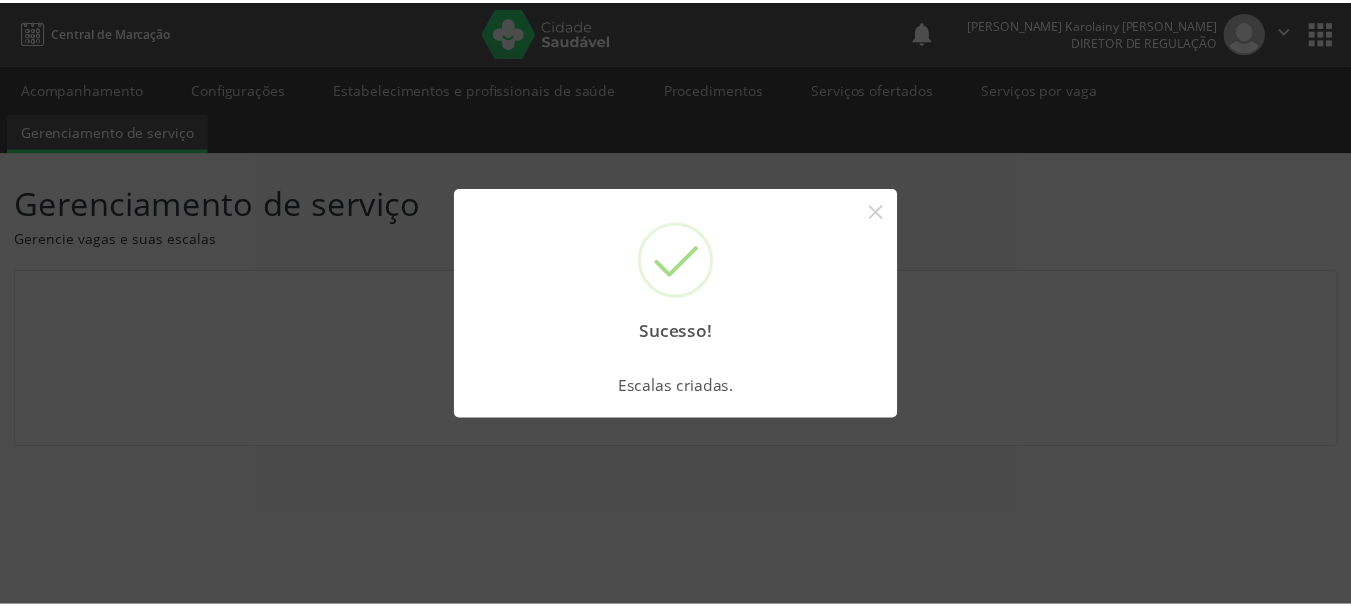 scroll, scrollTop: 0, scrollLeft: 0, axis: both 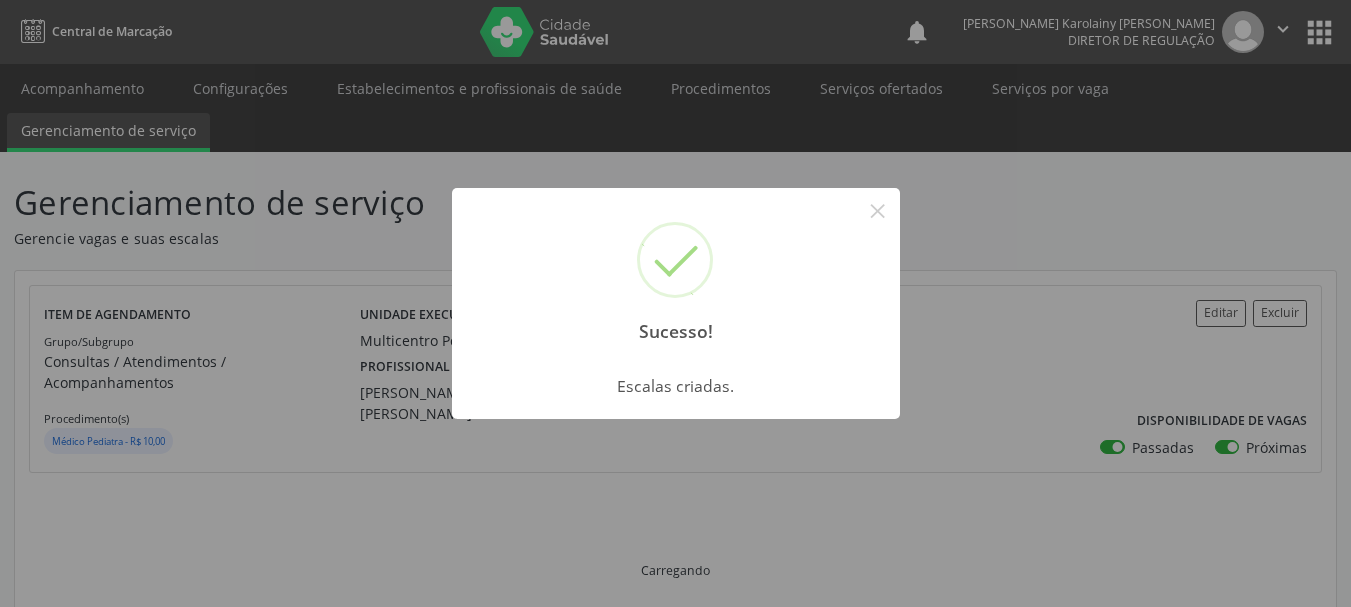click on "×" at bounding box center [878, 210] 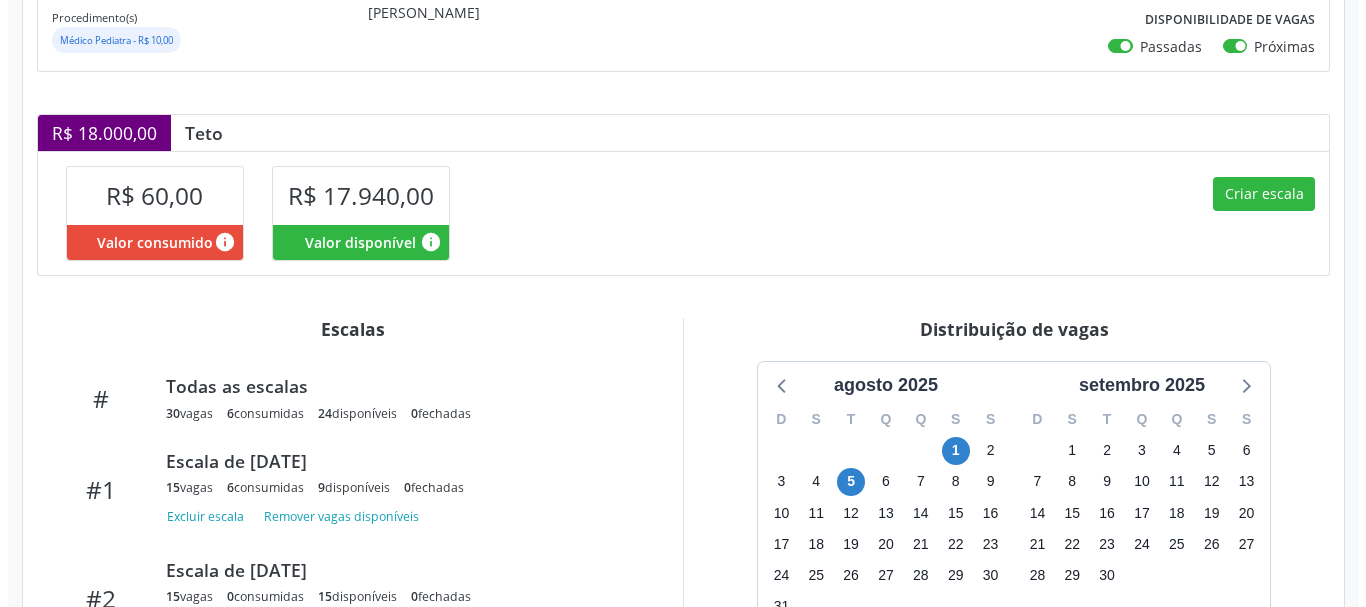 scroll, scrollTop: 400, scrollLeft: 0, axis: vertical 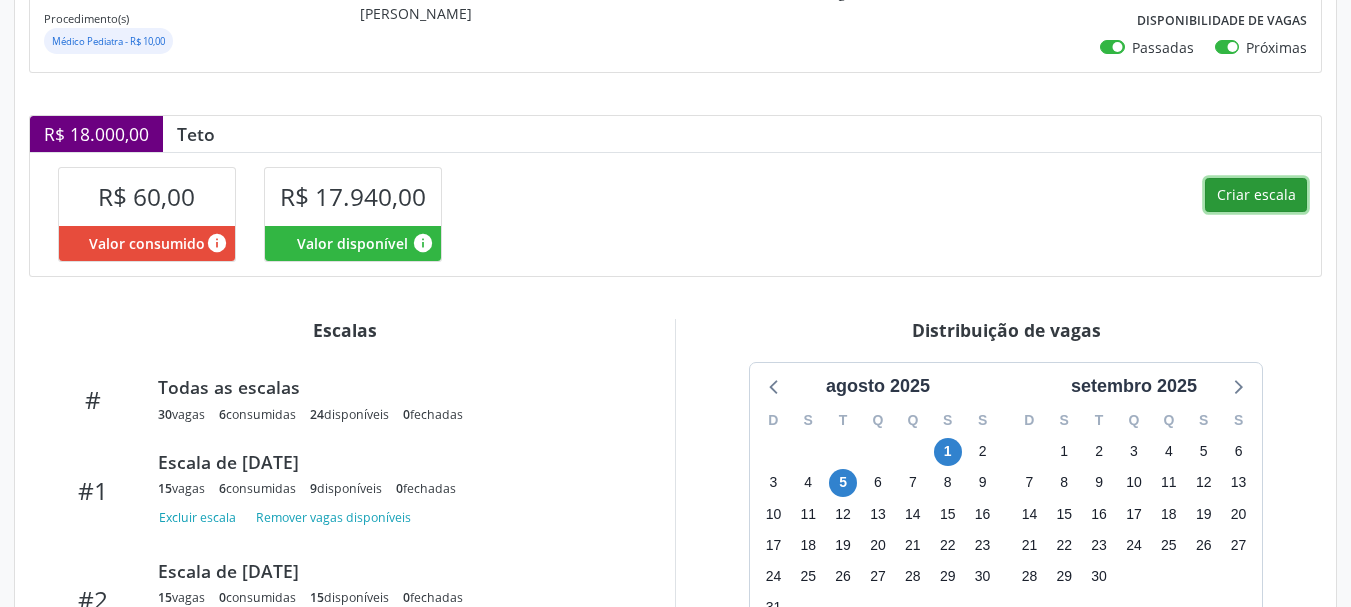 click on "Criar escala" at bounding box center (1256, 195) 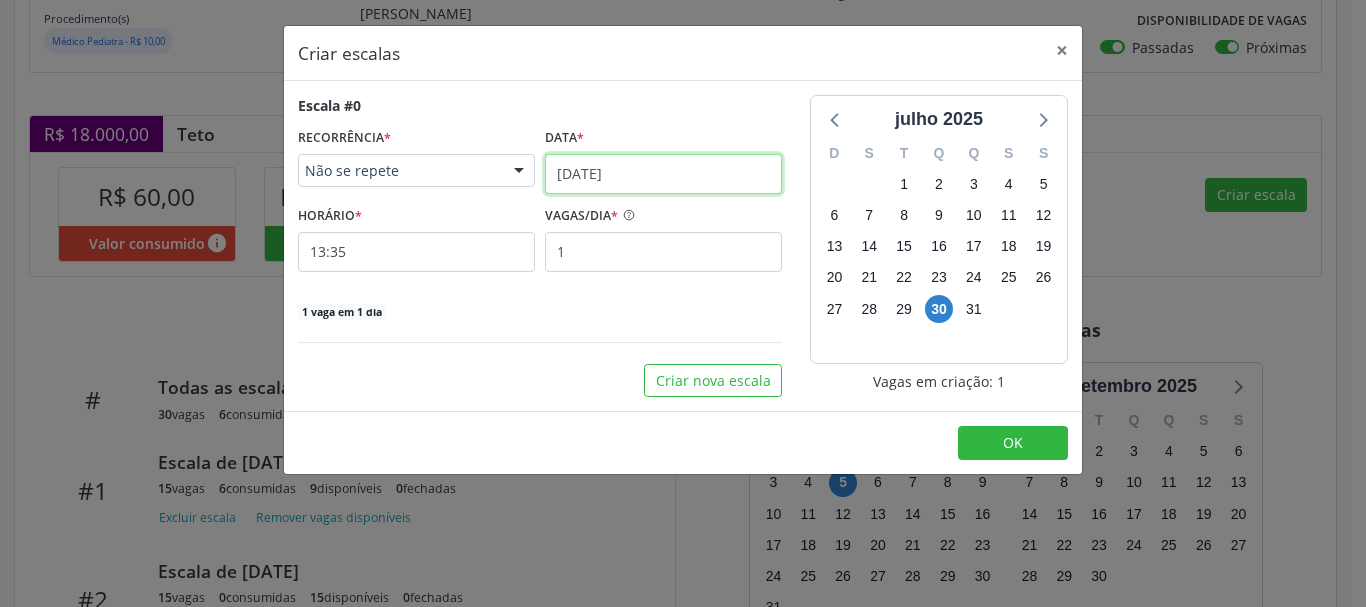 click on "[DATE]" at bounding box center [663, 174] 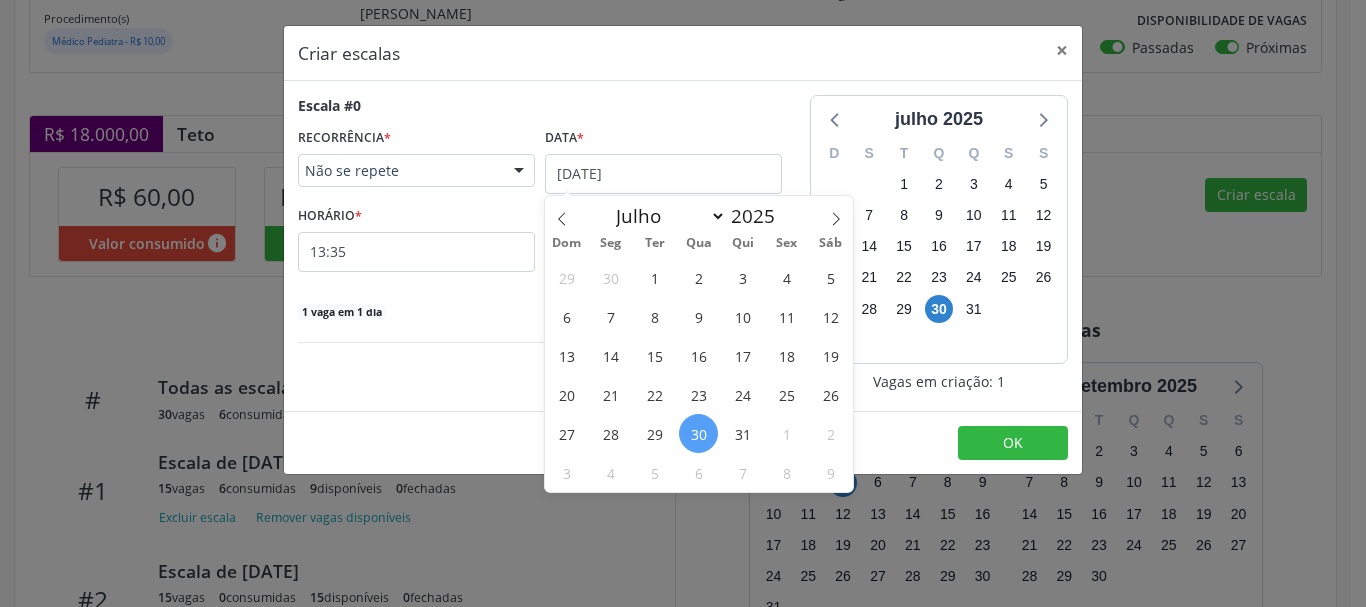 click on "Dom Seg Ter Qua Qui Sex Sáb" at bounding box center (699, 244) 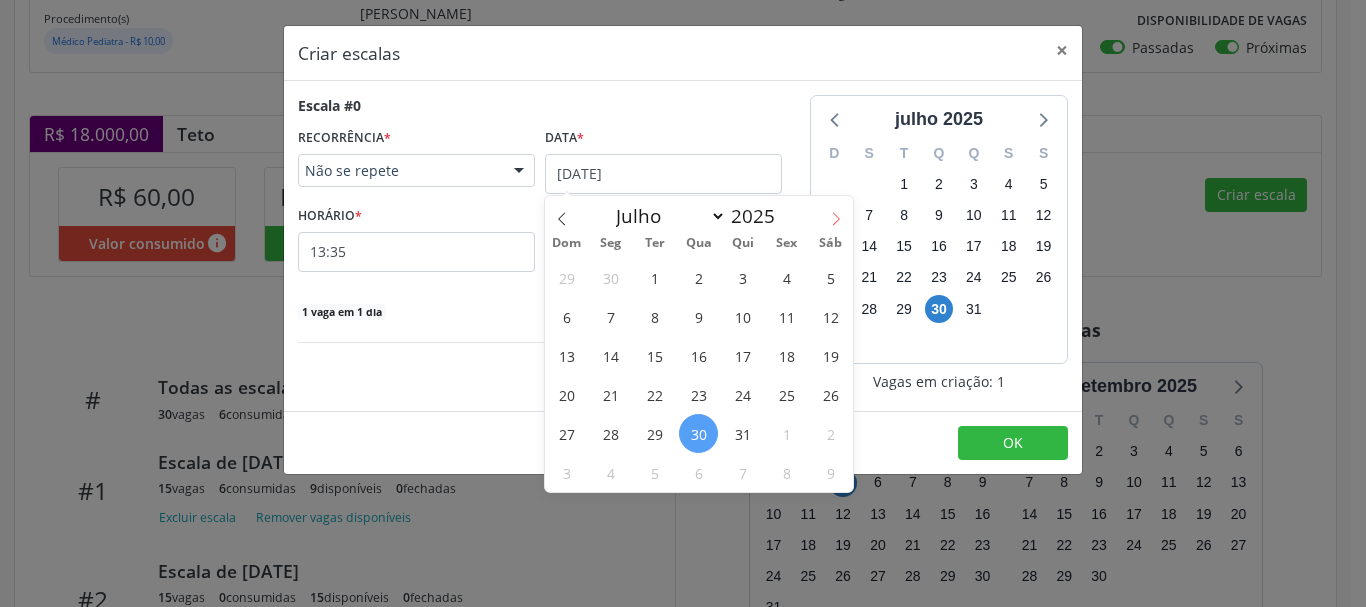 click 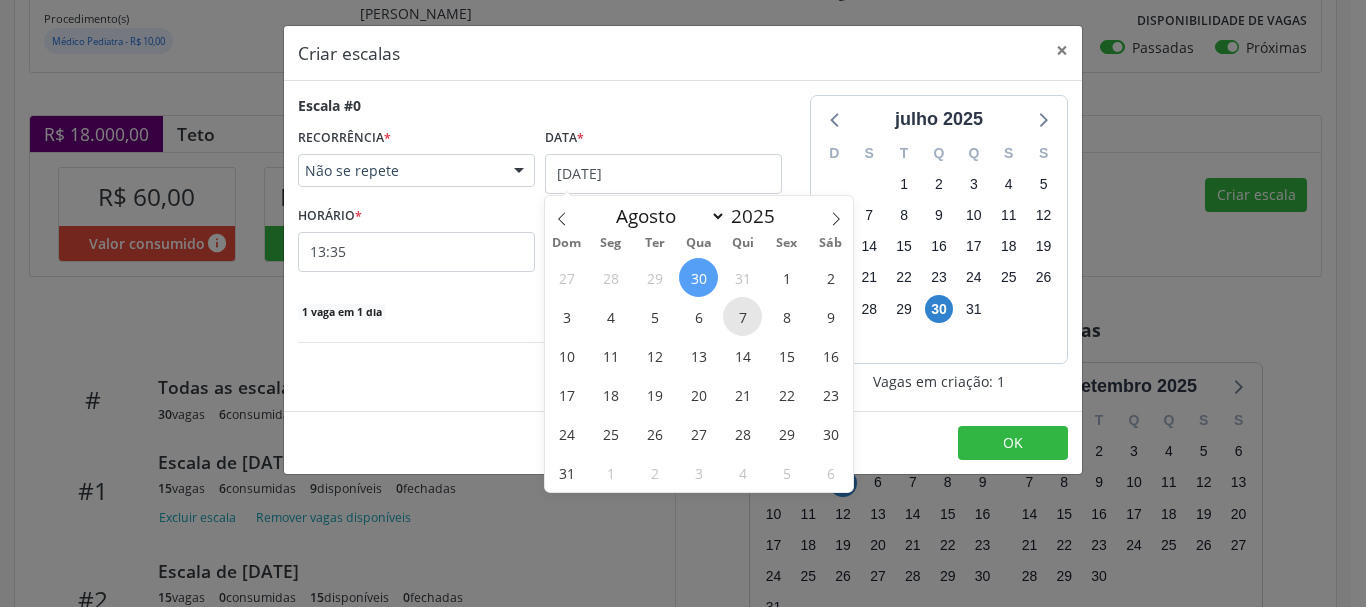 click on "7" at bounding box center [742, 316] 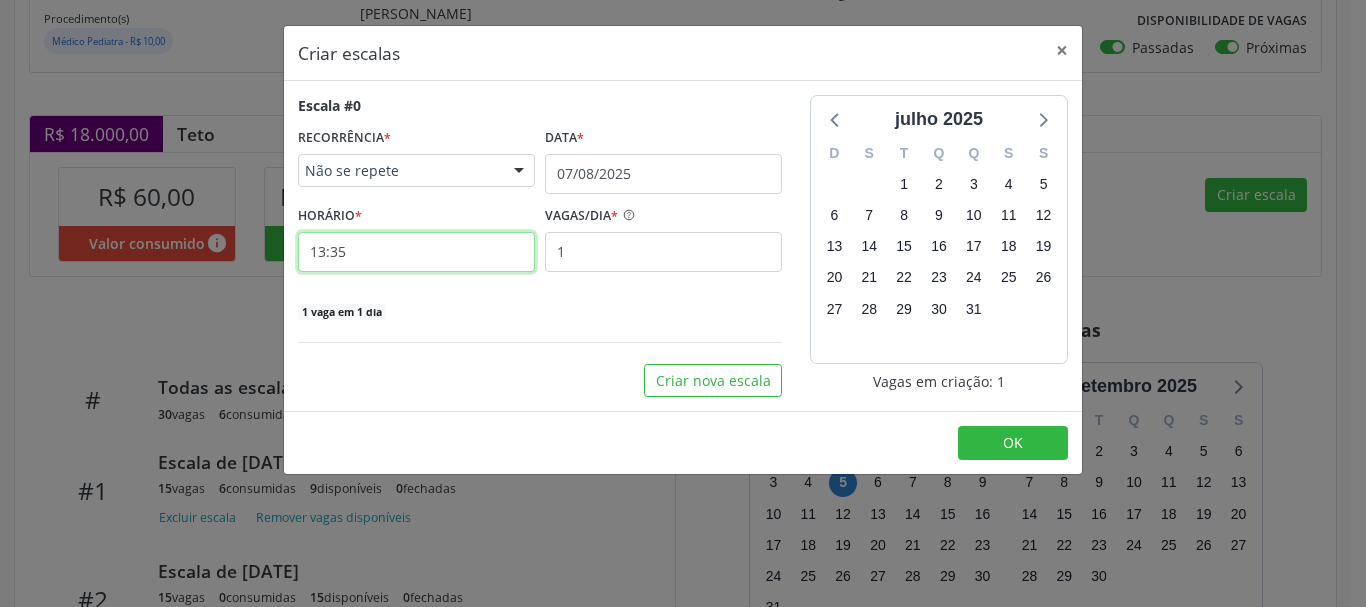 click on "13:35" at bounding box center (416, 252) 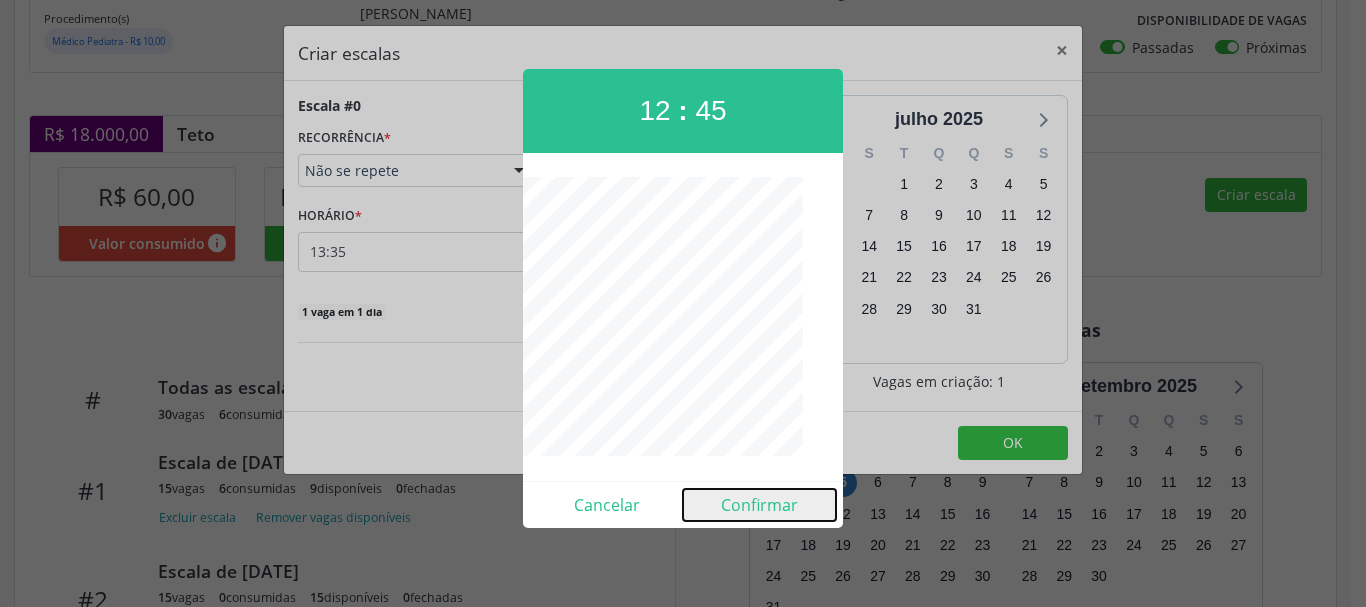 click on "Confirmar" at bounding box center [759, 505] 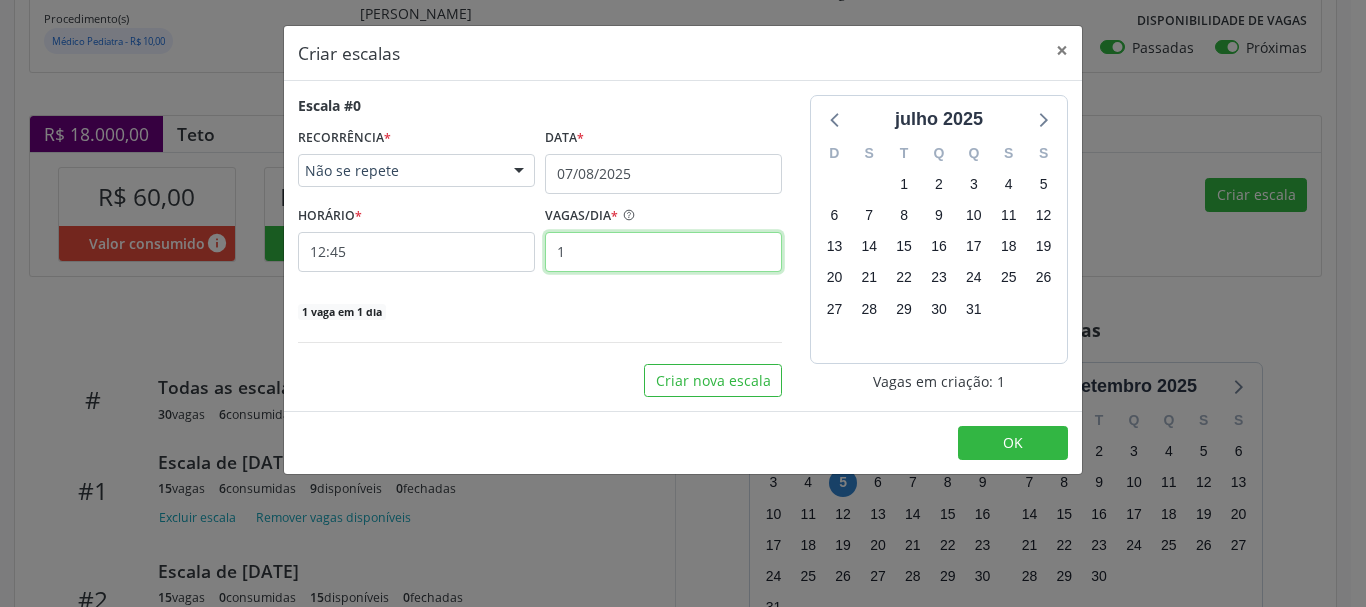 click on "1" at bounding box center (663, 252) 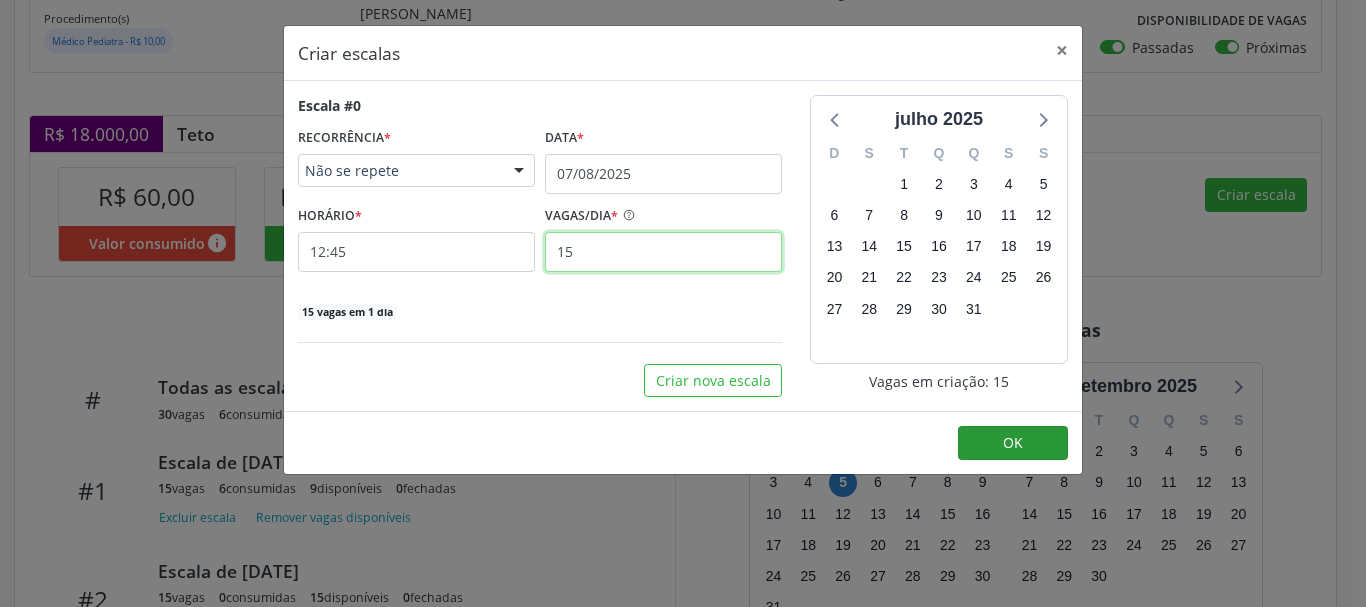type on "15" 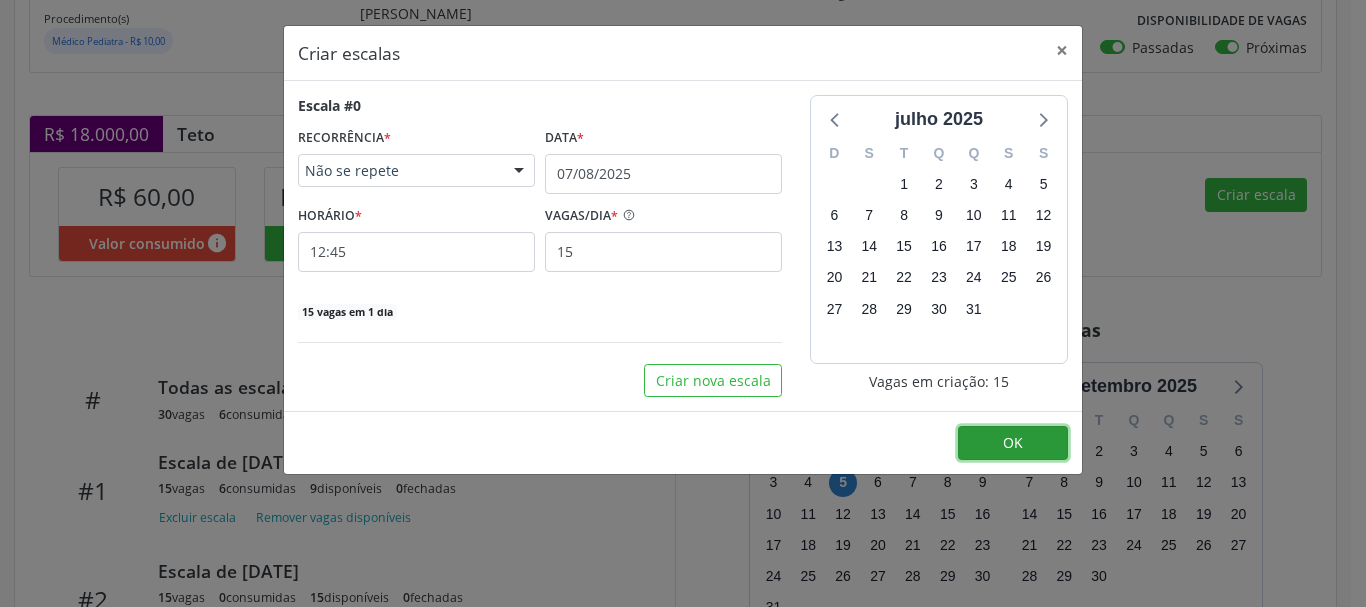 click on "OK" at bounding box center [1013, 443] 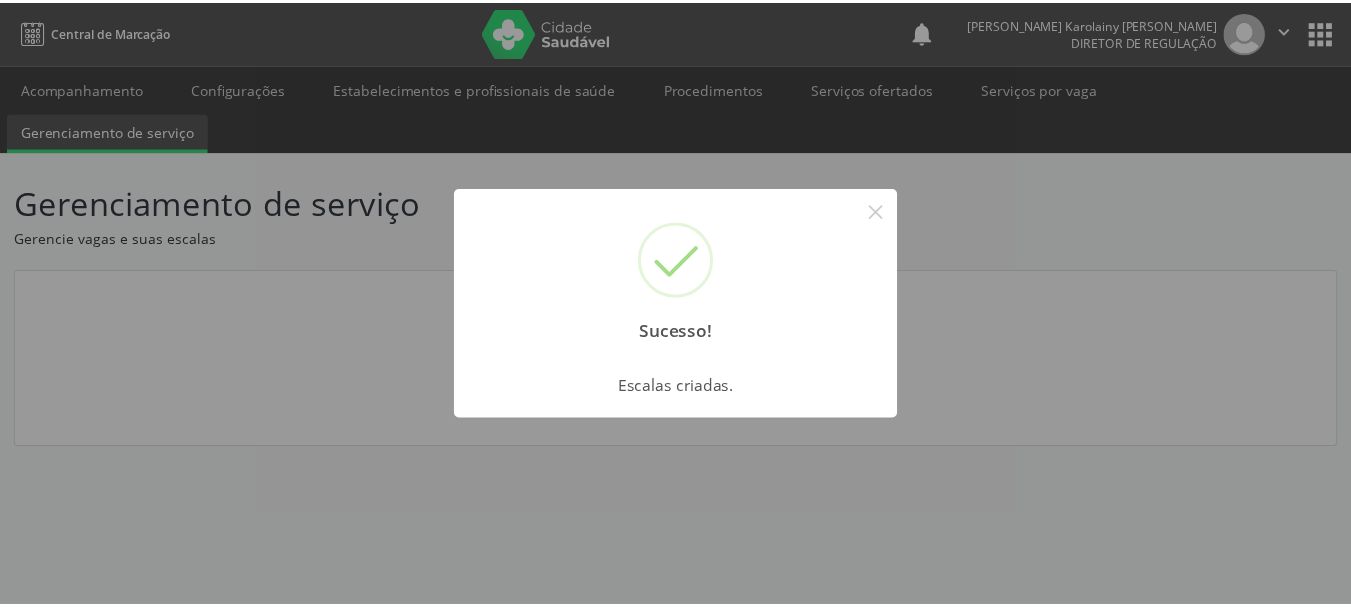 scroll, scrollTop: 0, scrollLeft: 0, axis: both 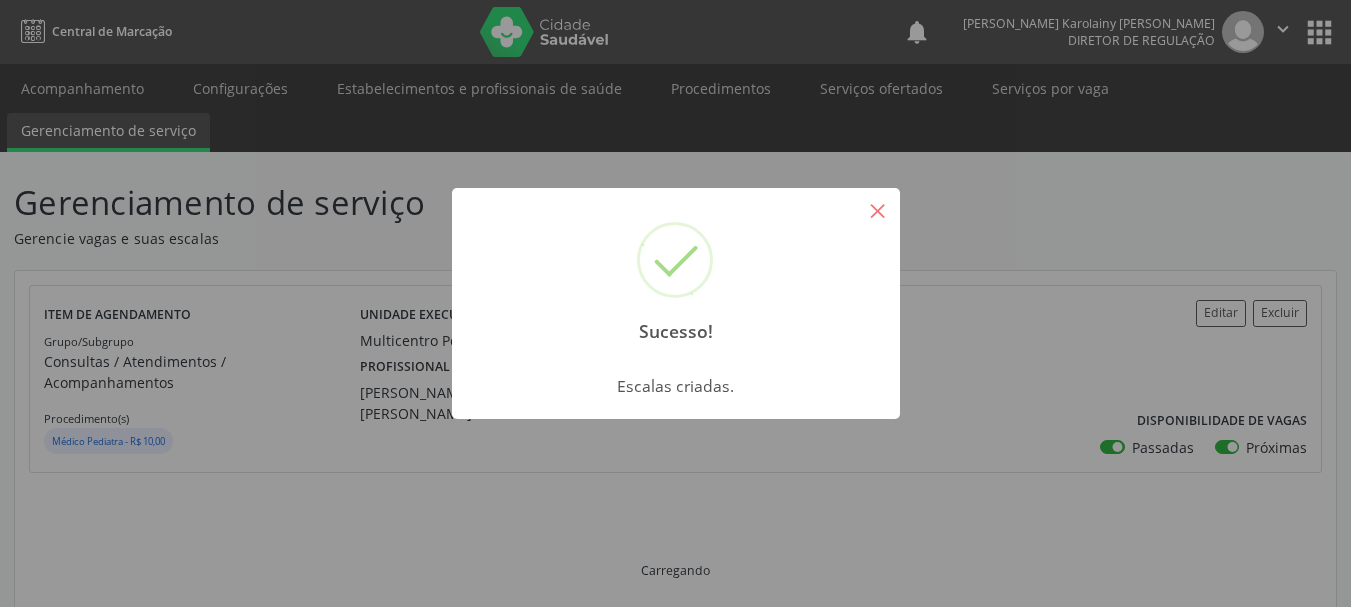 click on "×" at bounding box center [878, 210] 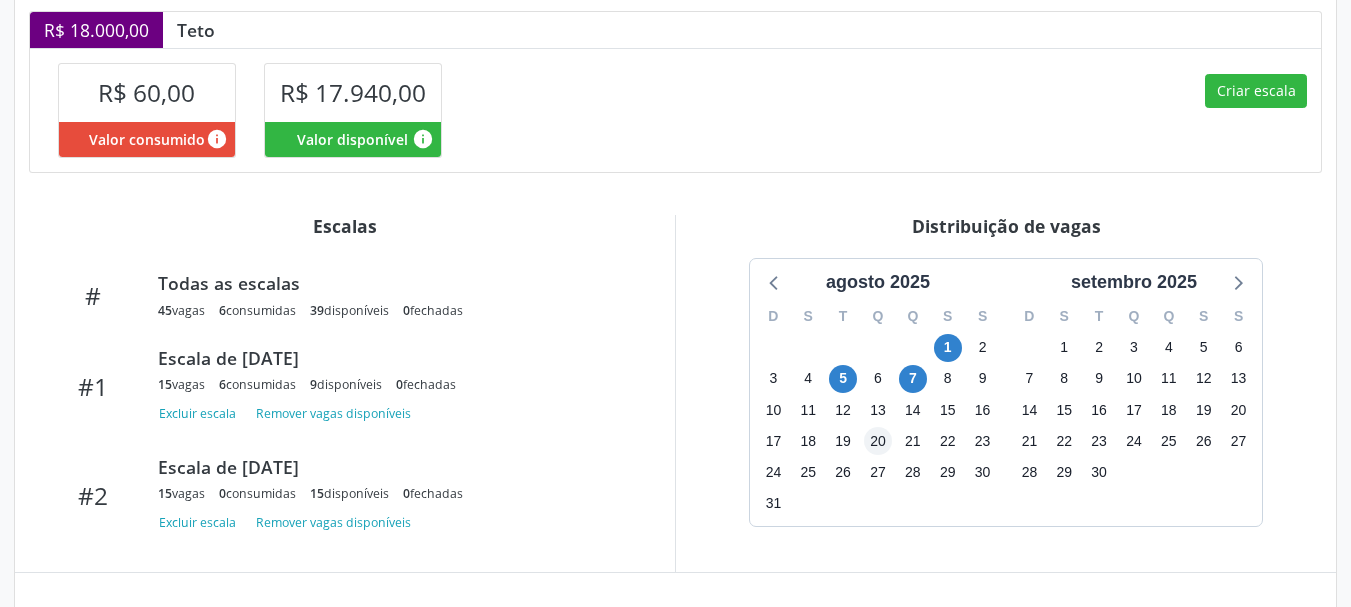 scroll, scrollTop: 564, scrollLeft: 0, axis: vertical 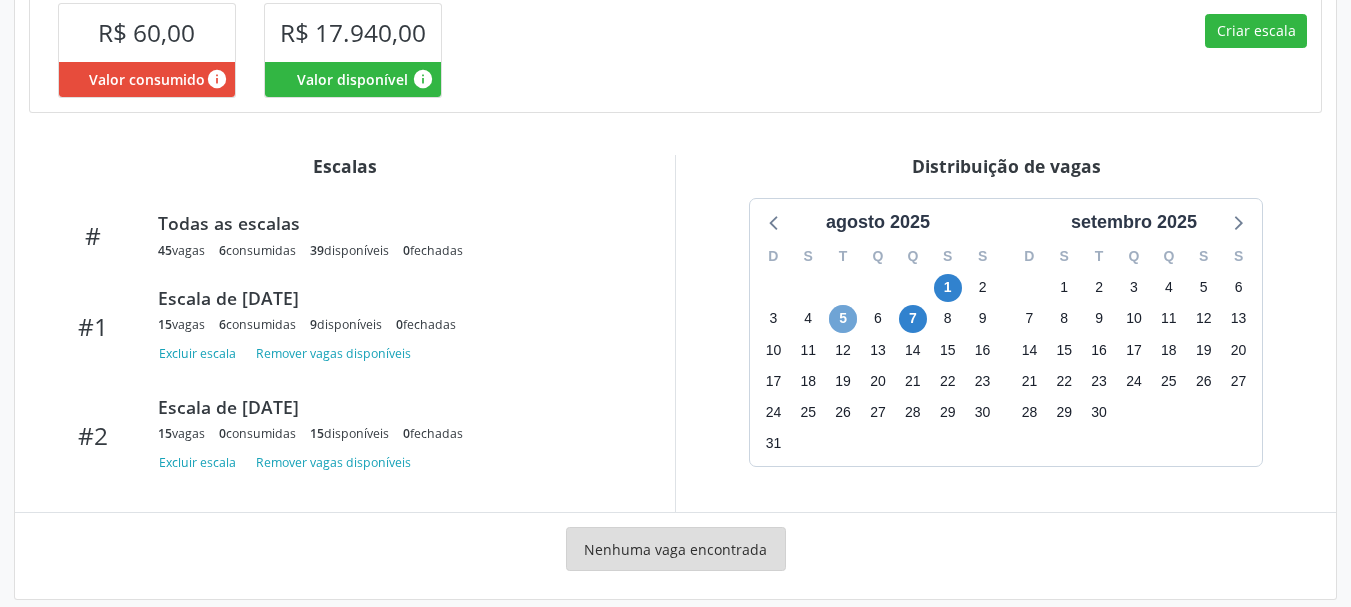 click on "5" at bounding box center (843, 319) 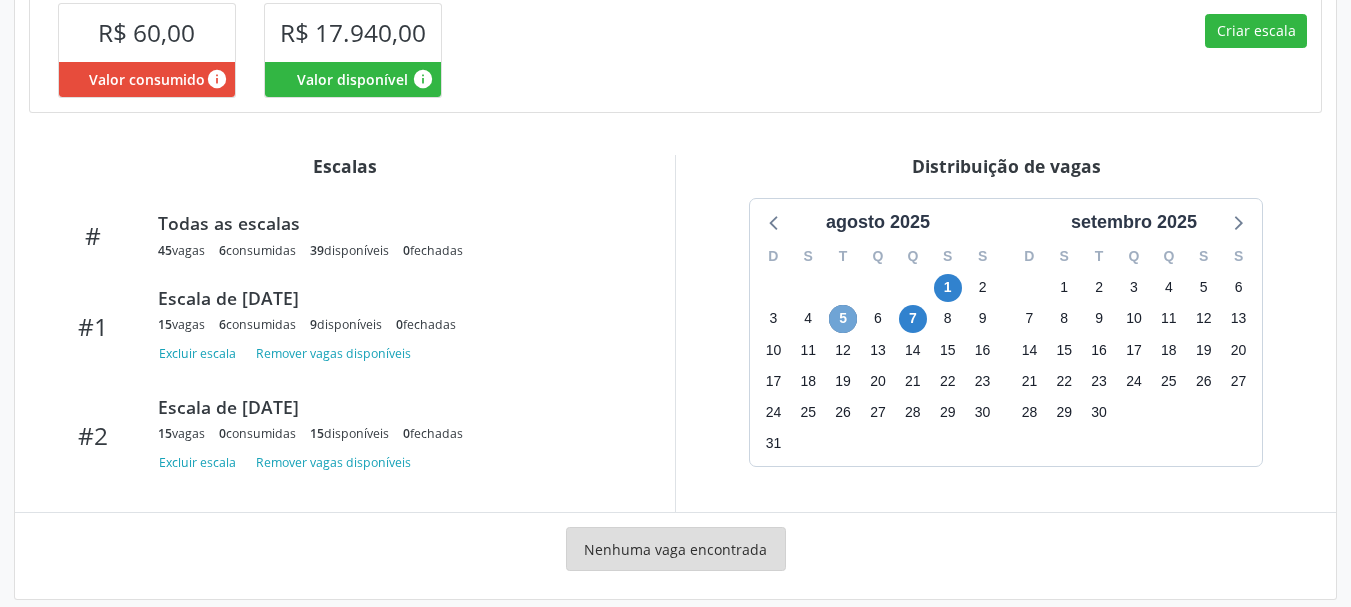 click on "5" at bounding box center (843, 319) 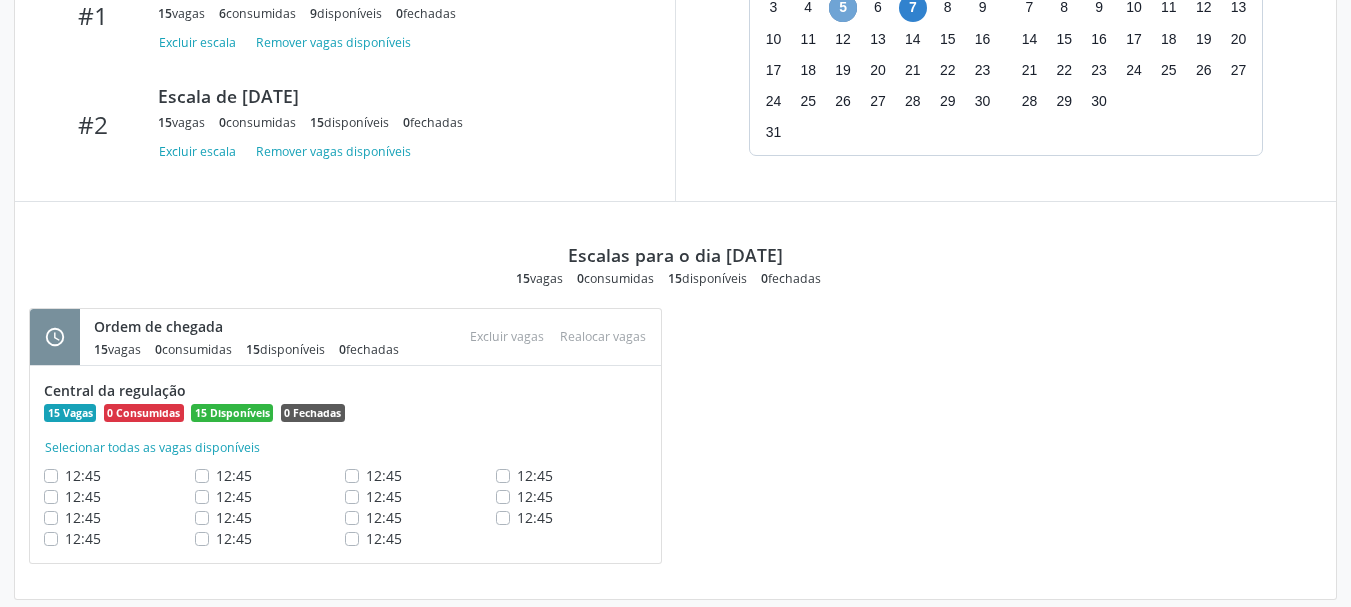 scroll, scrollTop: 775, scrollLeft: 0, axis: vertical 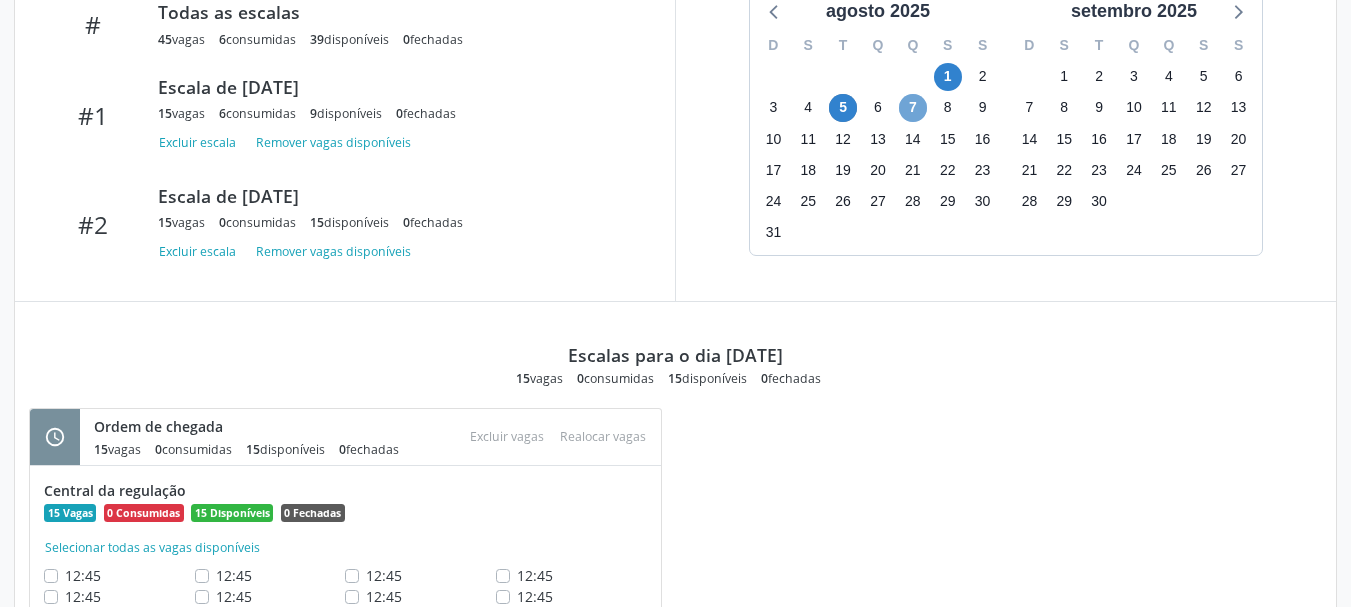 click on "7" at bounding box center [913, 108] 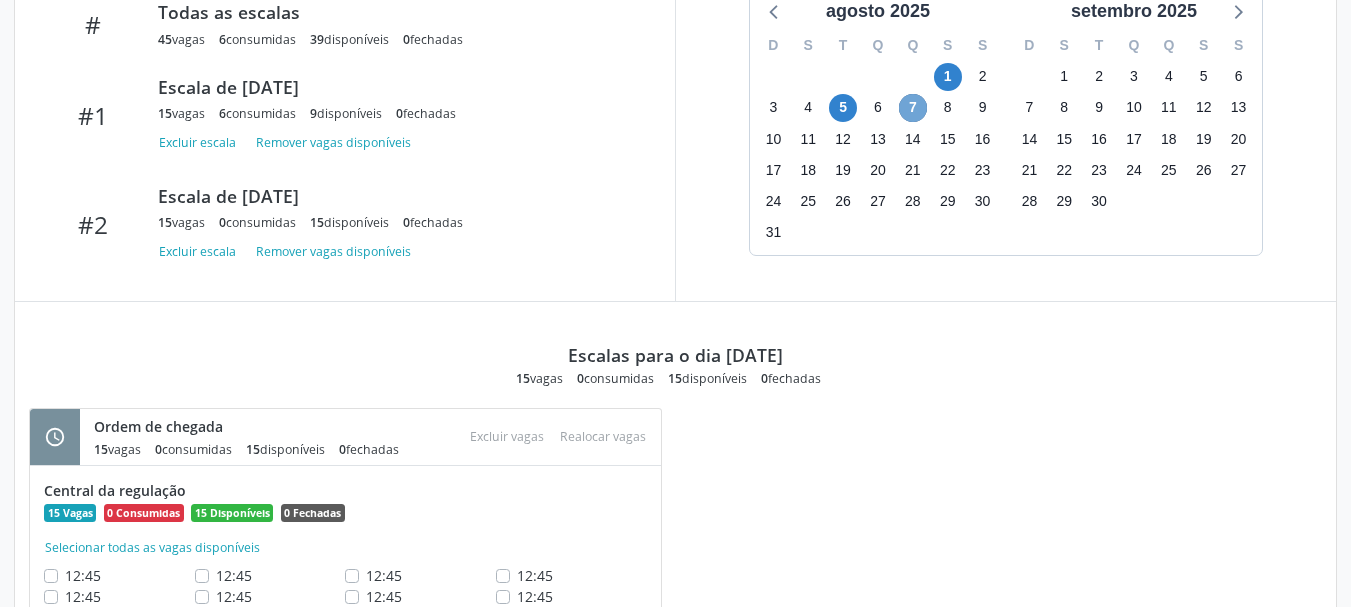 click on "7" at bounding box center (913, 108) 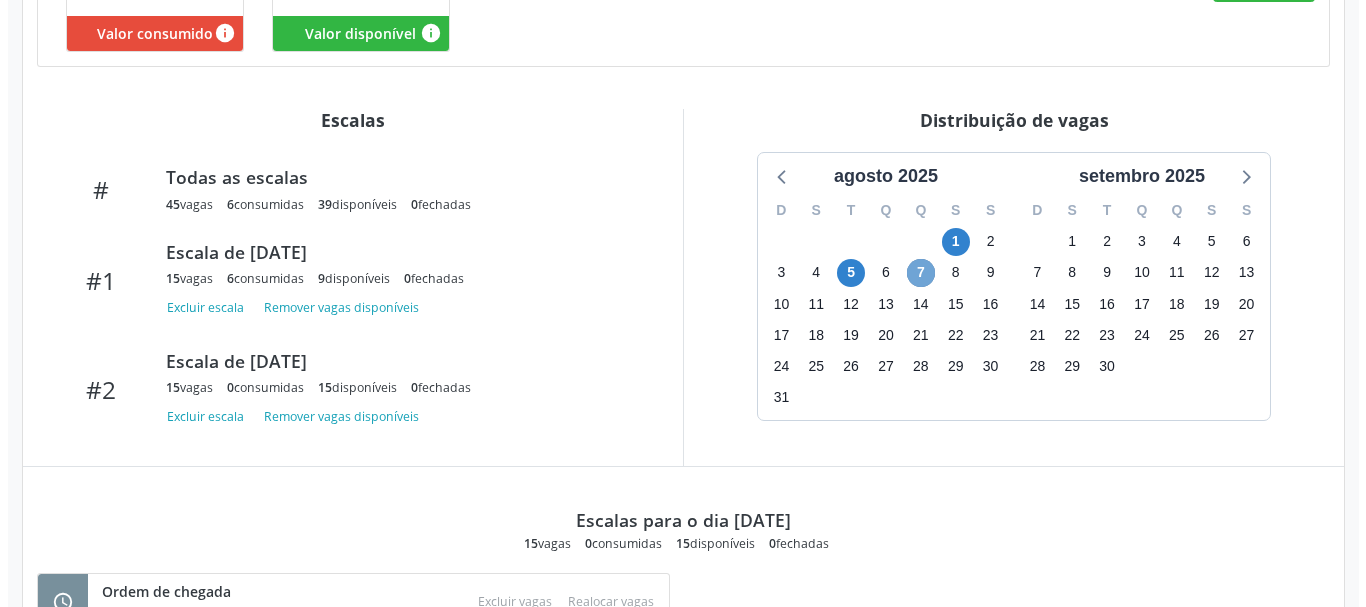 scroll, scrollTop: 575, scrollLeft: 0, axis: vertical 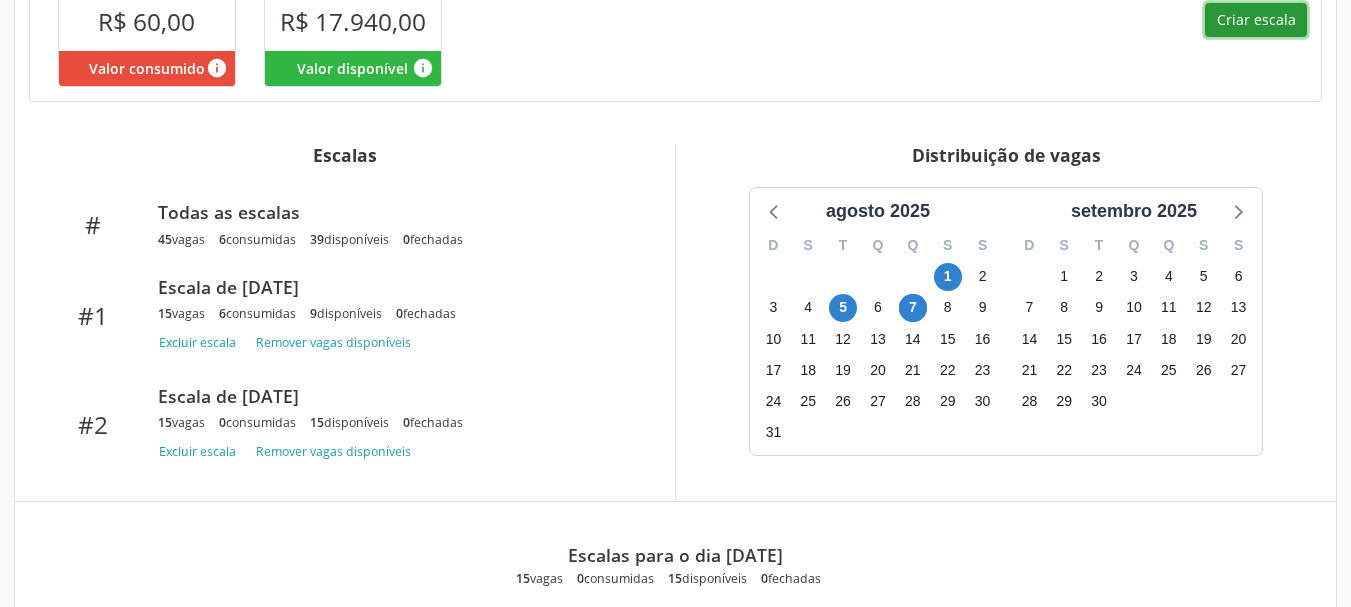 click on "Criar escala" at bounding box center (1256, 20) 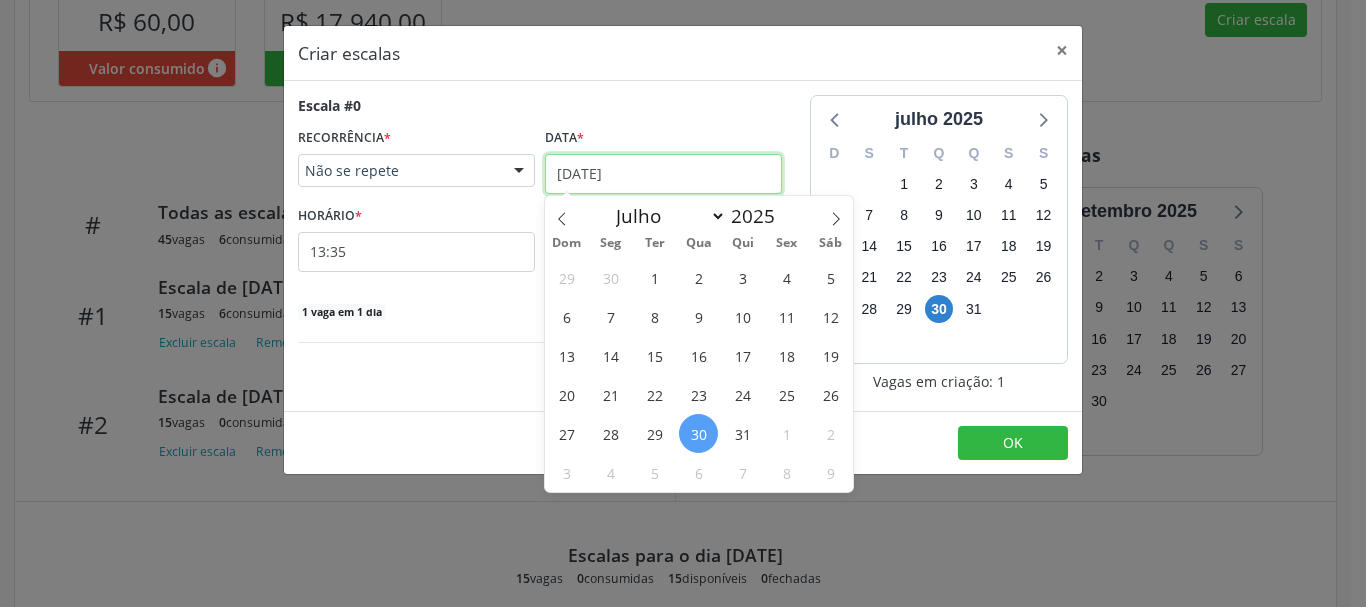 click on "[DATE]" at bounding box center (663, 174) 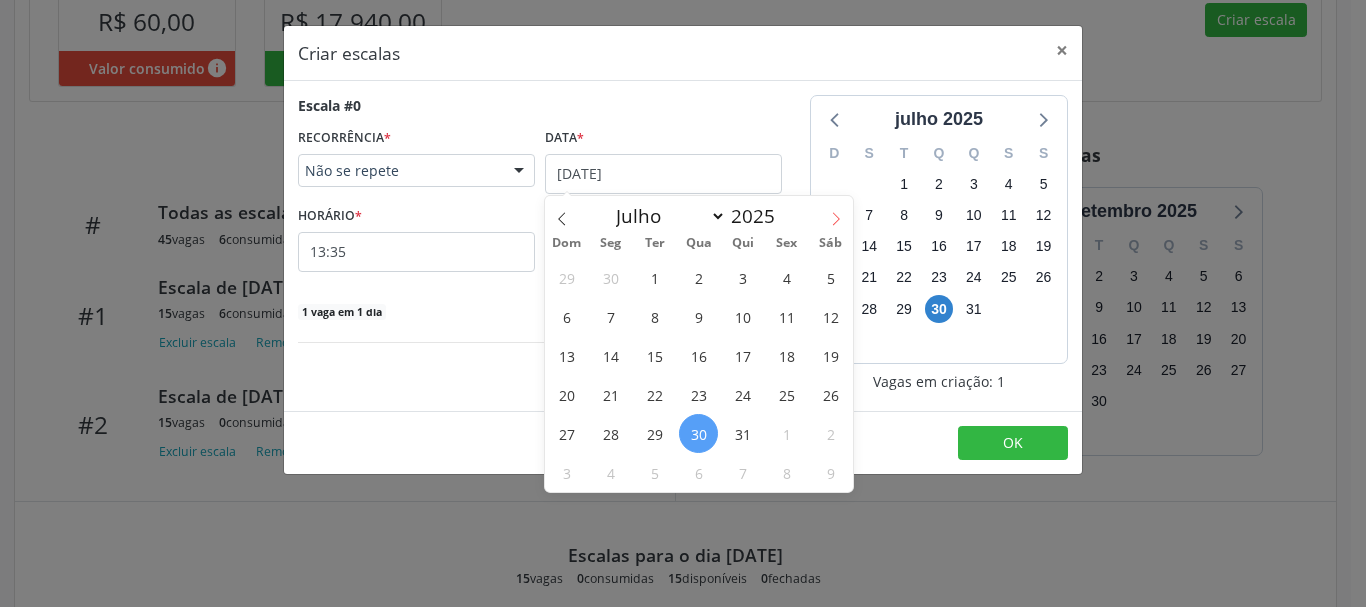 click at bounding box center [836, 213] 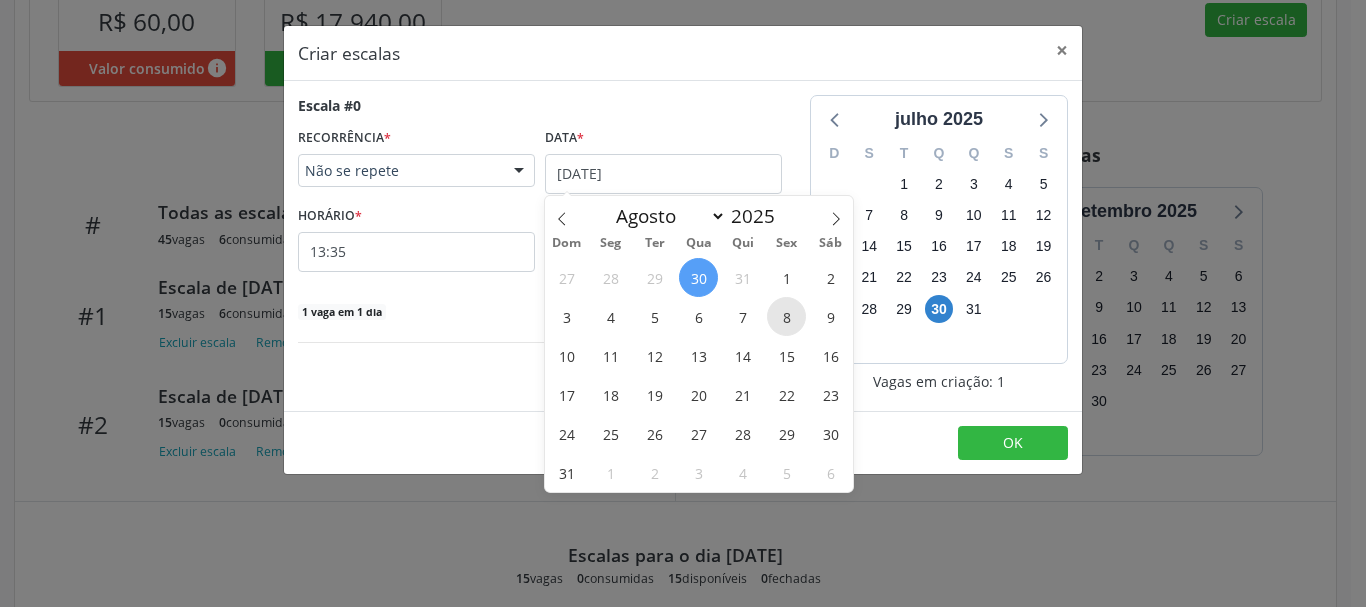 click on "8" at bounding box center [786, 316] 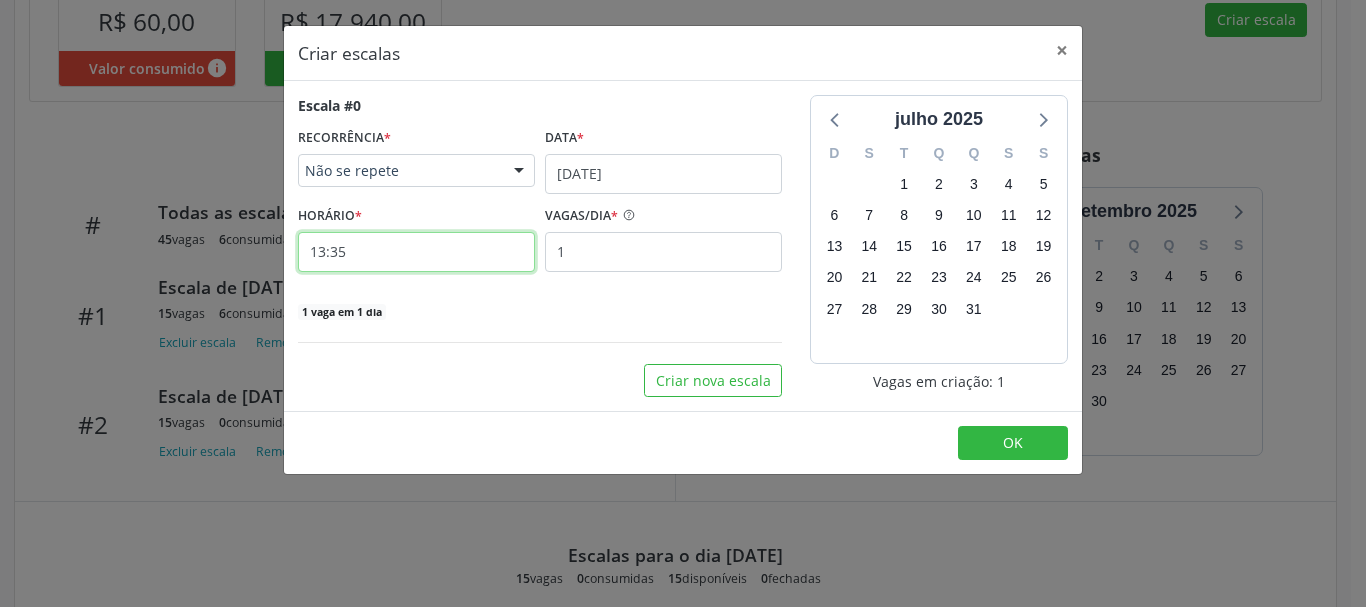 click on "13:35" at bounding box center [416, 252] 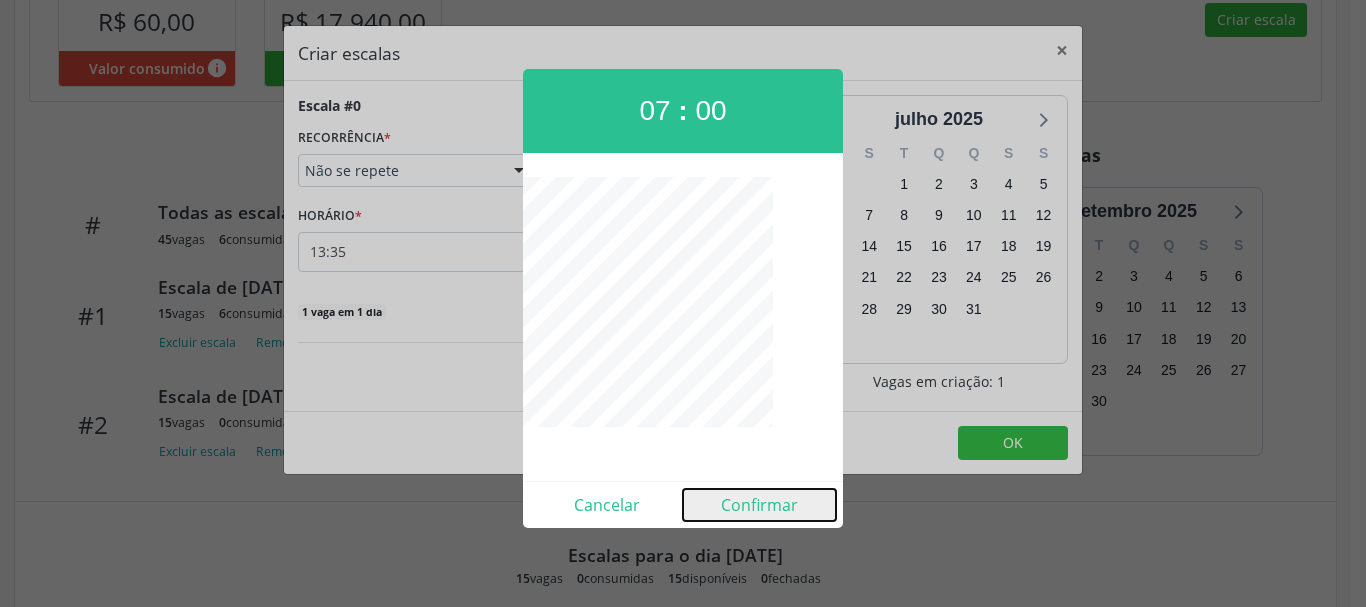 click on "Confirmar" at bounding box center [759, 505] 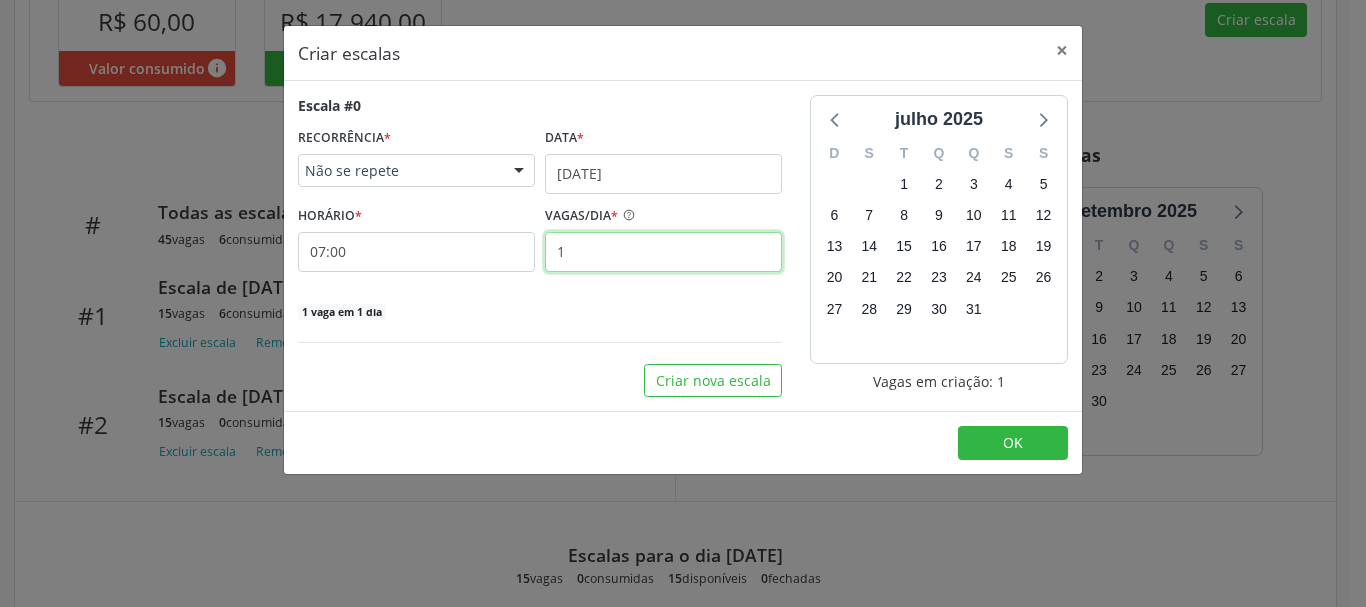click on "1" at bounding box center (663, 252) 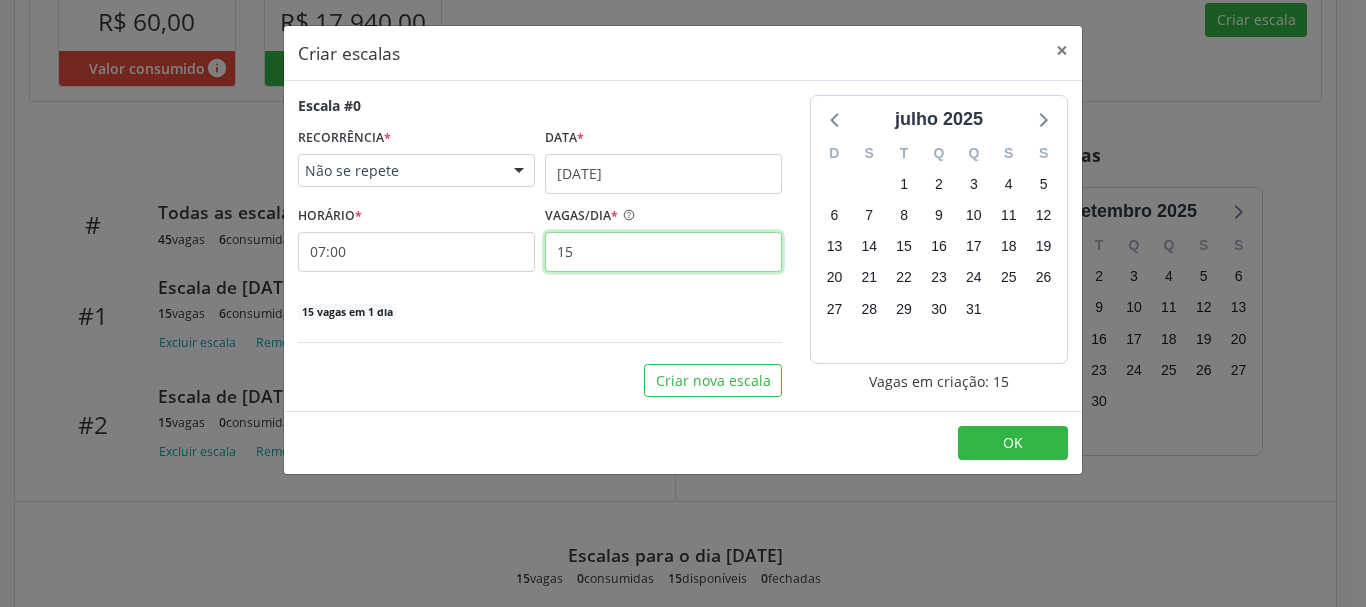 type on "15" 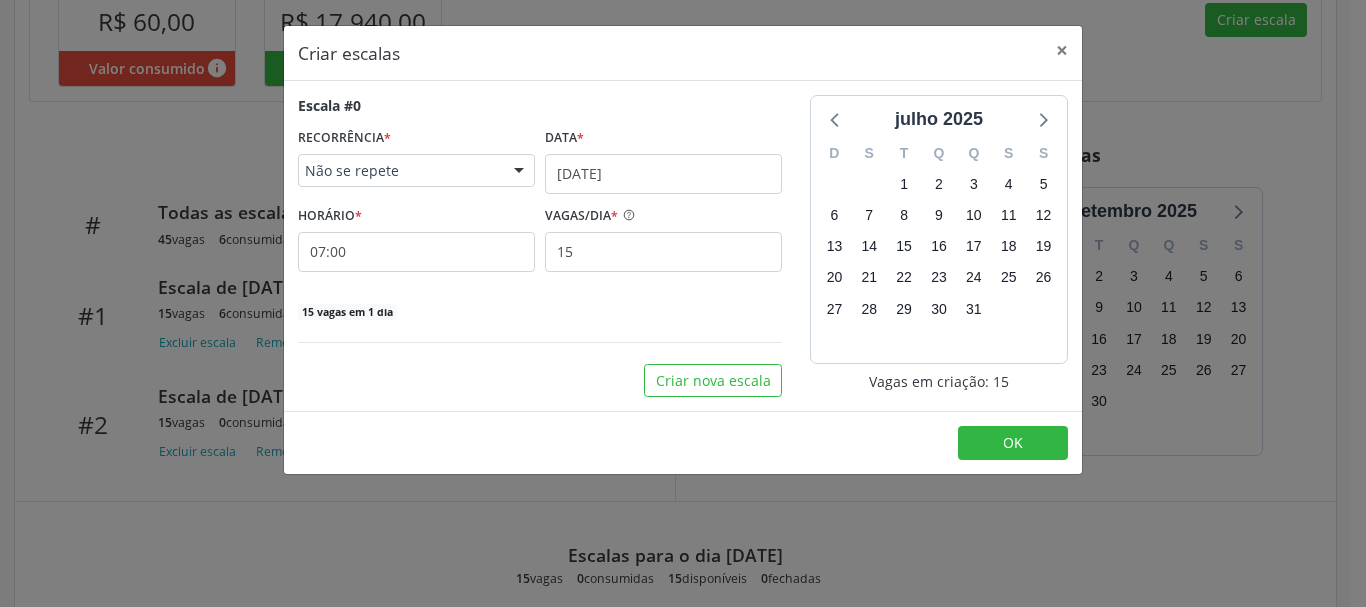 click on "OK" at bounding box center [683, 442] 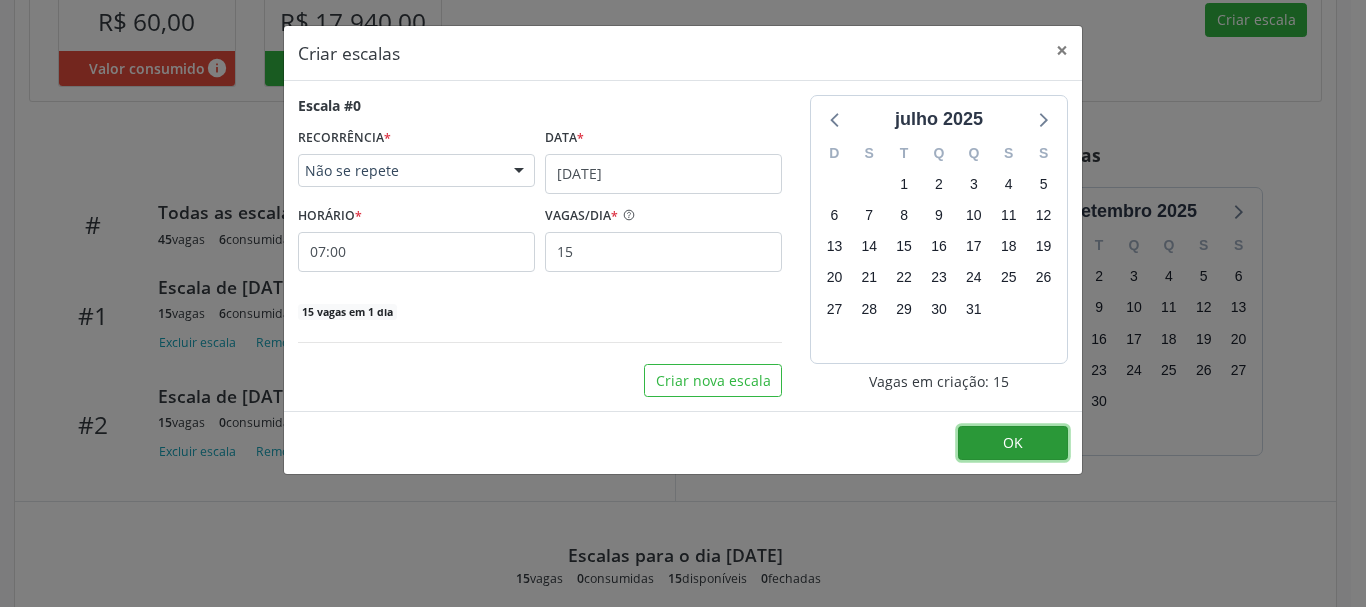 click on "OK" at bounding box center [1013, 443] 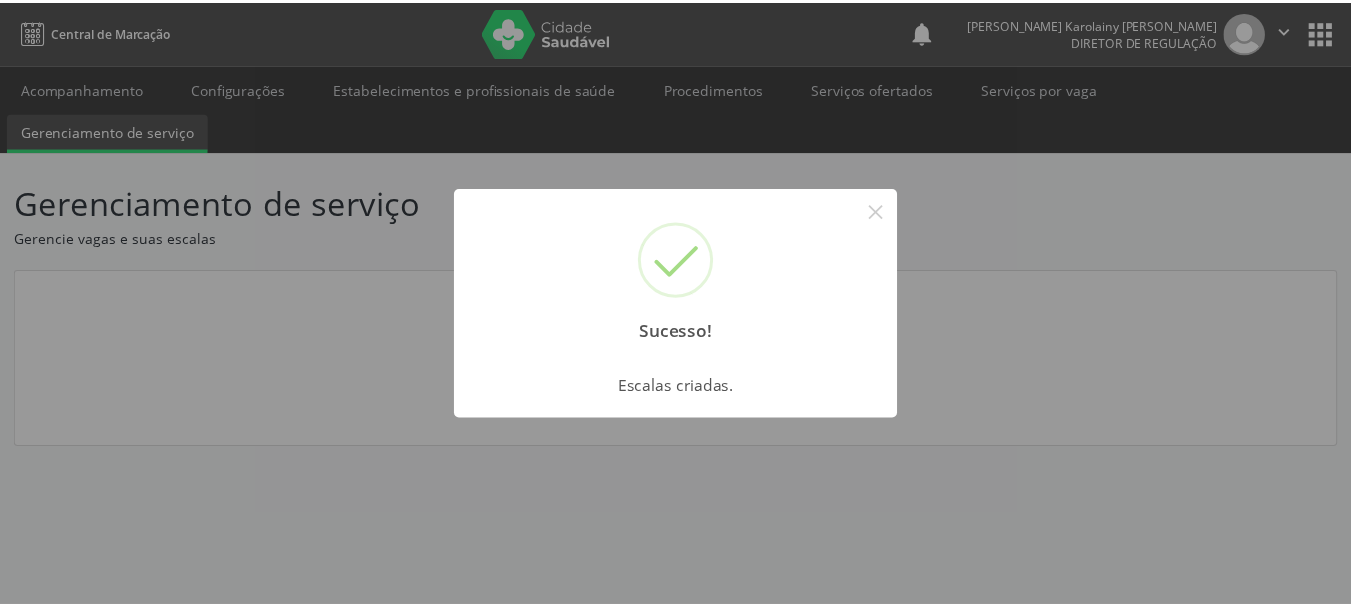 scroll, scrollTop: 0, scrollLeft: 0, axis: both 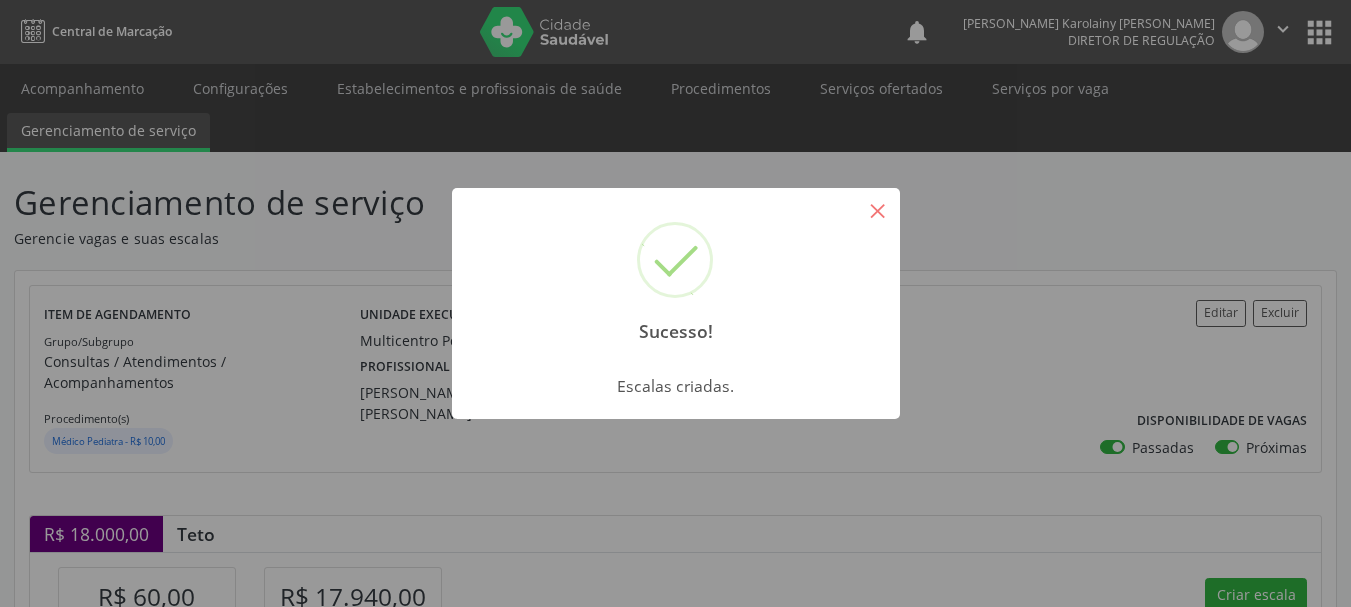 click on "×" at bounding box center [878, 210] 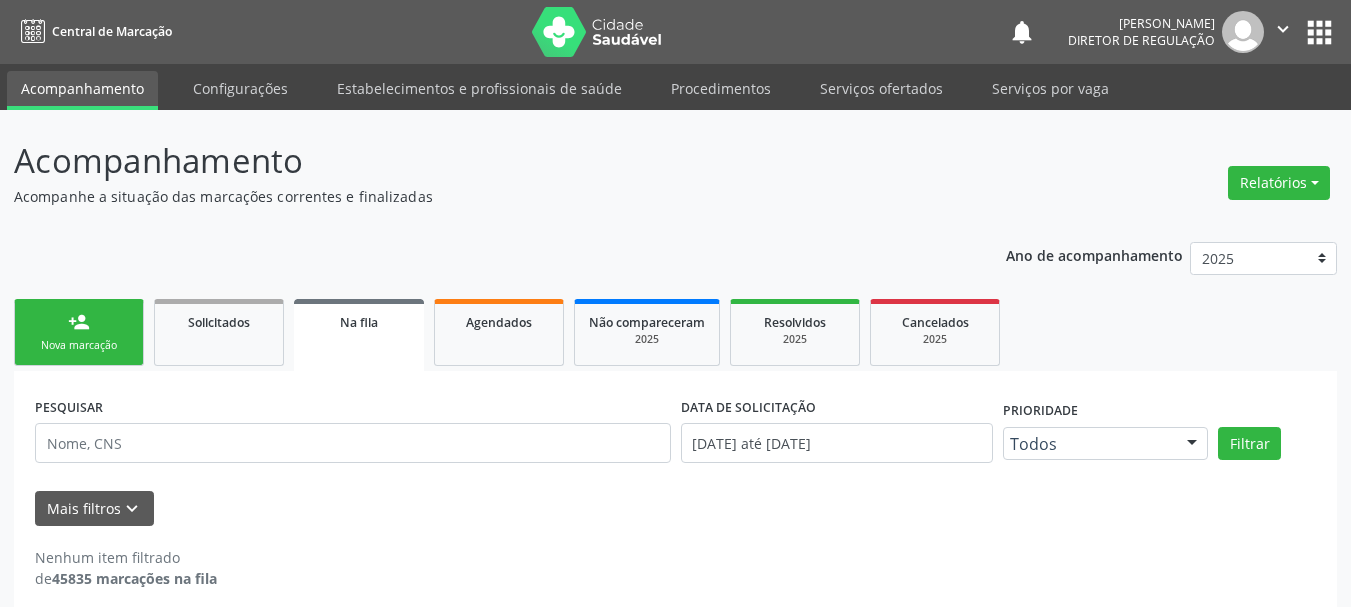 scroll, scrollTop: 17, scrollLeft: 0, axis: vertical 